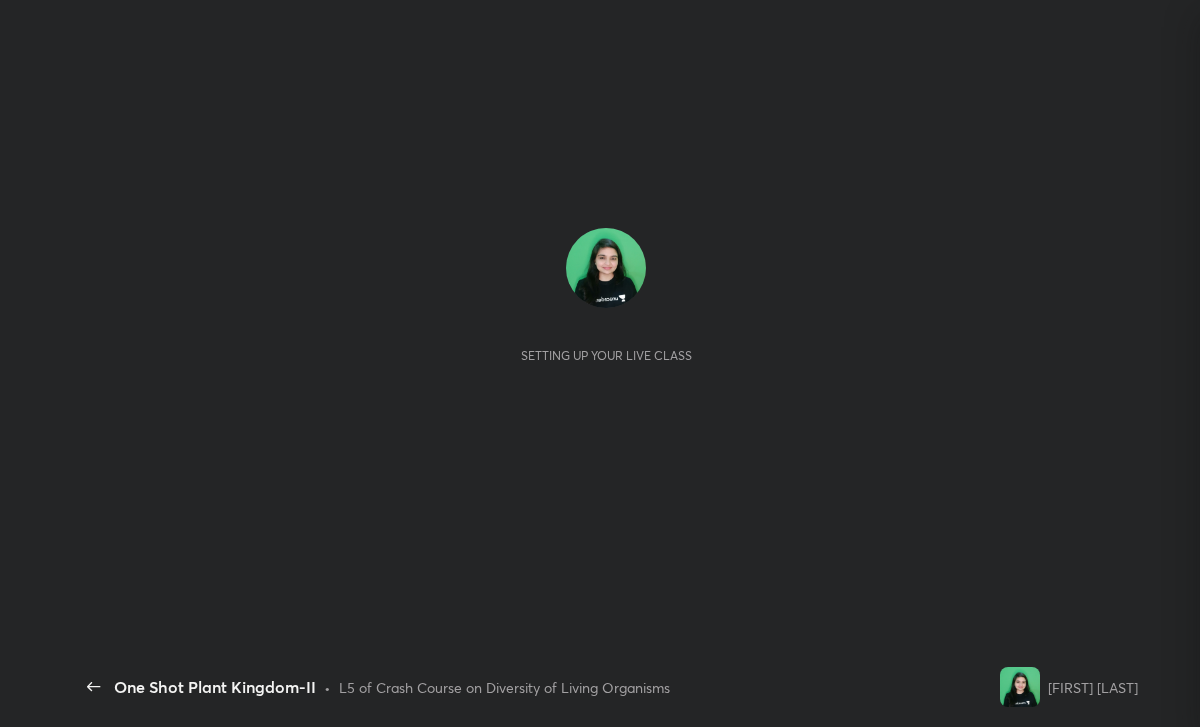 scroll, scrollTop: 0, scrollLeft: 0, axis: both 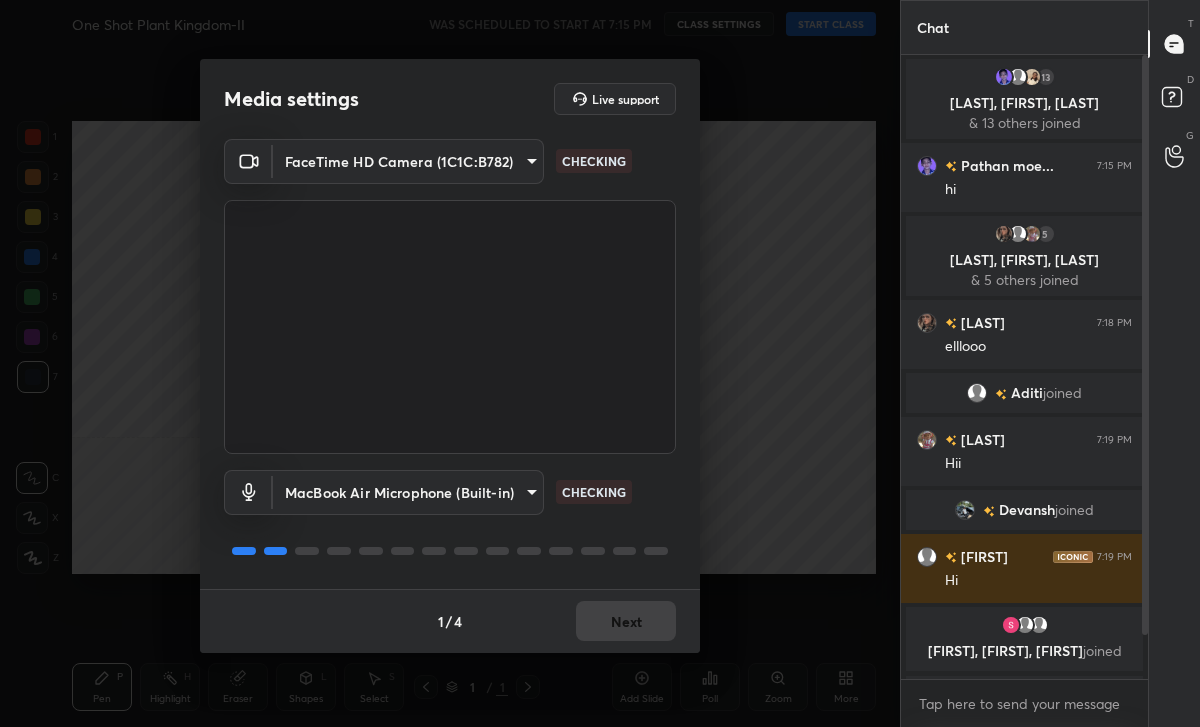 click on "1 / 4 Next" at bounding box center [450, 621] 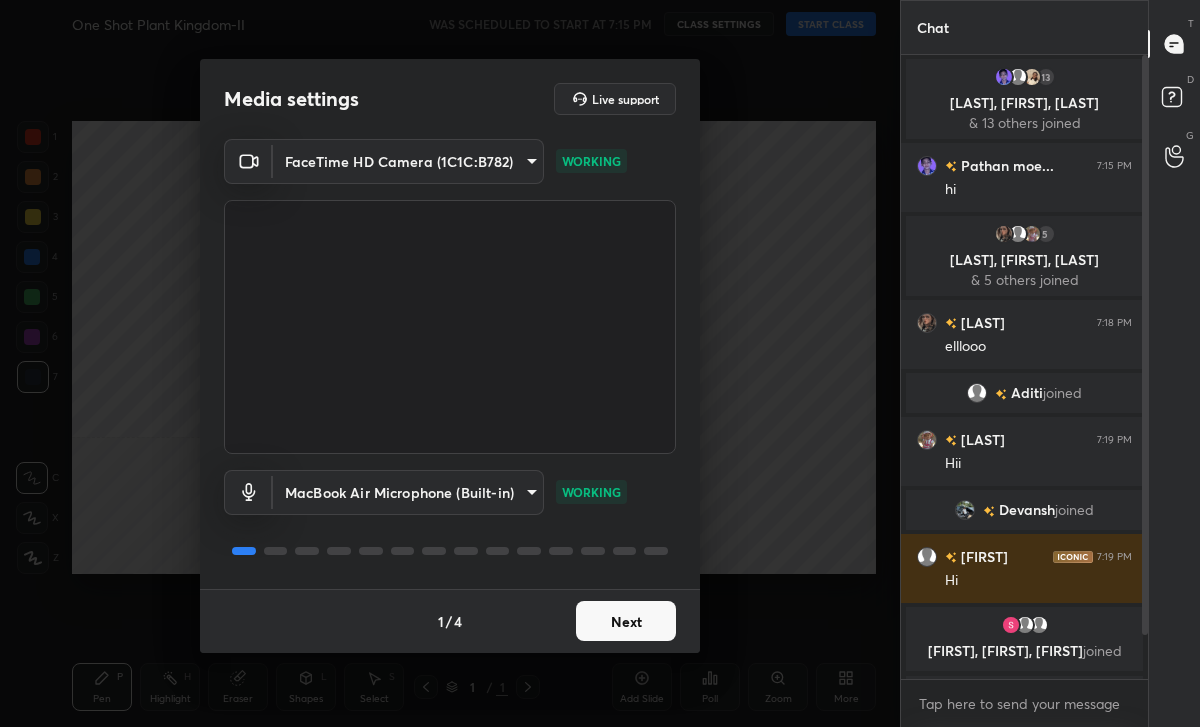 click on "Next" at bounding box center [626, 621] 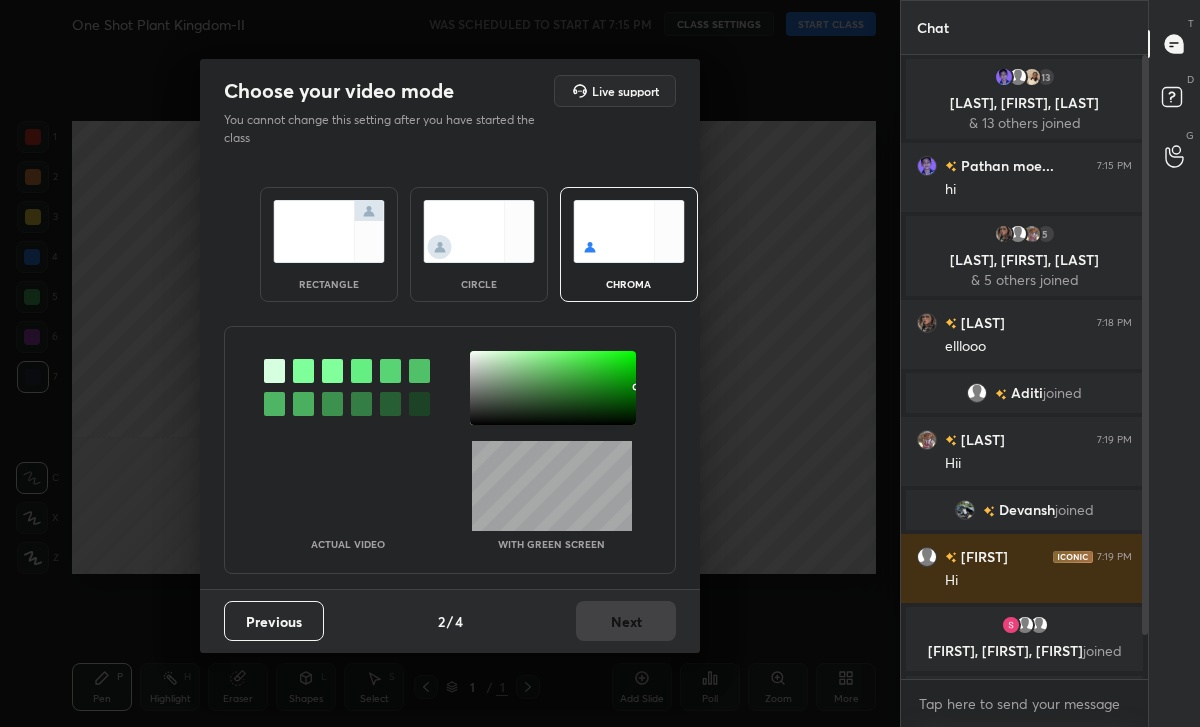 click at bounding box center (479, 231) 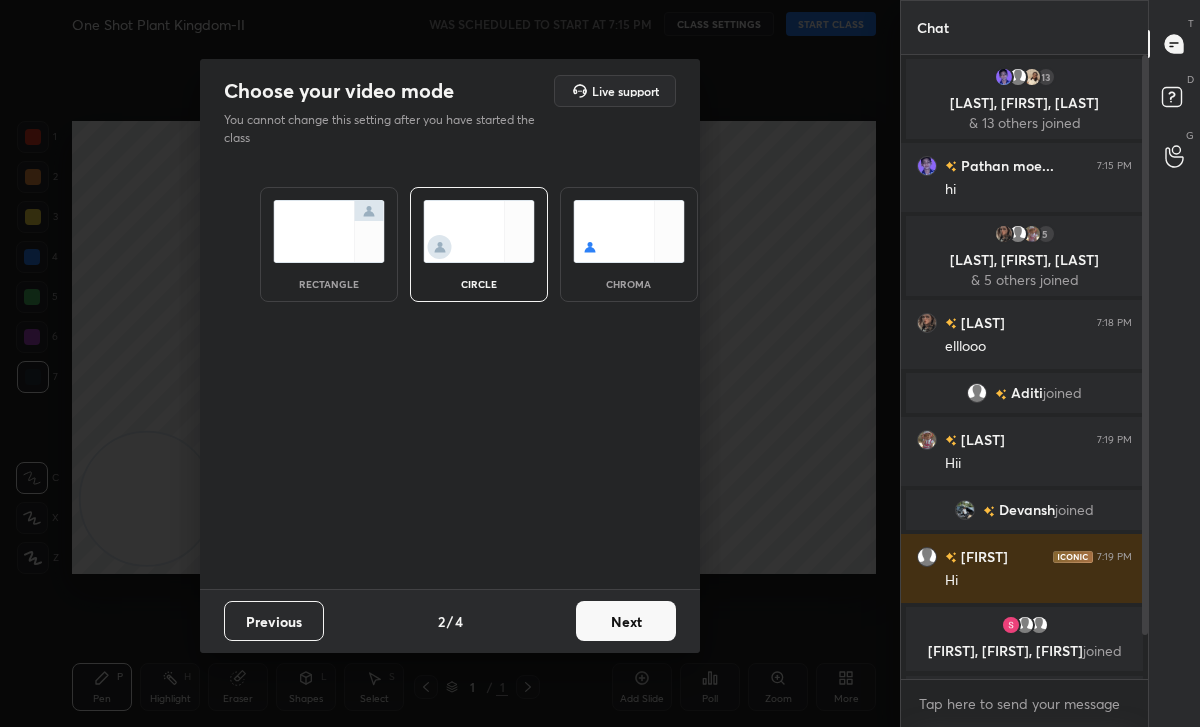 click on "Next" at bounding box center [626, 621] 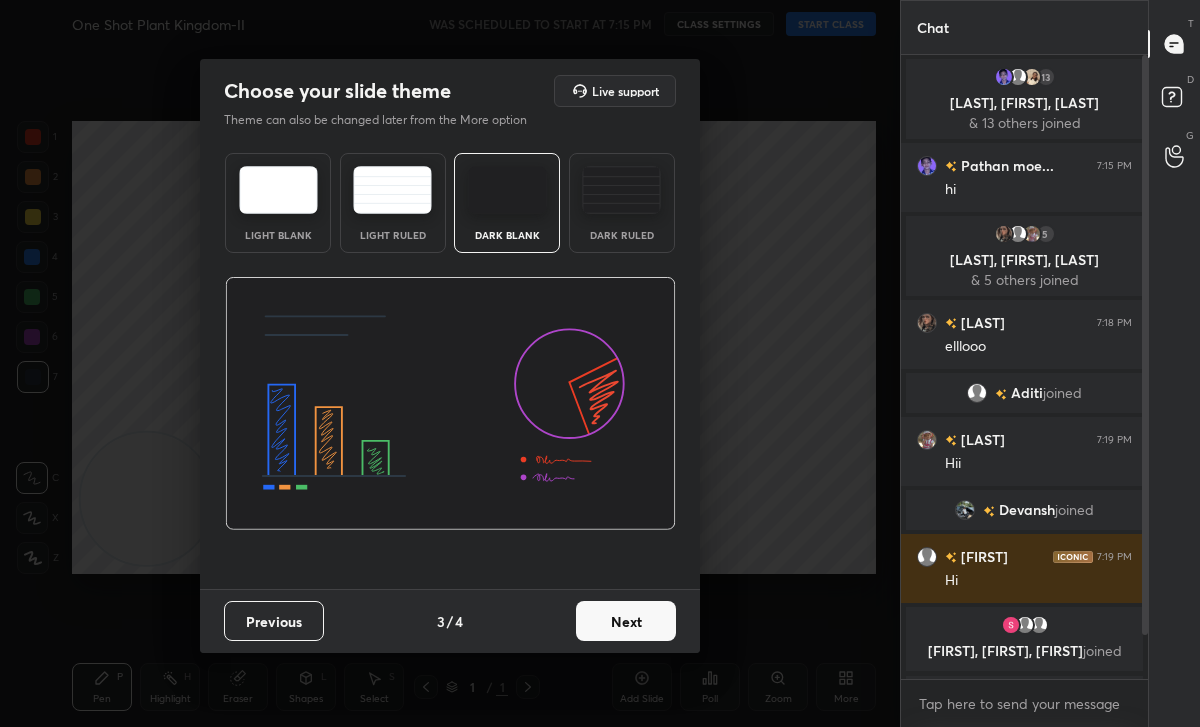 click on "Next" at bounding box center (626, 621) 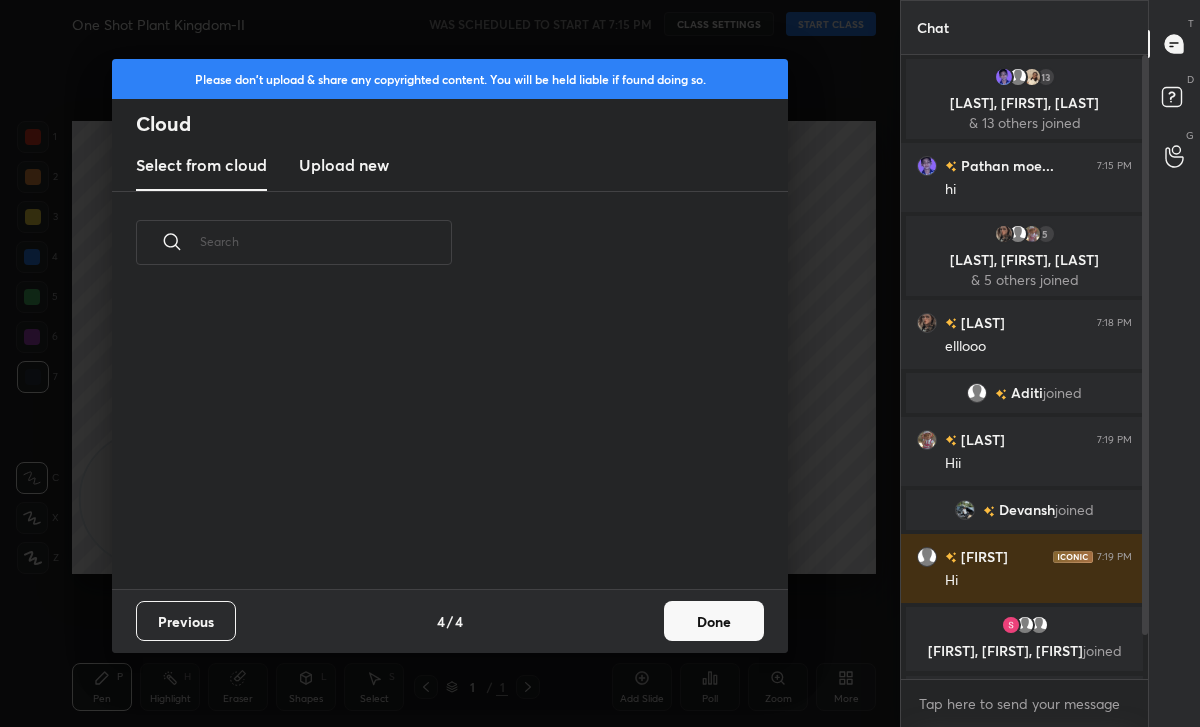 click on "Done" at bounding box center (714, 621) 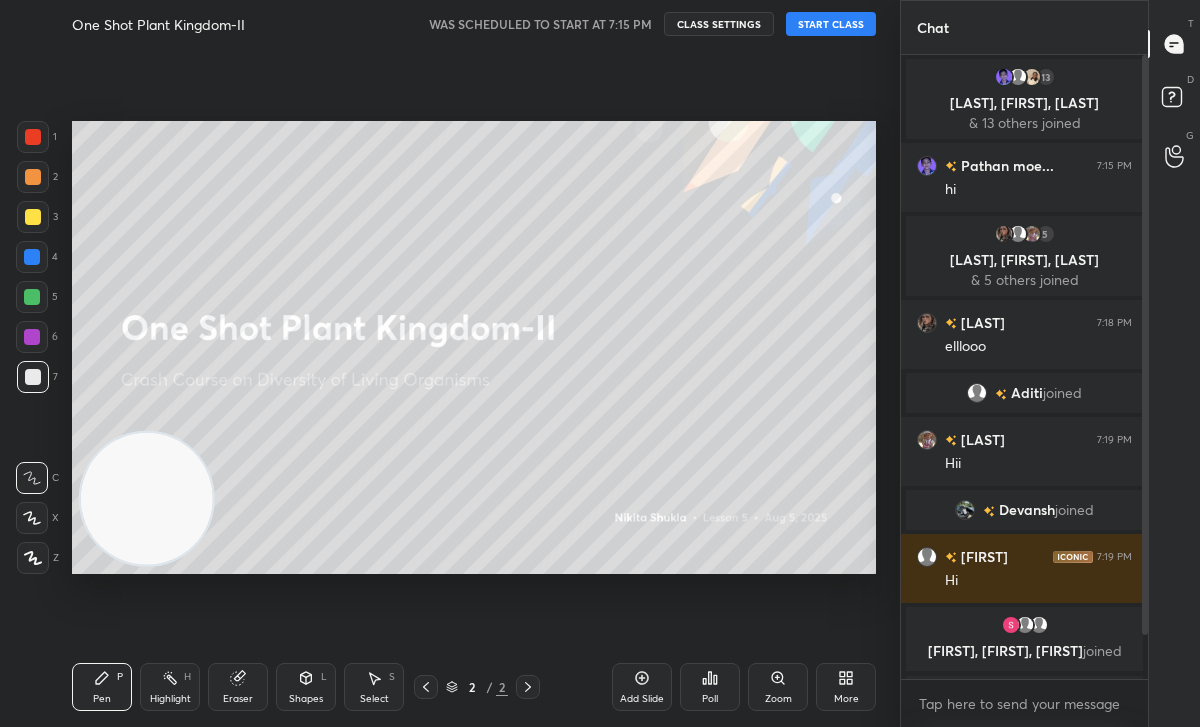 click on "START CLASS" at bounding box center (831, 24) 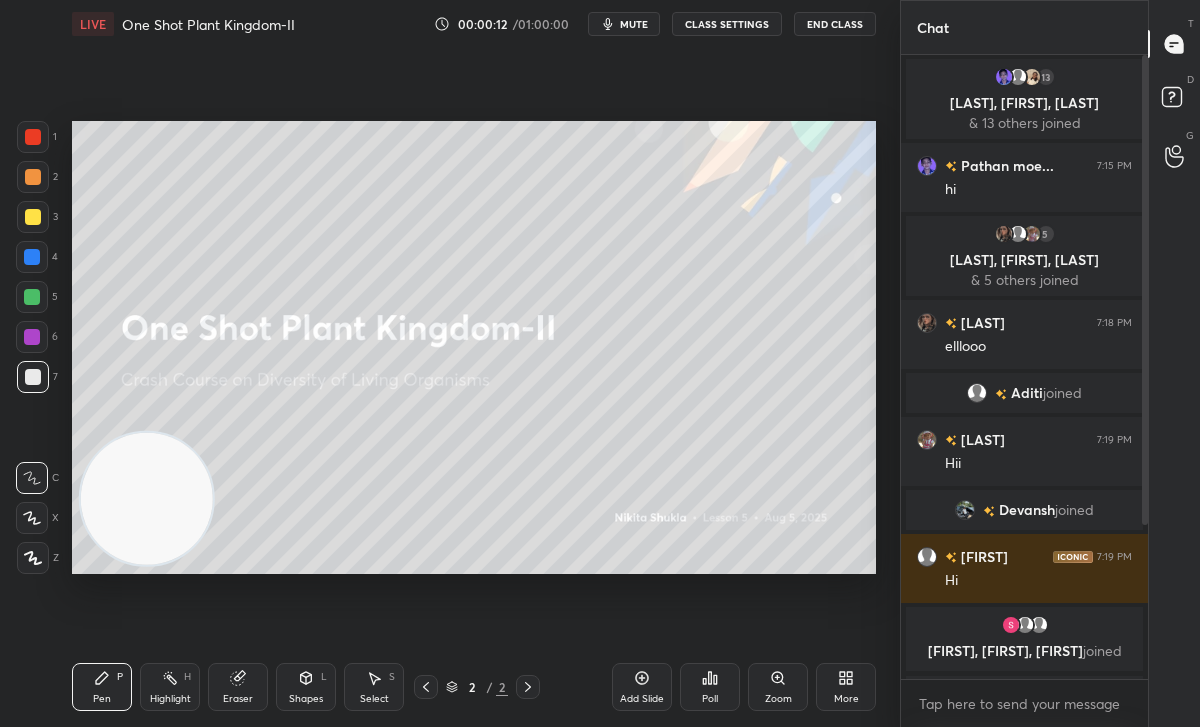 click on "mute" at bounding box center [624, 24] 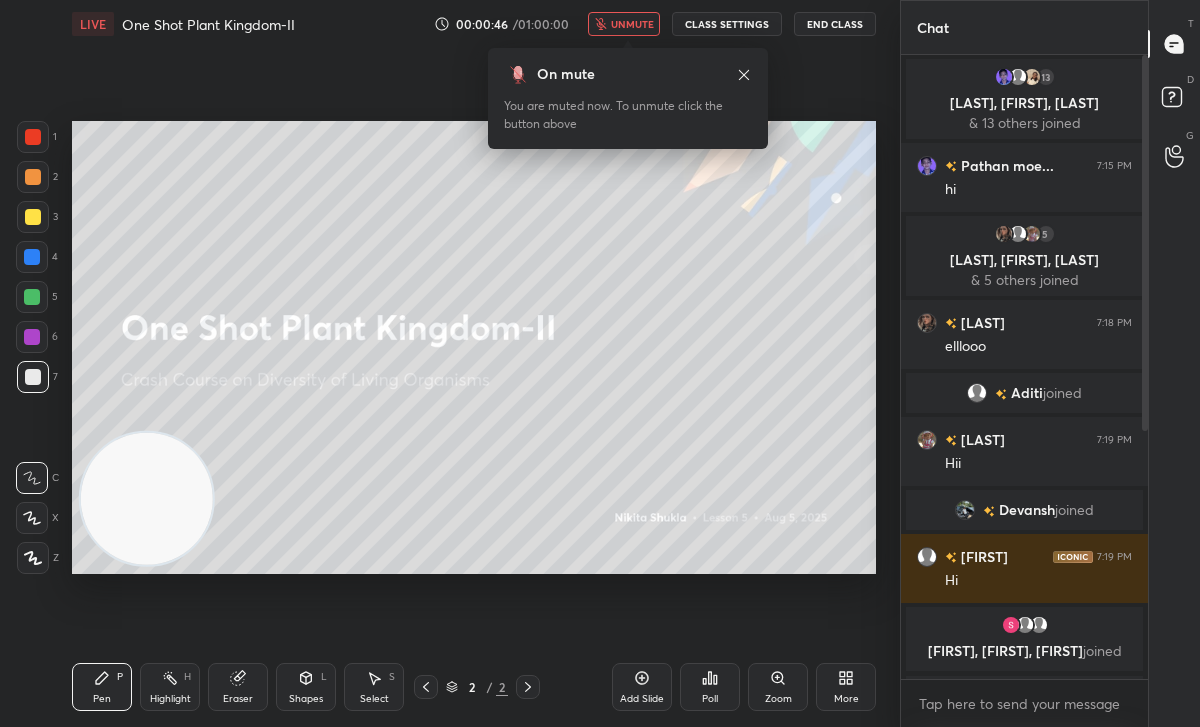 scroll, scrollTop: 577, scrollLeft: 241, axis: both 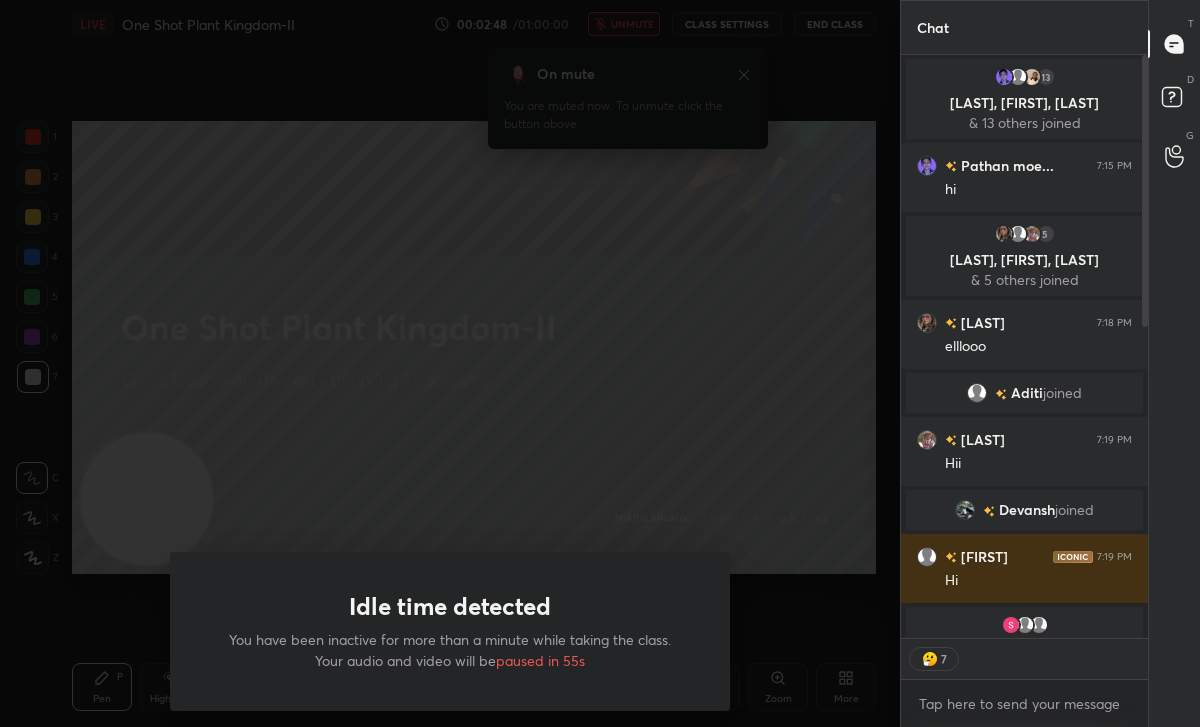 drag, startPoint x: 647, startPoint y: 31, endPoint x: 509, endPoint y: 71, distance: 143.6802 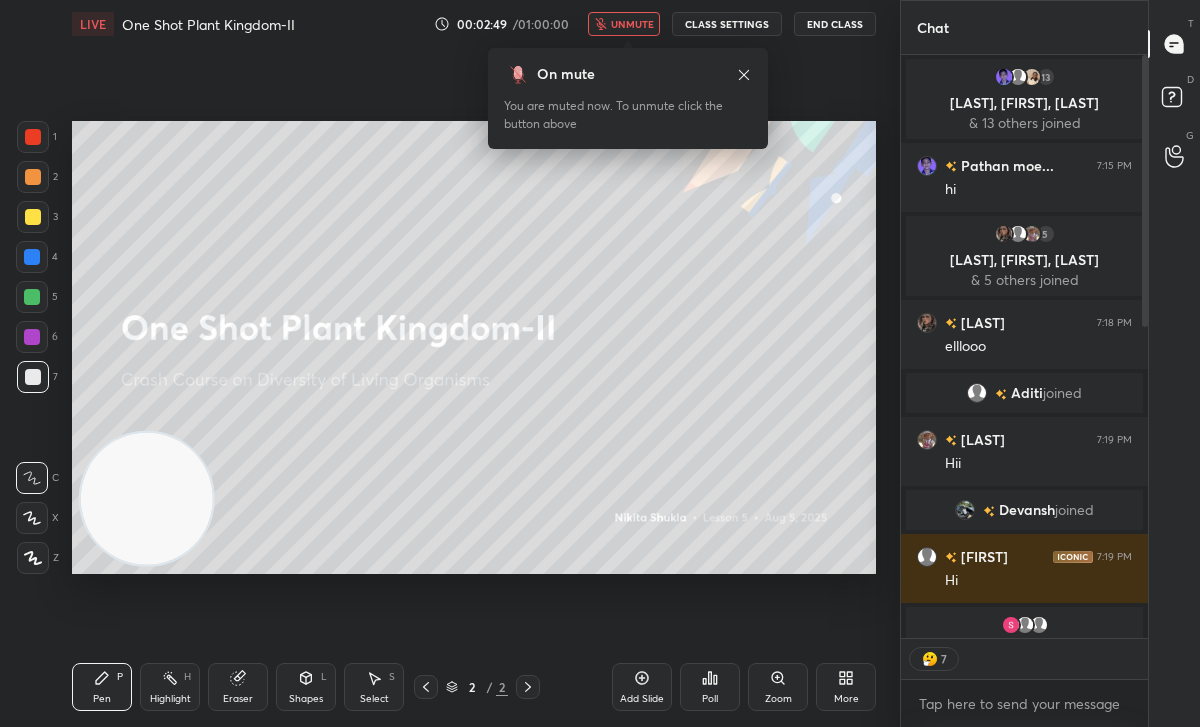 scroll, scrollTop: 7, scrollLeft: 7, axis: both 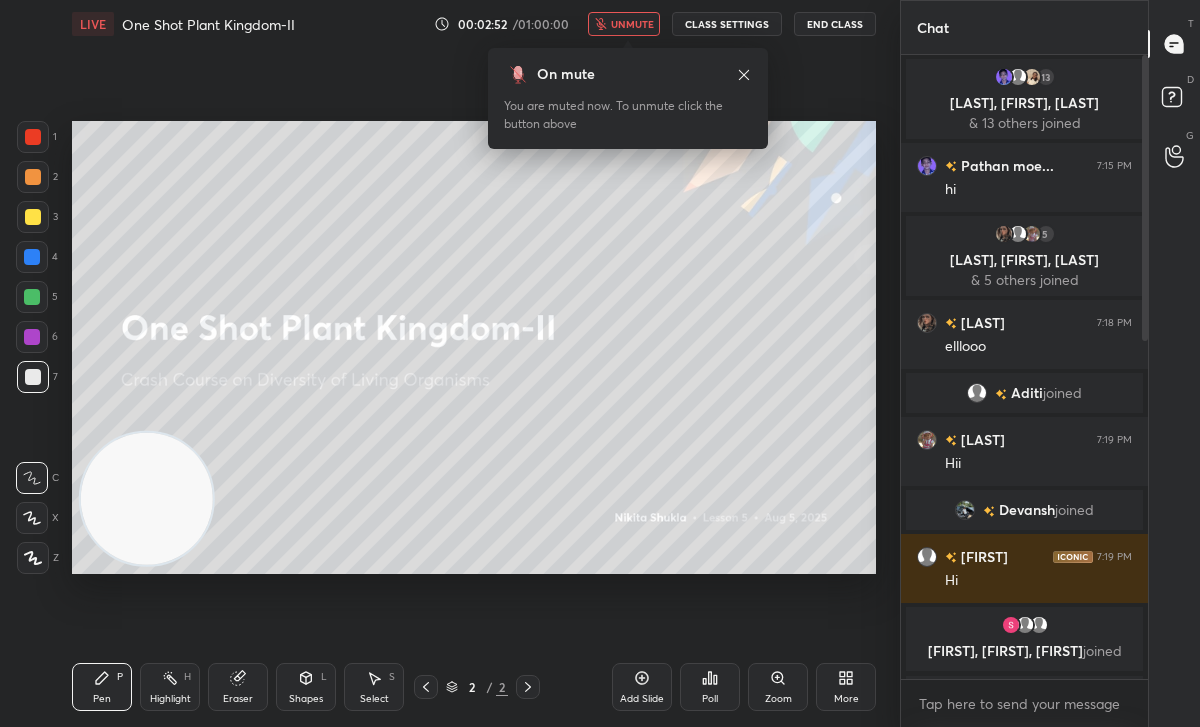 click on "unmute" at bounding box center [624, 24] 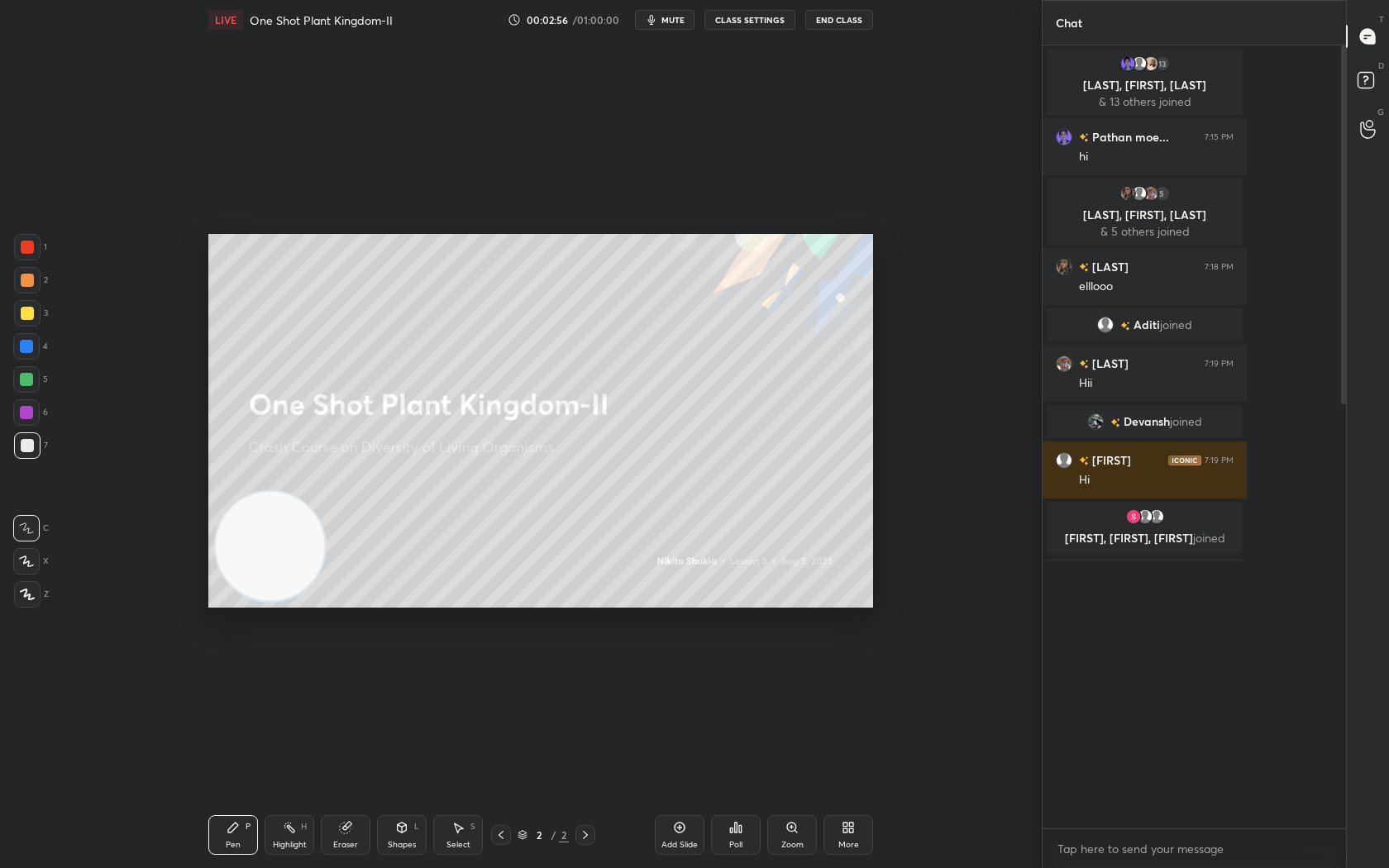 scroll, scrollTop: 81904, scrollLeft: 81703, axis: both 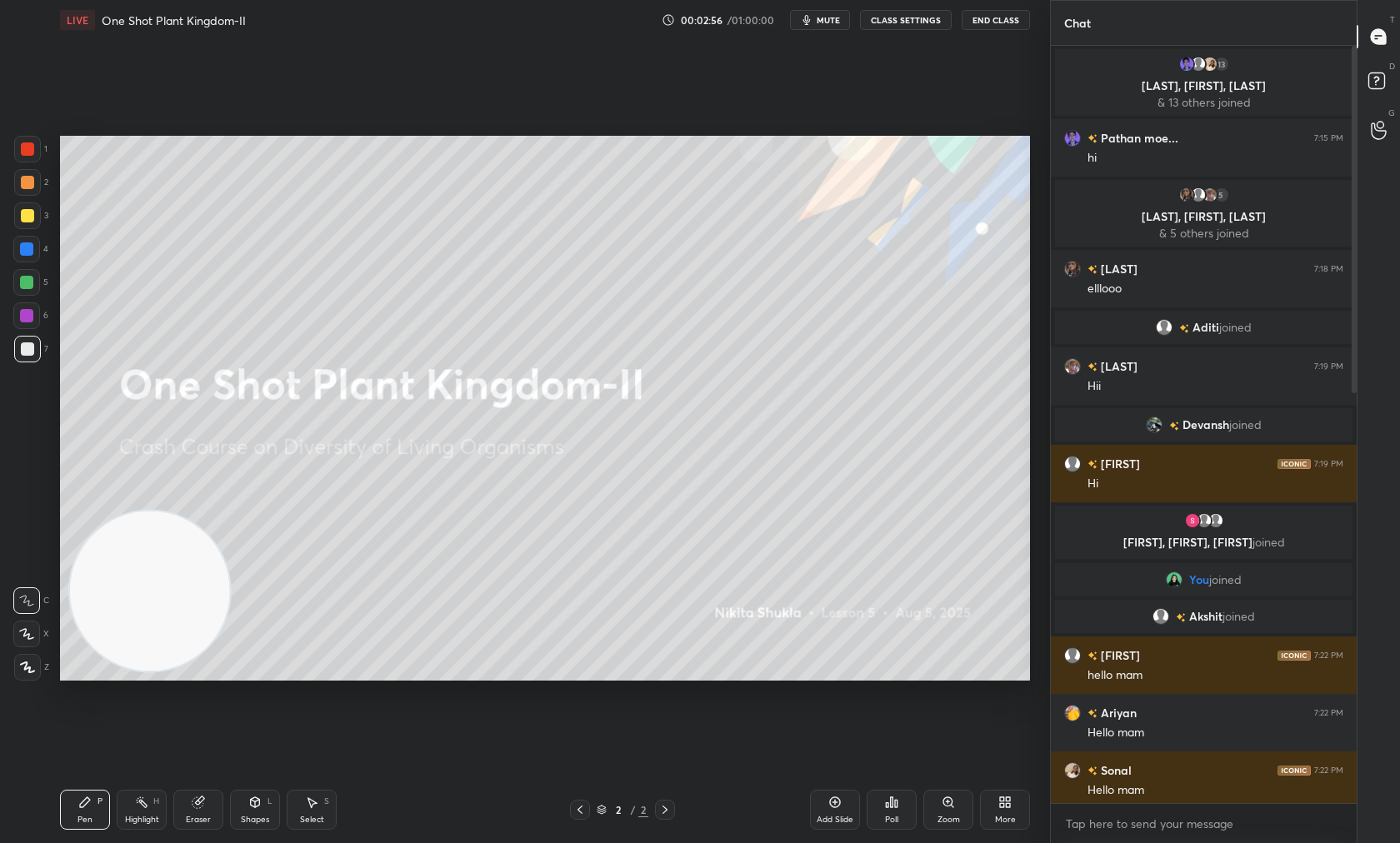 type on "x" 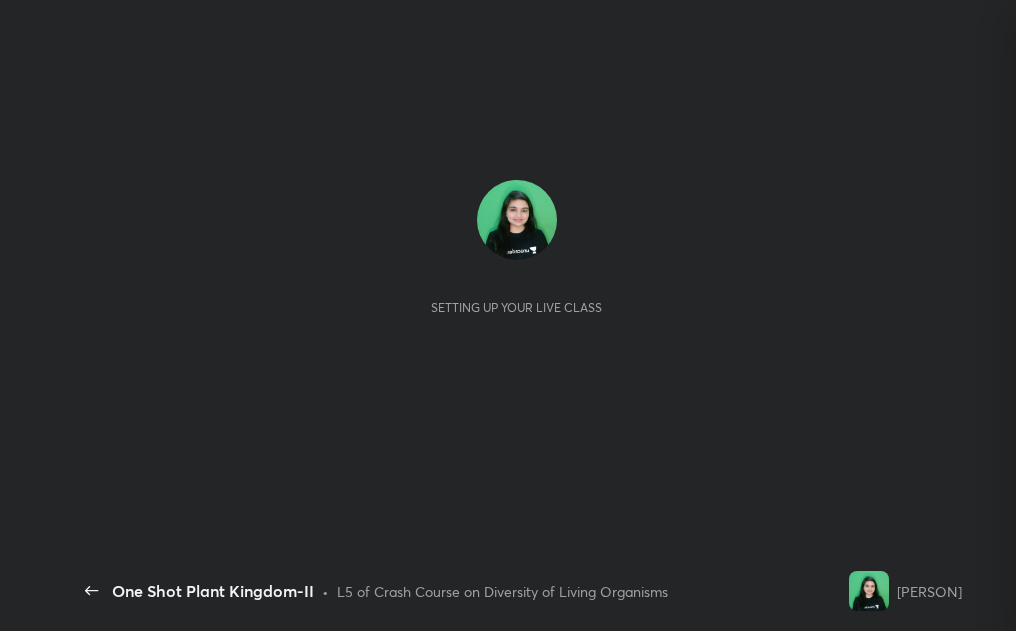 scroll, scrollTop: 0, scrollLeft: 0, axis: both 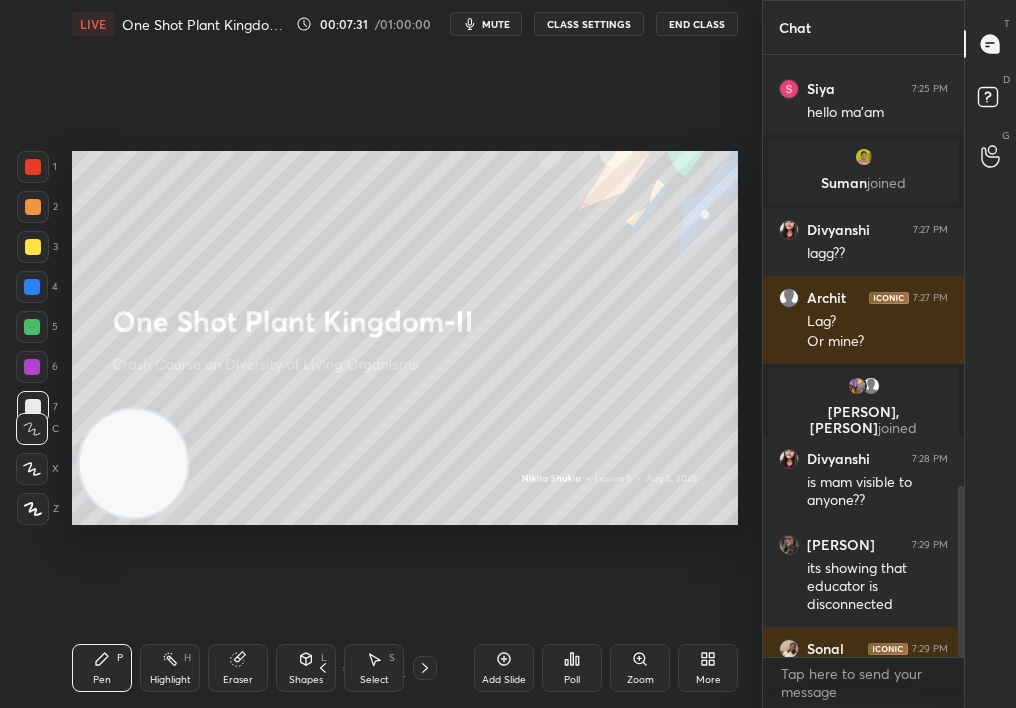 type on "x" 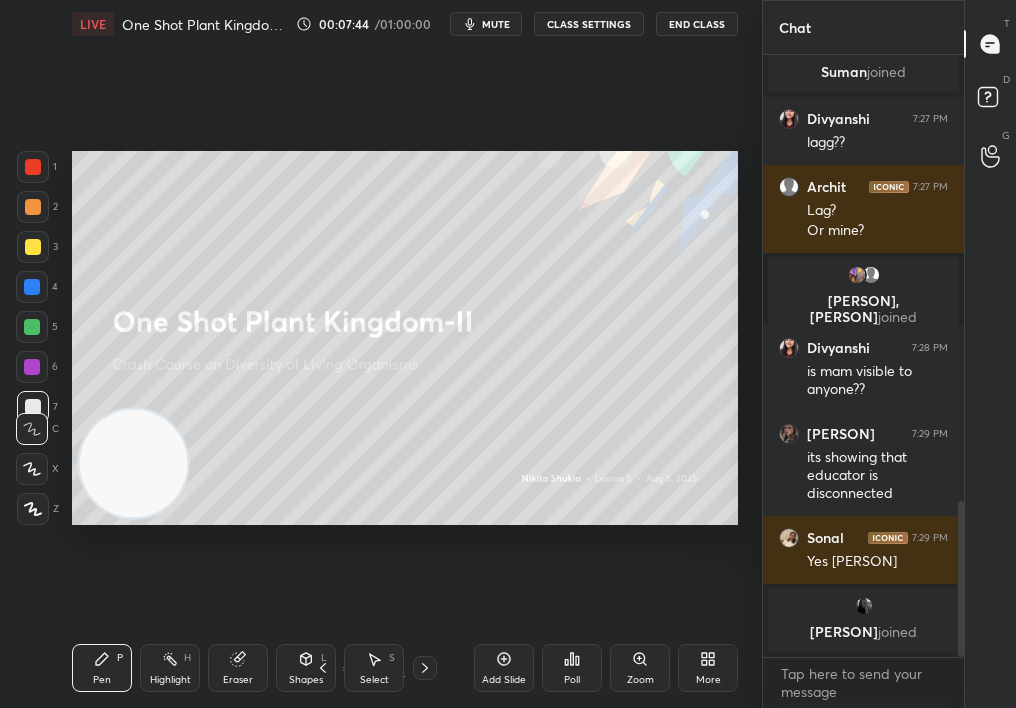 click on "Add Slide" at bounding box center [504, 668] 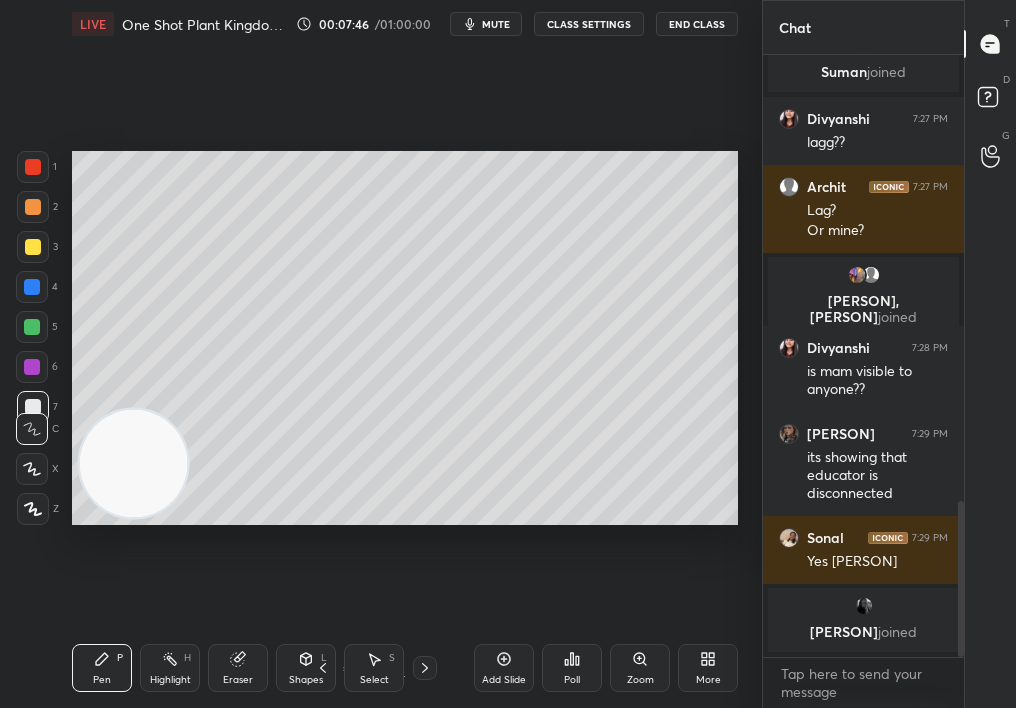 click at bounding box center (33, 247) 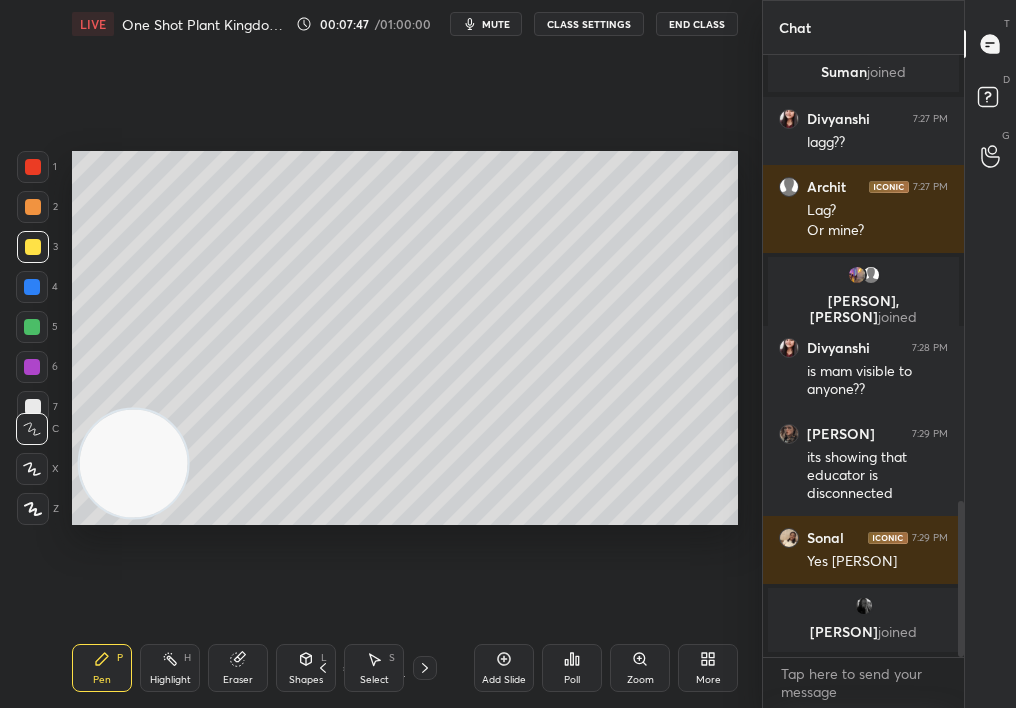 click at bounding box center (33, 247) 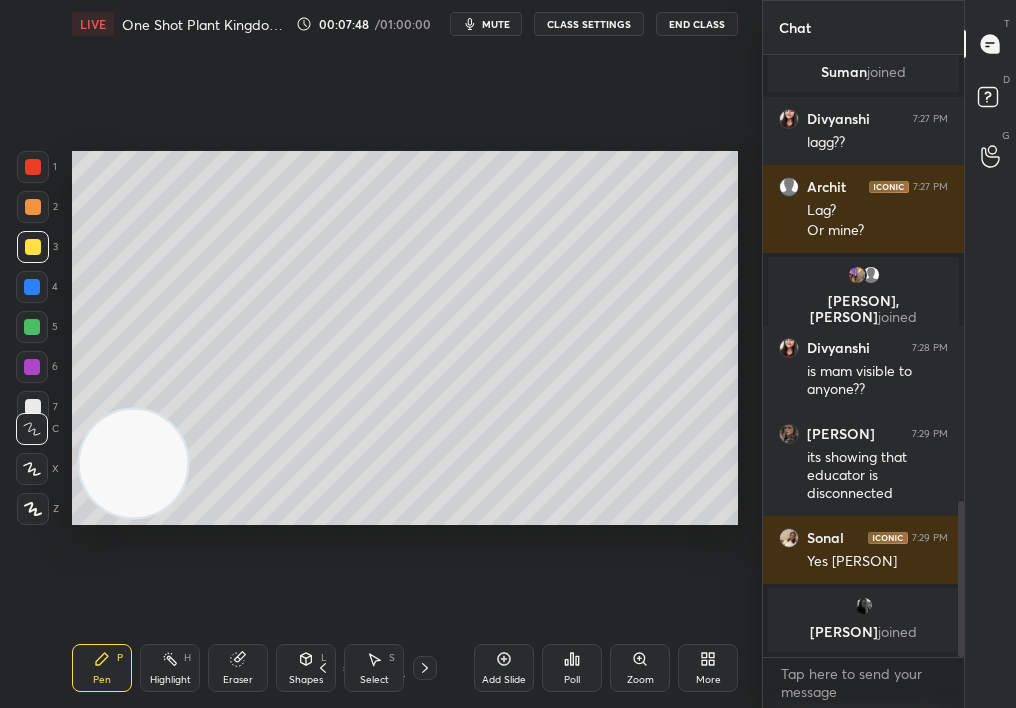 click 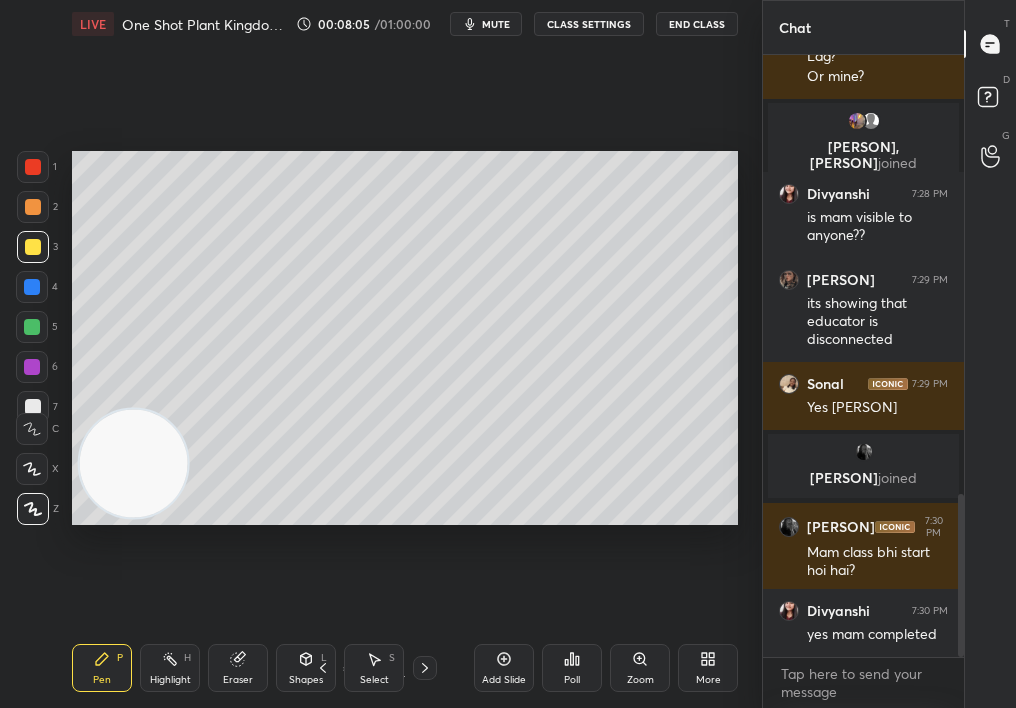 click on "Add Slide" at bounding box center [504, 668] 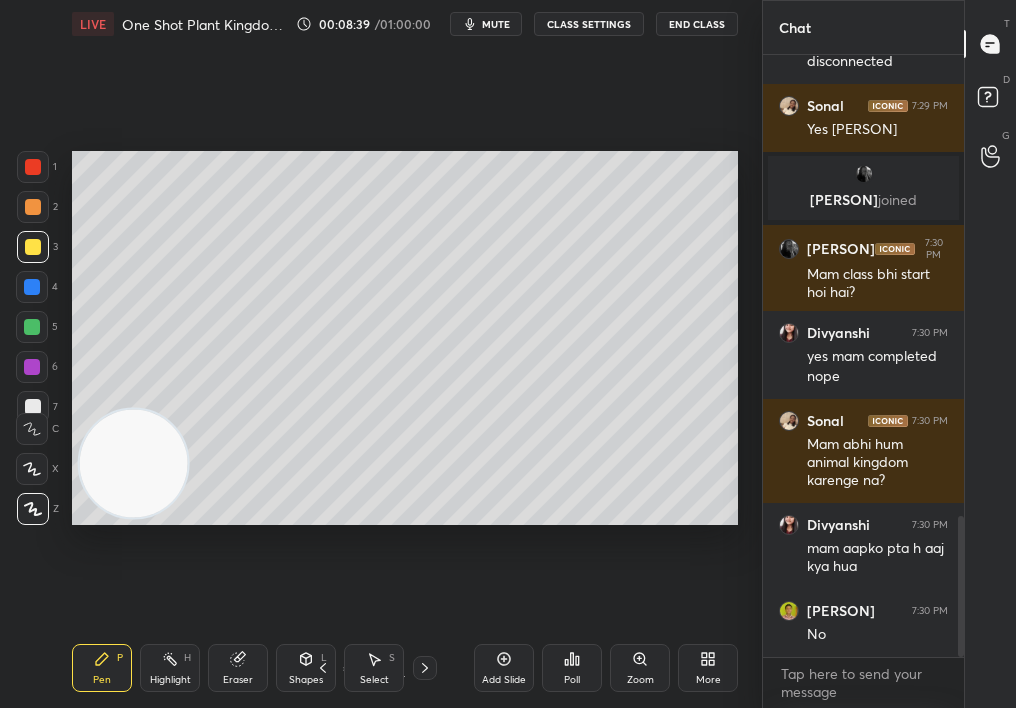 scroll, scrollTop: 1975, scrollLeft: 0, axis: vertical 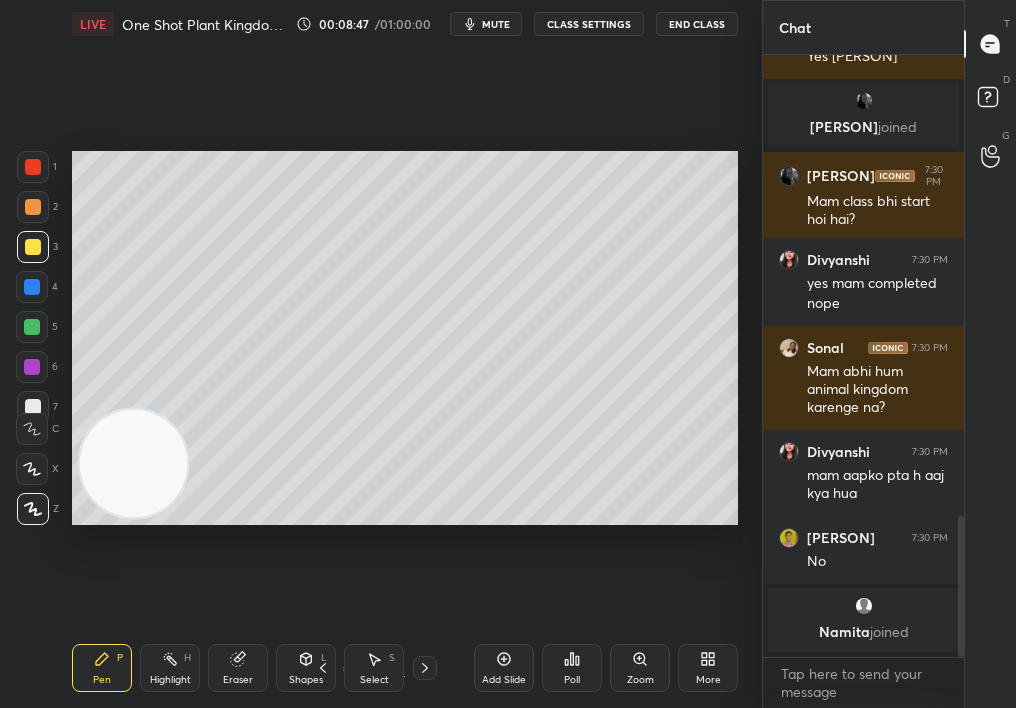 click on "More" at bounding box center (708, 680) 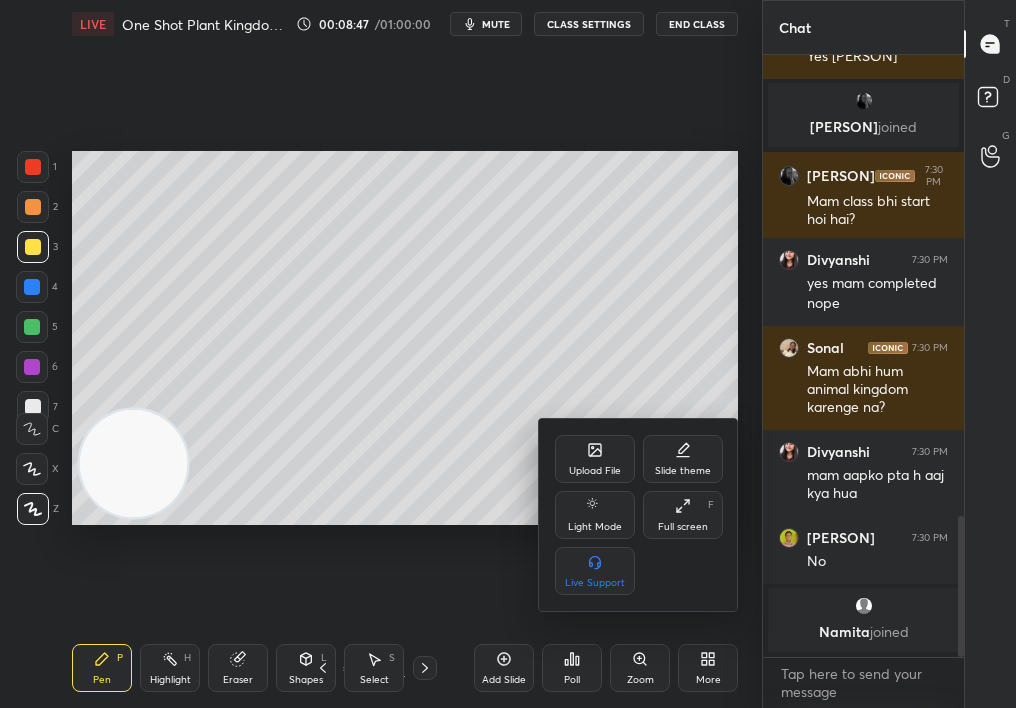 click on "Upload File" at bounding box center [595, 459] 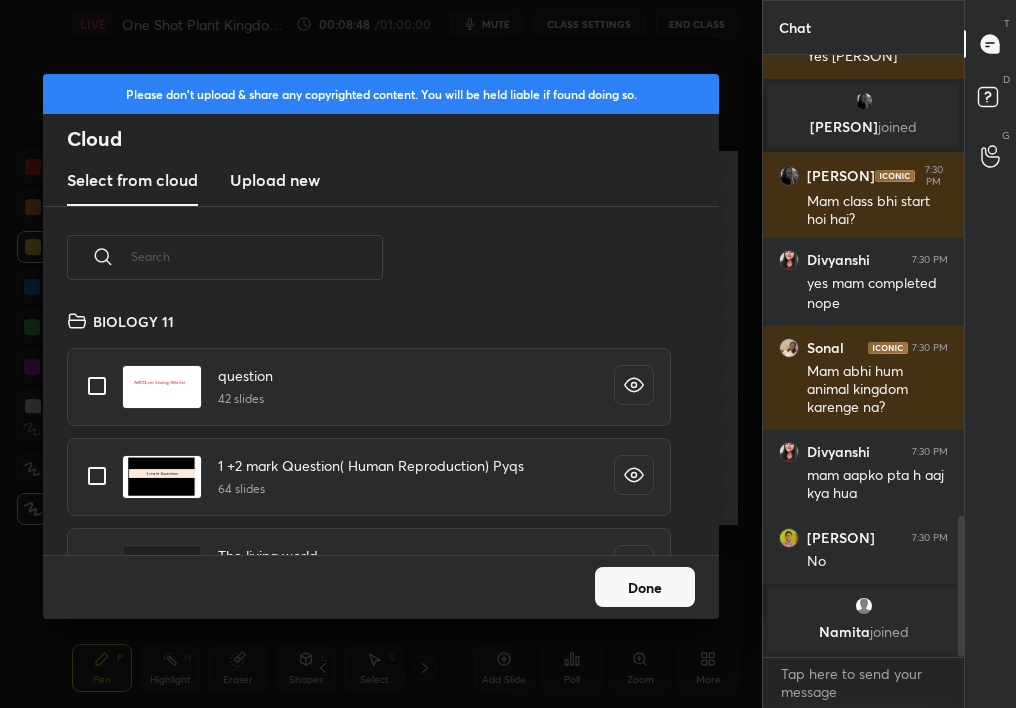 click on "Done" at bounding box center (645, 587) 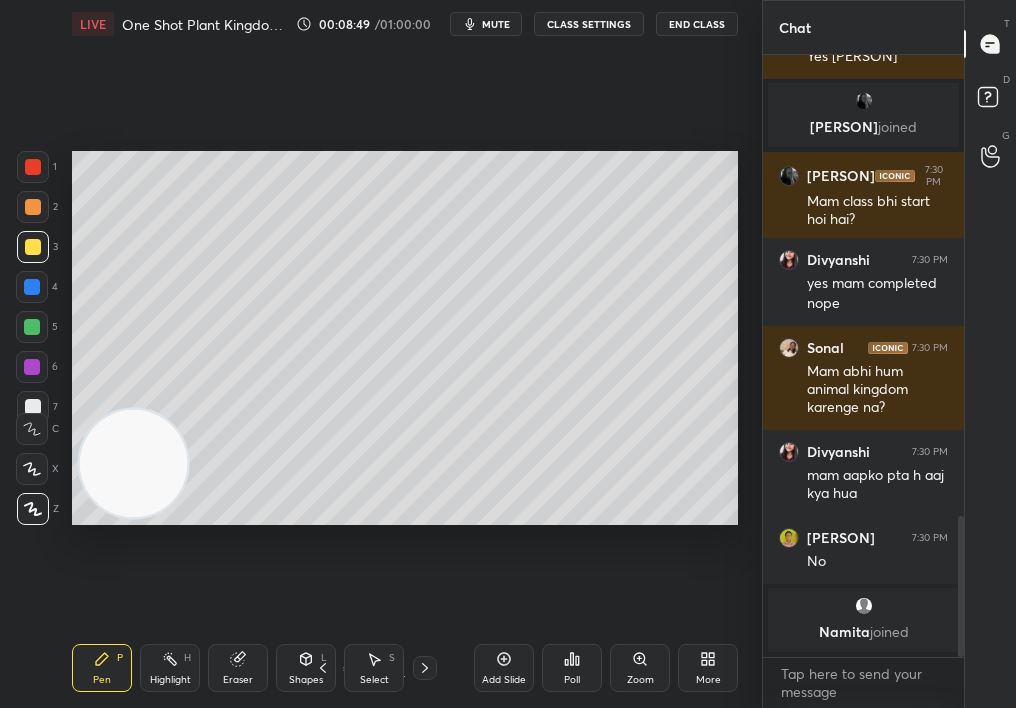 click on "Add Slide" at bounding box center [504, 668] 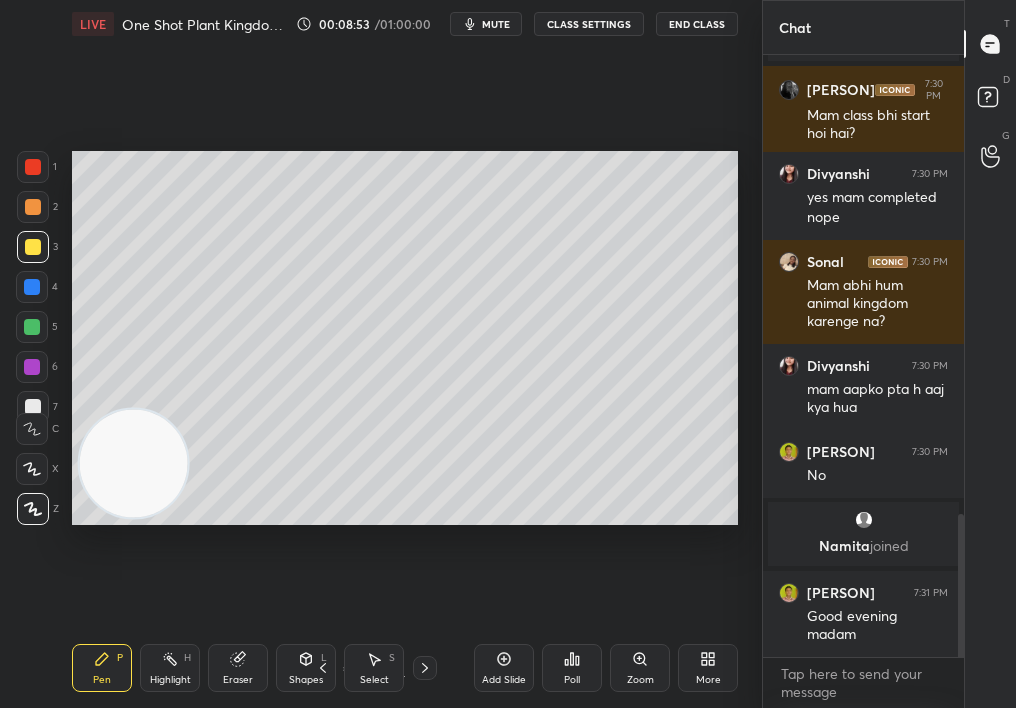 scroll, scrollTop: 1930, scrollLeft: 0, axis: vertical 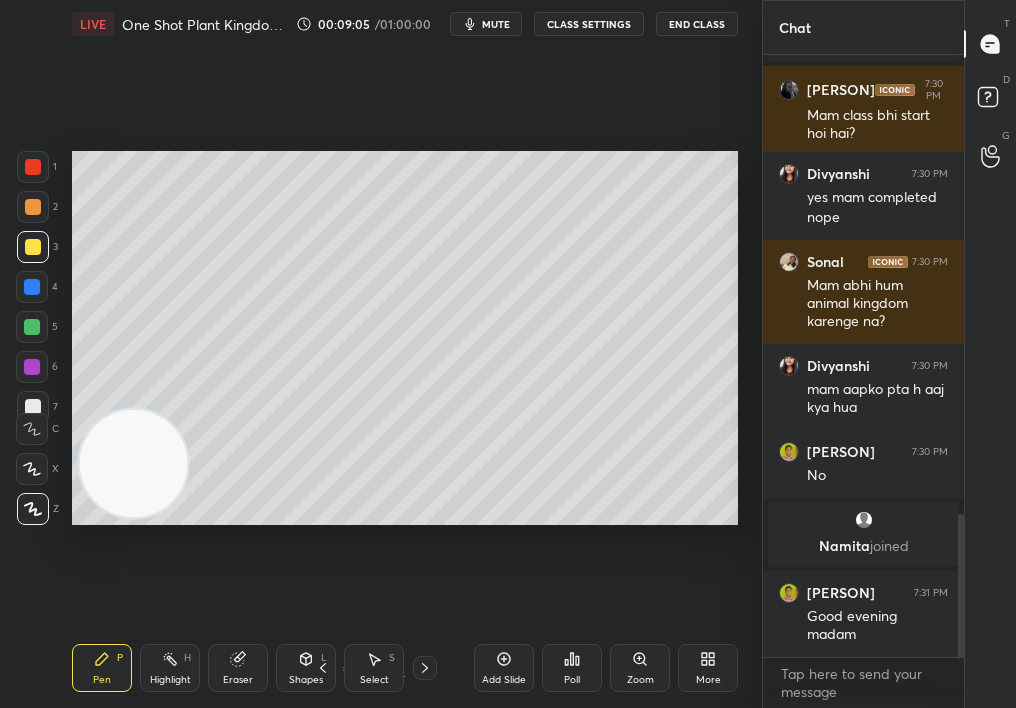 click on "Add Slide Poll Zoom More" at bounding box center (606, 668) 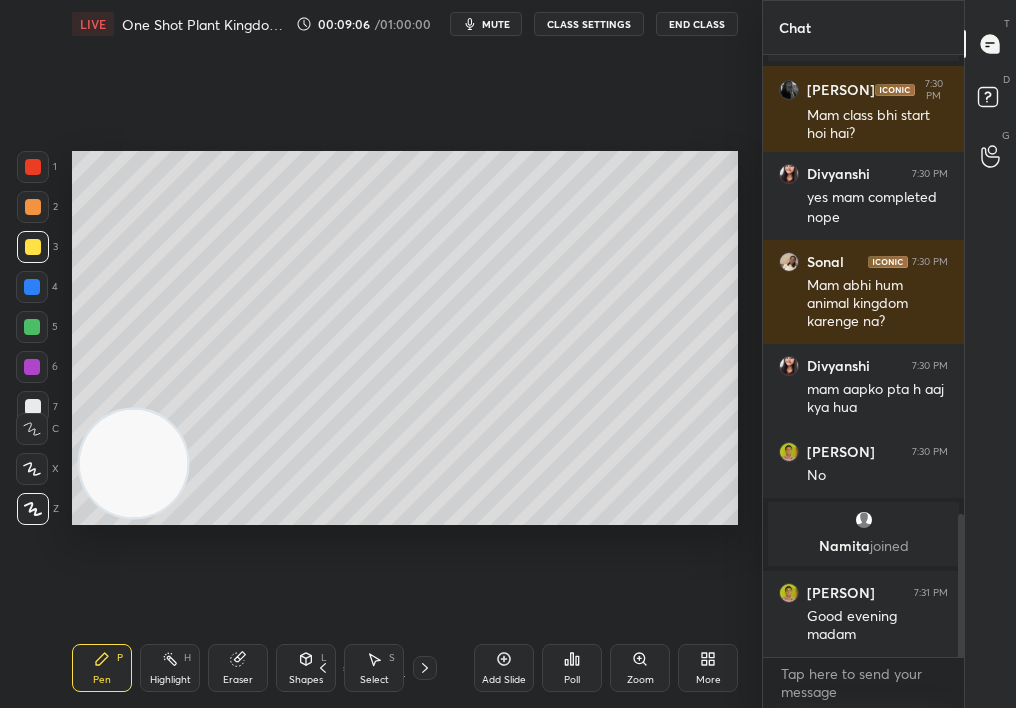click on "More" at bounding box center [708, 668] 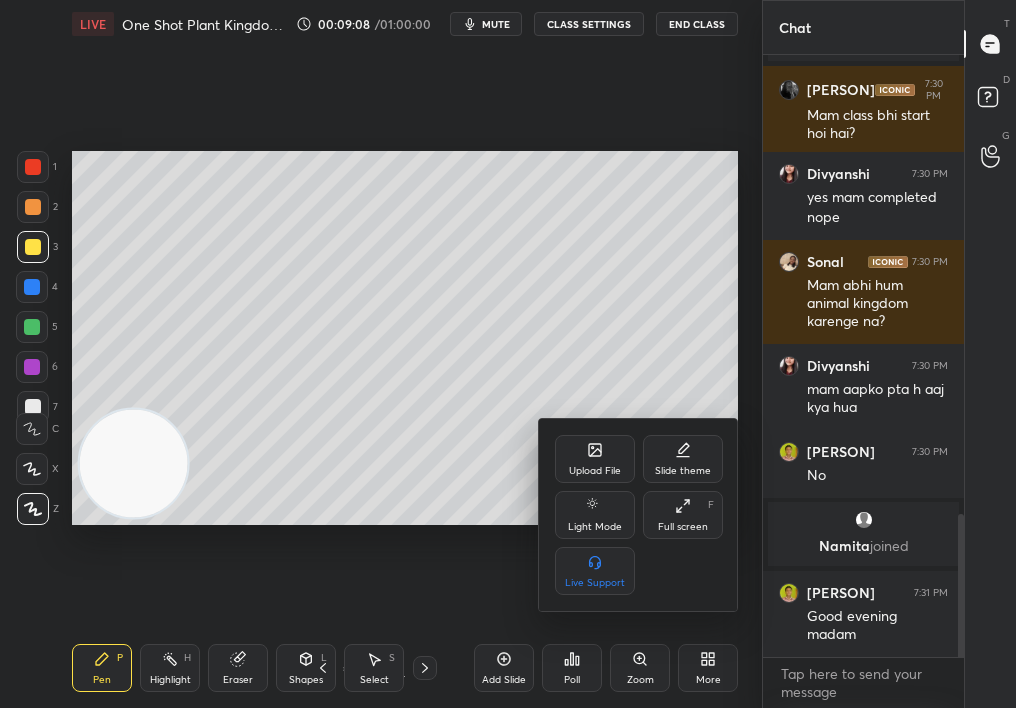 click 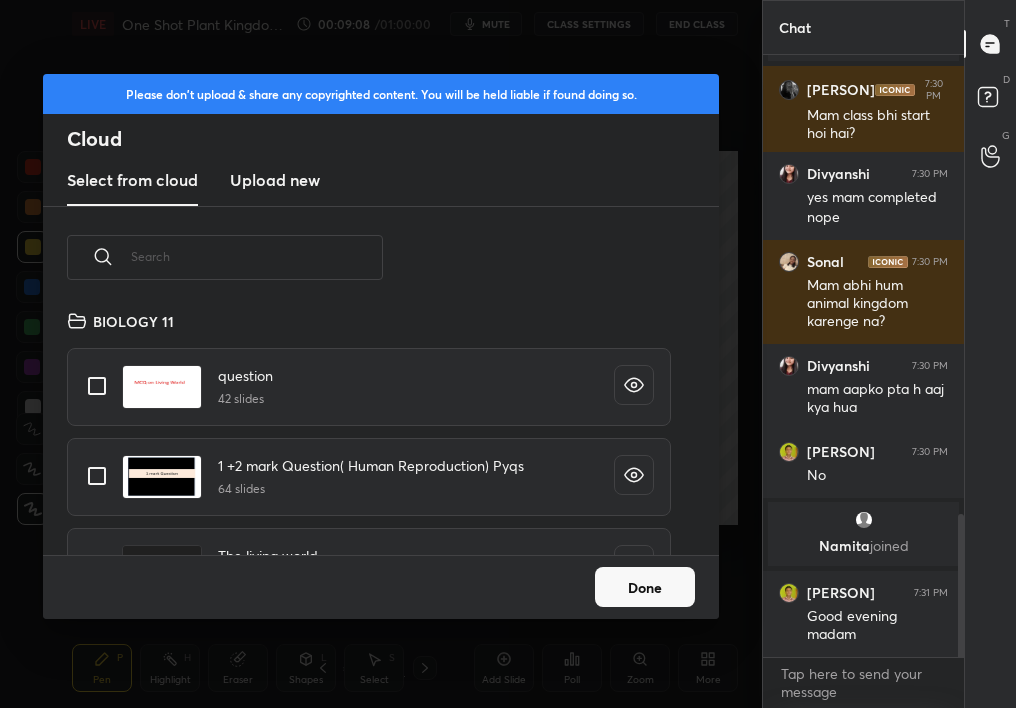 scroll, scrollTop: 7, scrollLeft: 11, axis: both 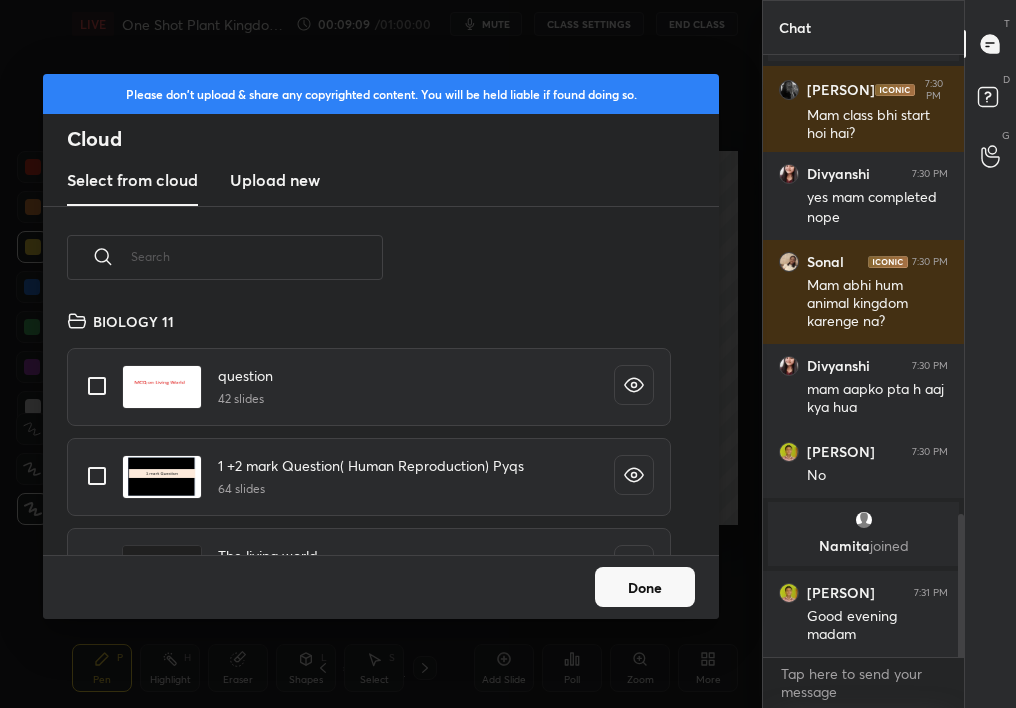 click on "Upload new" at bounding box center [275, 180] 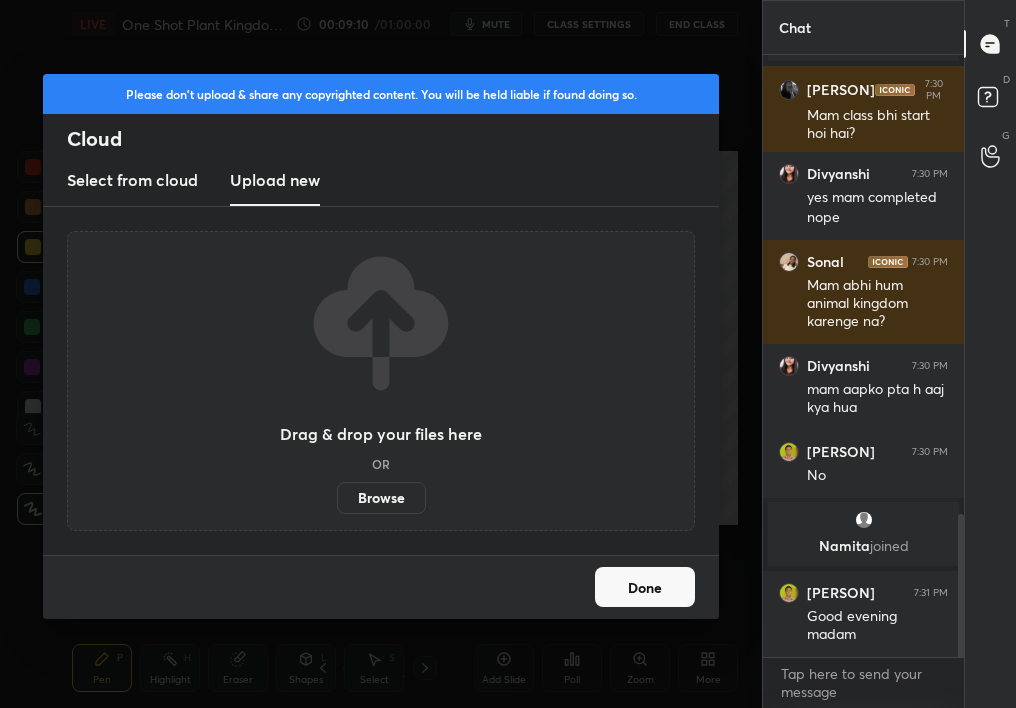 drag, startPoint x: 333, startPoint y: 491, endPoint x: 354, endPoint y: 485, distance: 21.84033 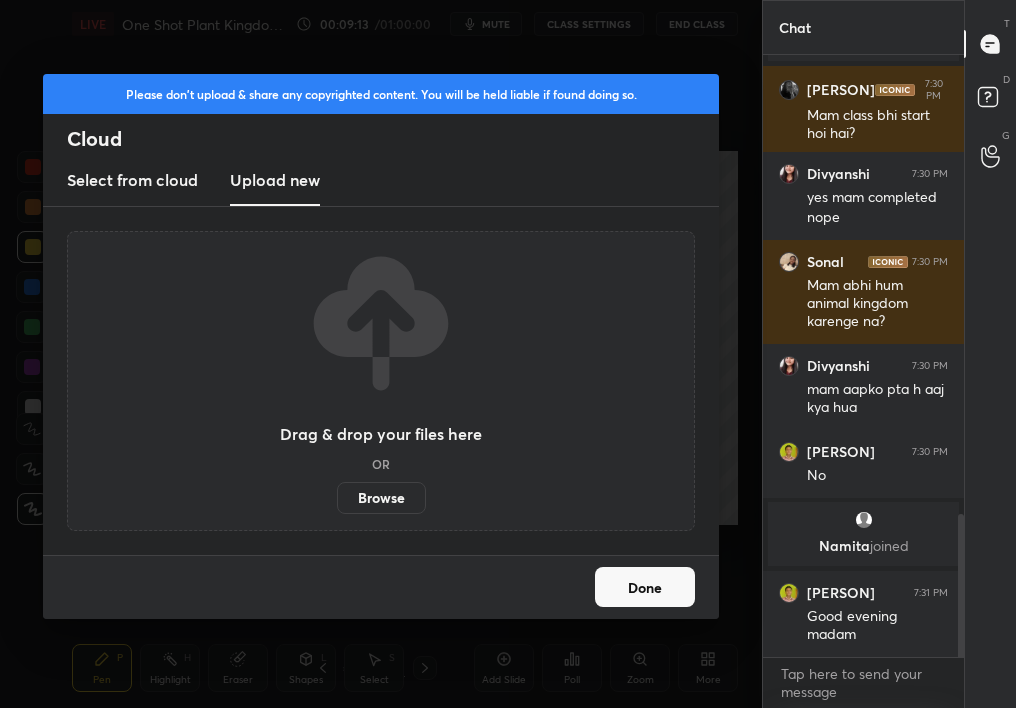 click on "Select from cloud" at bounding box center [132, 180] 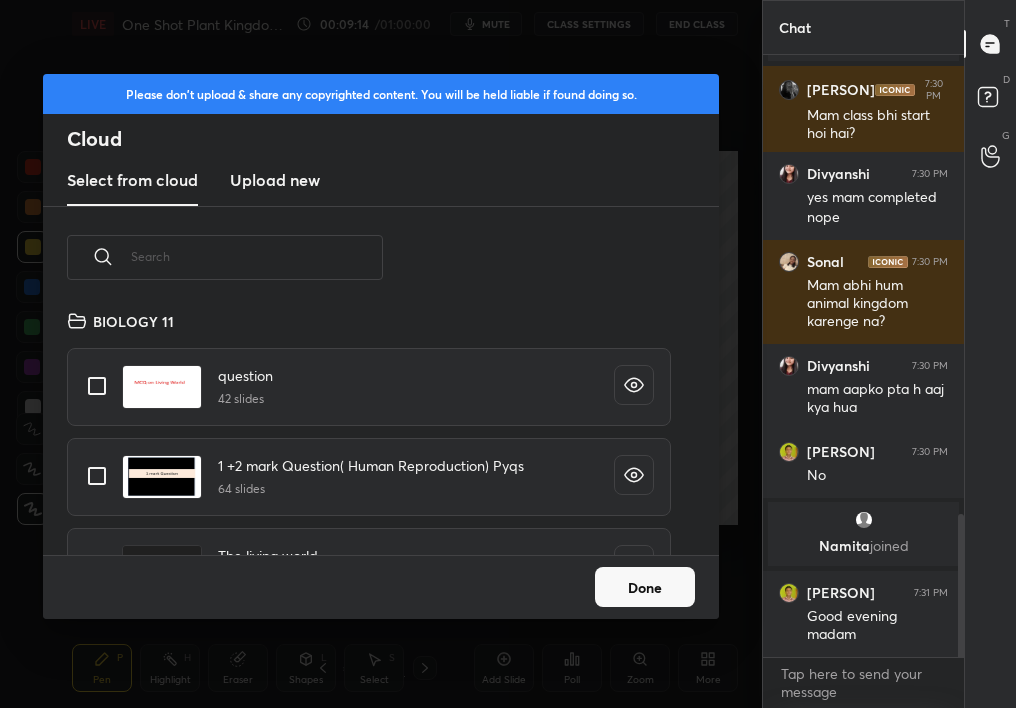 click at bounding box center (257, 256) 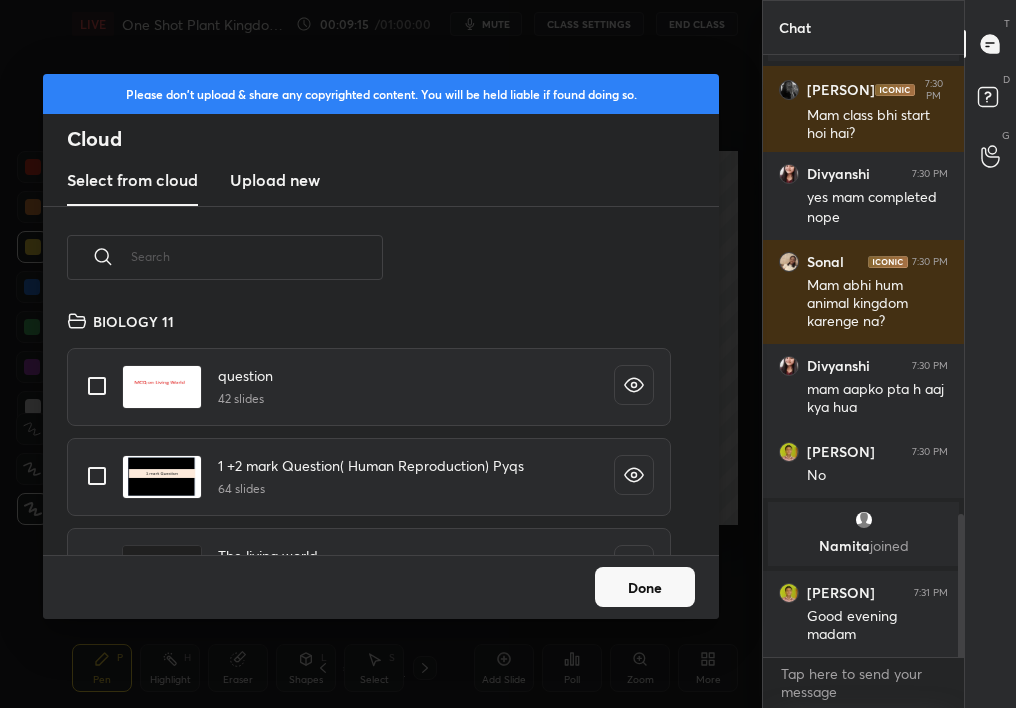 click at bounding box center [257, 256] 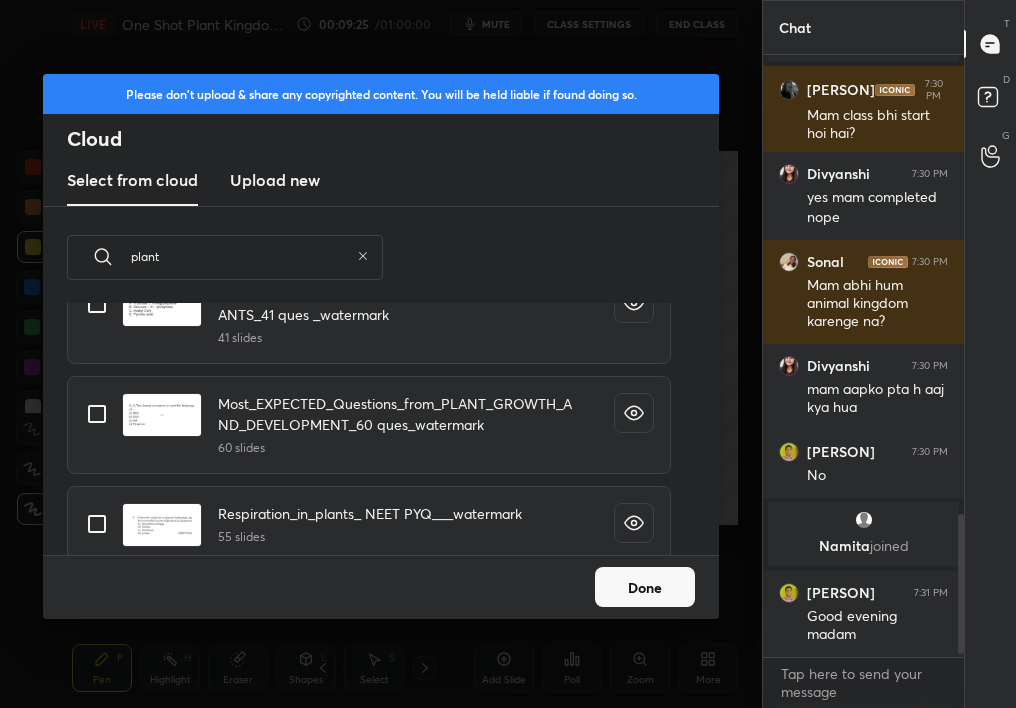 scroll, scrollTop: 710, scrollLeft: 0, axis: vertical 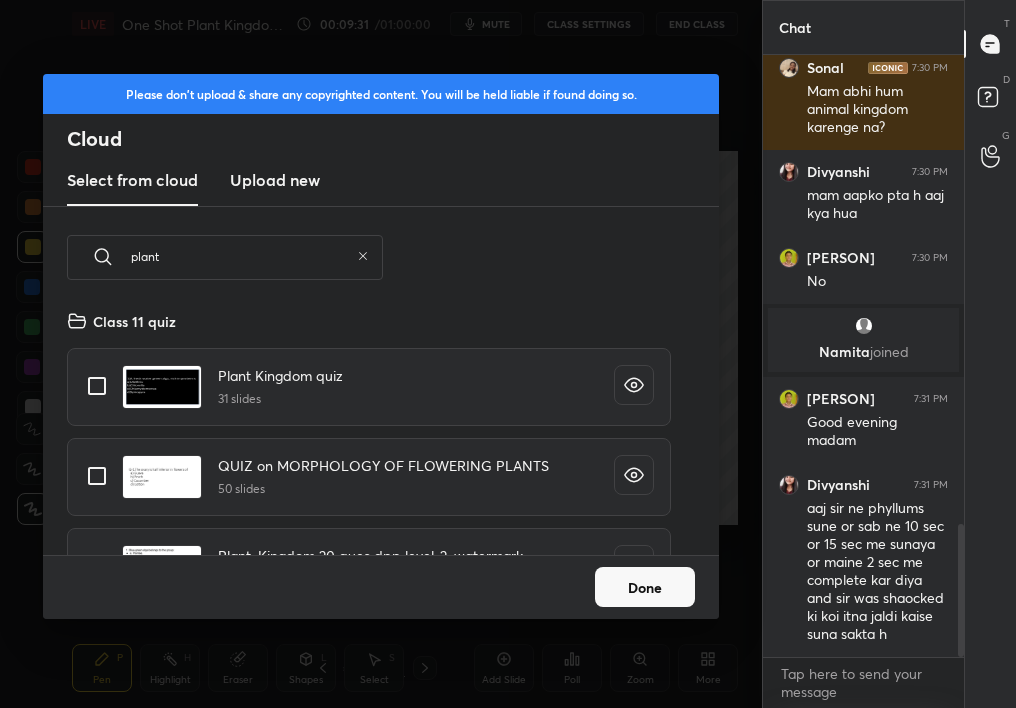 type on "plant" 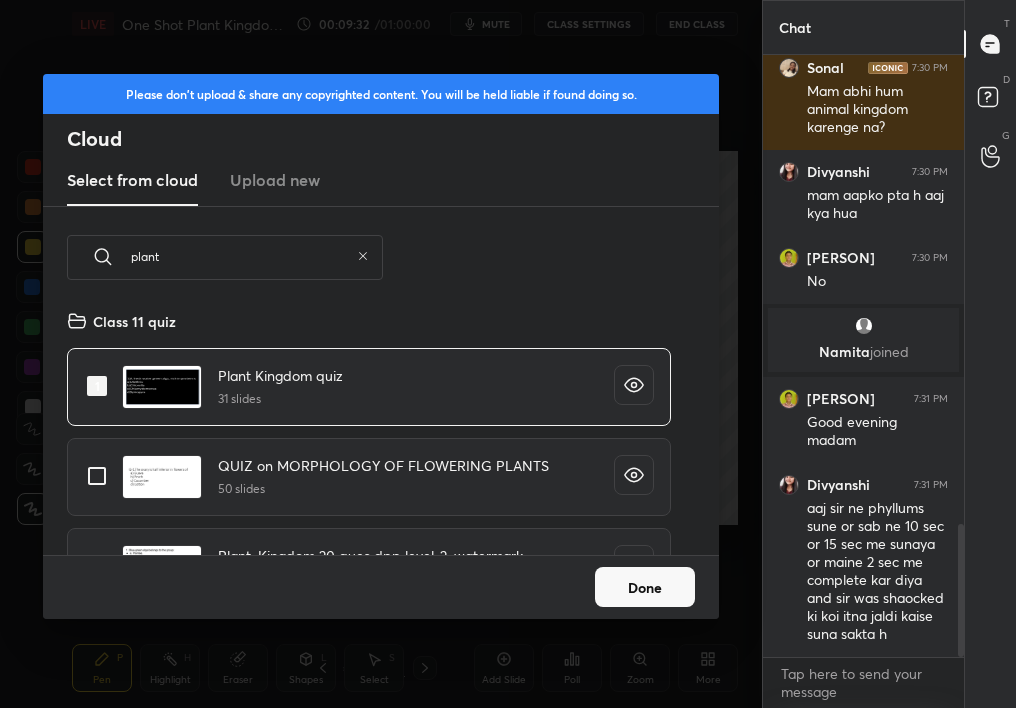 click on "Done" at bounding box center [645, 587] 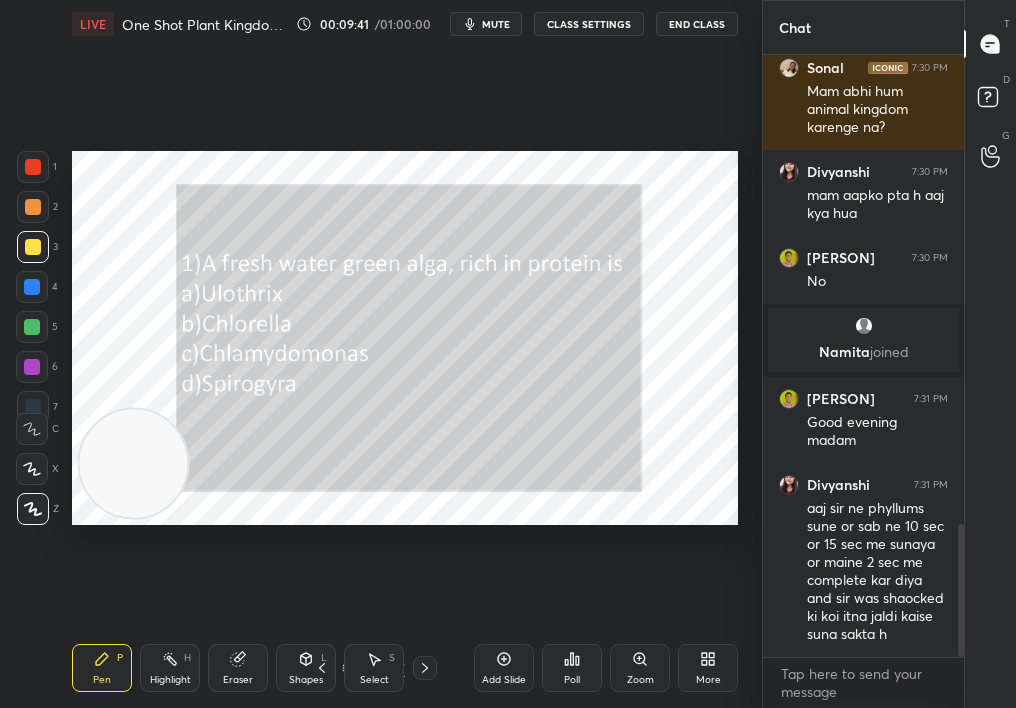 click at bounding box center [425, 668] 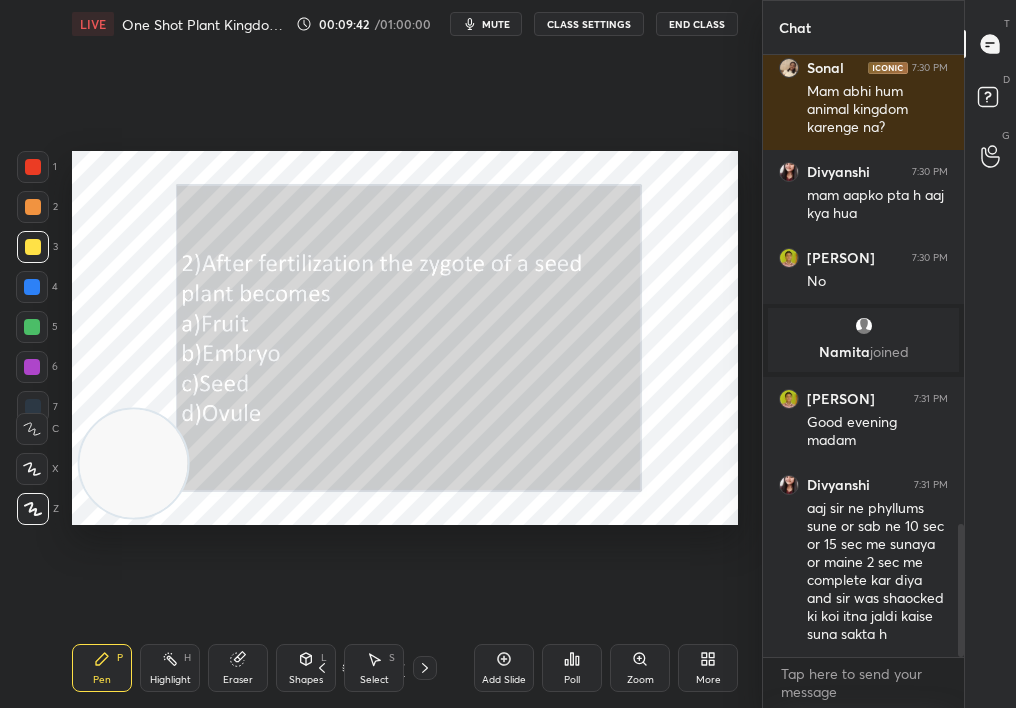 click 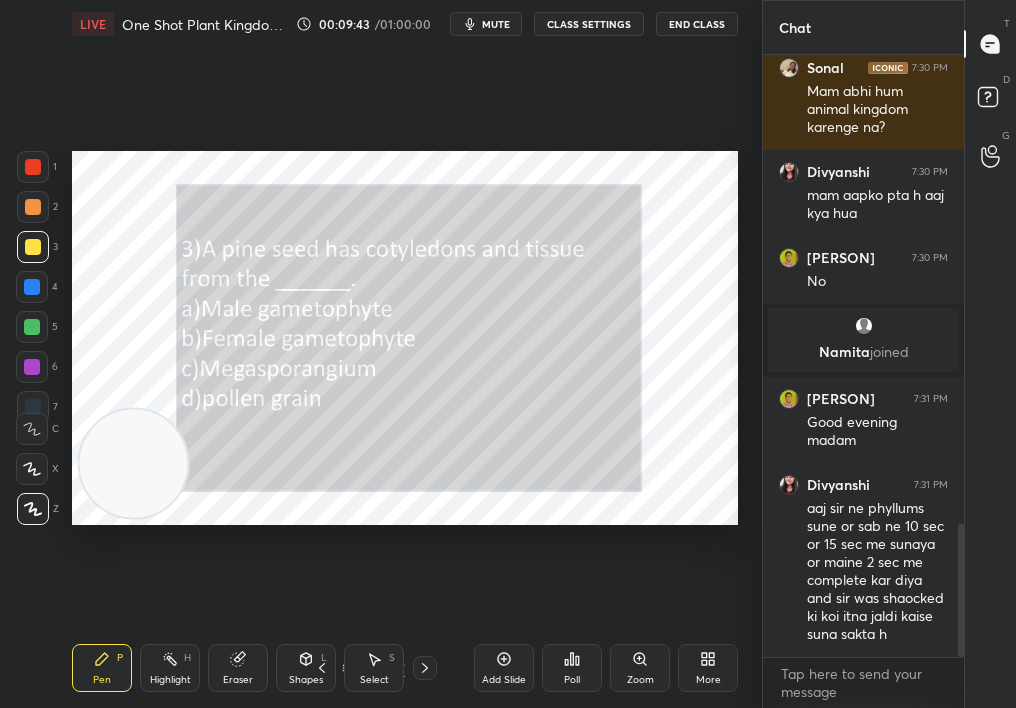 click 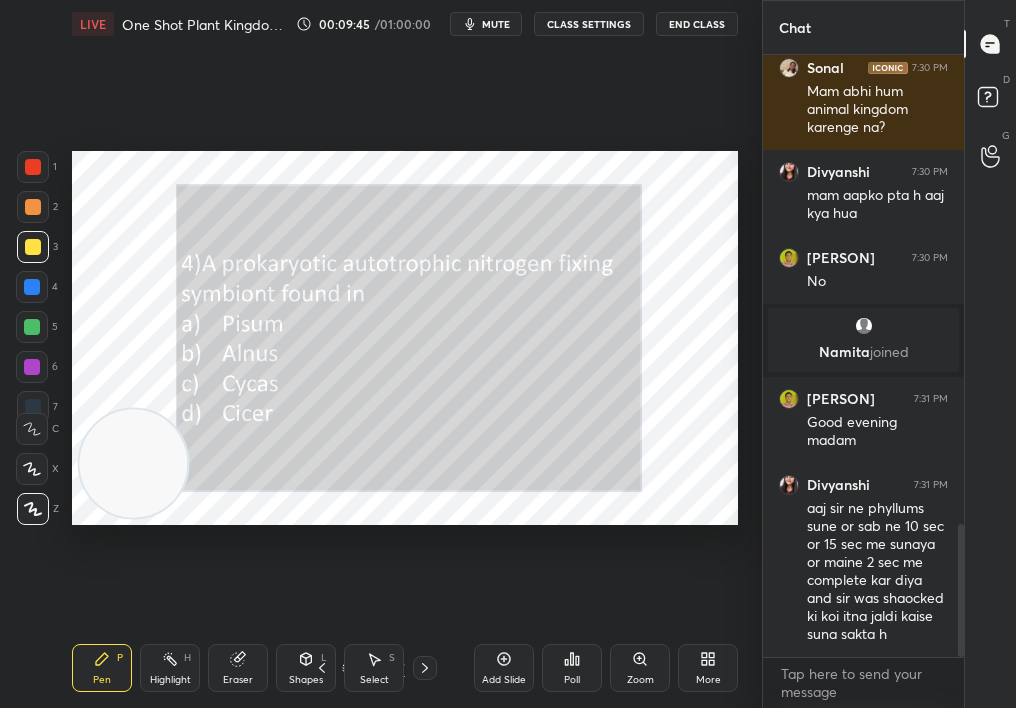 click on "9 / 37" at bounding box center [373, 668] 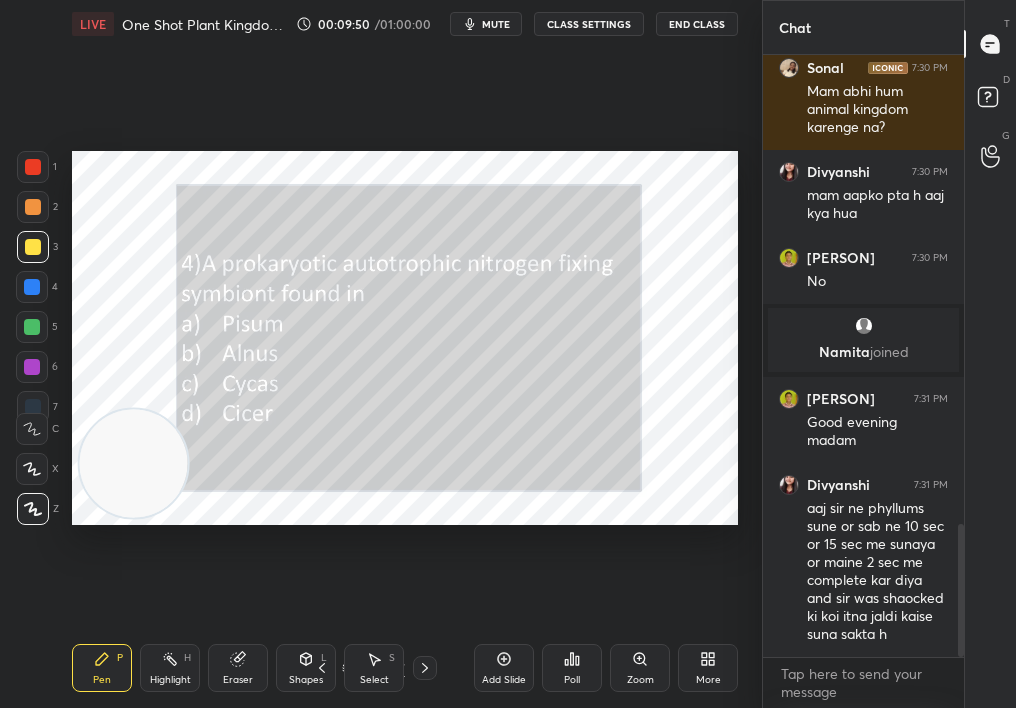 click on "Poll" at bounding box center (572, 680) 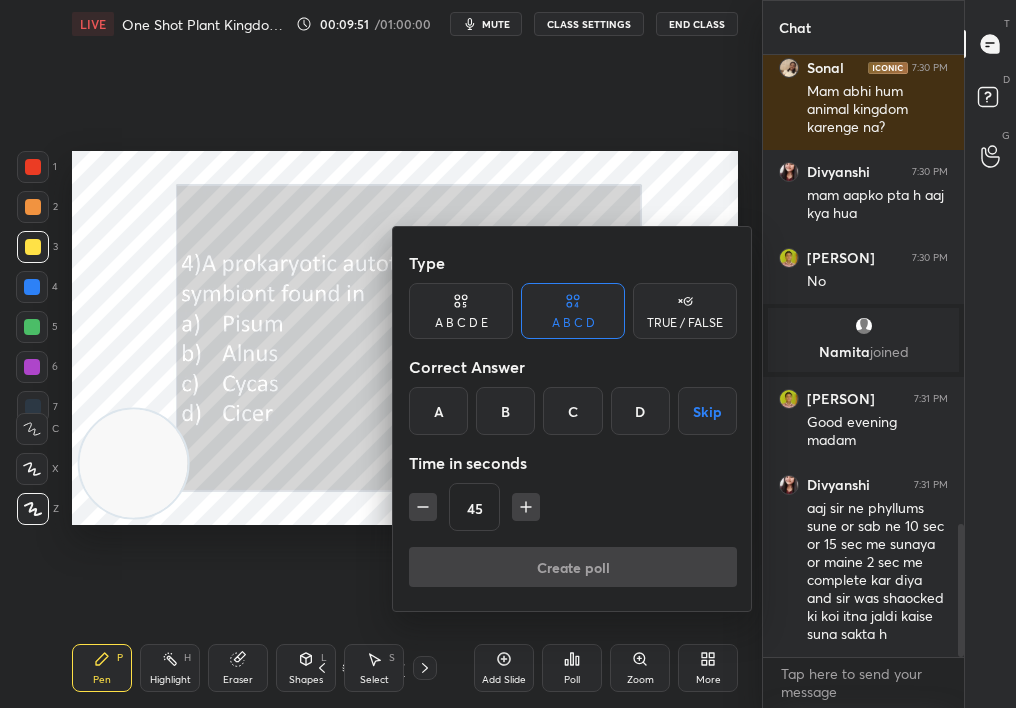 click on "C" at bounding box center [572, 411] 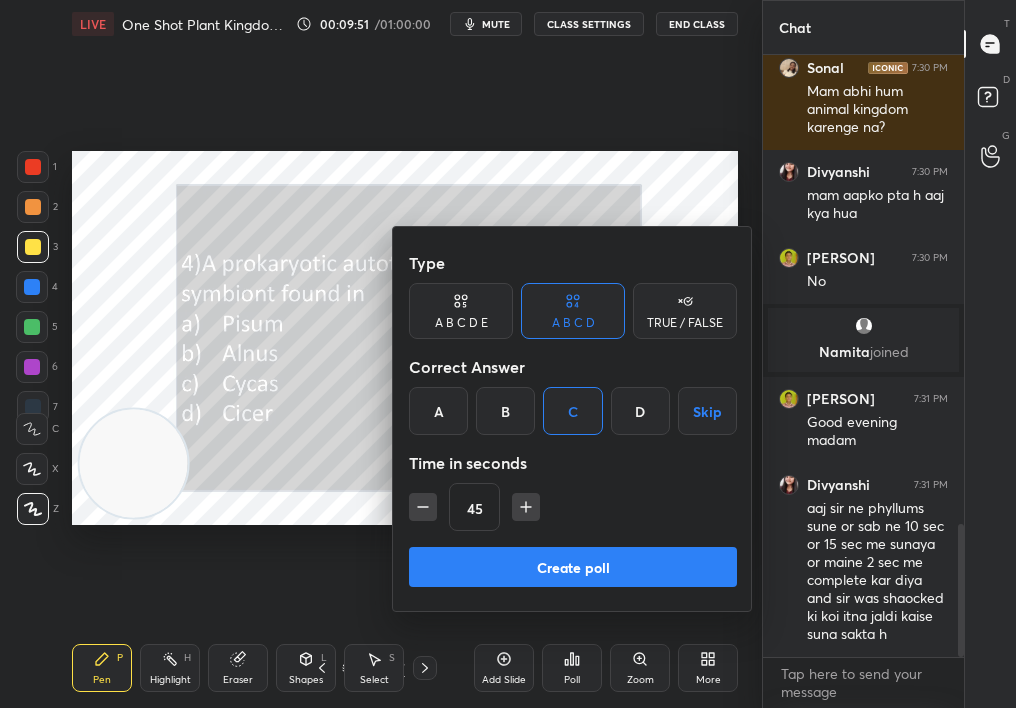 click on "Create poll" at bounding box center (573, 567) 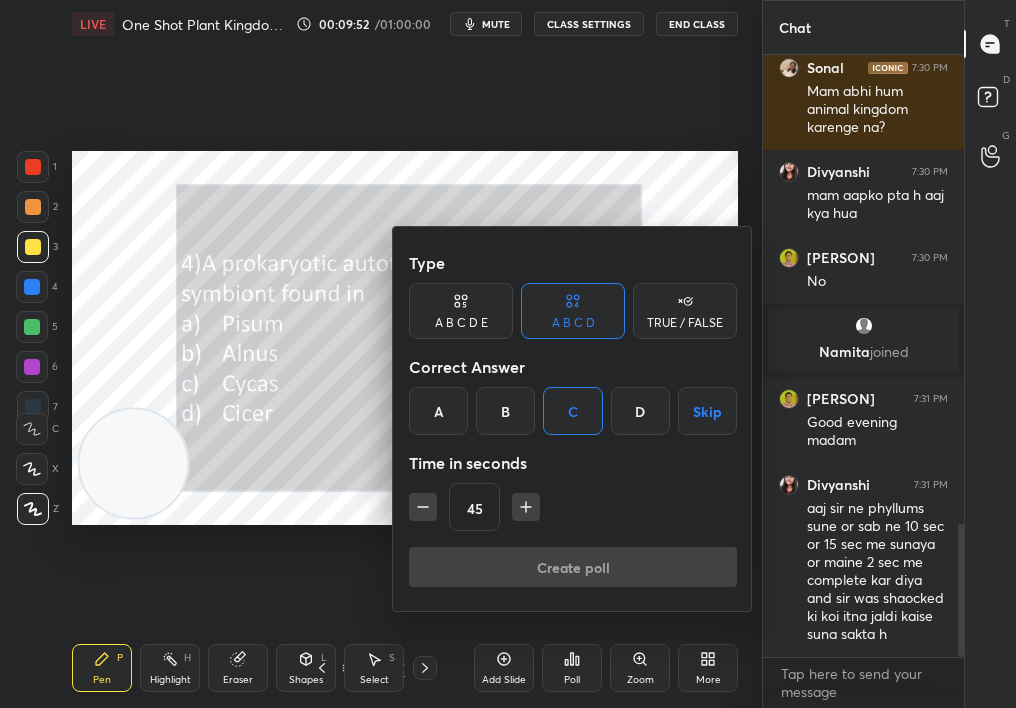 scroll, scrollTop: 554, scrollLeft: 195, axis: both 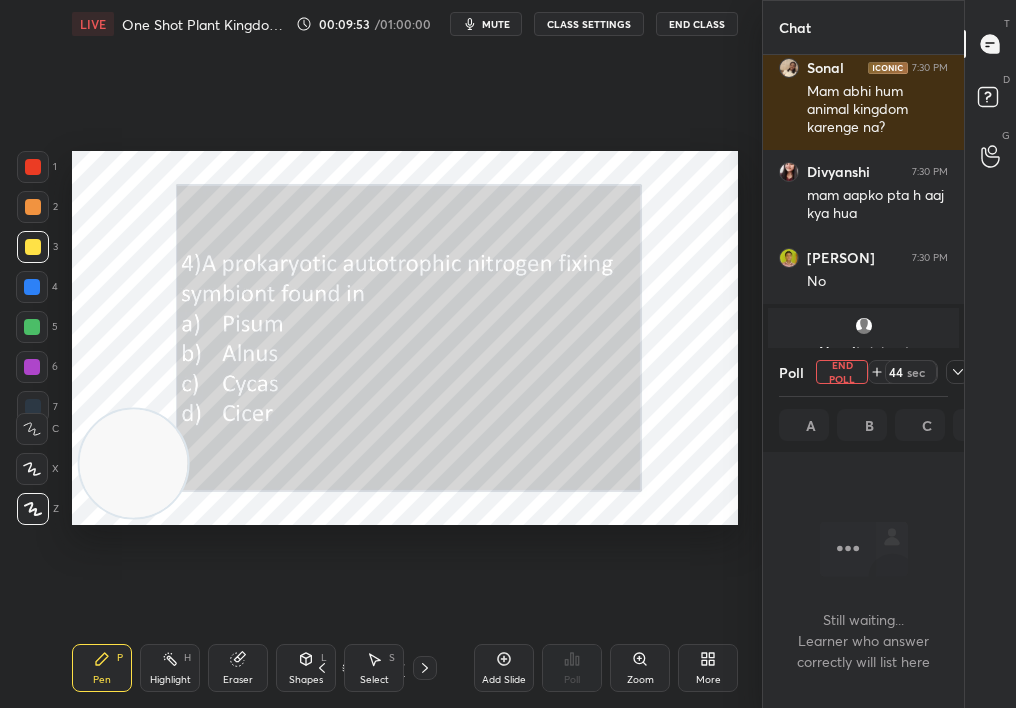 click on "More" at bounding box center (708, 668) 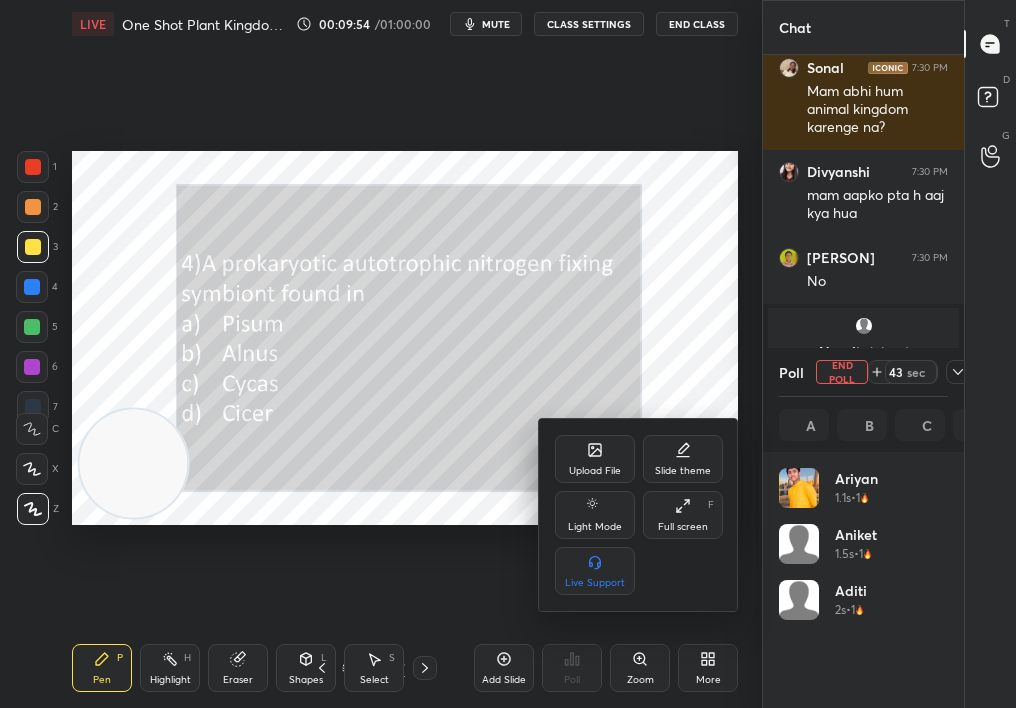click on "Upload File" at bounding box center [595, 459] 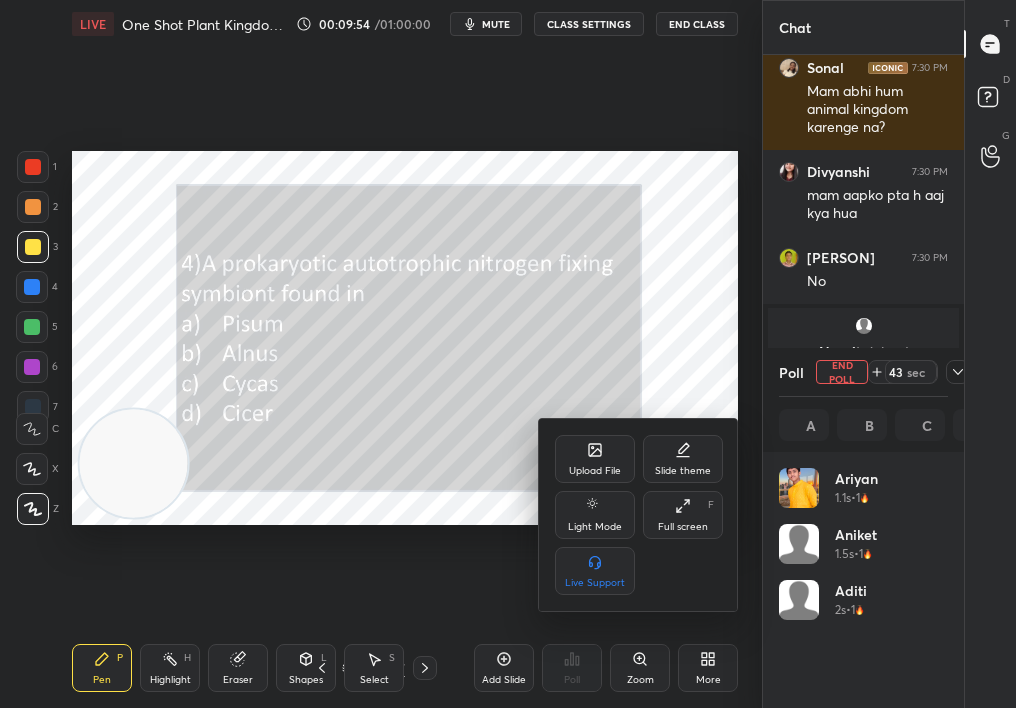 scroll, scrollTop: 7, scrollLeft: 7, axis: both 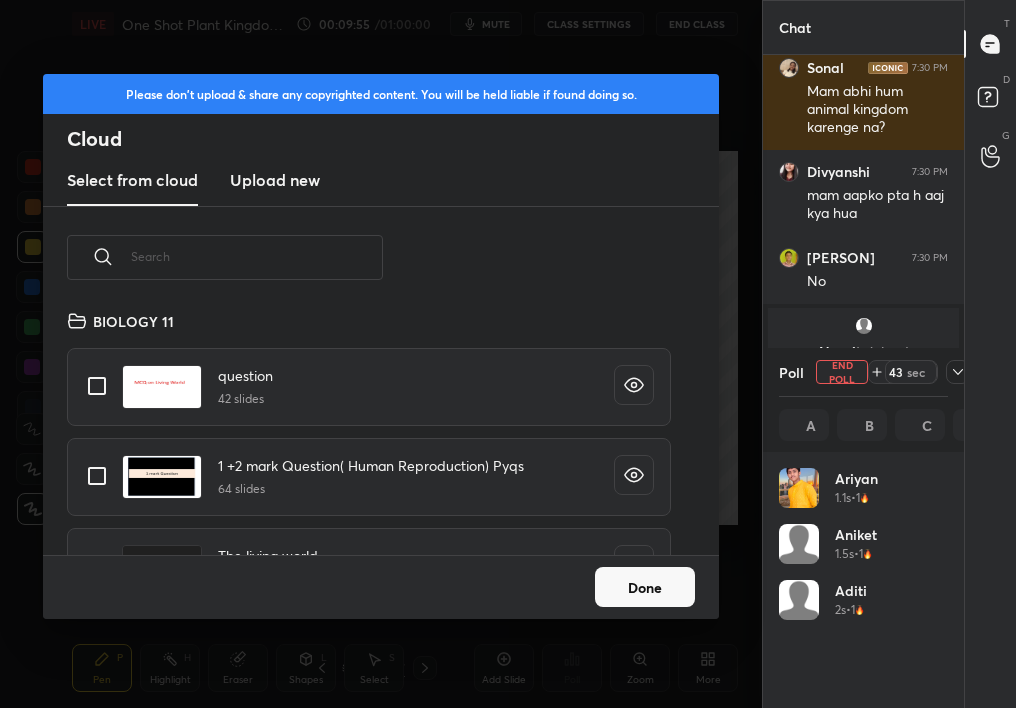 click on "Please don't upload & share any copyrighted content. You will be held liable if found doing so. Cloud Select from cloud Upload new" at bounding box center [381, 140] 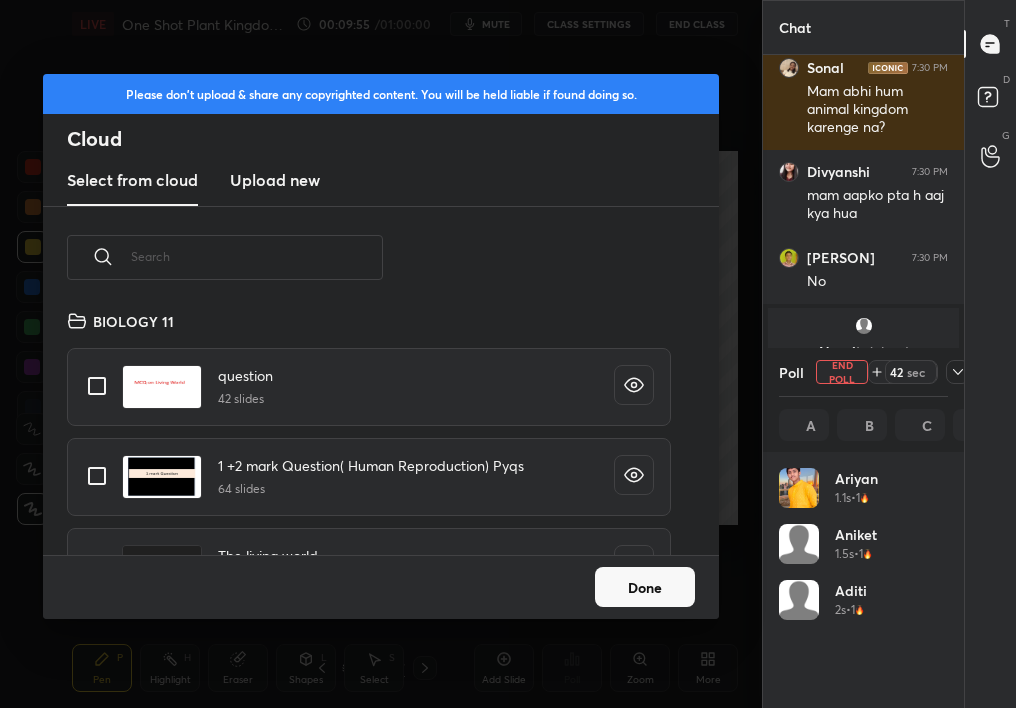 click on "Upload new" at bounding box center [275, 180] 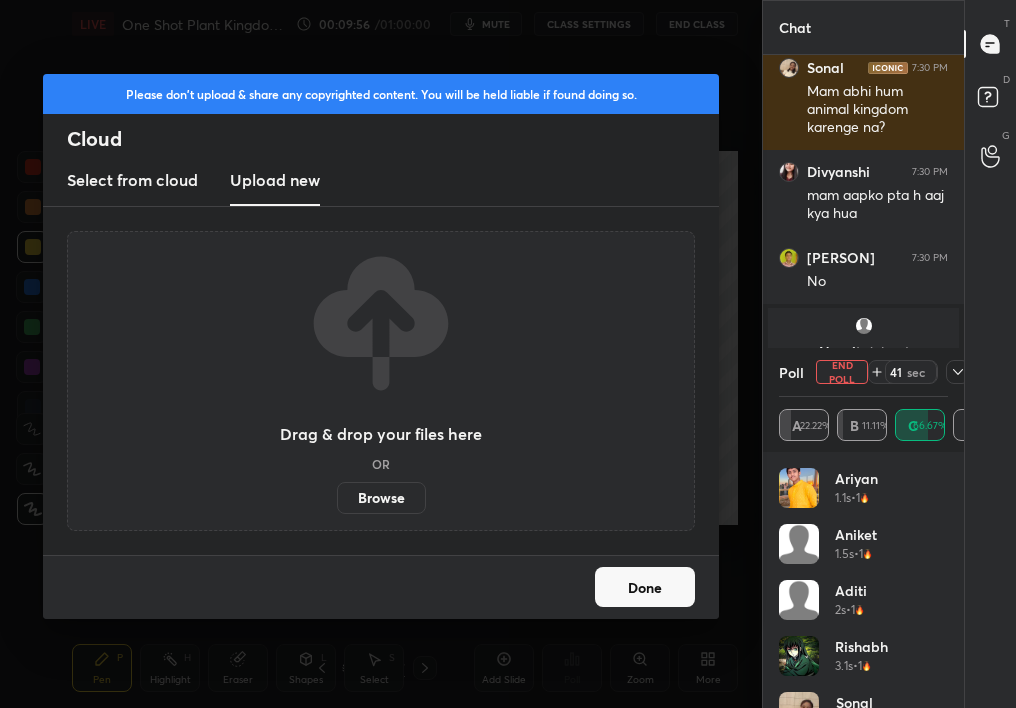click on "Drag & drop your files here OR Browse" at bounding box center (381, 381) 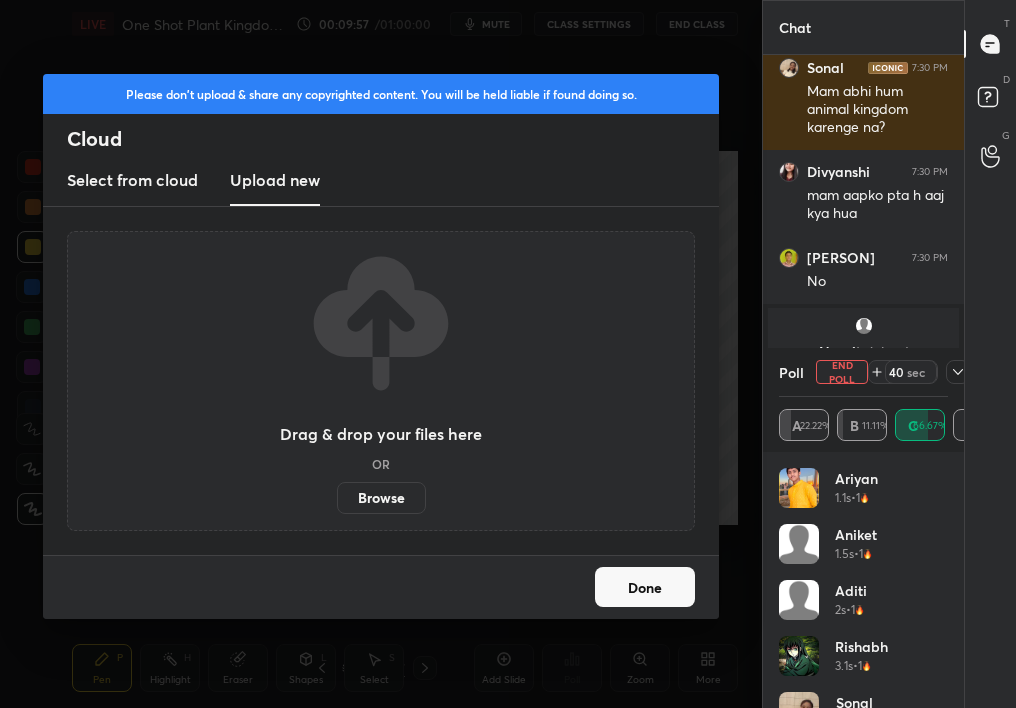 click on "Browse" at bounding box center [381, 498] 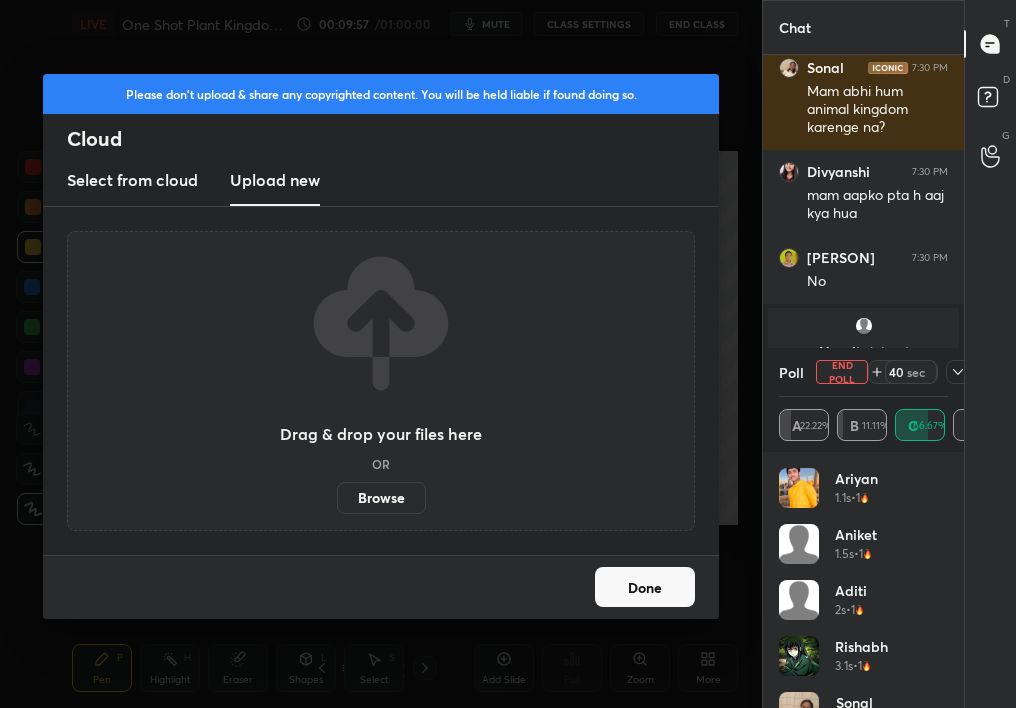 click on "Browse" at bounding box center (337, 498) 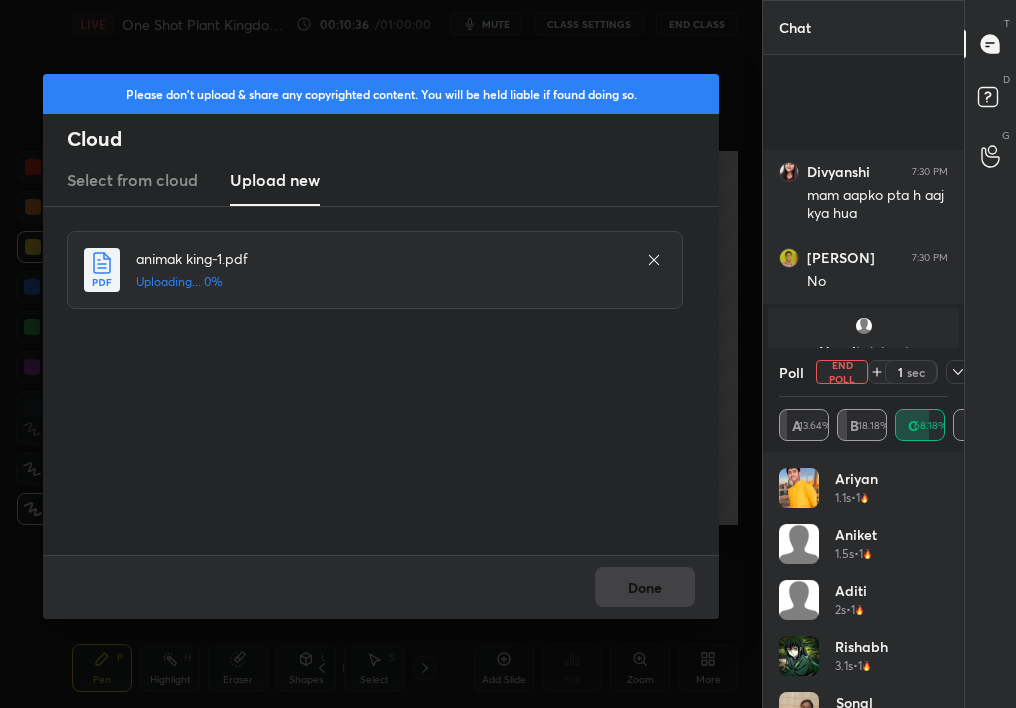 scroll, scrollTop: 2332, scrollLeft: 0, axis: vertical 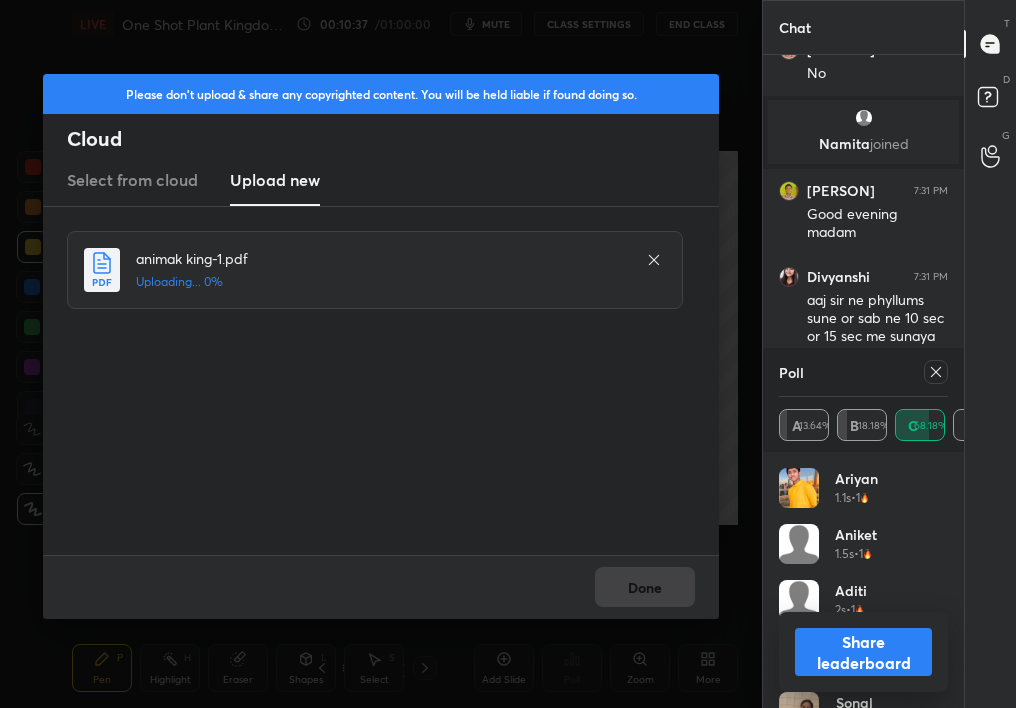 click on "Done" at bounding box center [381, 587] 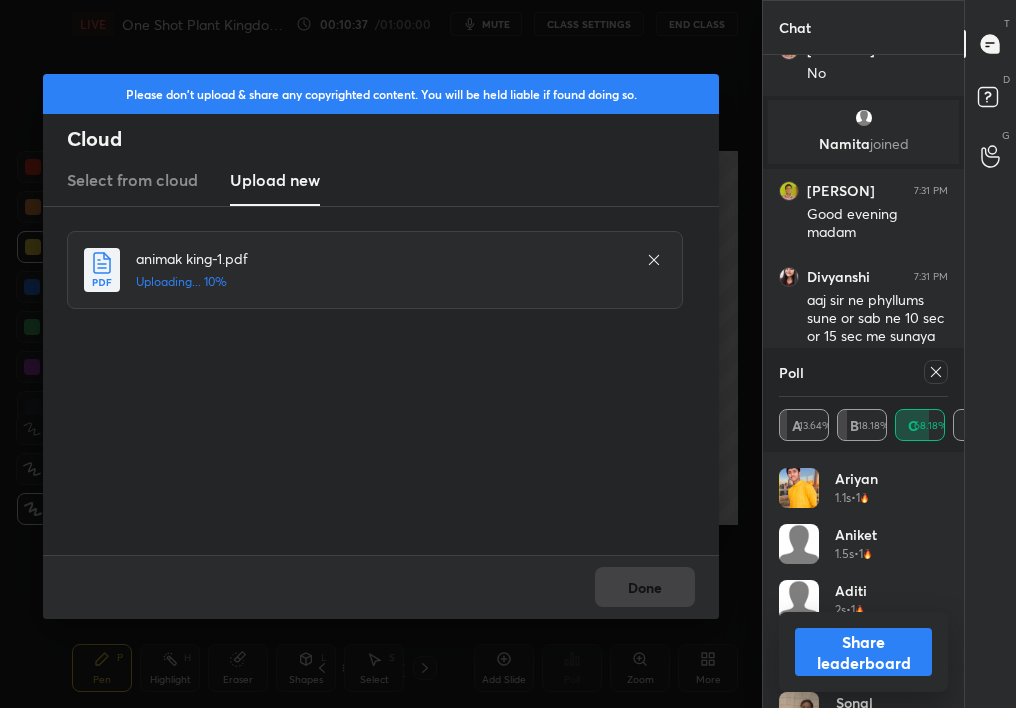 click on "Done" at bounding box center (381, 587) 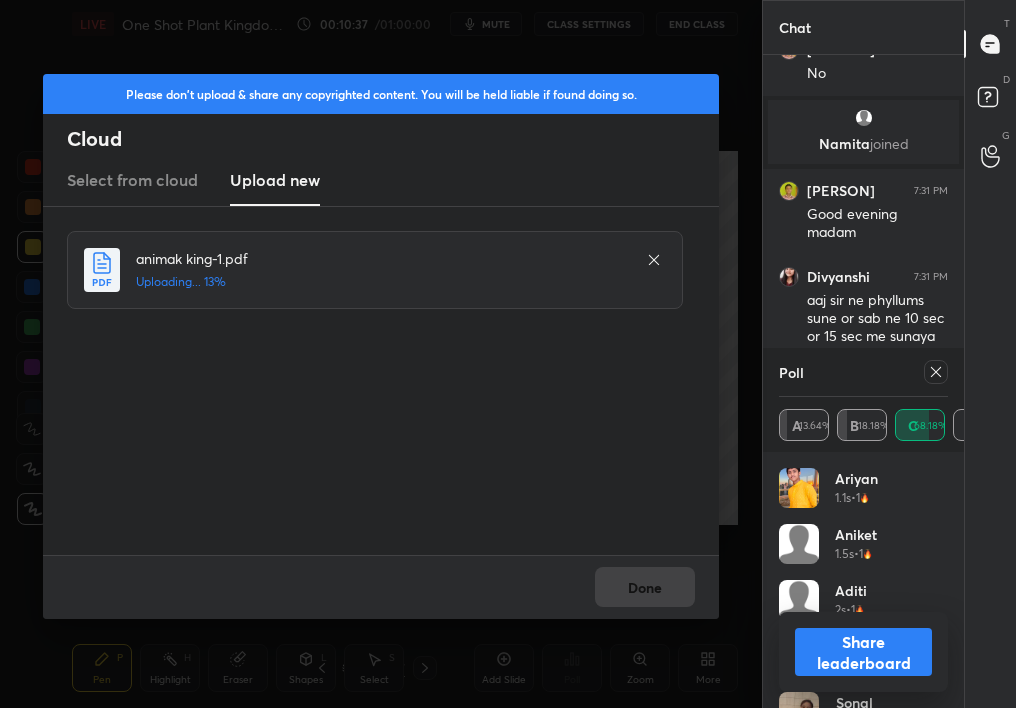 click on "Done" at bounding box center (381, 587) 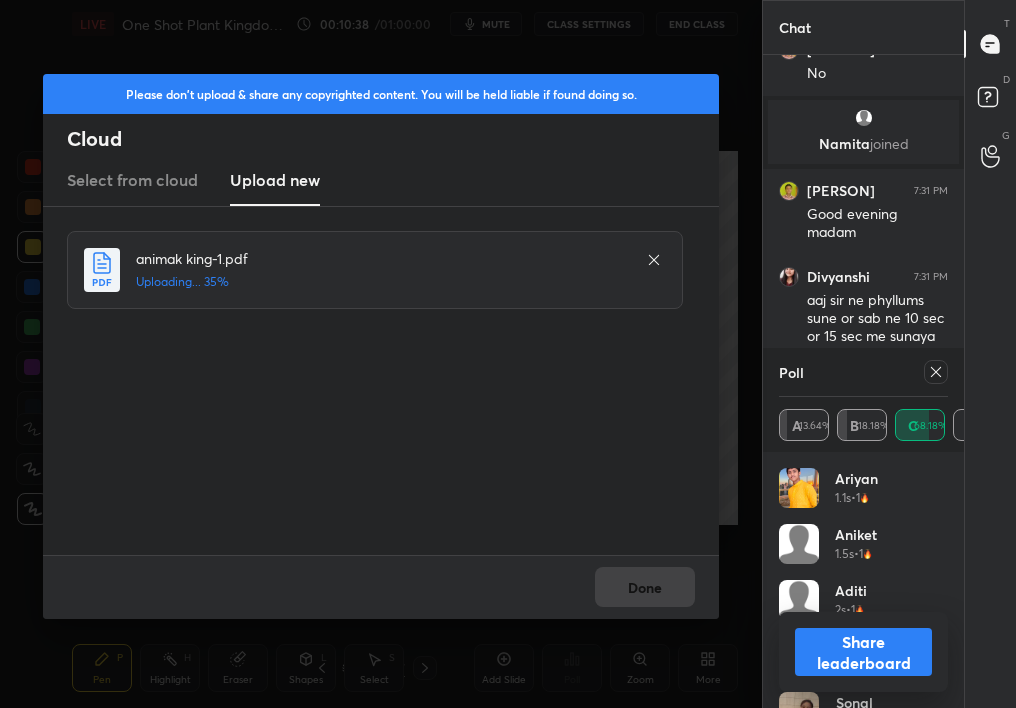 click on "Done" at bounding box center (381, 587) 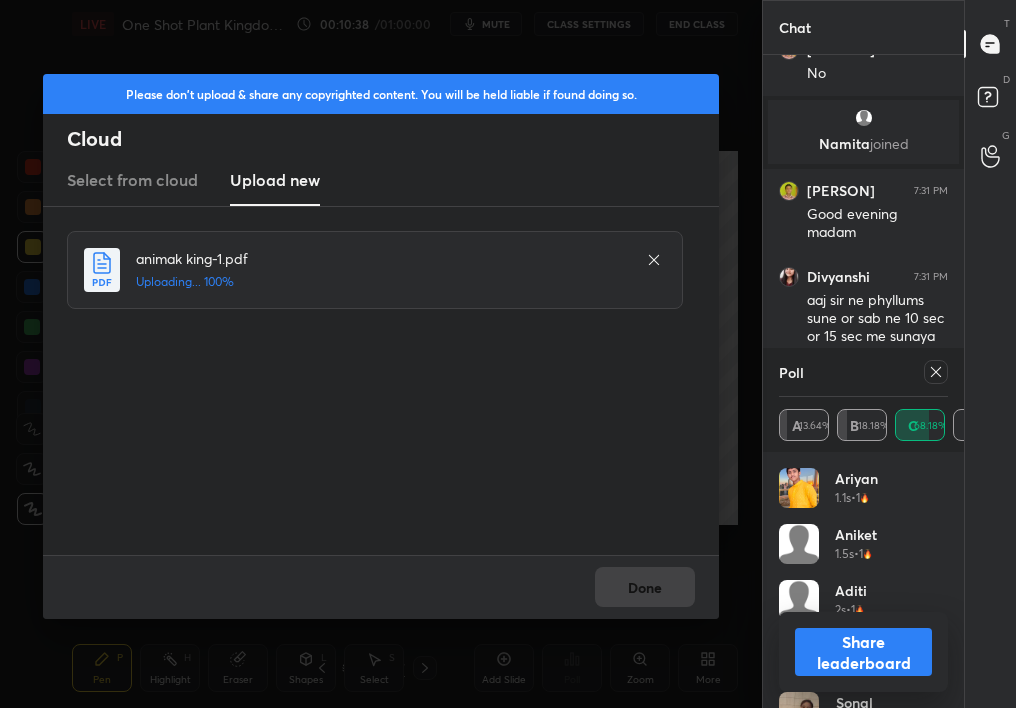 click on "Done" at bounding box center [381, 587] 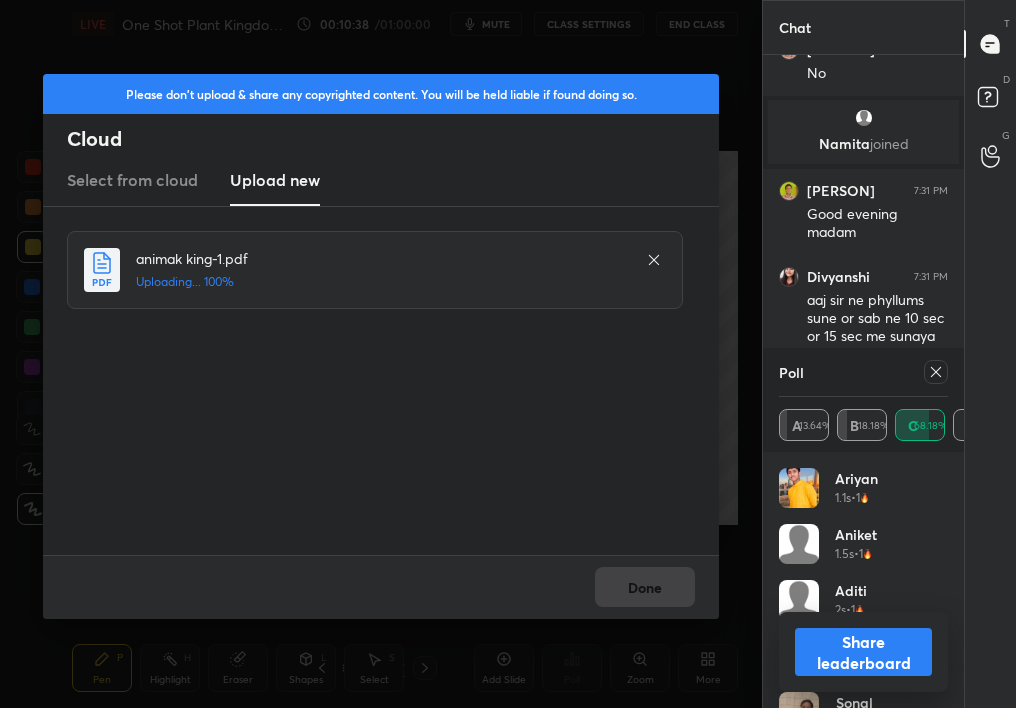click on "Done" at bounding box center [381, 587] 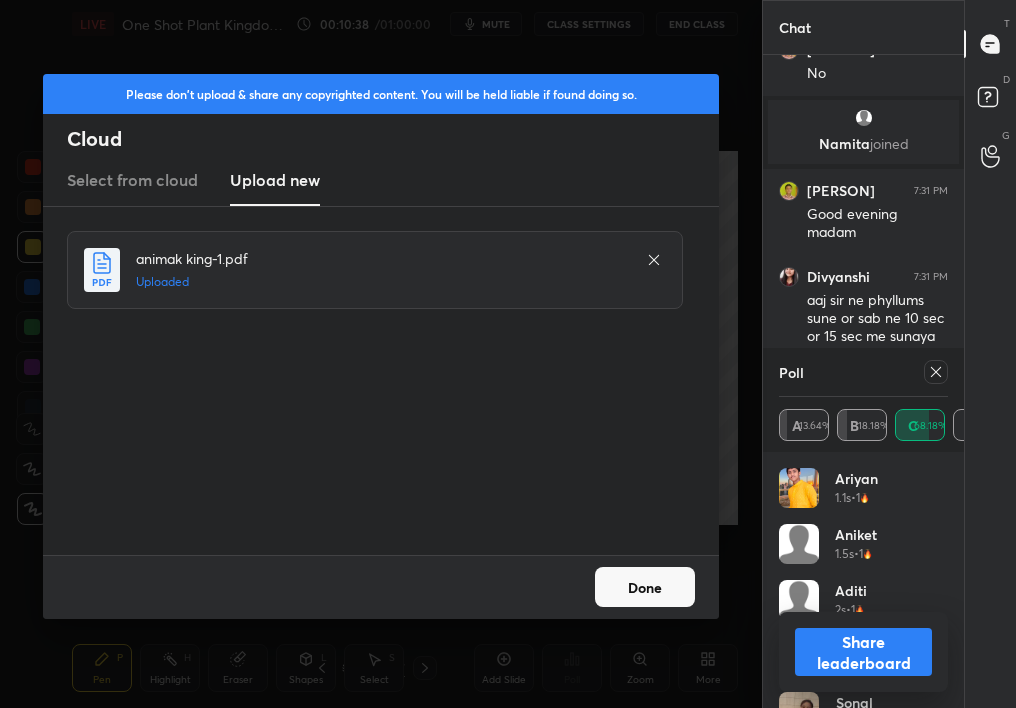 click on "Done" at bounding box center (645, 587) 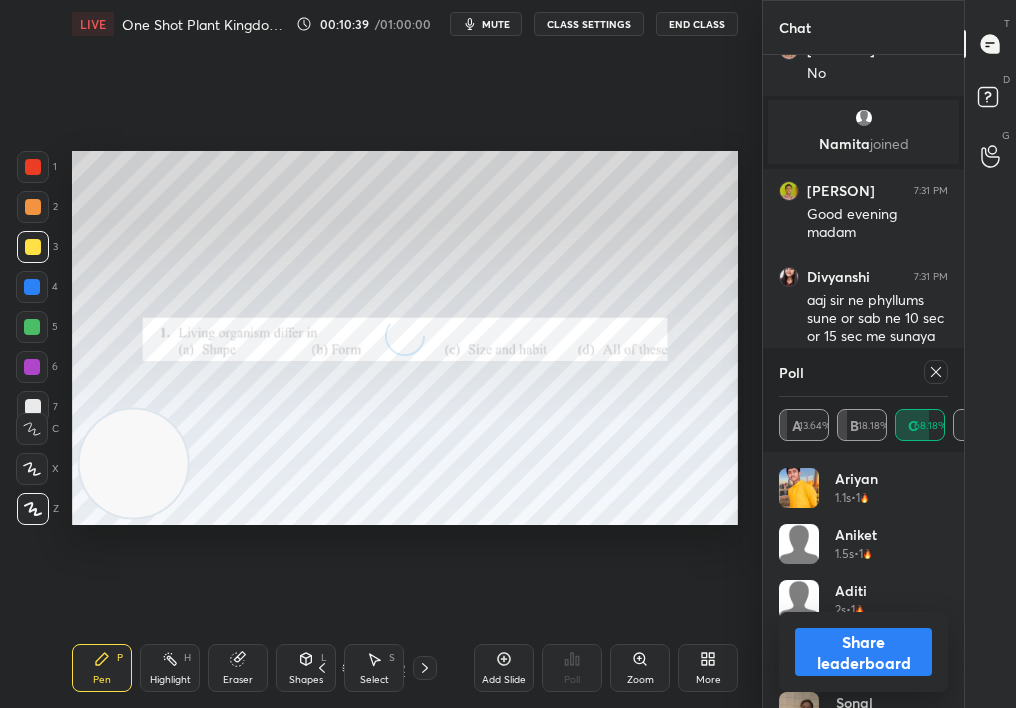 click on "Share leaderboard" at bounding box center [863, 652] 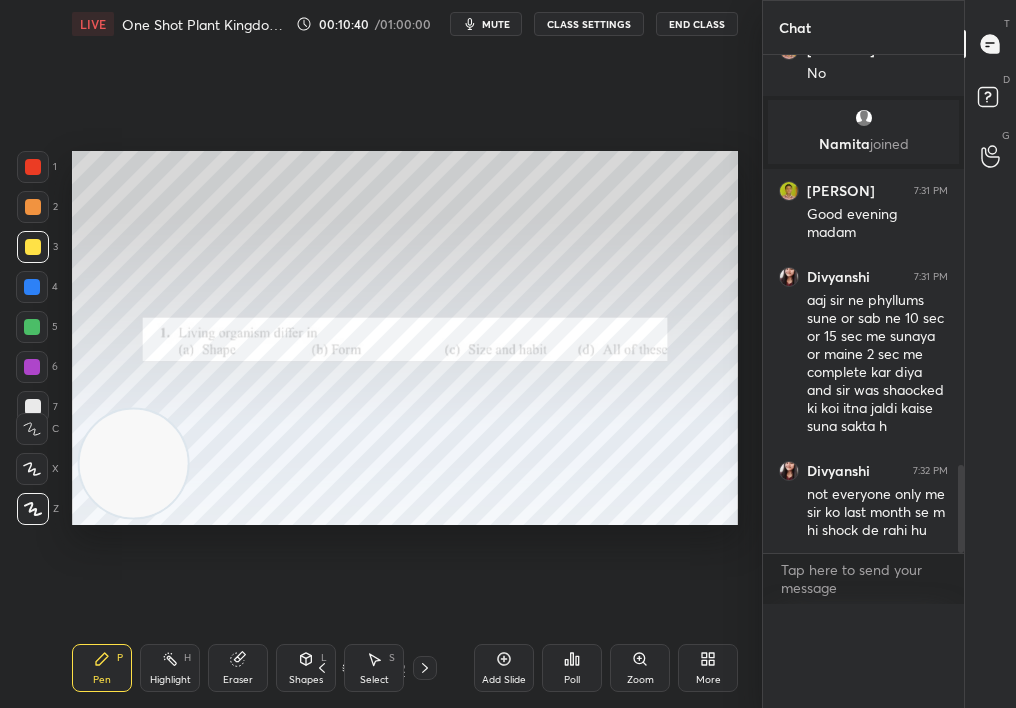 scroll, scrollTop: 0, scrollLeft: 0, axis: both 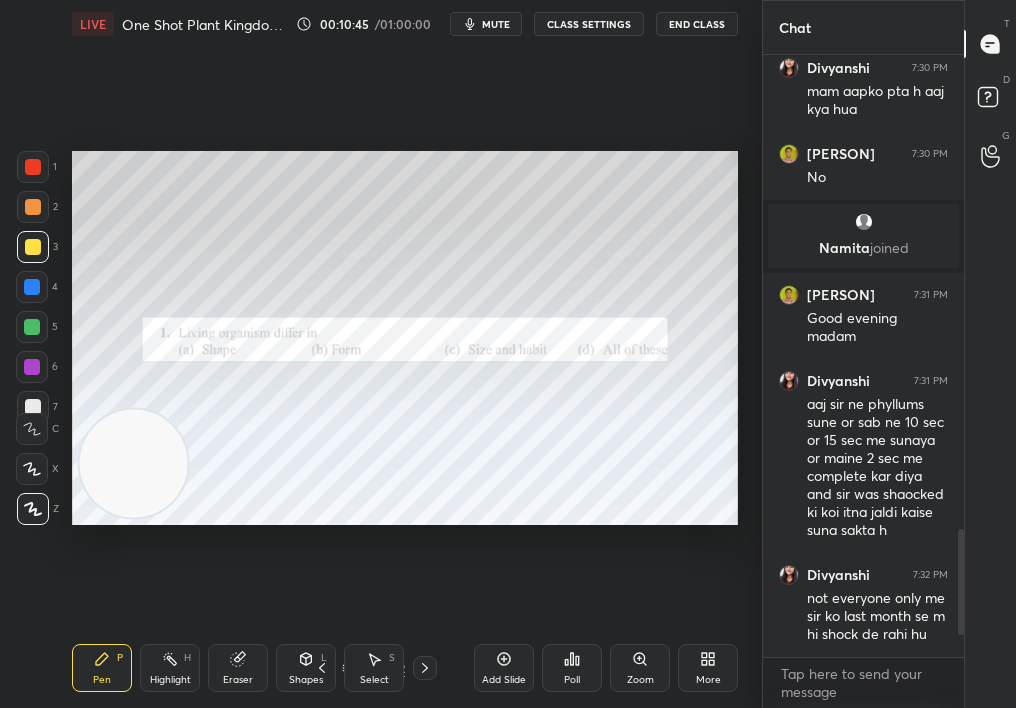 click on "Poll" at bounding box center (572, 668) 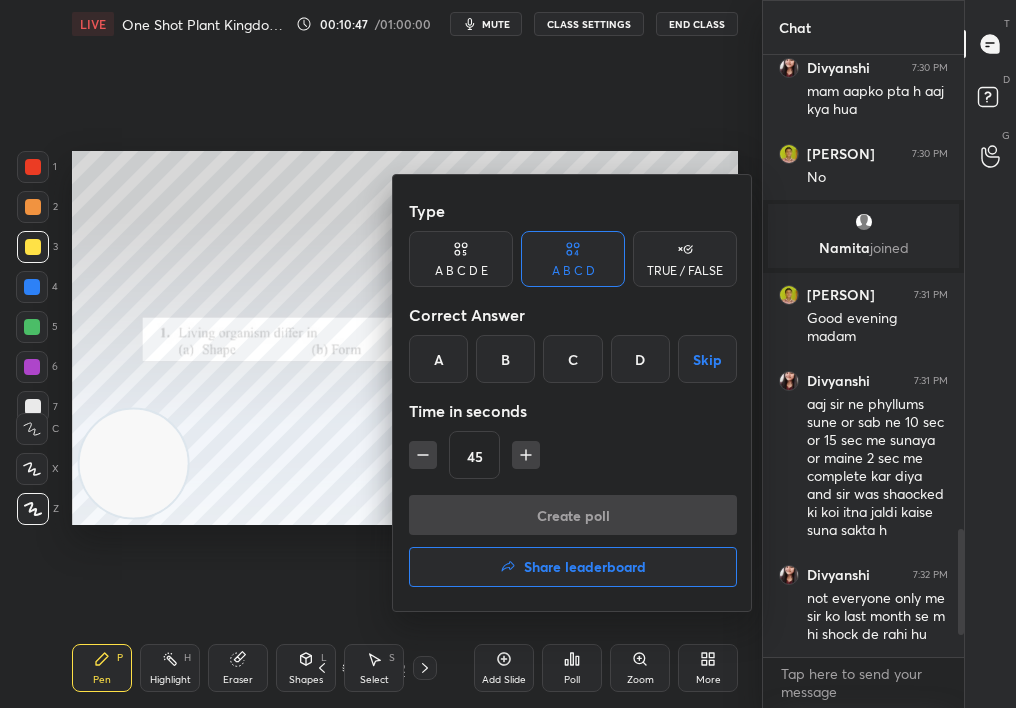 click at bounding box center (508, 354) 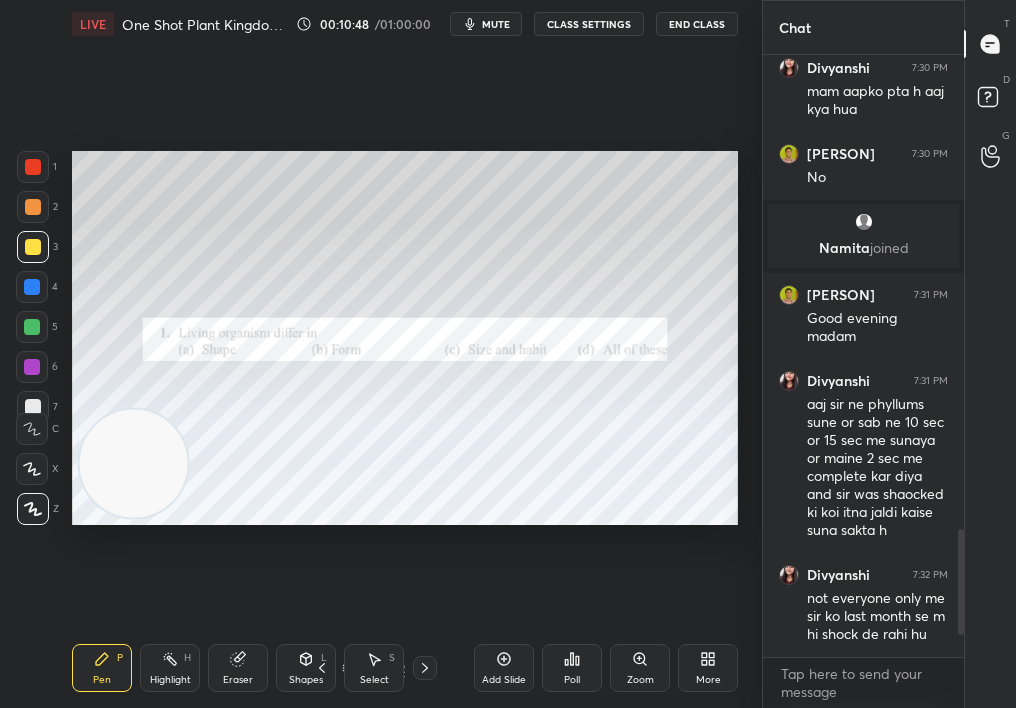 click on "Poll" at bounding box center (572, 668) 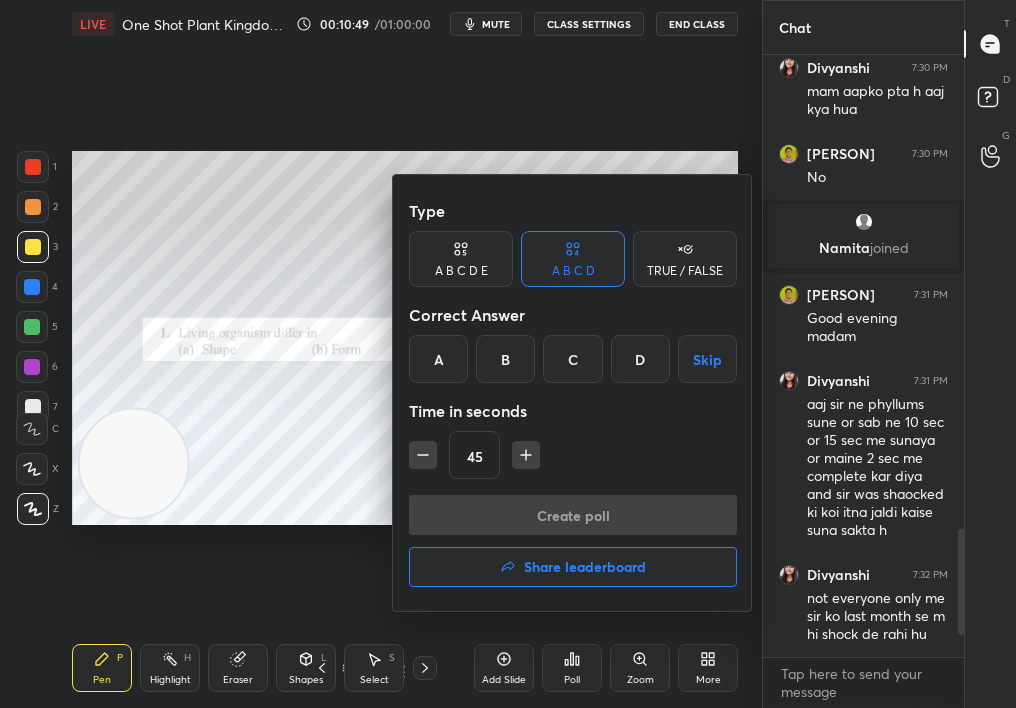 click on "D" at bounding box center (640, 359) 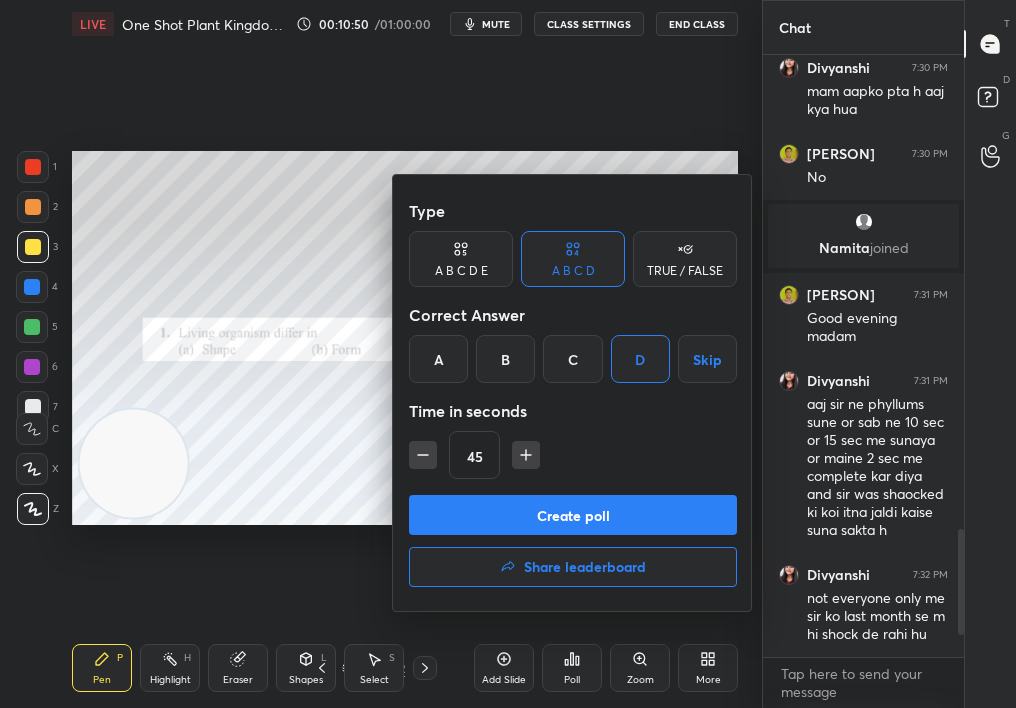 click on "Create poll" at bounding box center (573, 515) 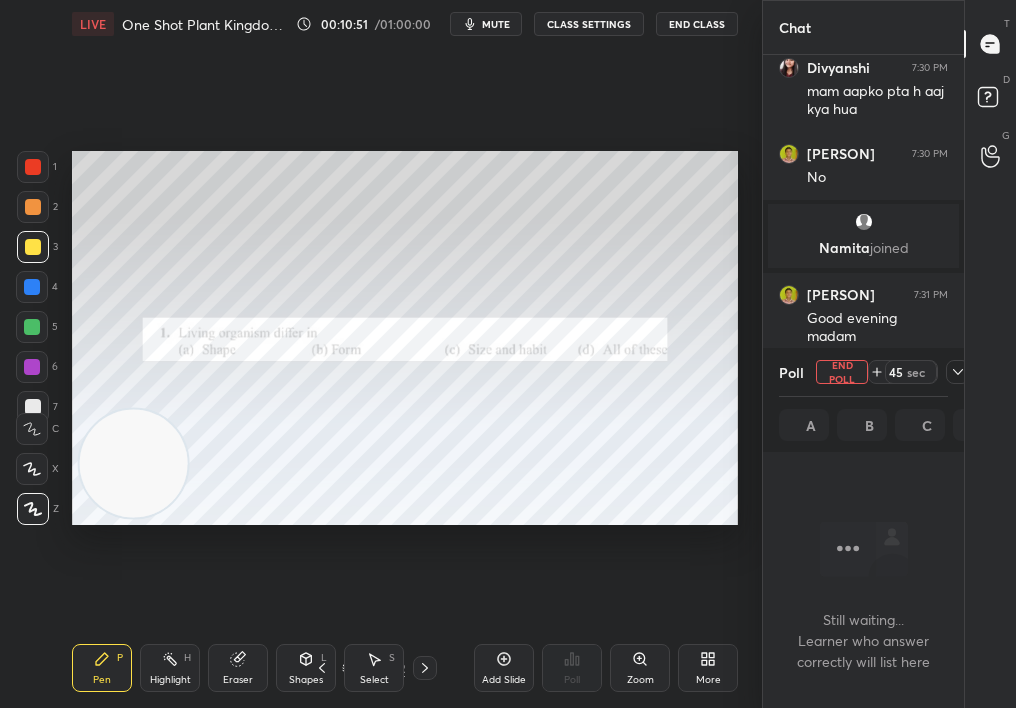 click on "More" at bounding box center (708, 680) 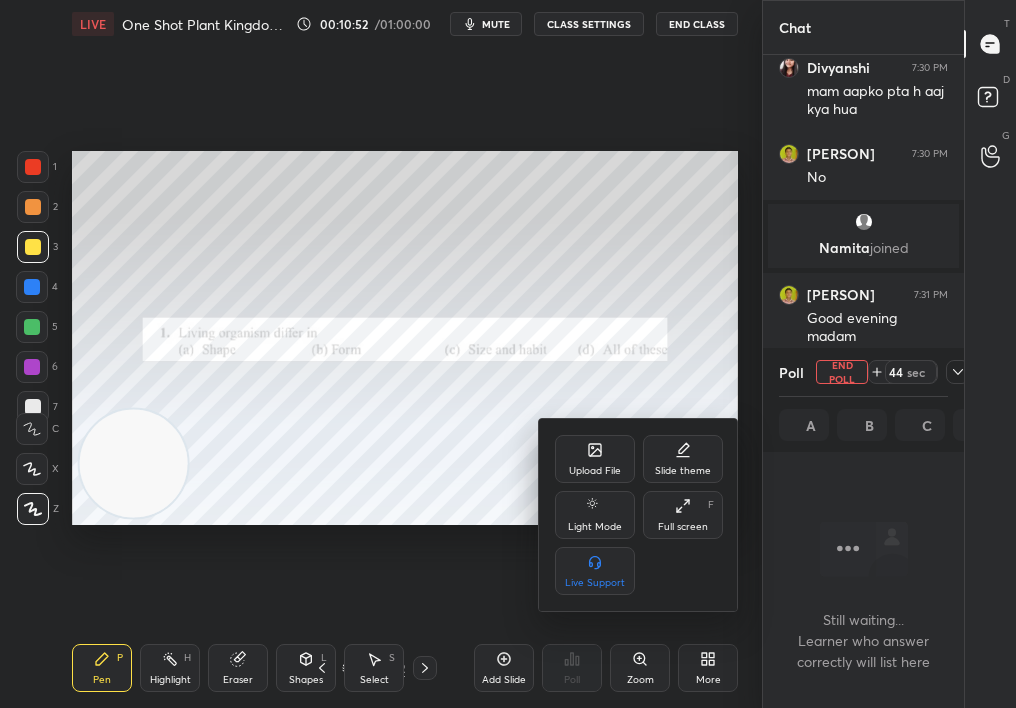 click 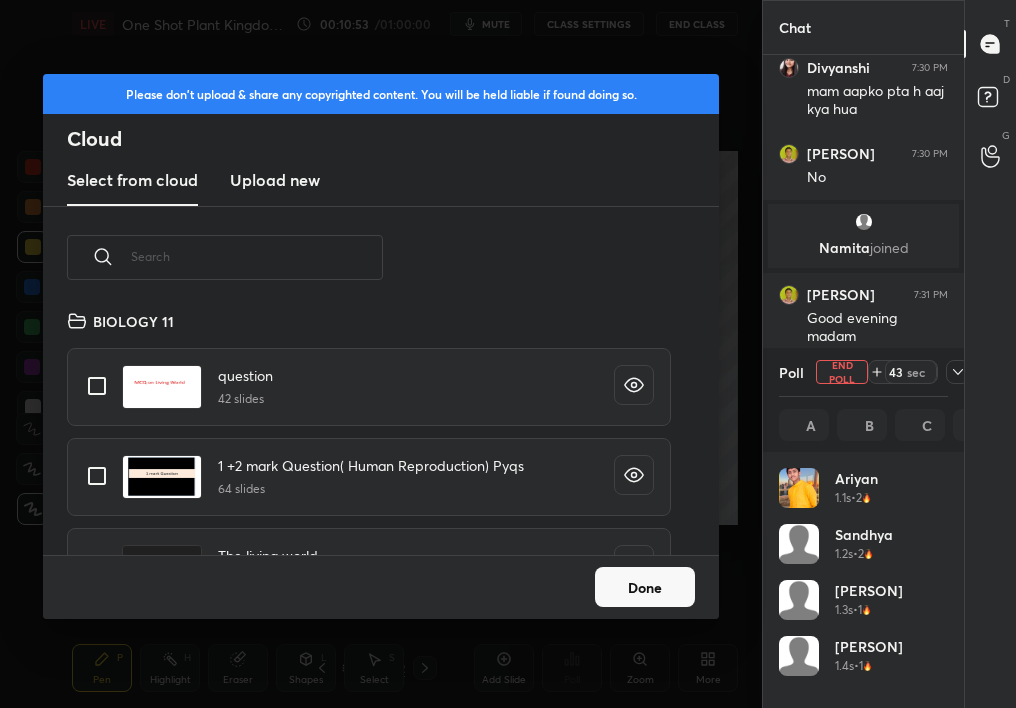 click on "Upload new" at bounding box center [275, 180] 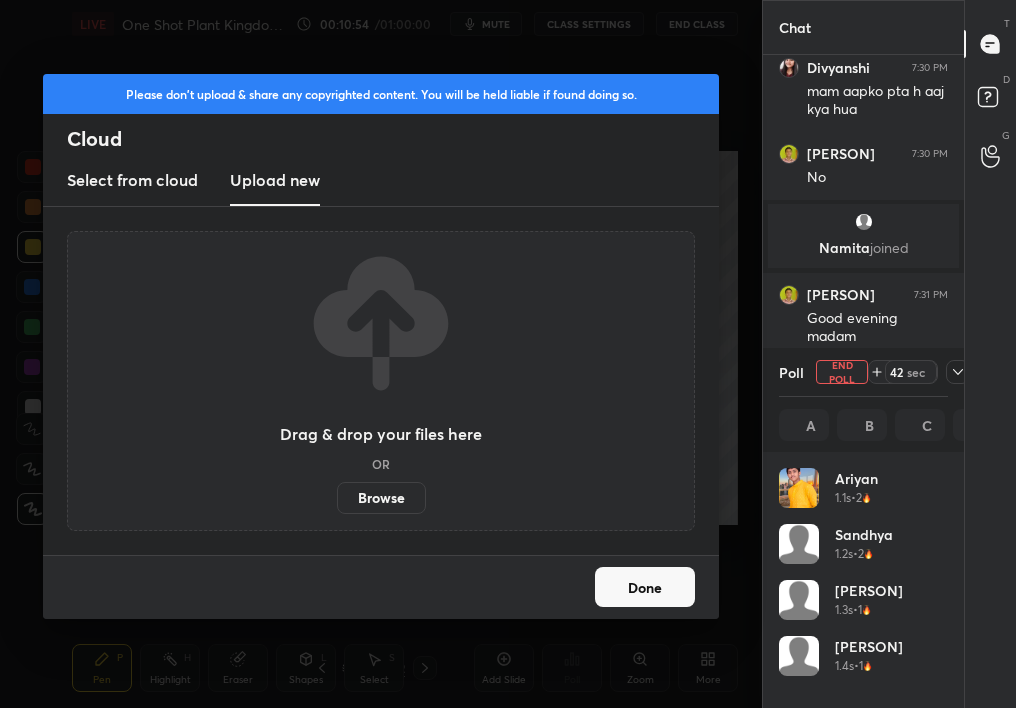 click on "Browse" at bounding box center (381, 498) 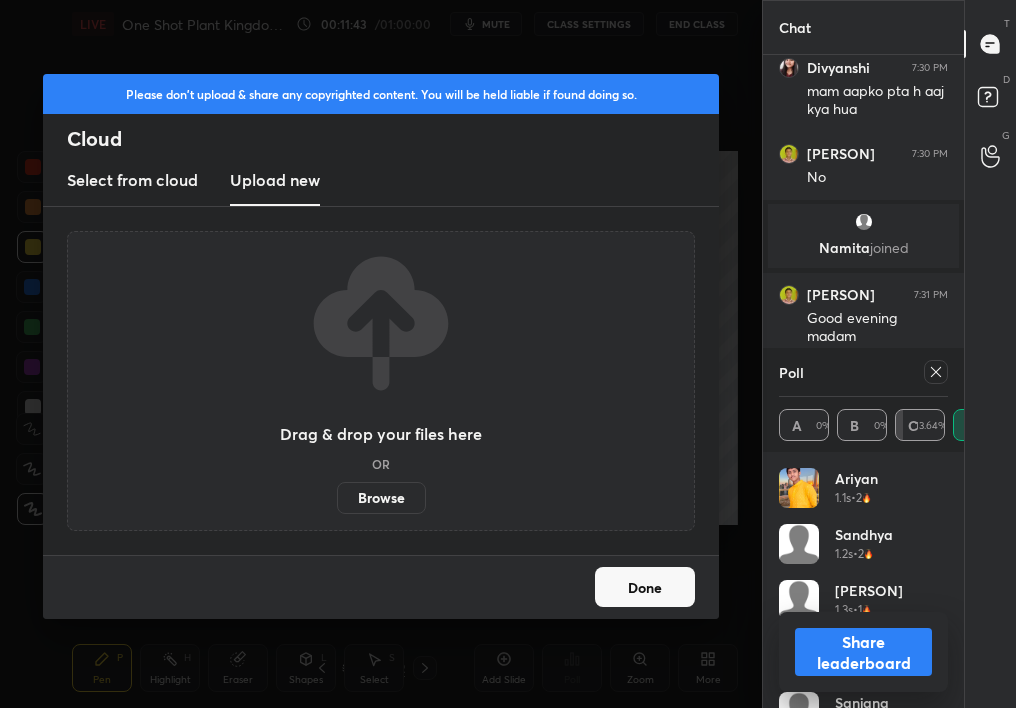 click on "Done" at bounding box center (645, 587) 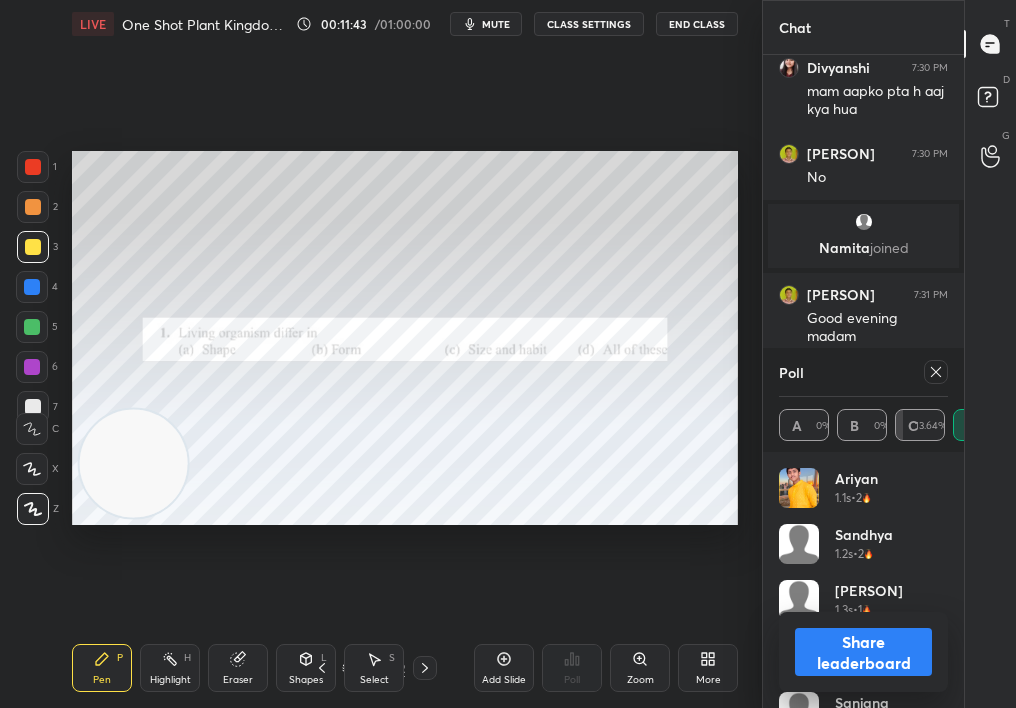 click on "Share leaderboard" at bounding box center (863, 652) 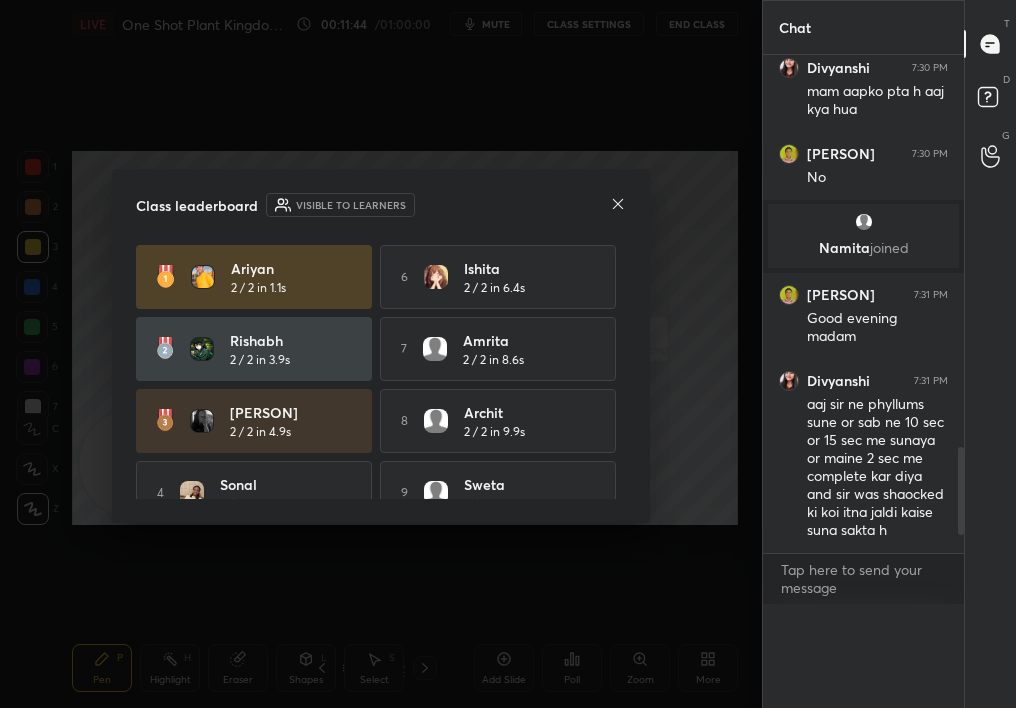 scroll, scrollTop: 0, scrollLeft: 0, axis: both 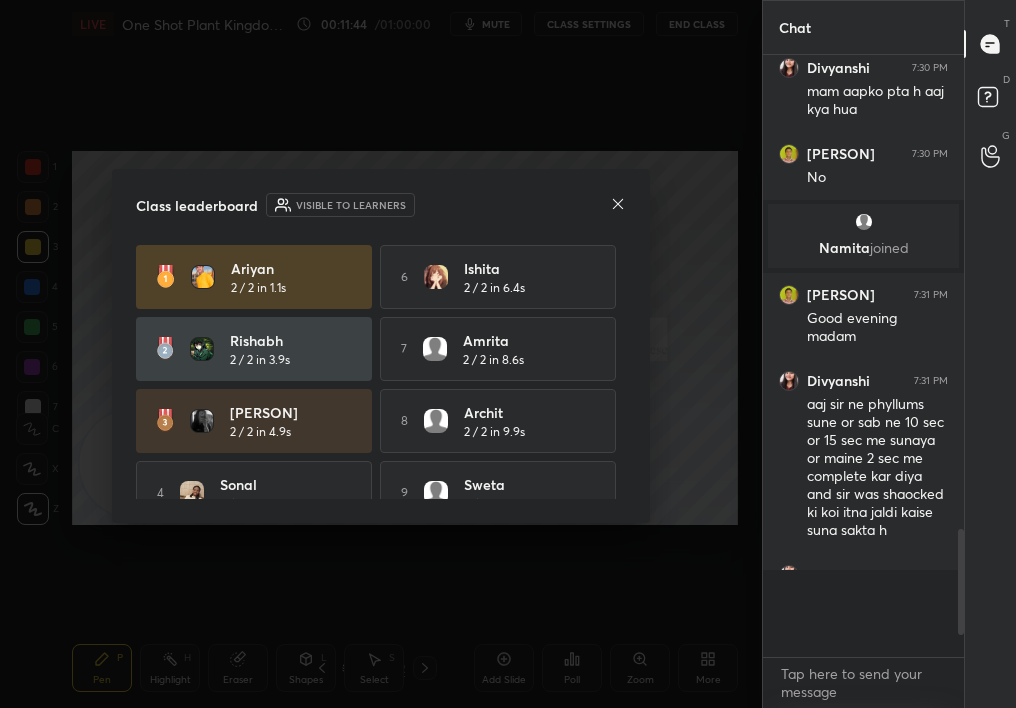 click on "[PERSON] 2 / 2 in 1.1s 6 [PERSON] 2 / 2 in 6.4s [PERSON] 2 / 2 in 3.9s 7 [PERSON] 2 / 2 in 8.6s [PERSON] 2 / 2 in 4.9s 8 [PERSON] 2 / 2 in 9.9s 4 [PERSON] 2 / 2 in 5s 9 [PERSON] 2 / 2 in 5.5s 10 [PERSON] 2 / 2 in 12.3s" at bounding box center (381, 421) 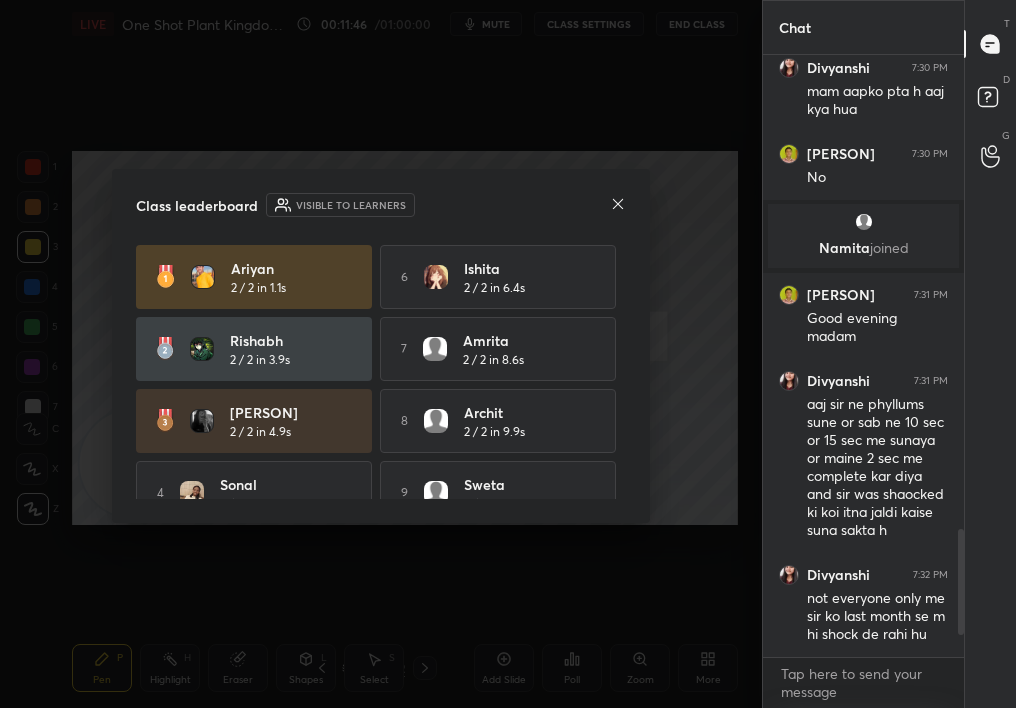 click 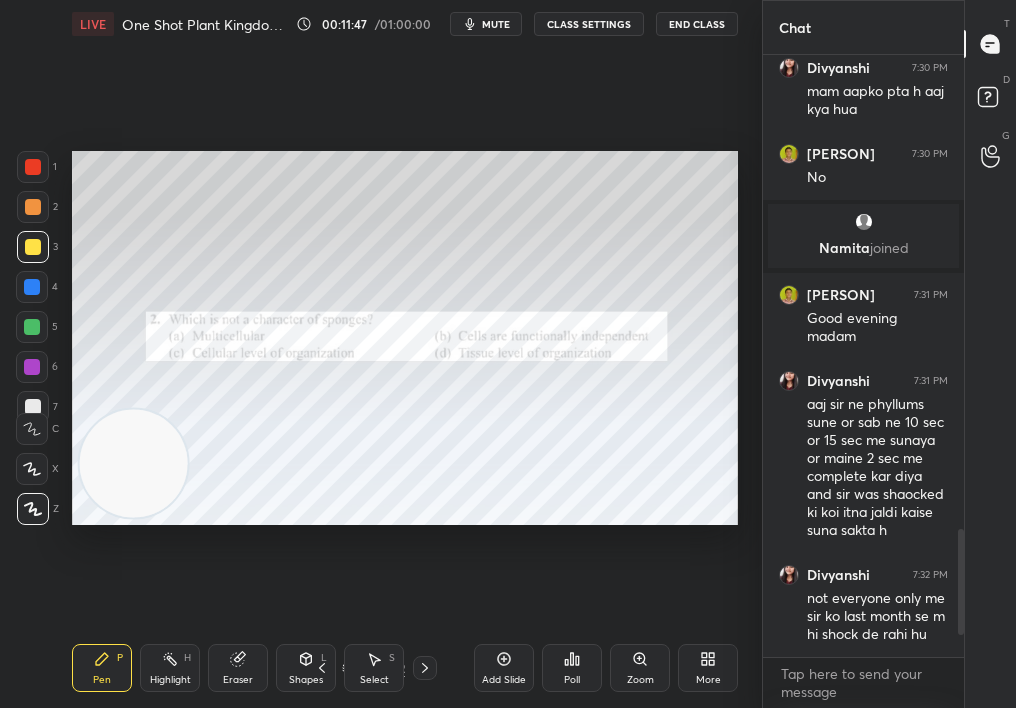 click 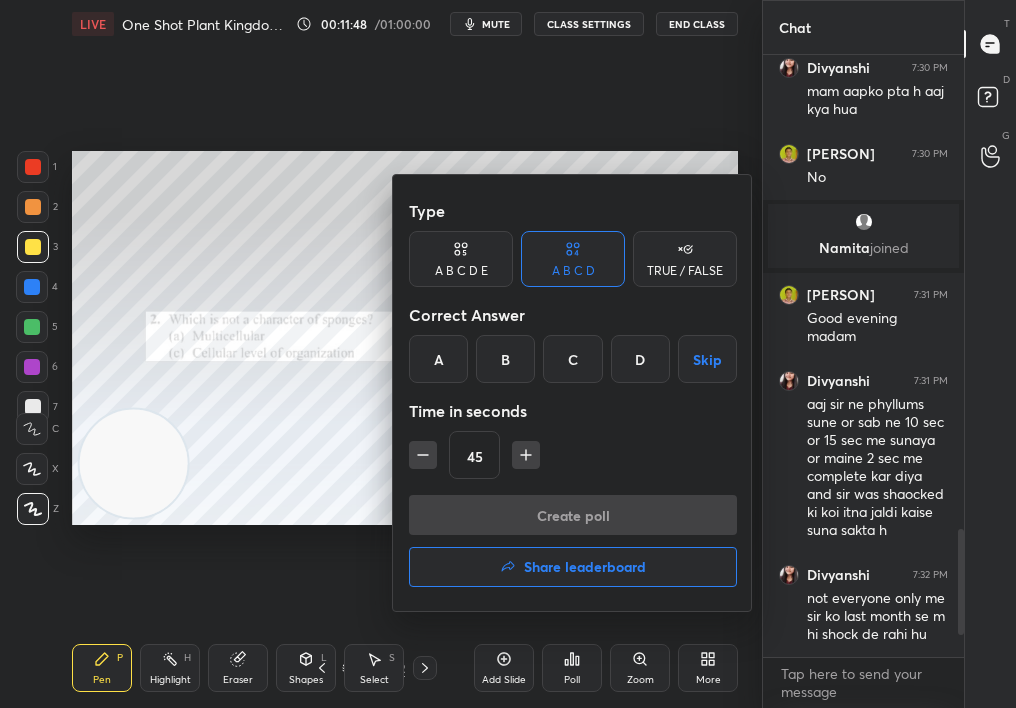 click at bounding box center [508, 354] 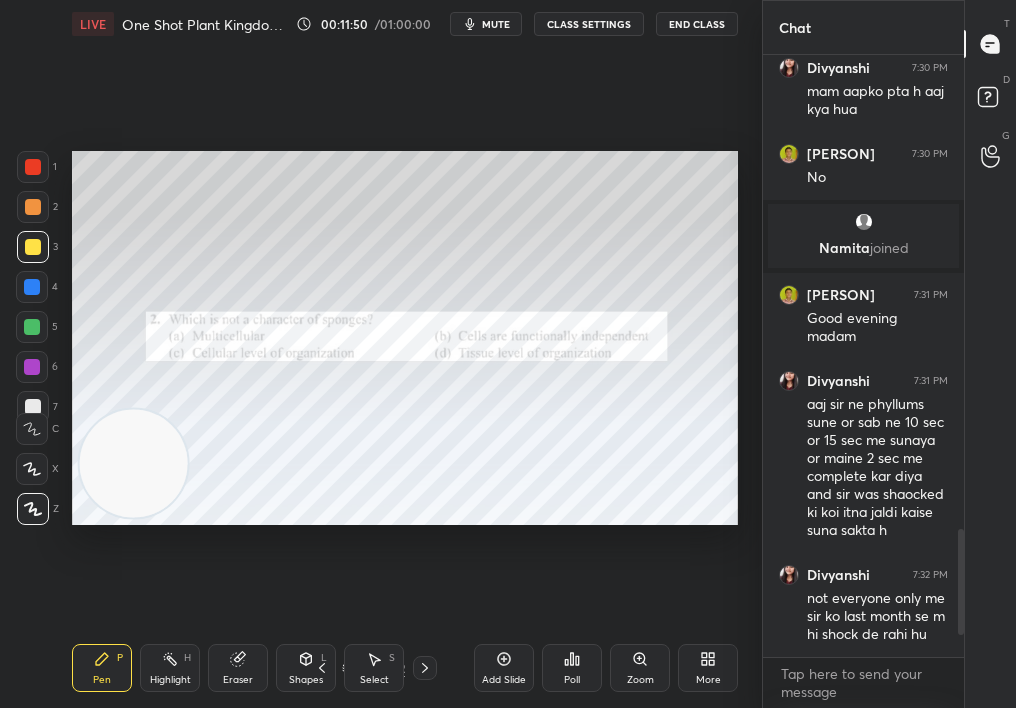 click 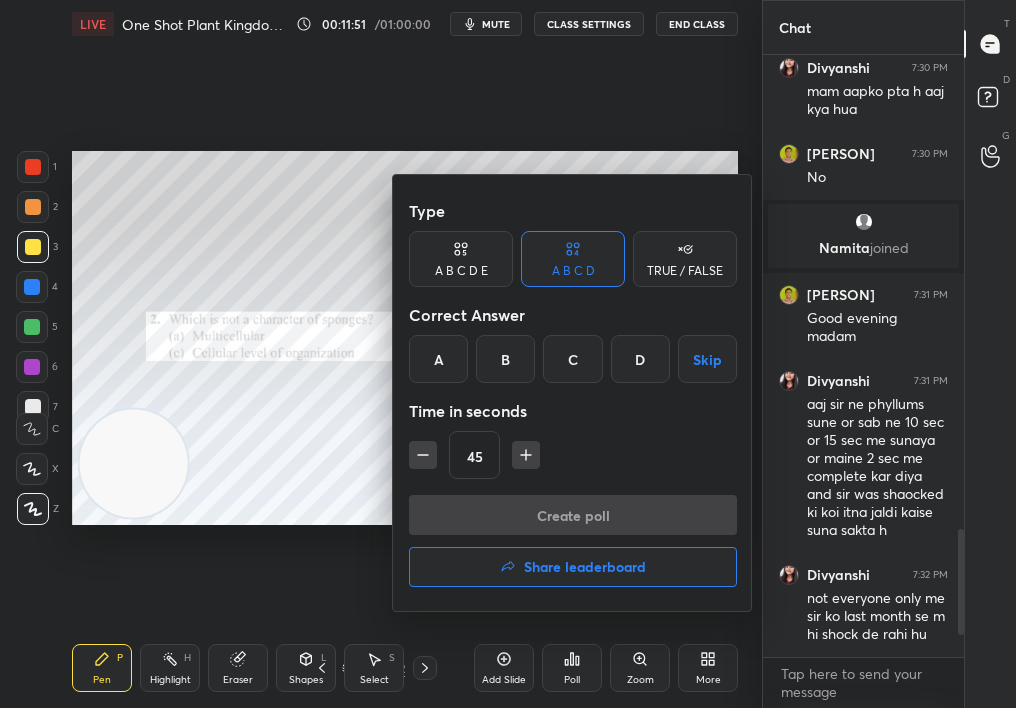 click on "D" at bounding box center (640, 359) 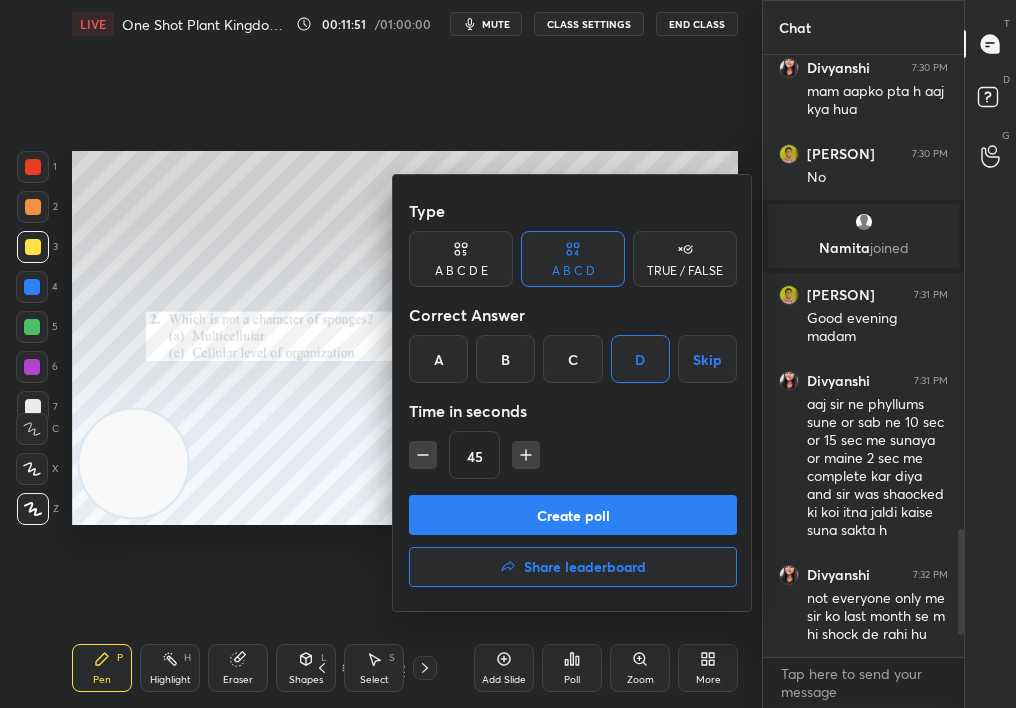 scroll, scrollTop: 563, scrollLeft: 195, axis: both 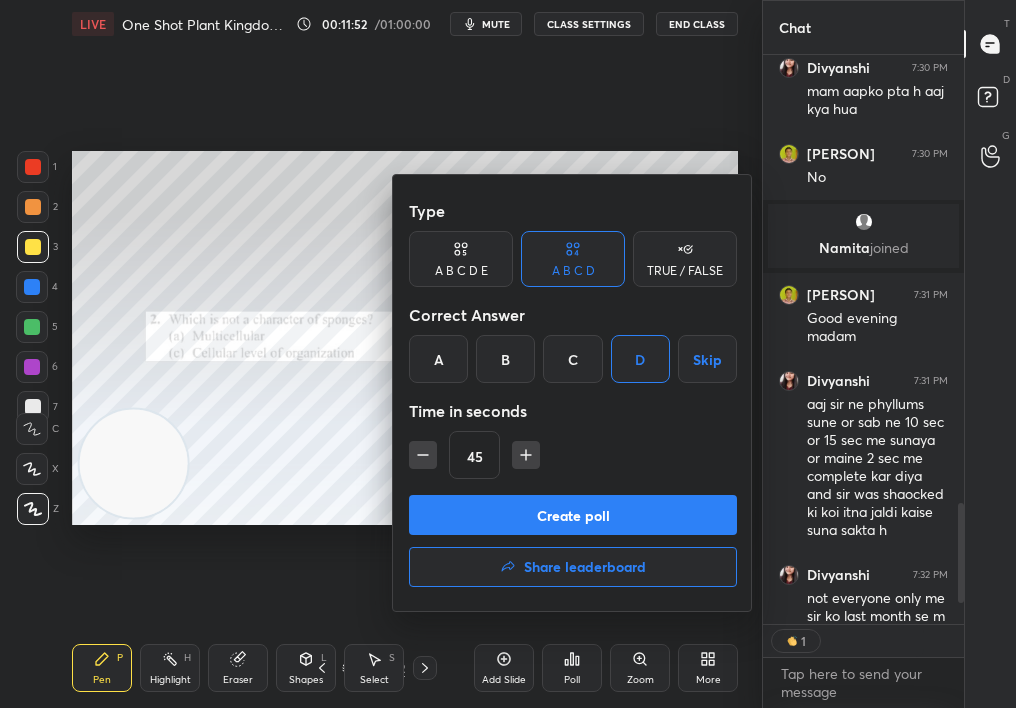 click on "Create poll" at bounding box center (573, 515) 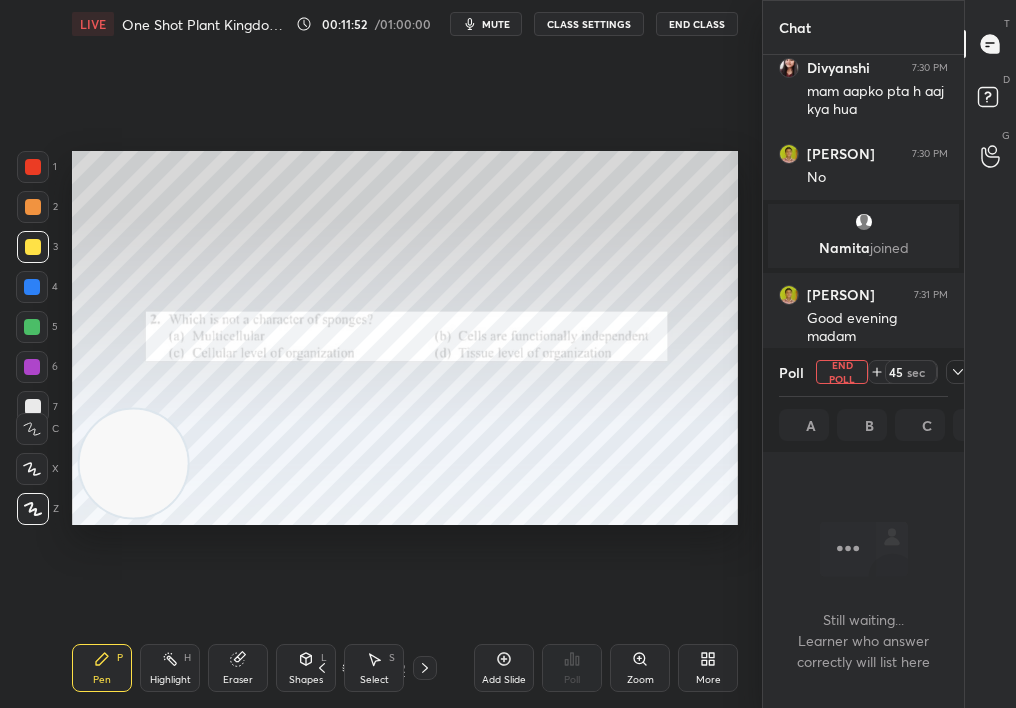 scroll, scrollTop: 520, scrollLeft: 195, axis: both 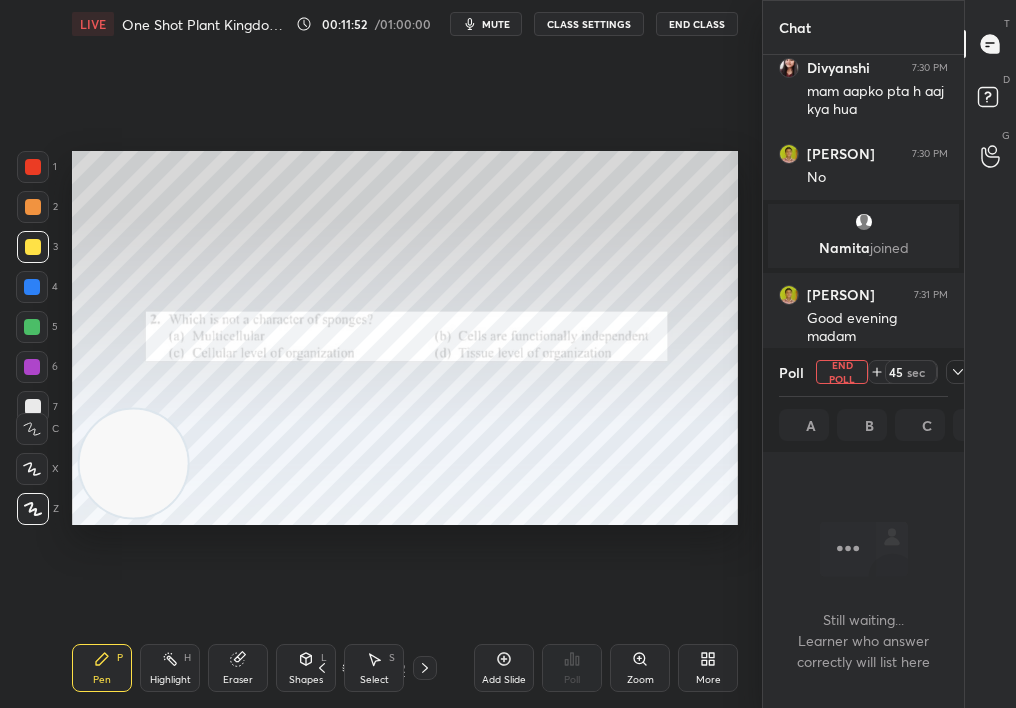 click on "More" at bounding box center [708, 668] 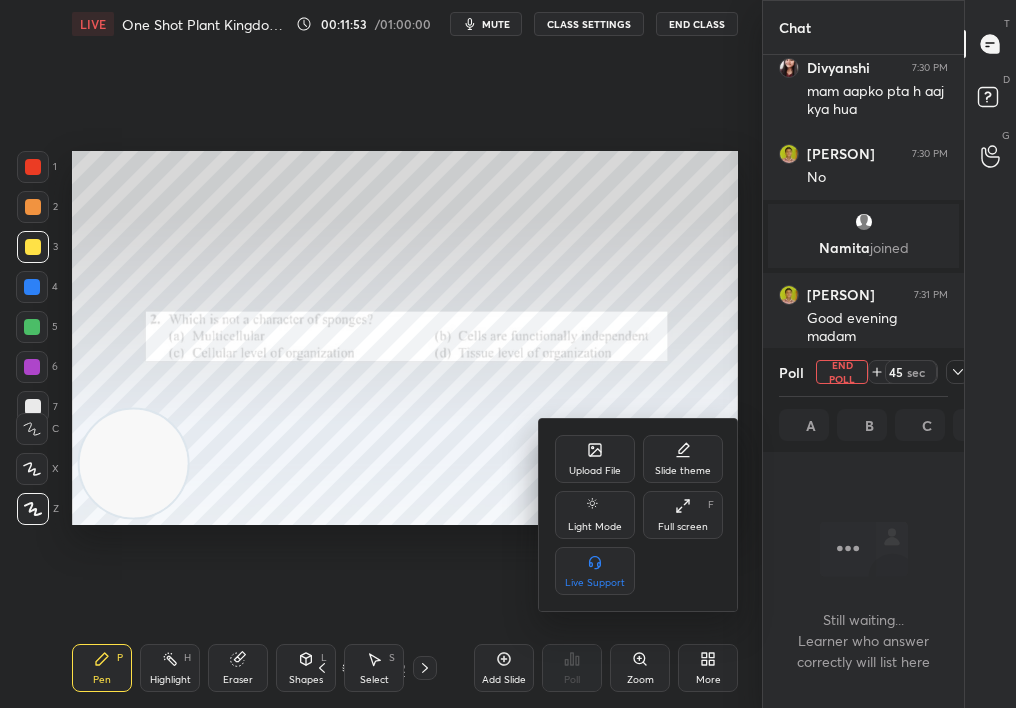 type on "x" 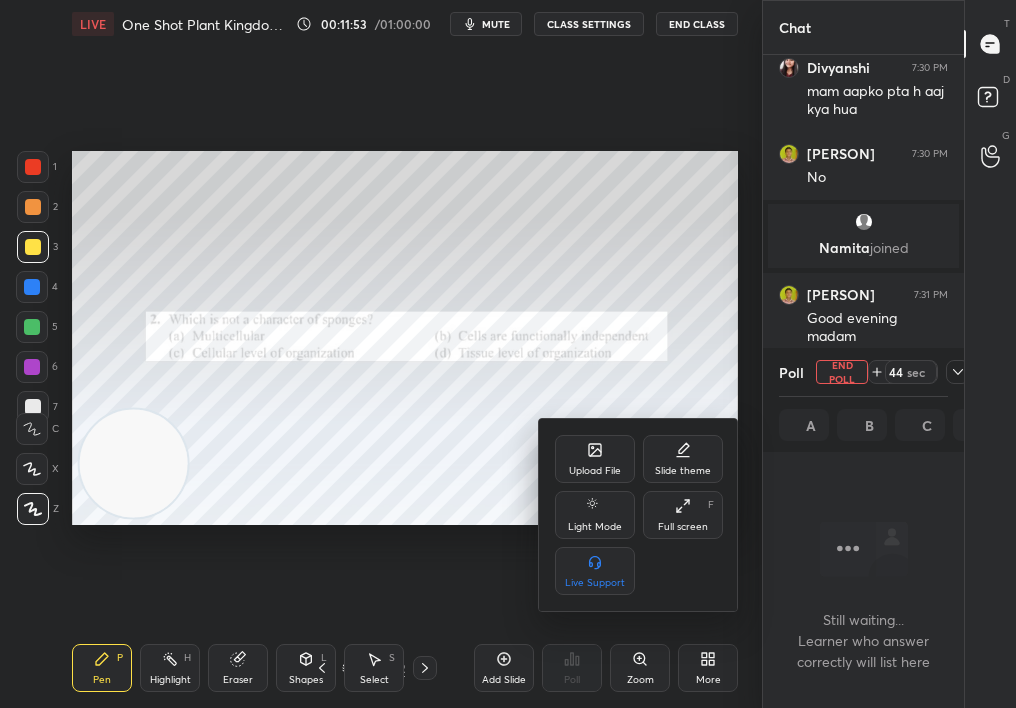 click on "Upload File" at bounding box center (595, 459) 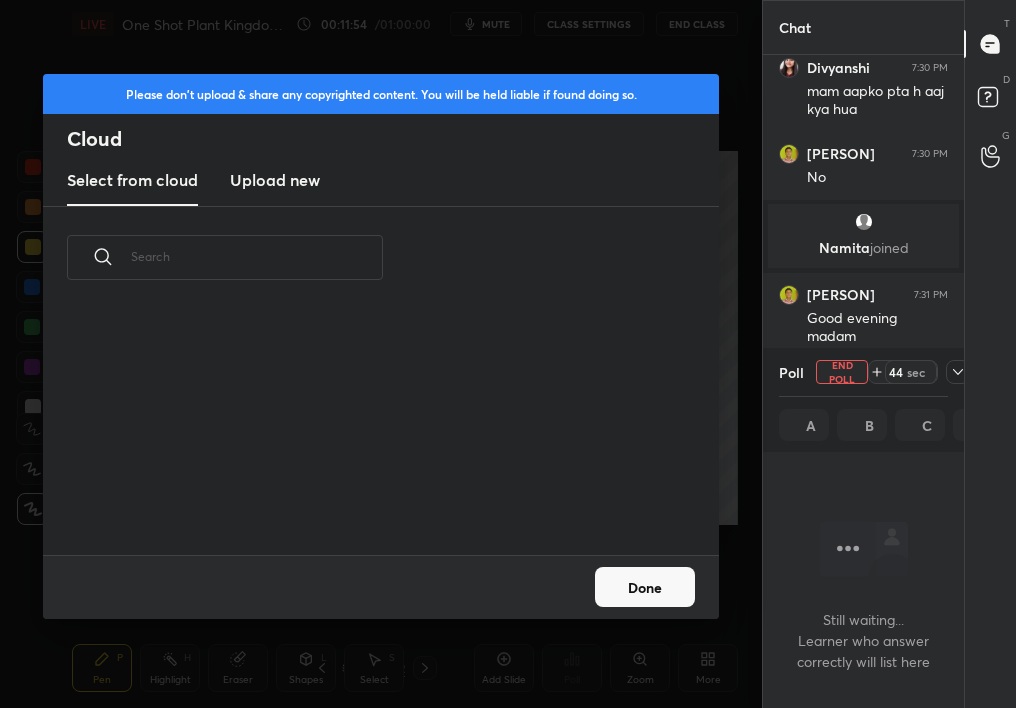 scroll, scrollTop: 7, scrollLeft: 11, axis: both 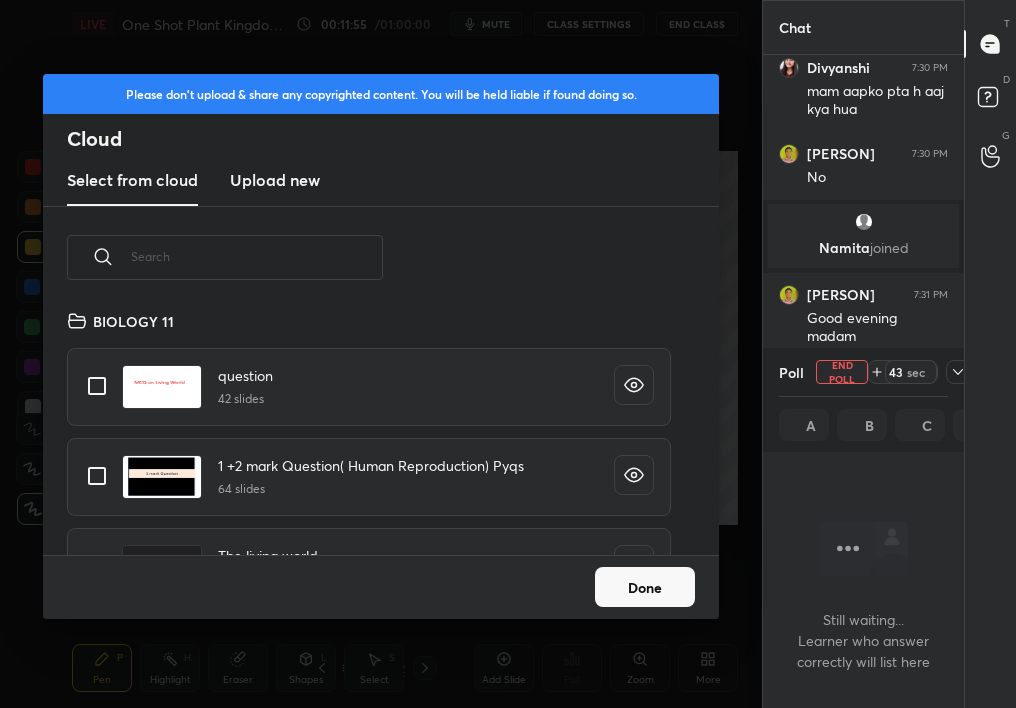 click 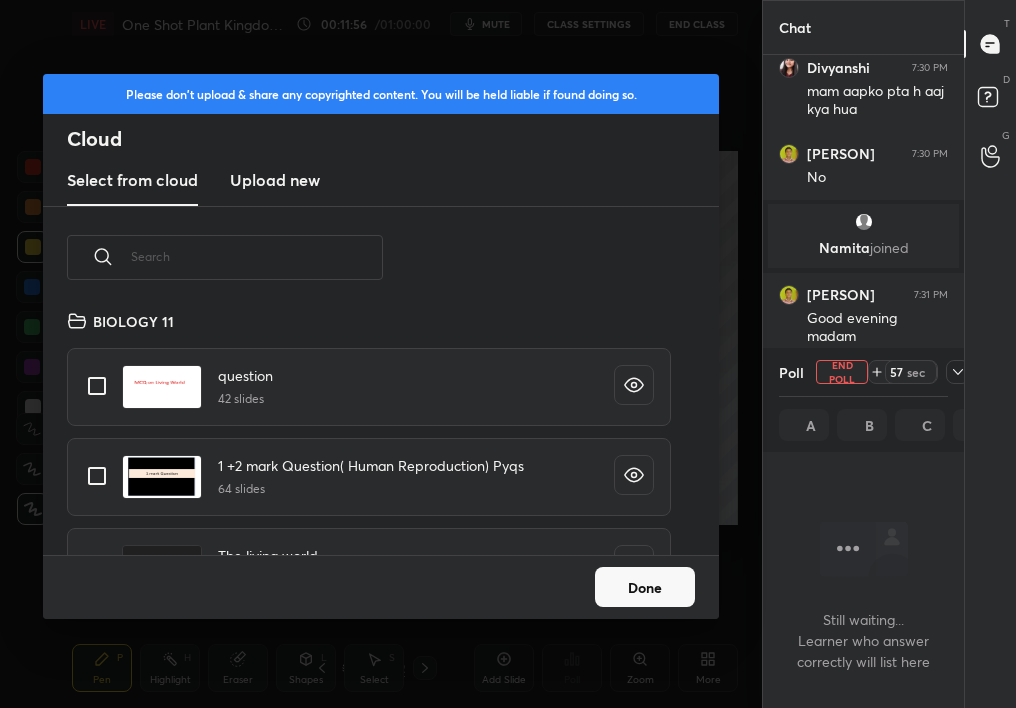 click at bounding box center [257, 256] 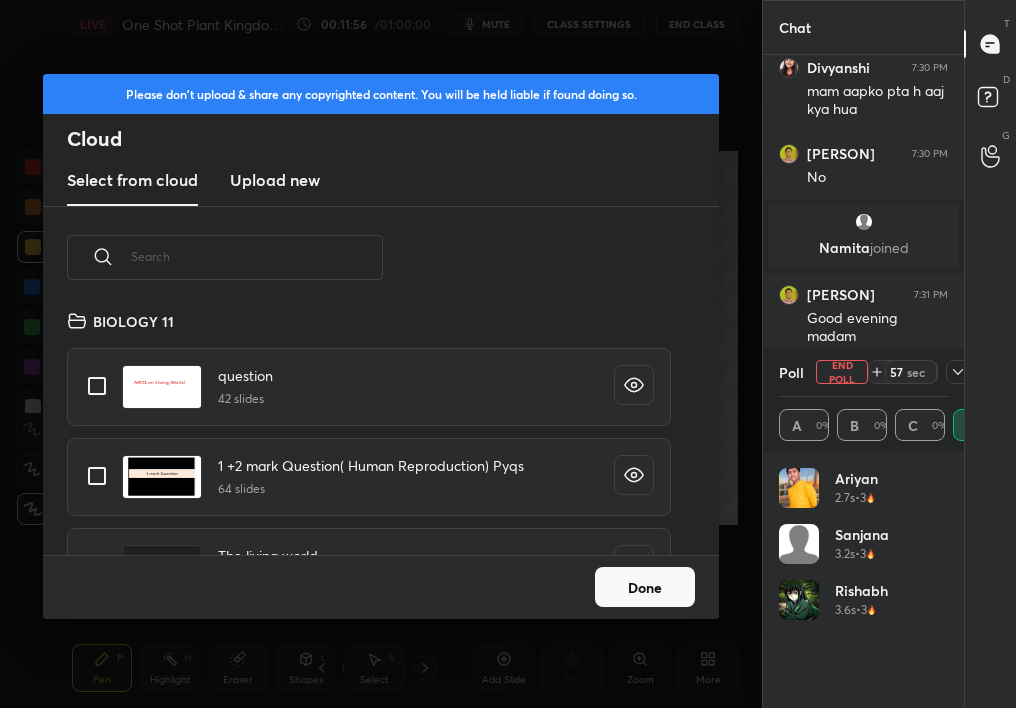 scroll, scrollTop: 234, scrollLeft: 163, axis: both 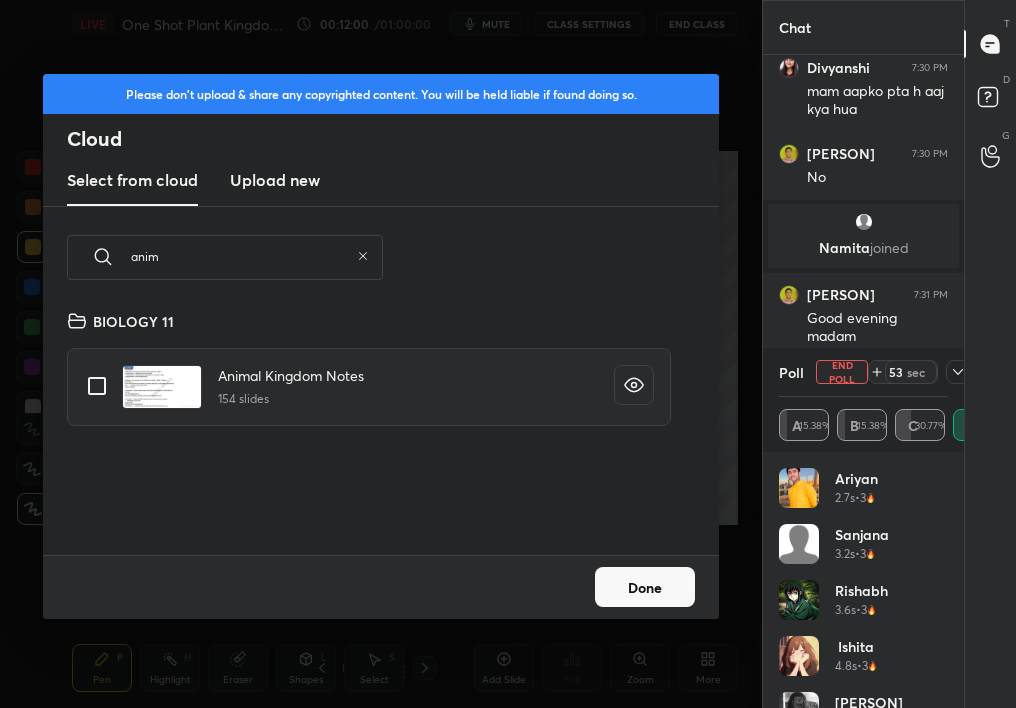 type on "anim" 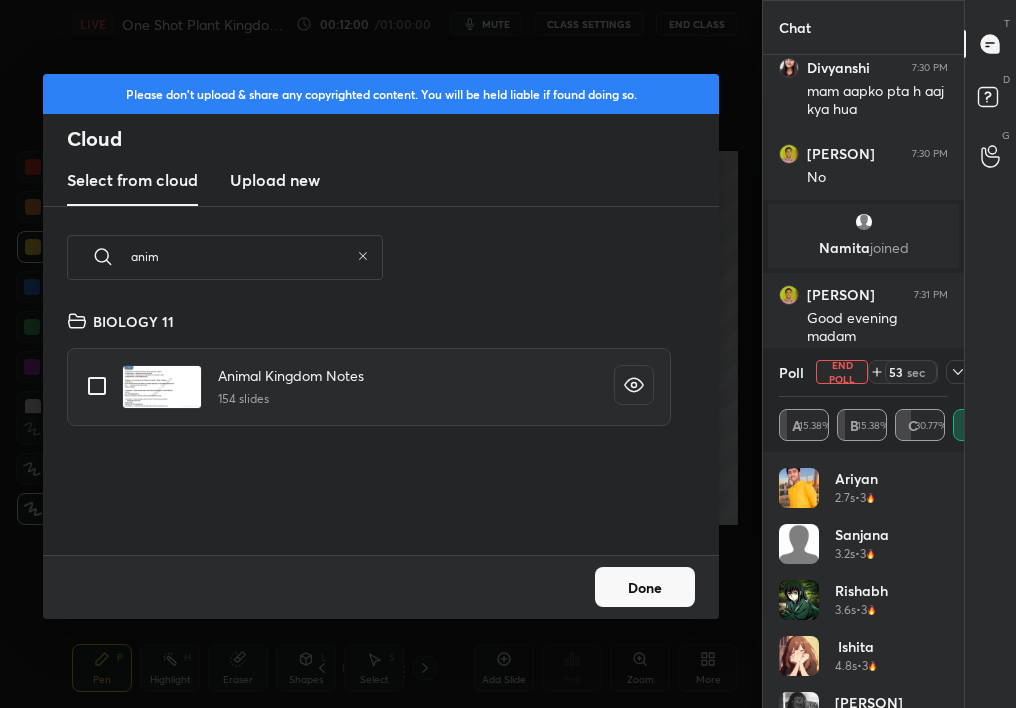 click on "Upload new" at bounding box center [275, 180] 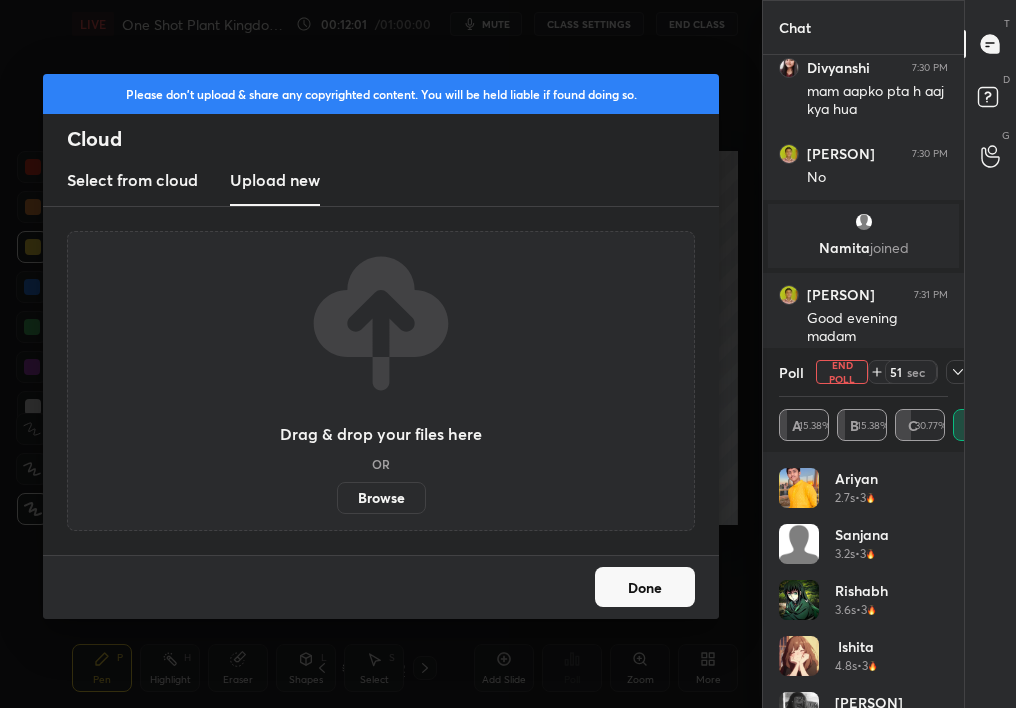 click on "Browse" at bounding box center (381, 498) 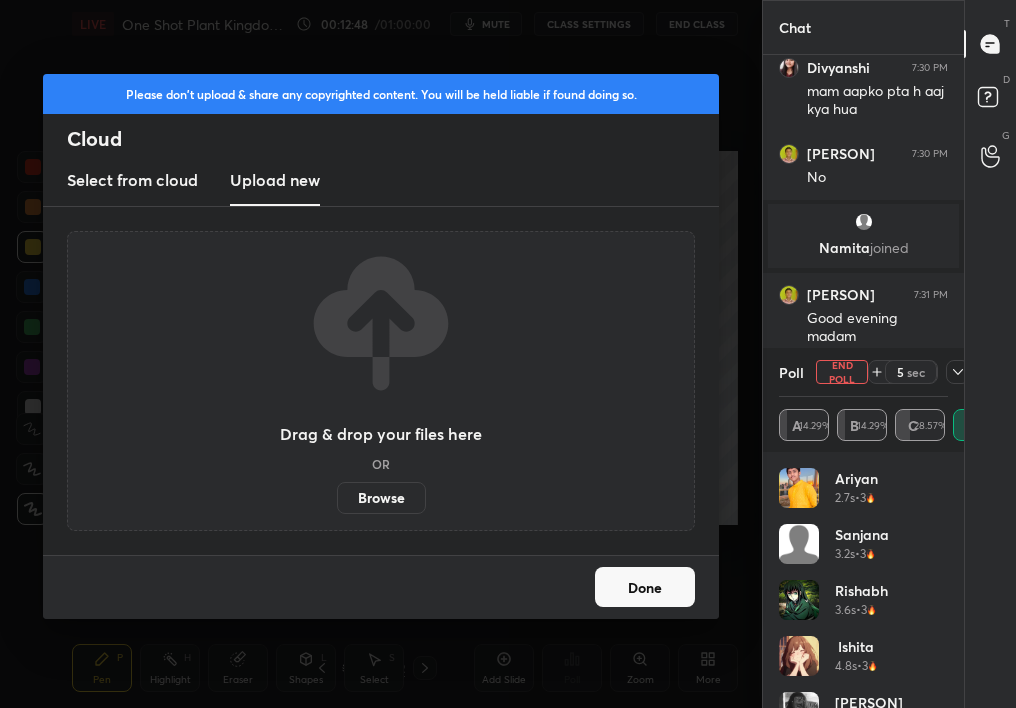 scroll, scrollTop: 7, scrollLeft: 7, axis: both 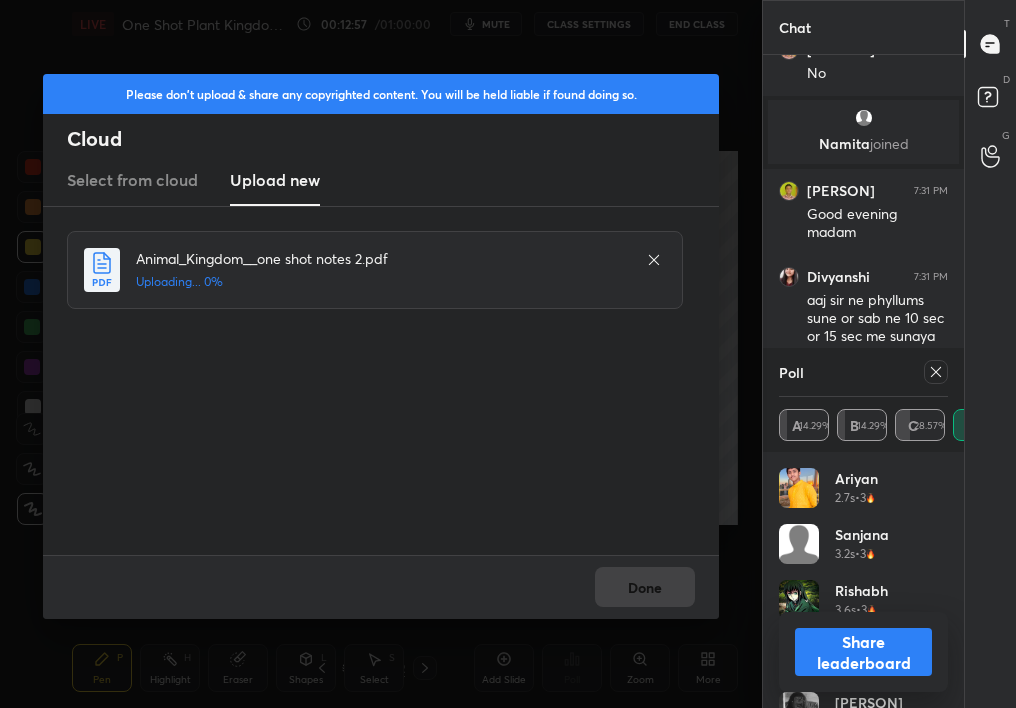 click at bounding box center (799, 544) 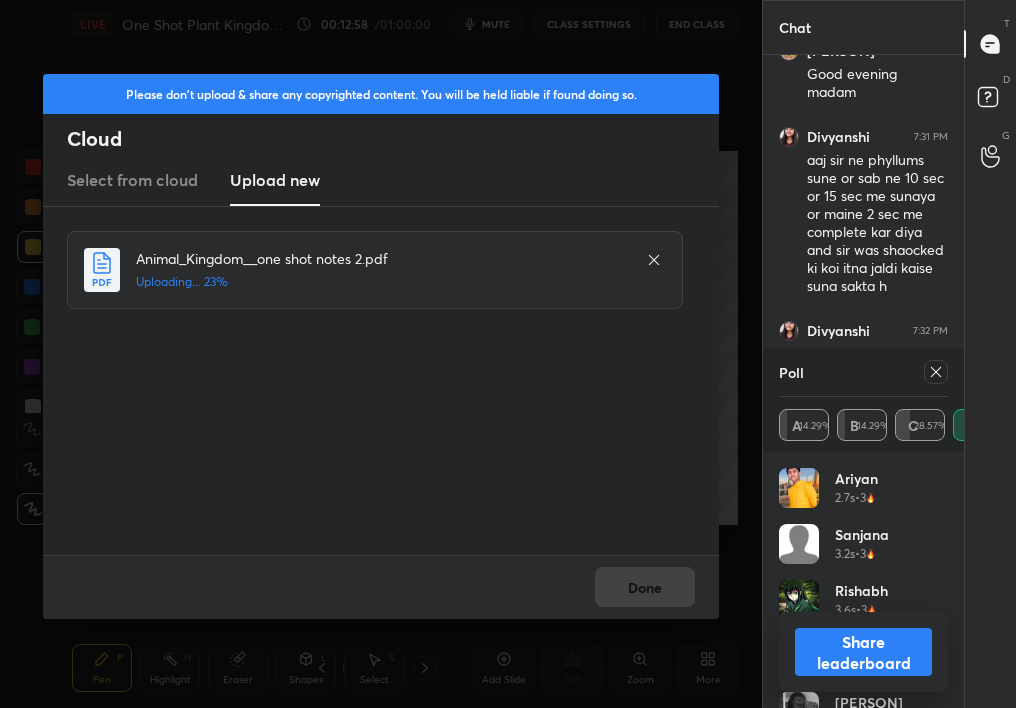 click on "Done" at bounding box center (381, 587) 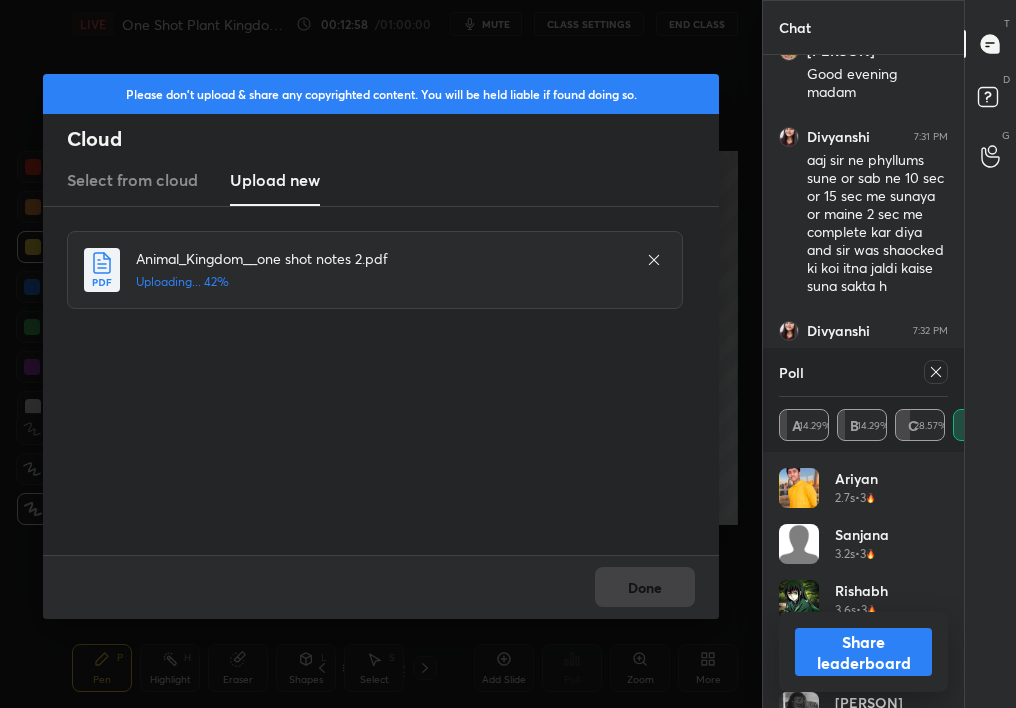 click on "Done" at bounding box center [381, 587] 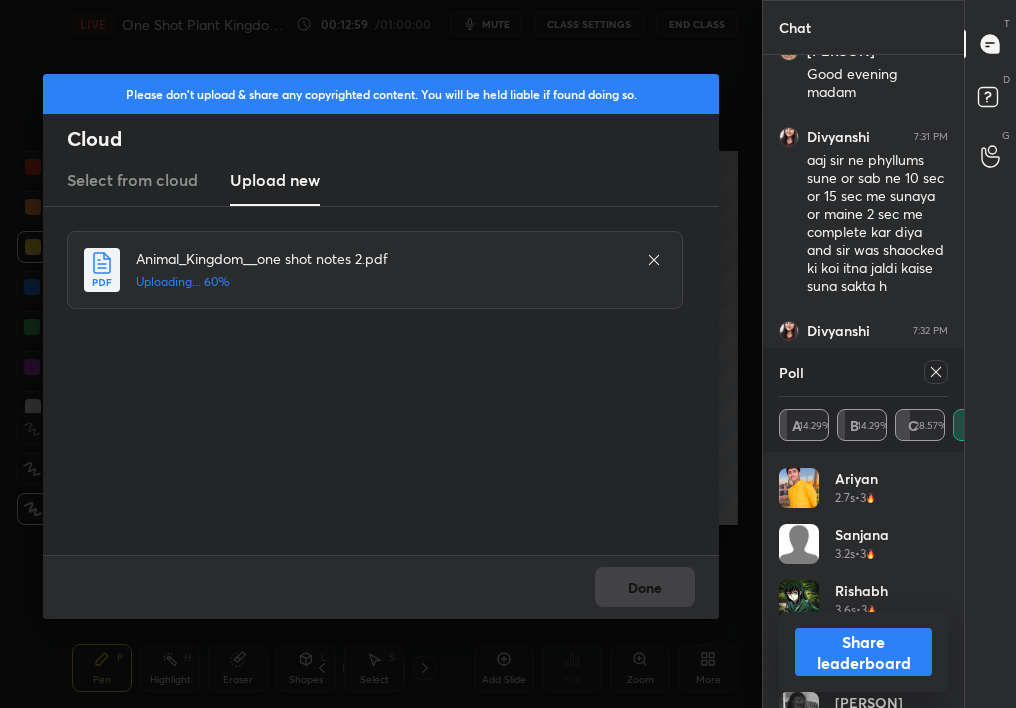 click on "Done" at bounding box center (381, 587) 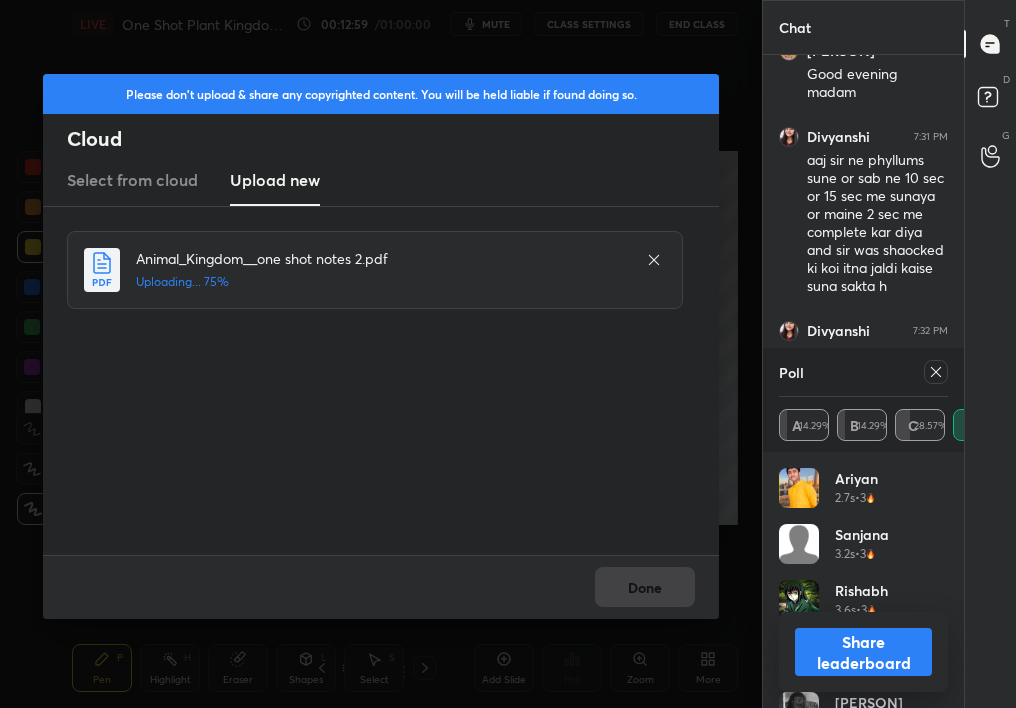 click on "Done" at bounding box center [381, 587] 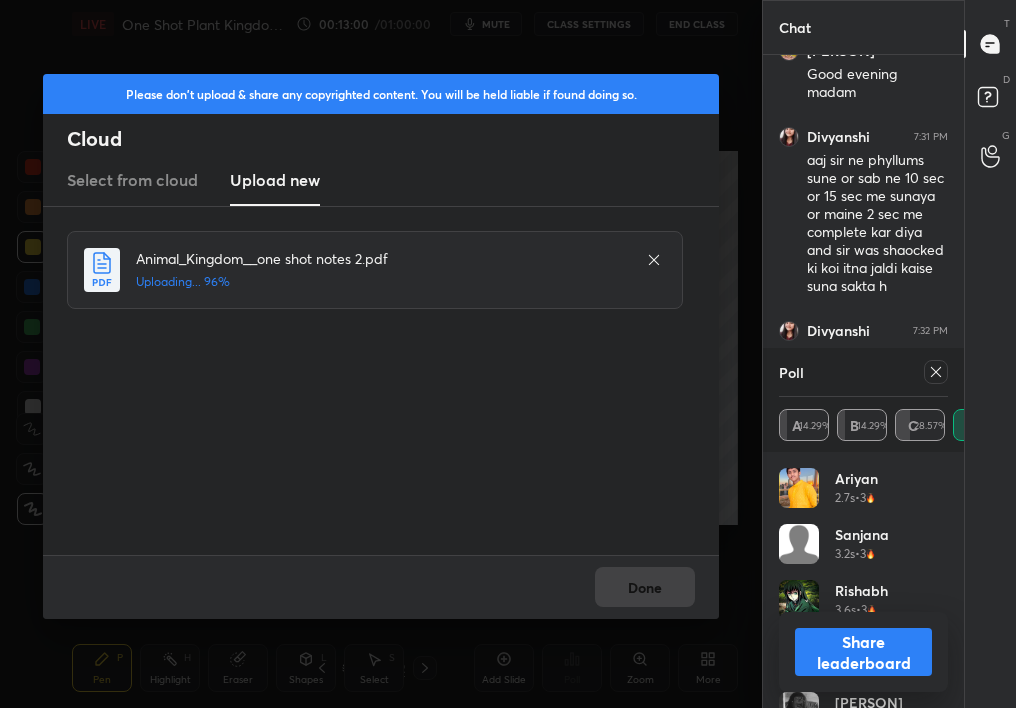 click on "Done" at bounding box center (381, 587) 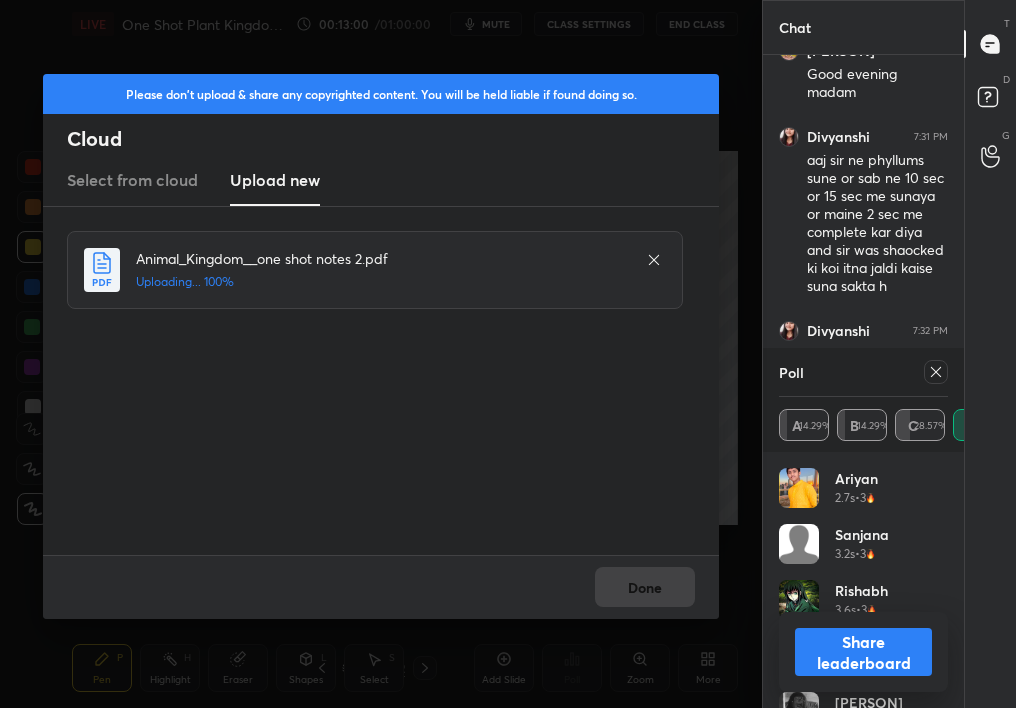 click on "Done" at bounding box center (381, 587) 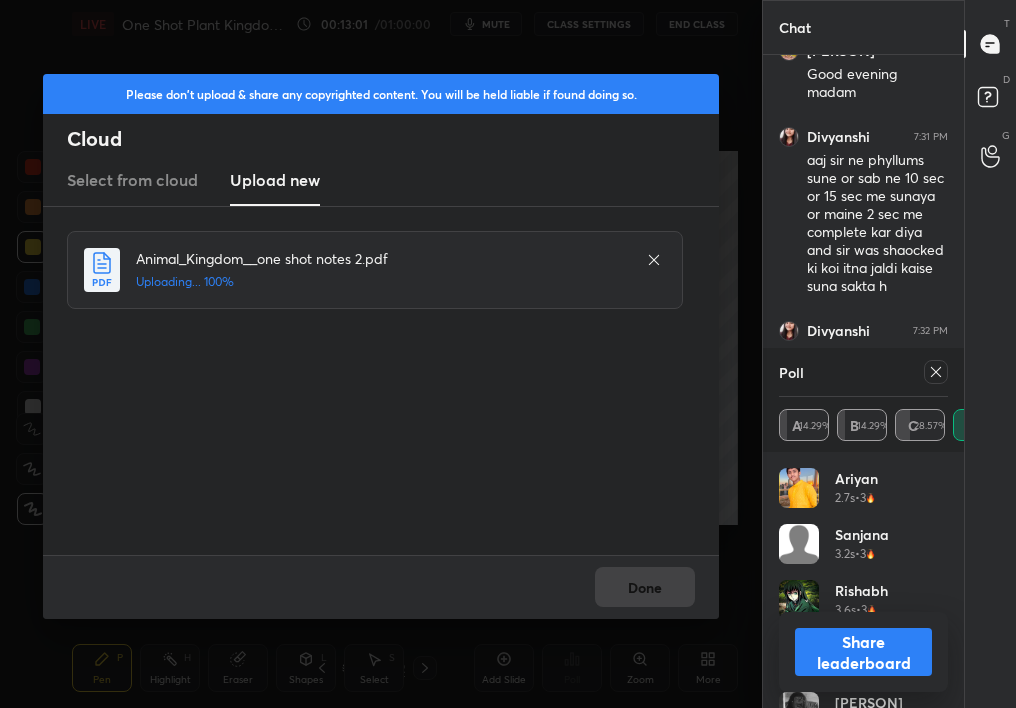 click on "Done" at bounding box center [381, 587] 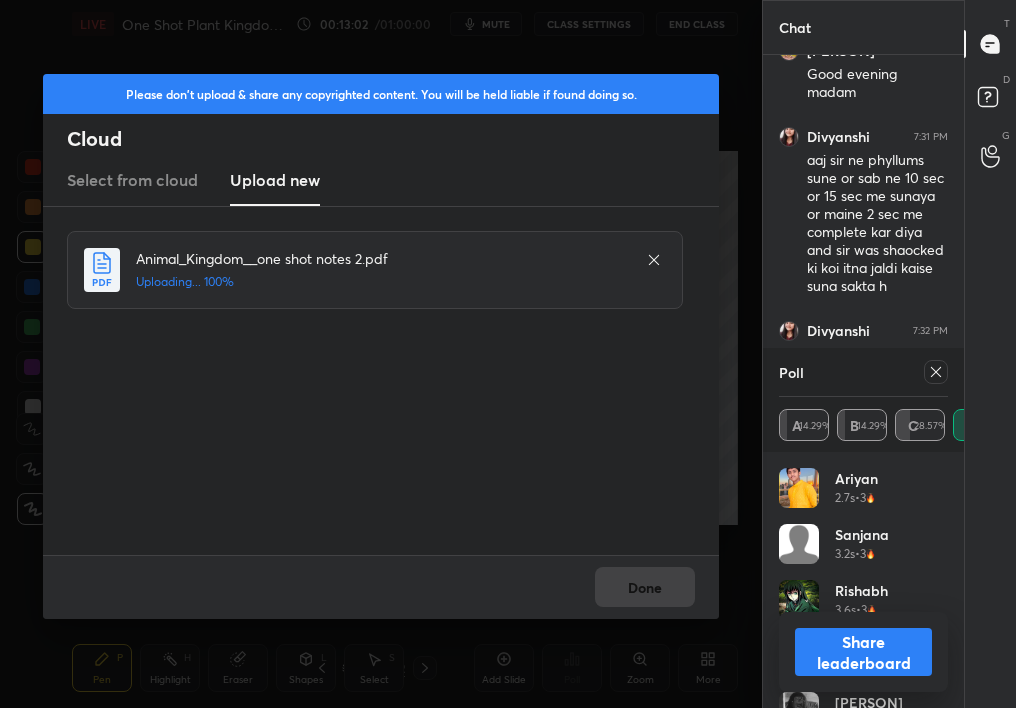 click on "Done" at bounding box center [381, 587] 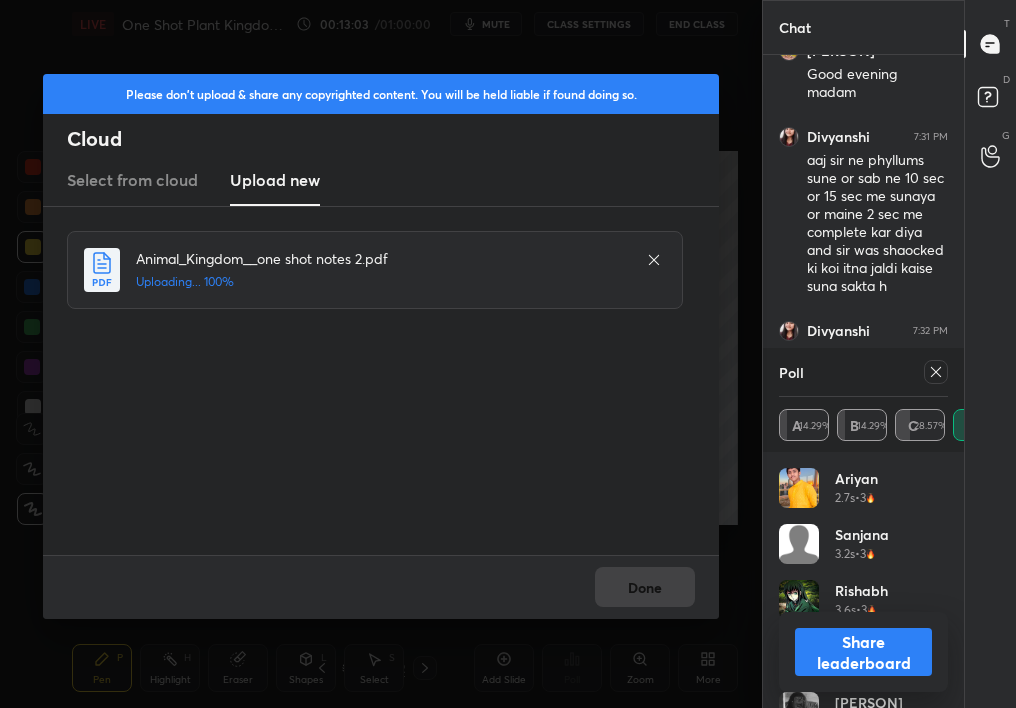 click on "Done" at bounding box center (381, 587) 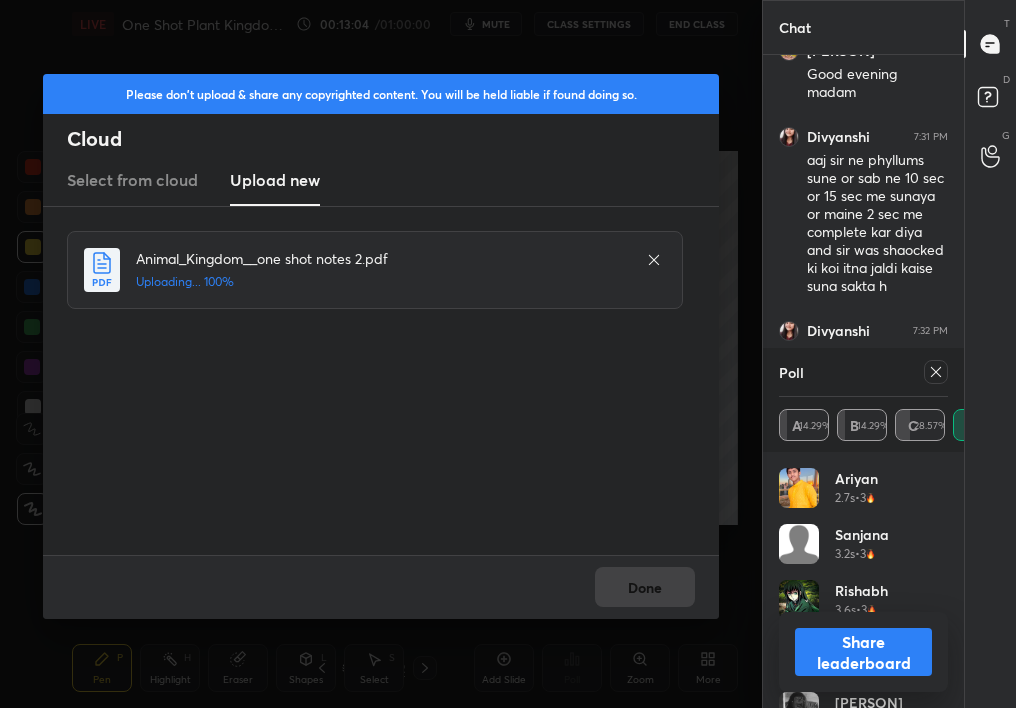 click on "Done" at bounding box center (381, 587) 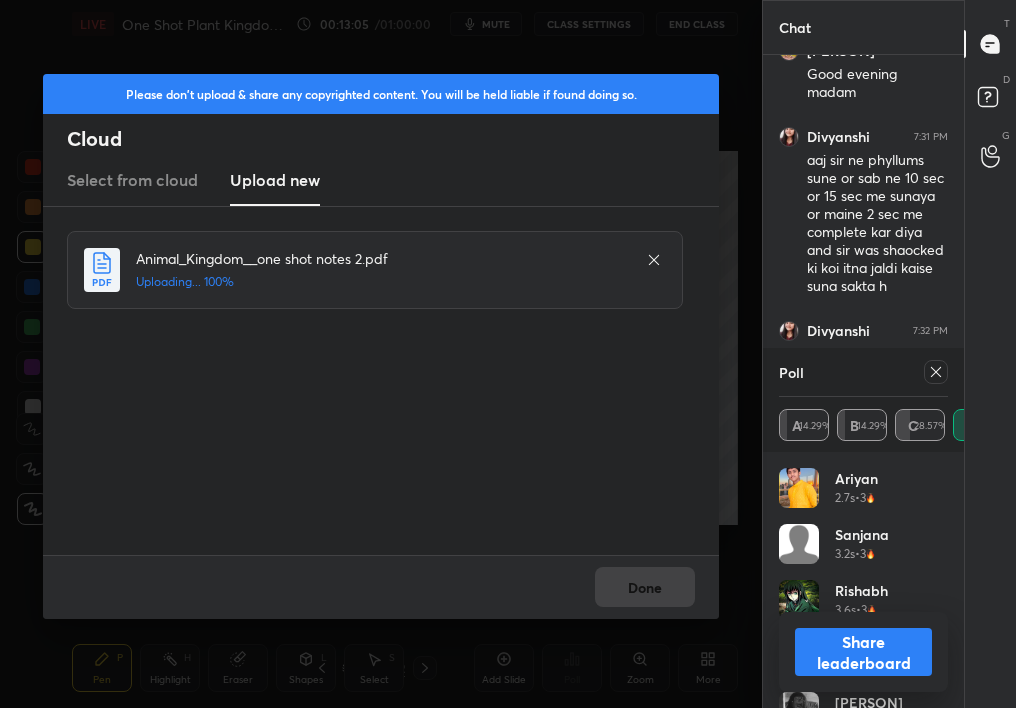 click on "Done" at bounding box center (381, 587) 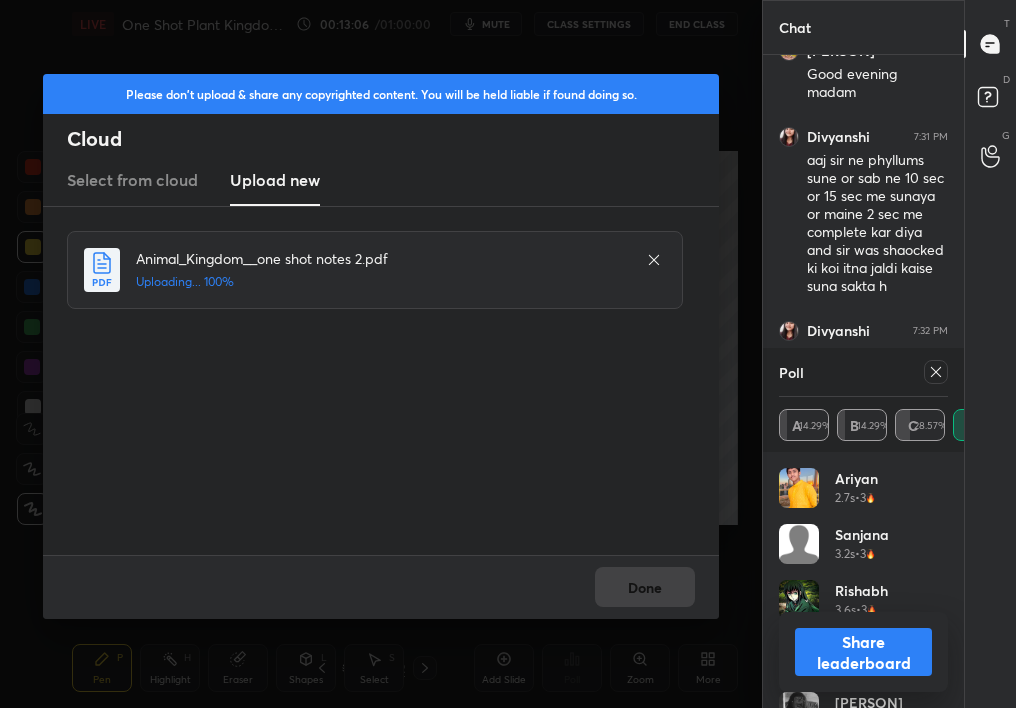 click on "Done" at bounding box center [381, 587] 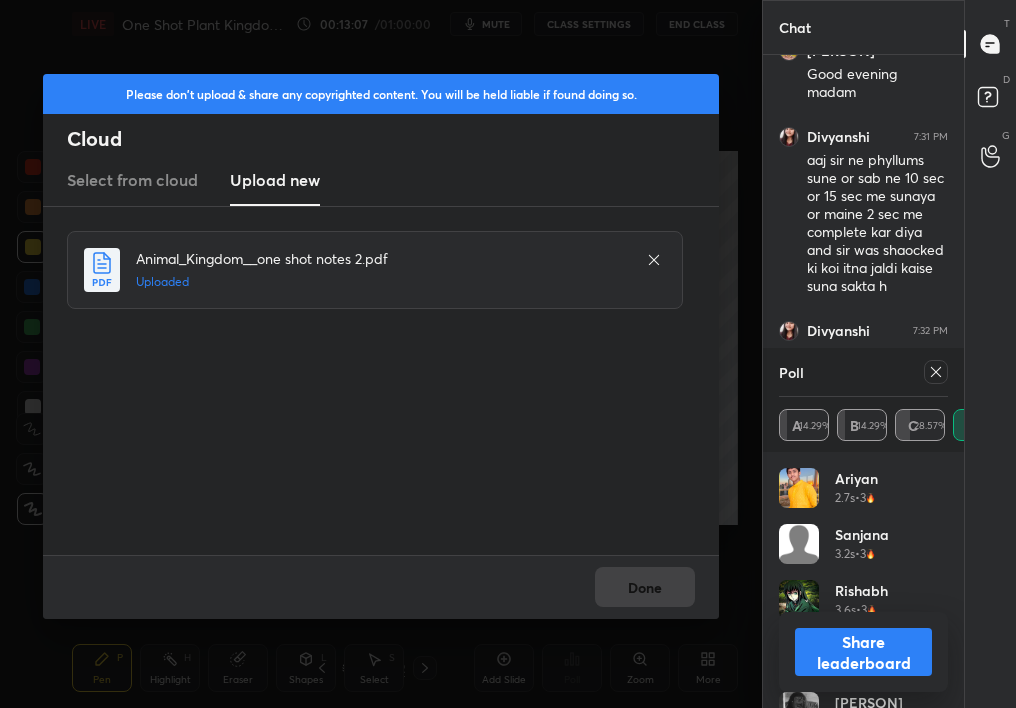 click on "Done" at bounding box center (381, 587) 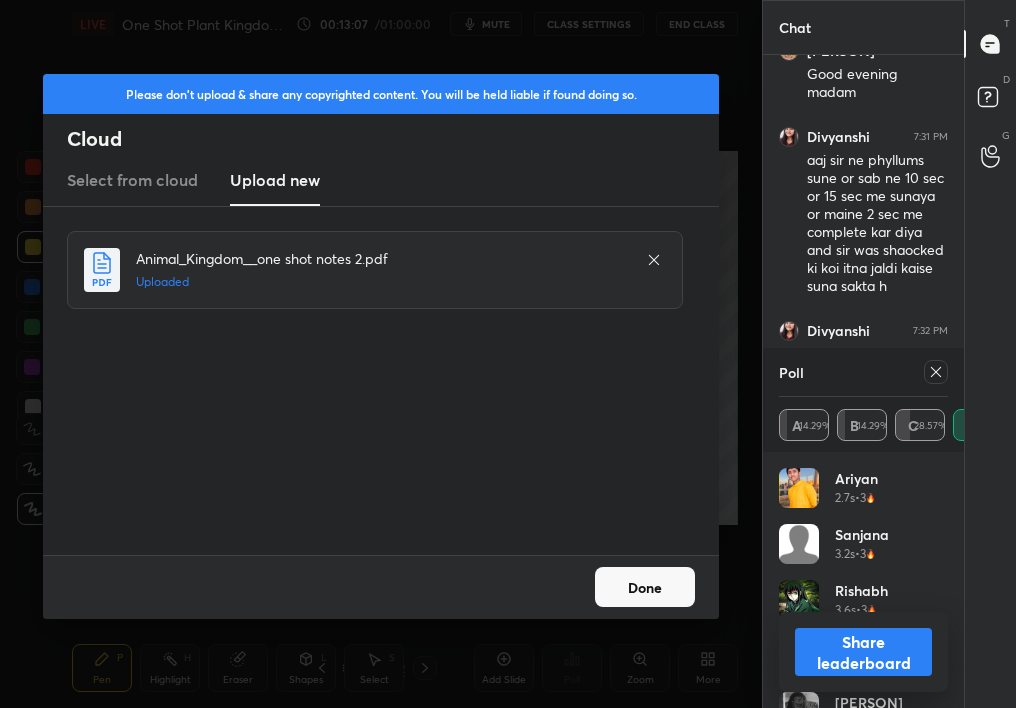 click on "Done" at bounding box center [645, 587] 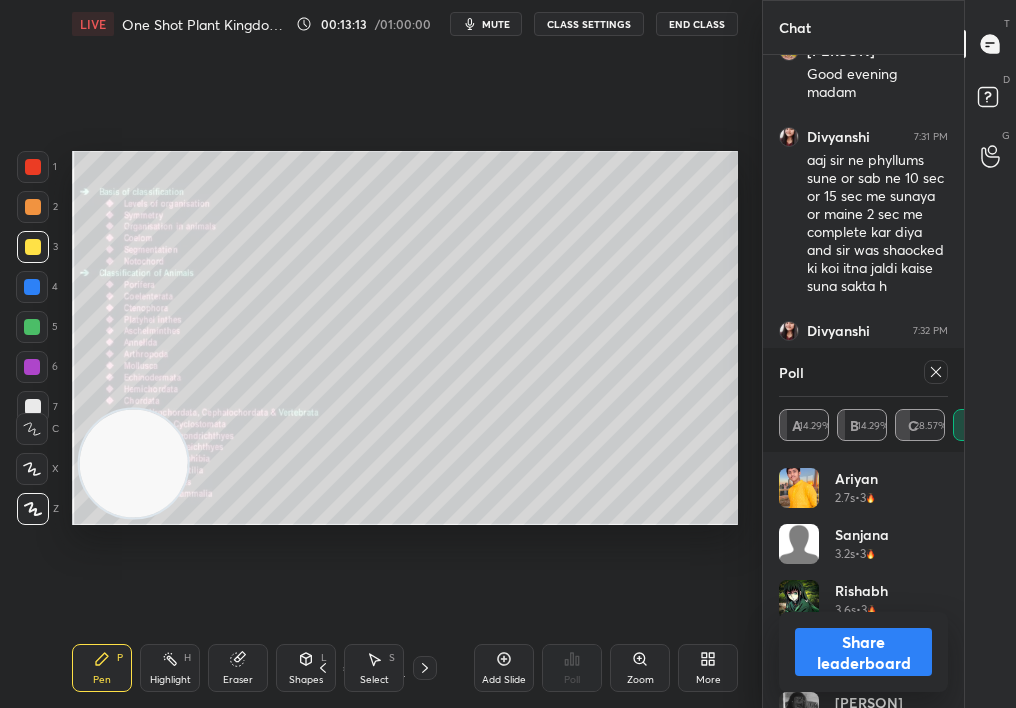 click at bounding box center (932, 372) 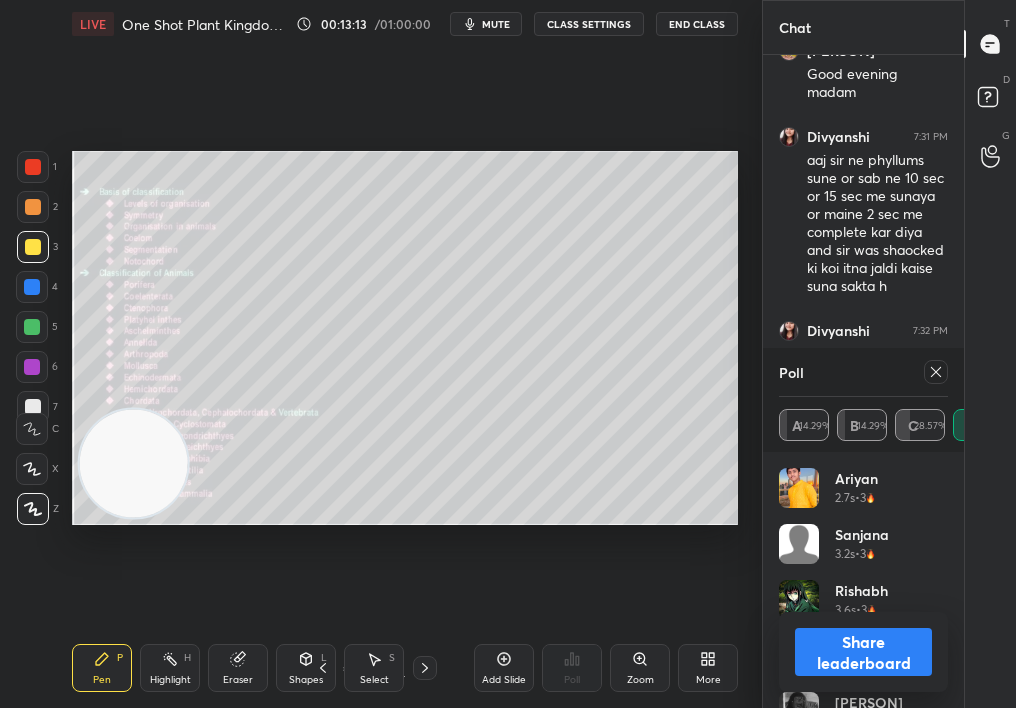 click at bounding box center [936, 372] 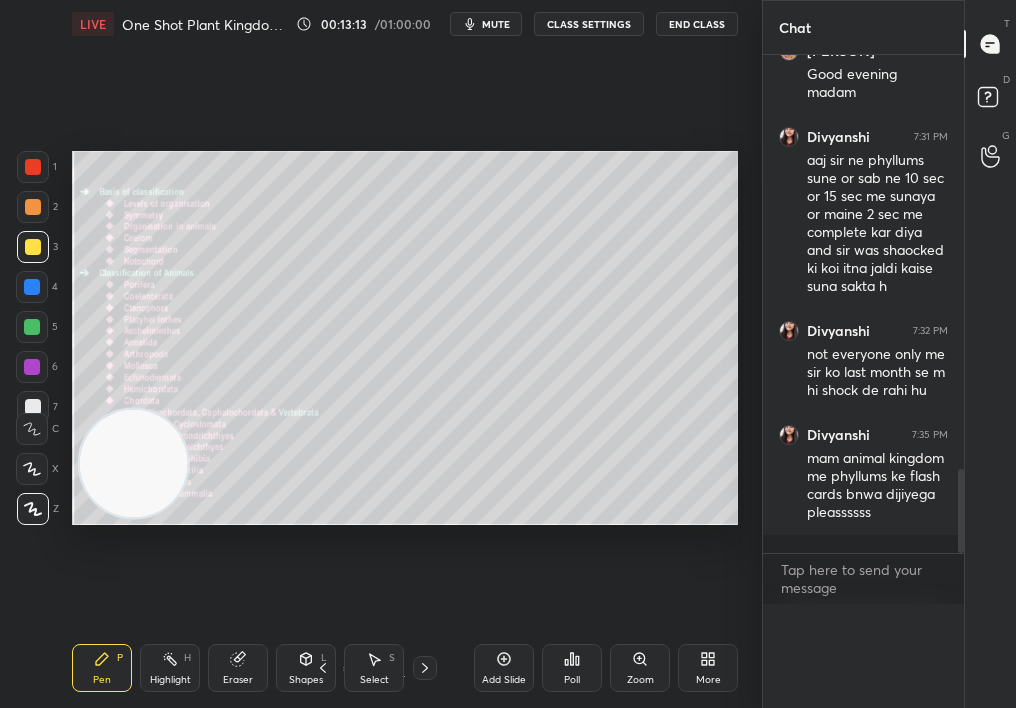 scroll, scrollTop: 0, scrollLeft: 0, axis: both 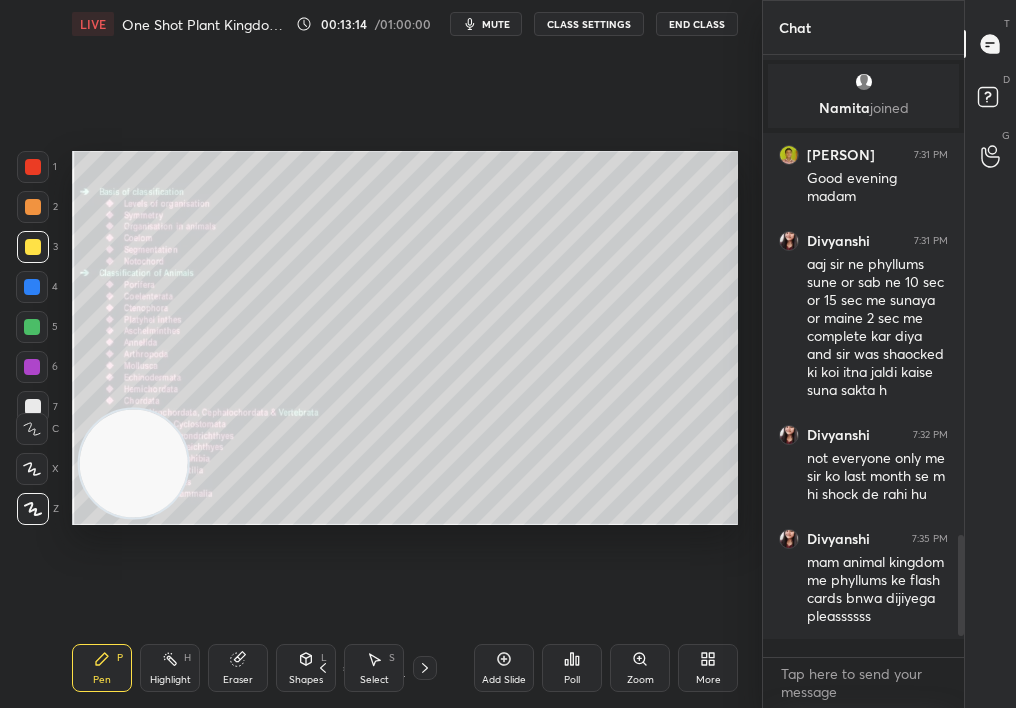 click 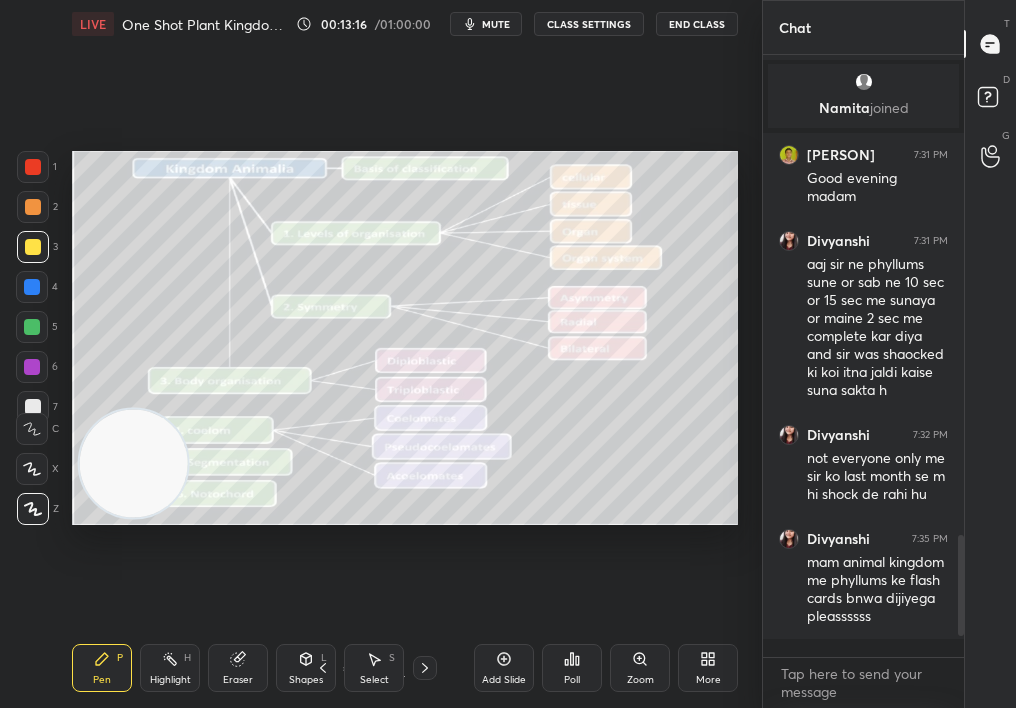 click on "Setting up your live class Poll for   secs No correct answer Start poll" at bounding box center [405, 338] 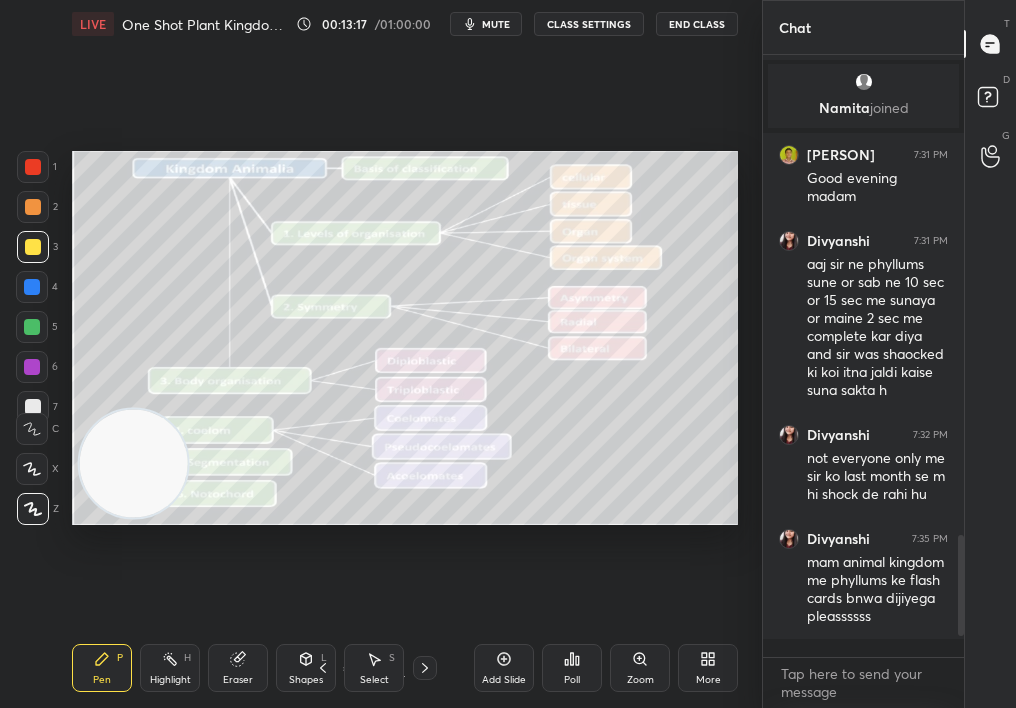 click at bounding box center (425, 668) 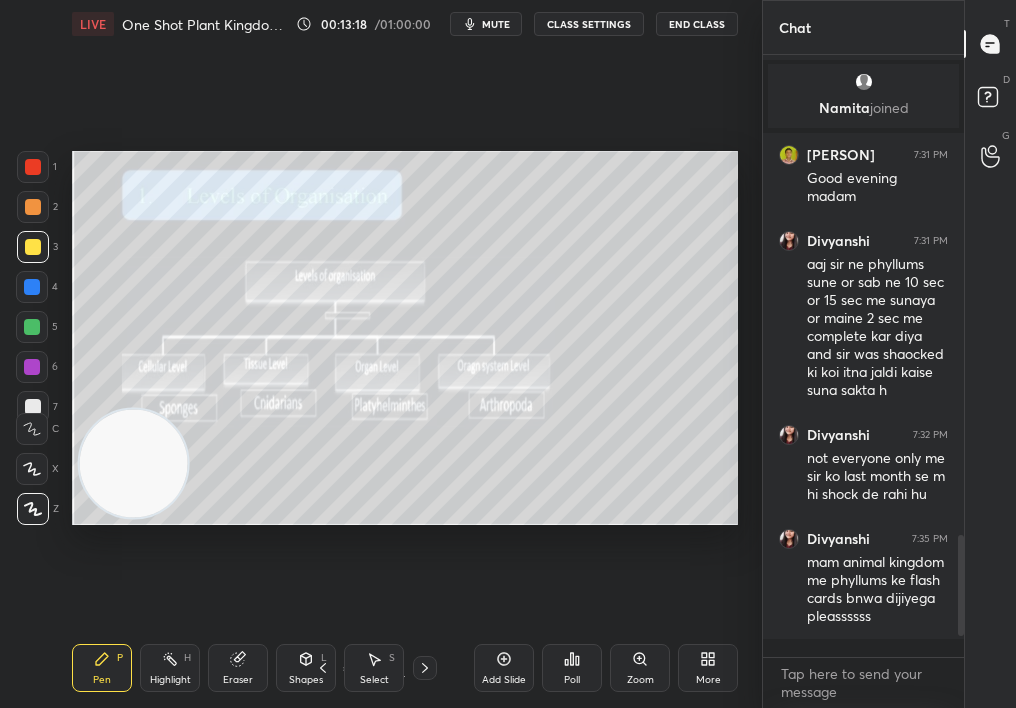click 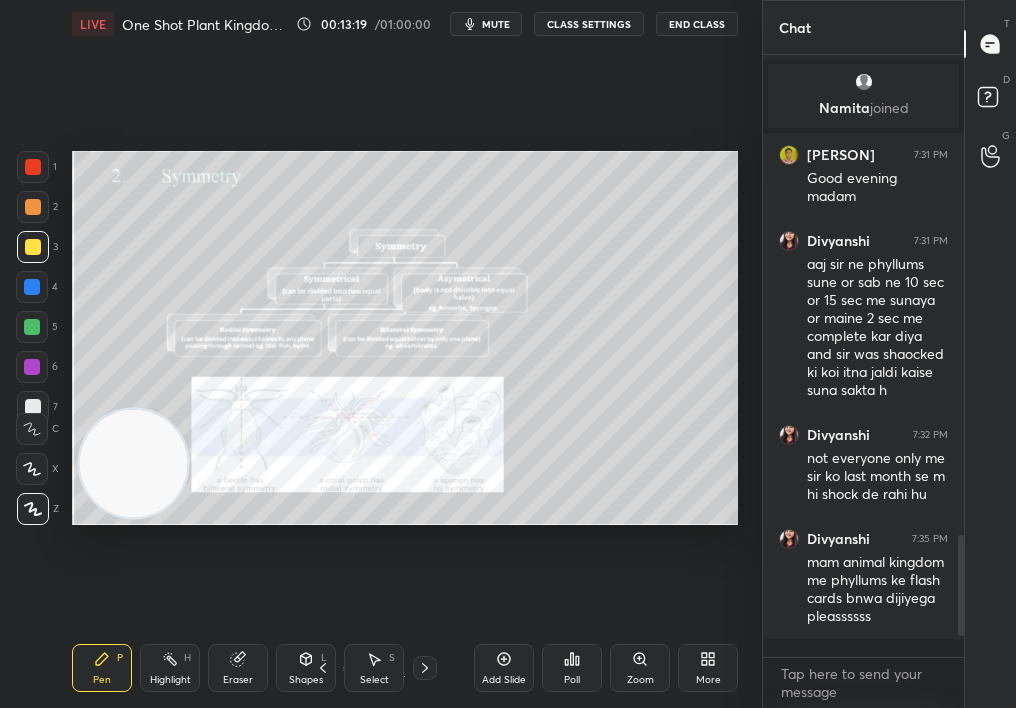 click at bounding box center [425, 668] 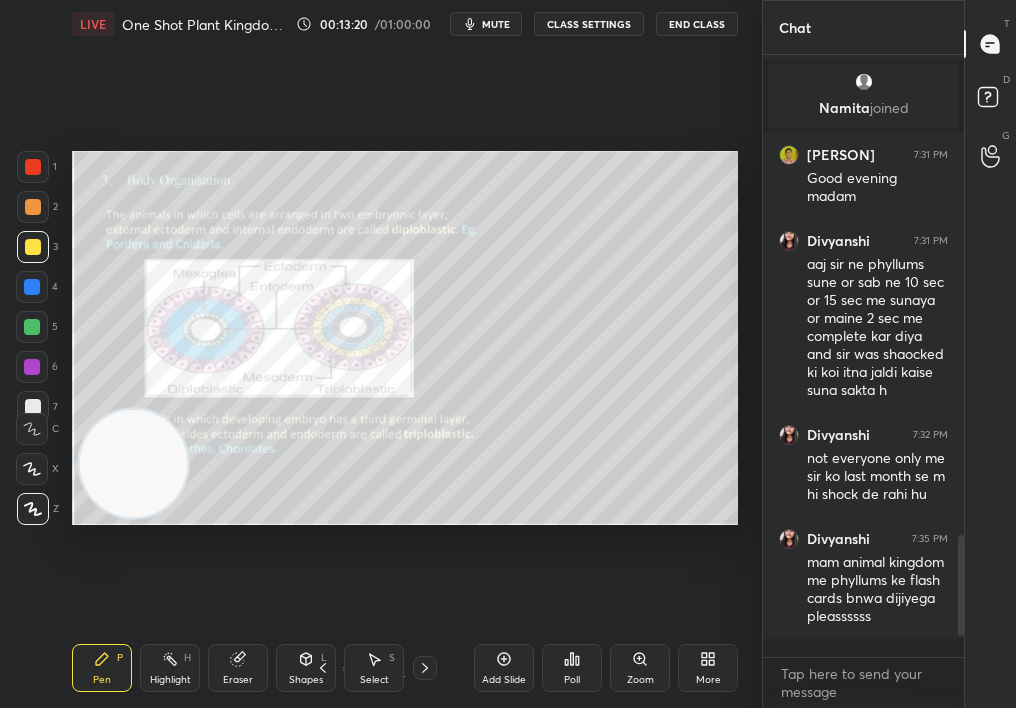 click 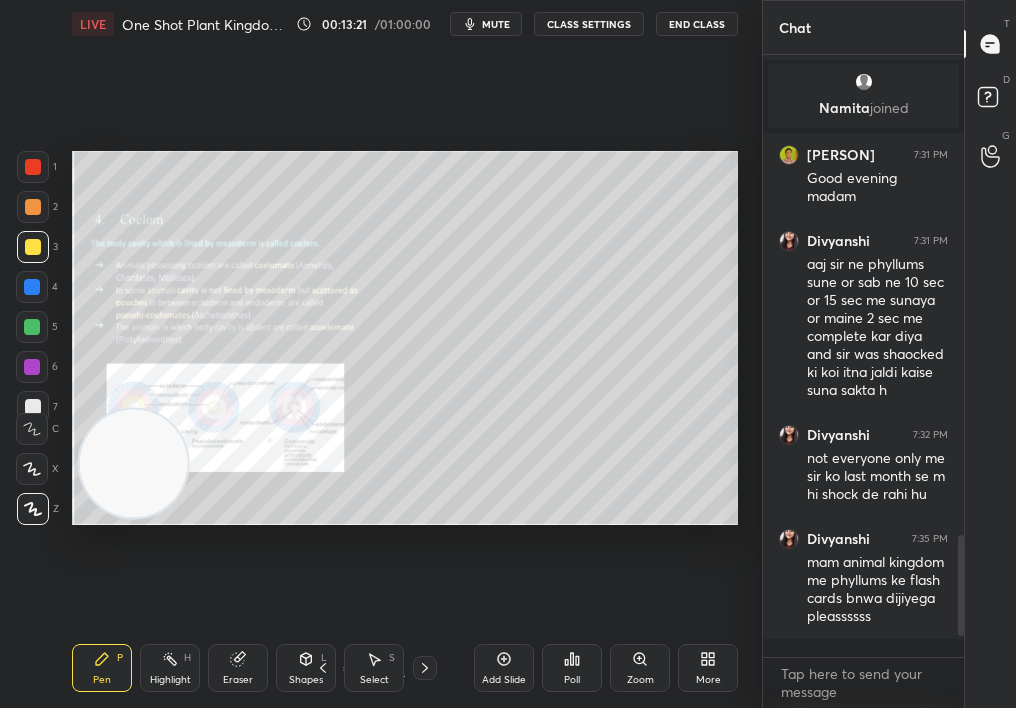 click 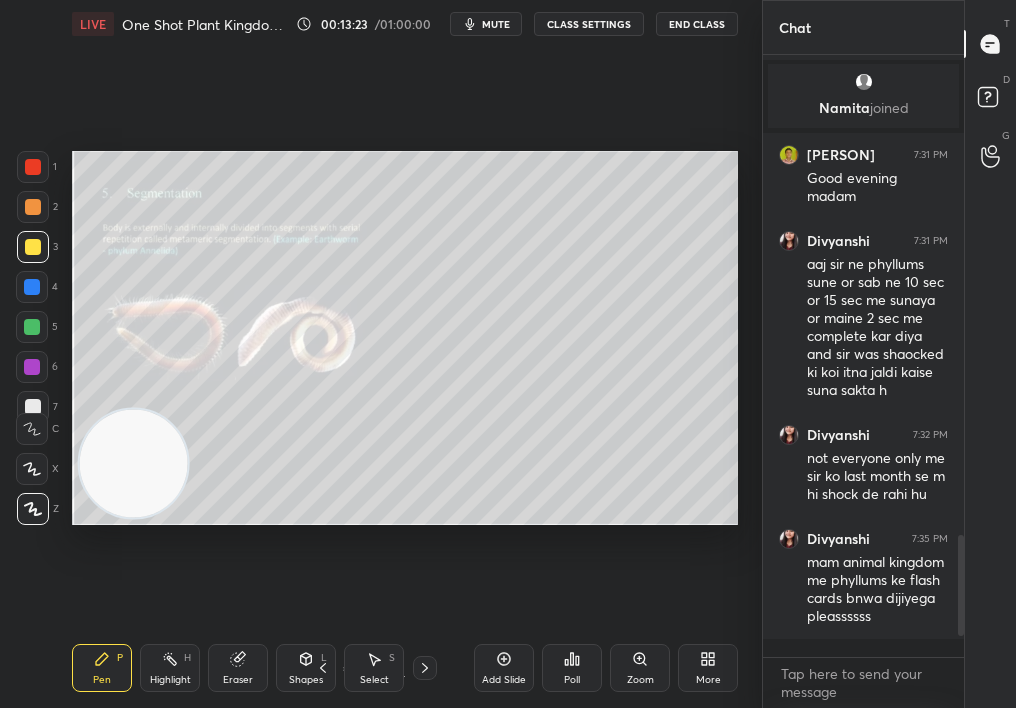 click 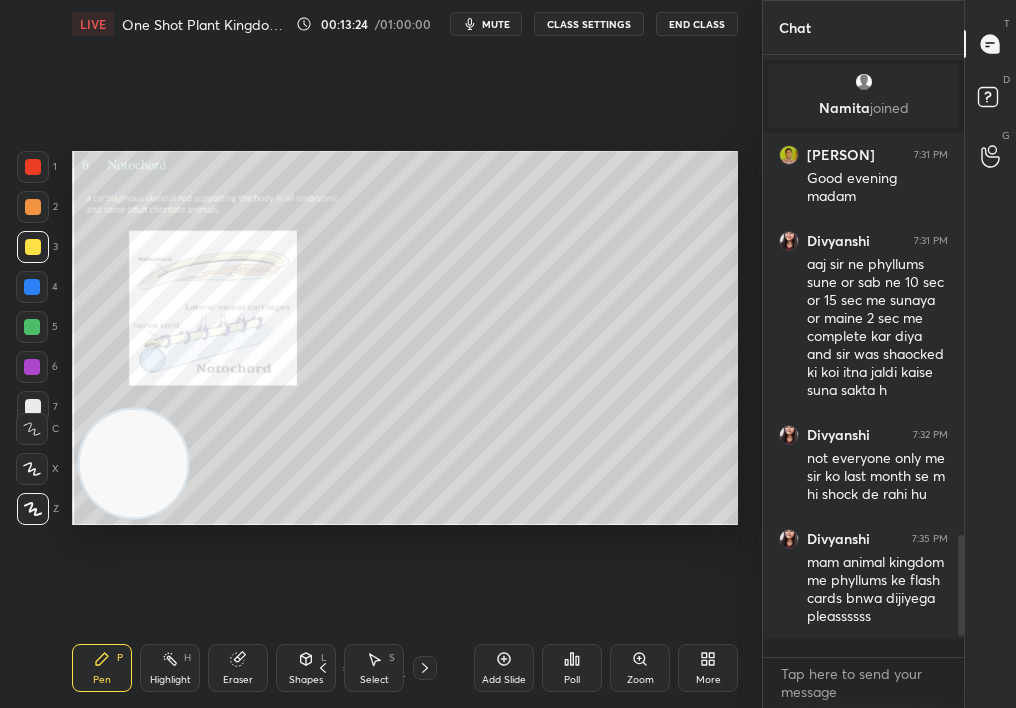 click 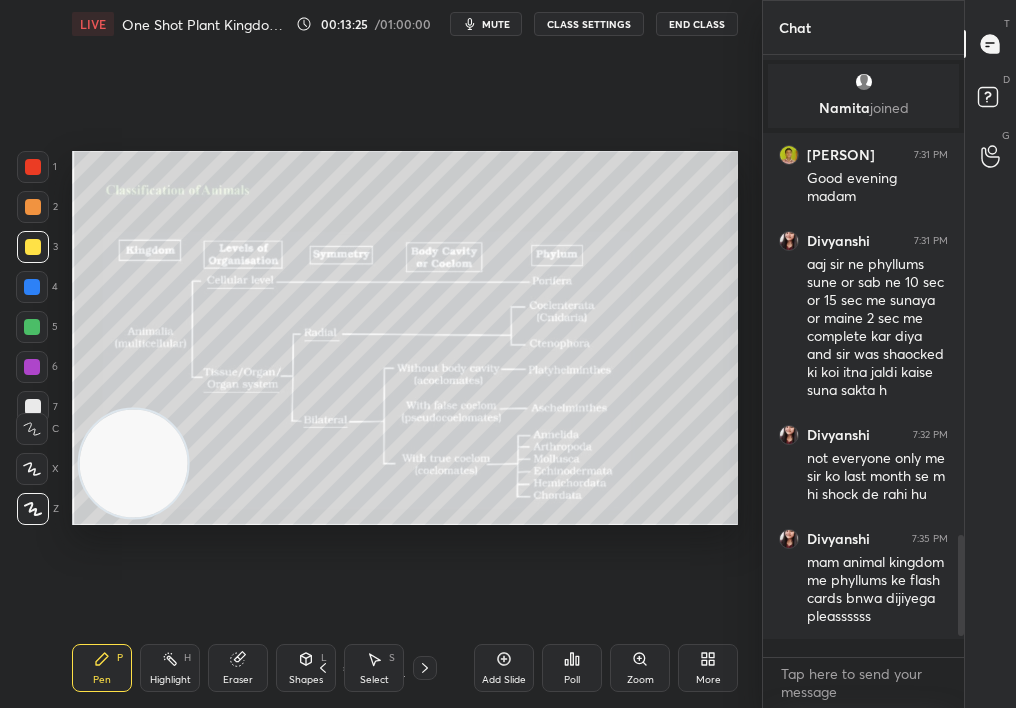 click at bounding box center [425, 668] 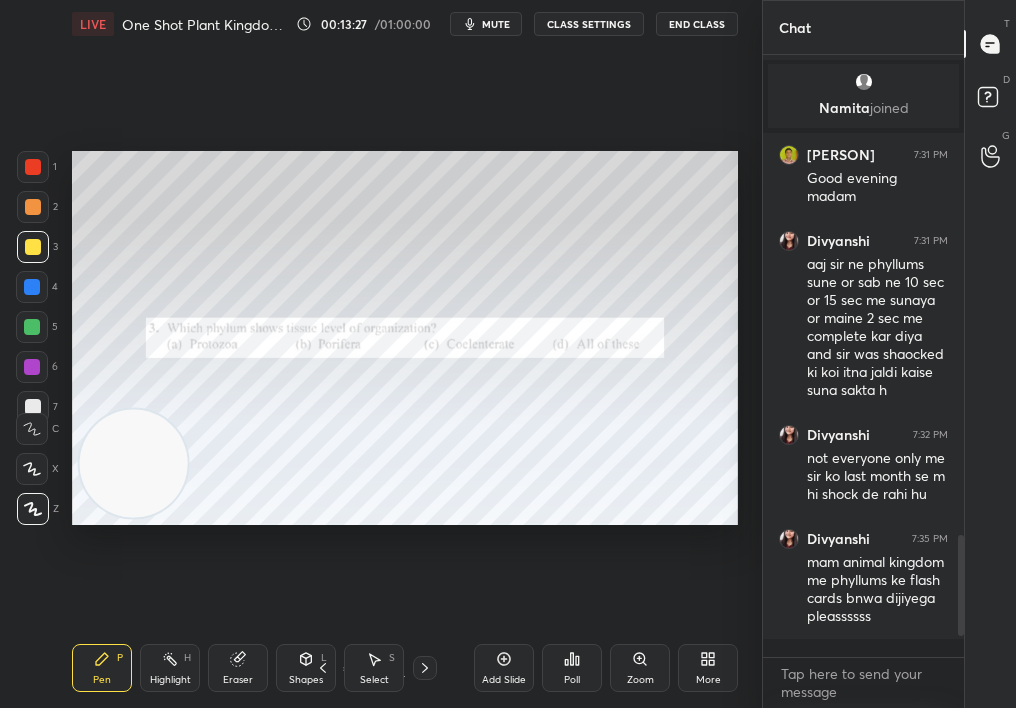 click 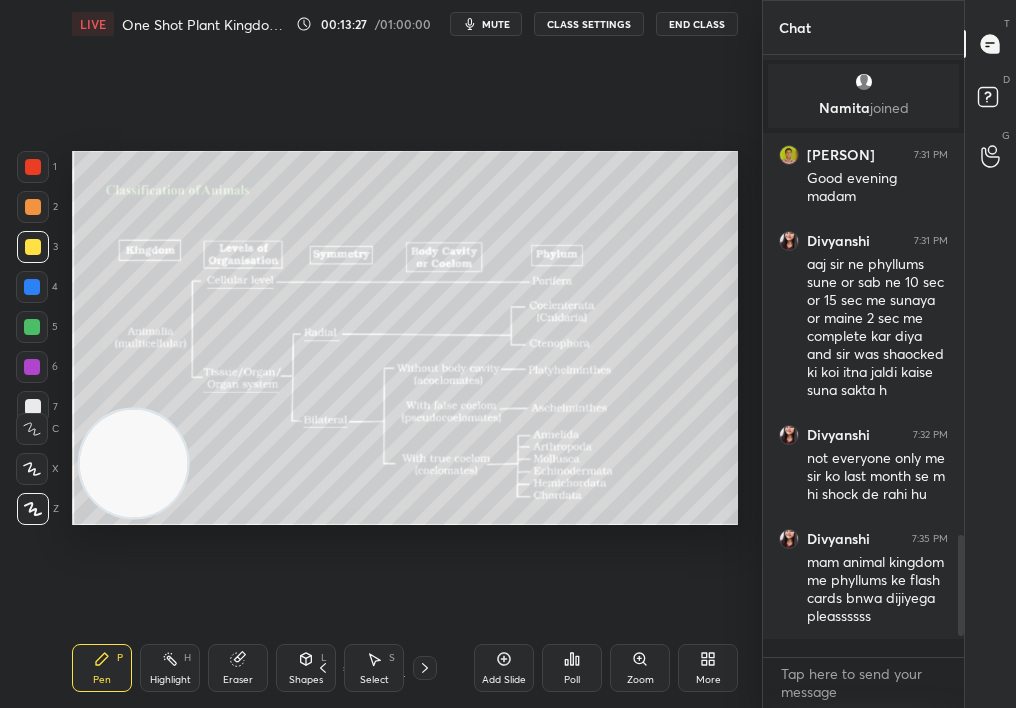 click 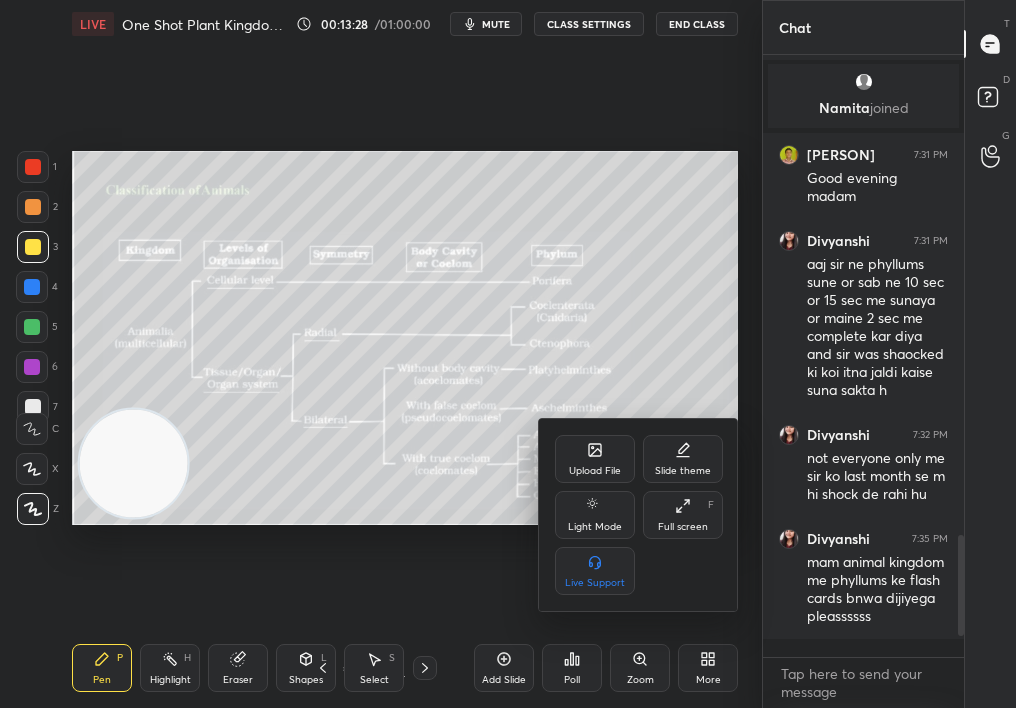 click 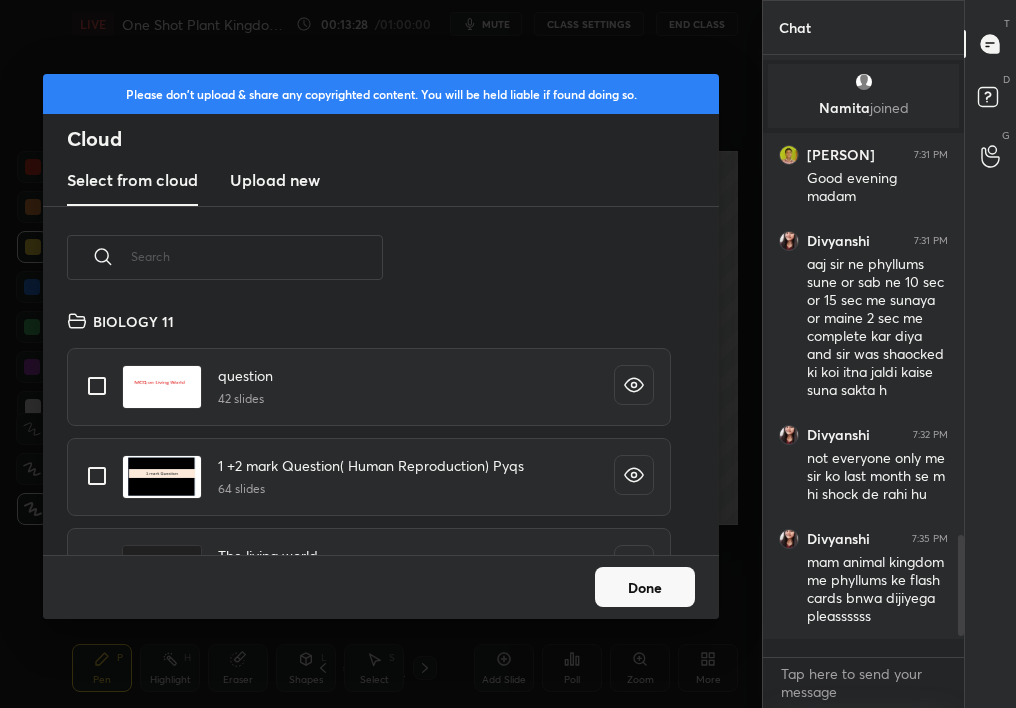 scroll, scrollTop: 7, scrollLeft: 11, axis: both 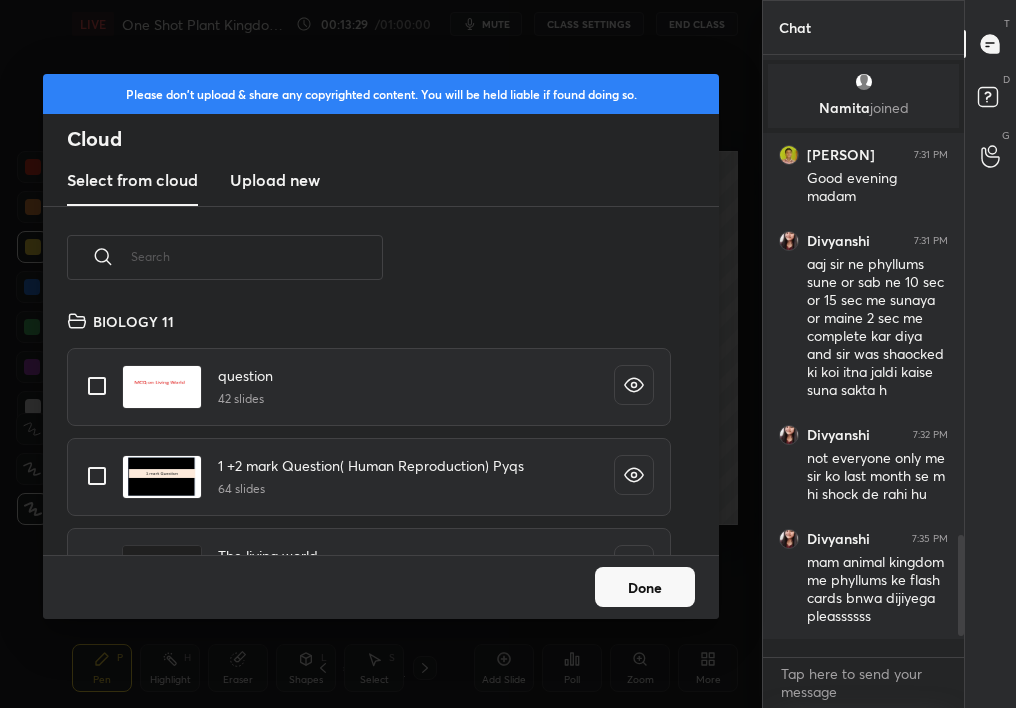 click on "Upload new" at bounding box center (275, 181) 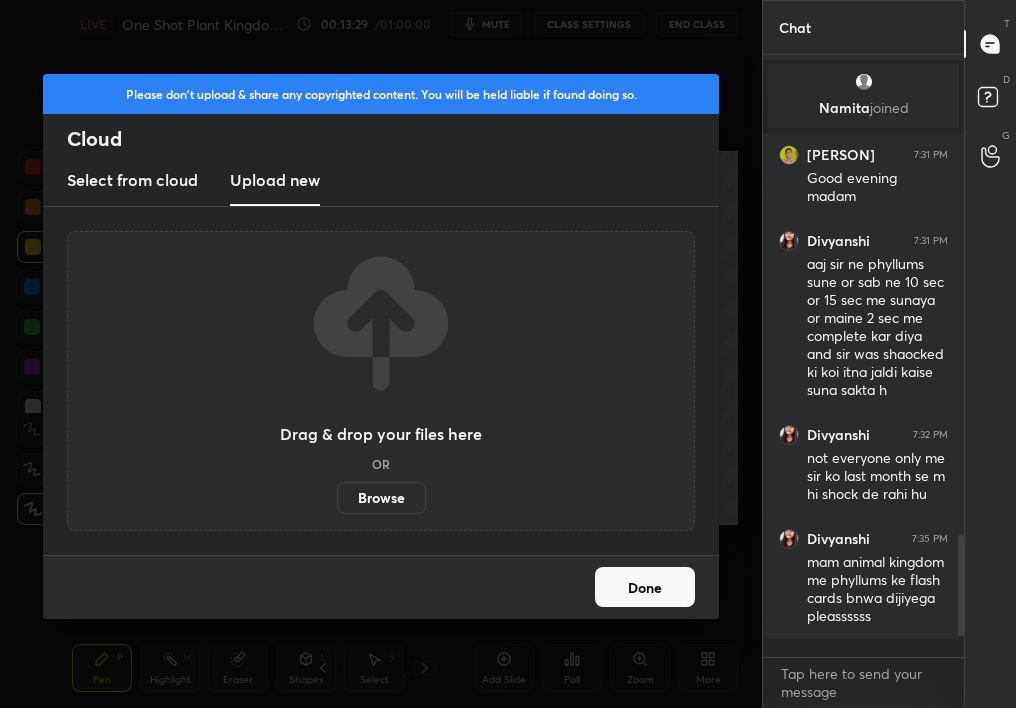 click on "Browse" at bounding box center [381, 498] 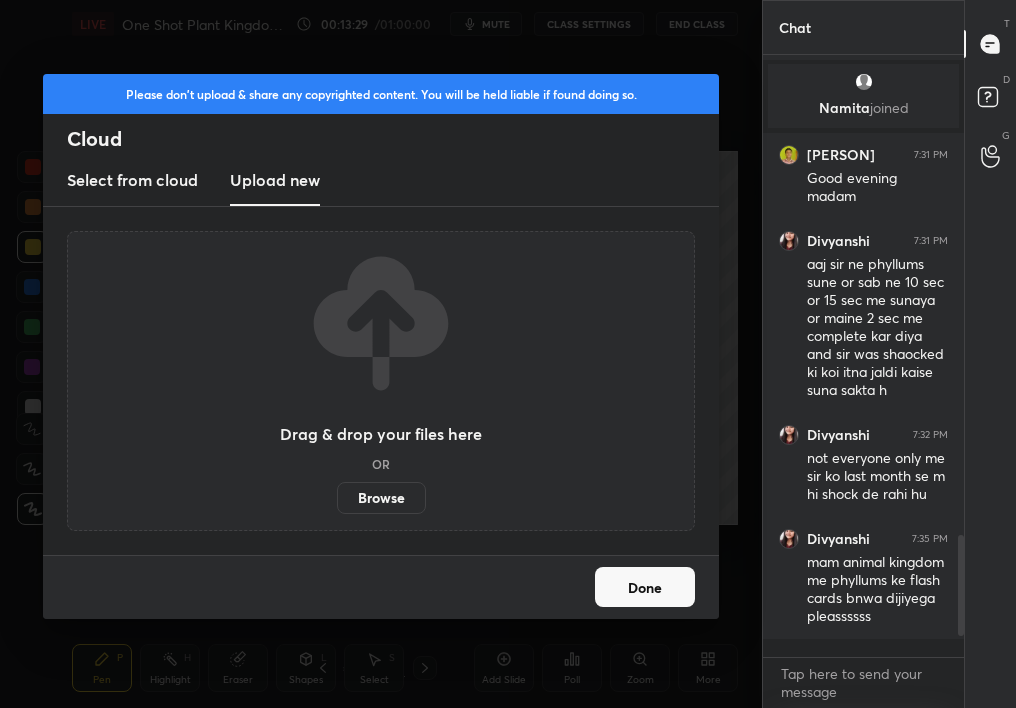 click on "Browse" at bounding box center [337, 498] 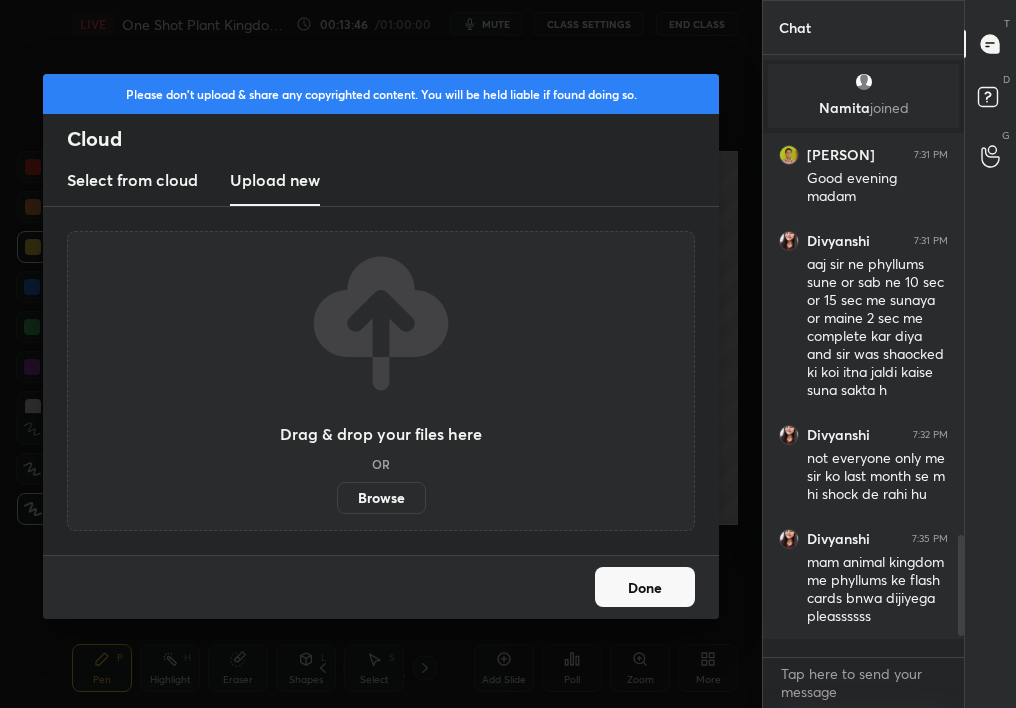scroll, scrollTop: 2441, scrollLeft: 0, axis: vertical 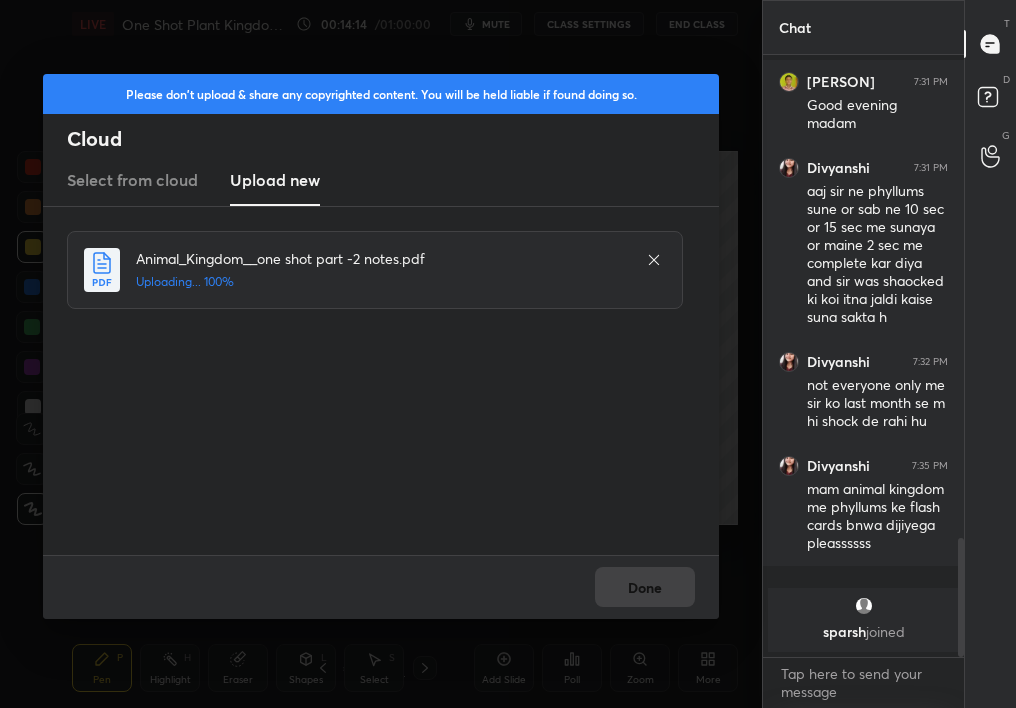 click on "Done" at bounding box center [381, 587] 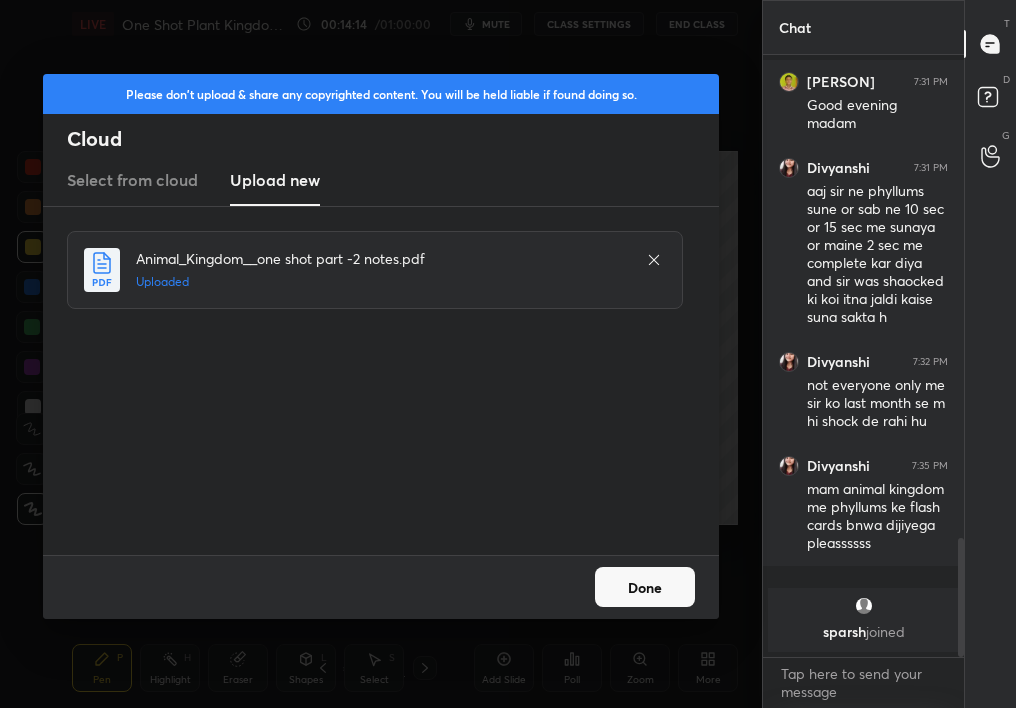 click on "Done" at bounding box center (645, 587) 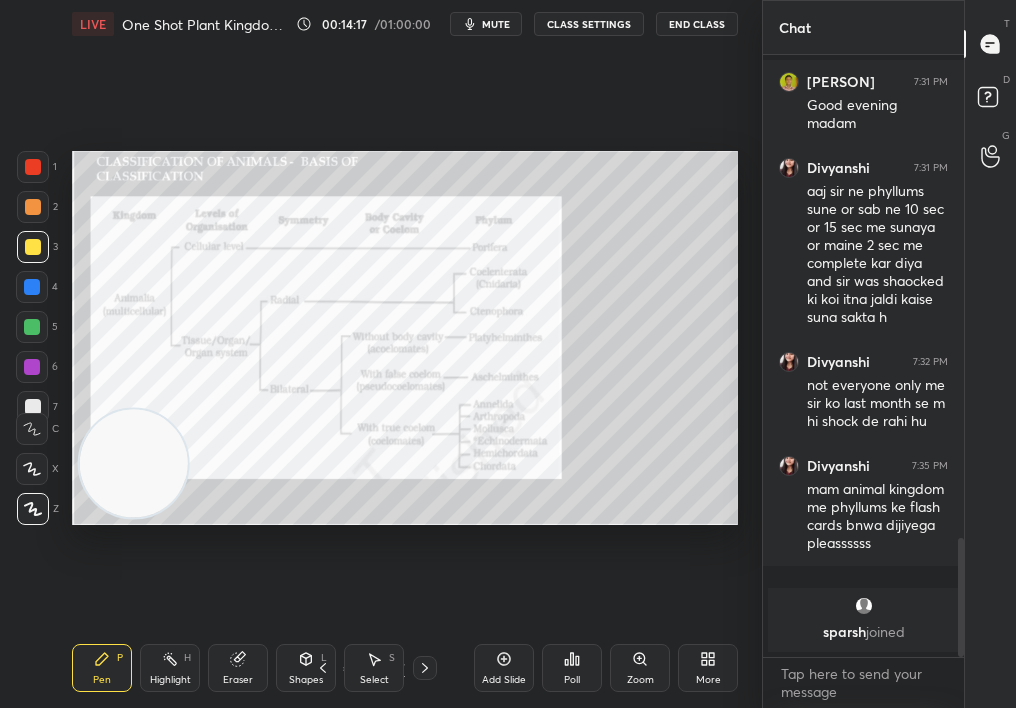 click 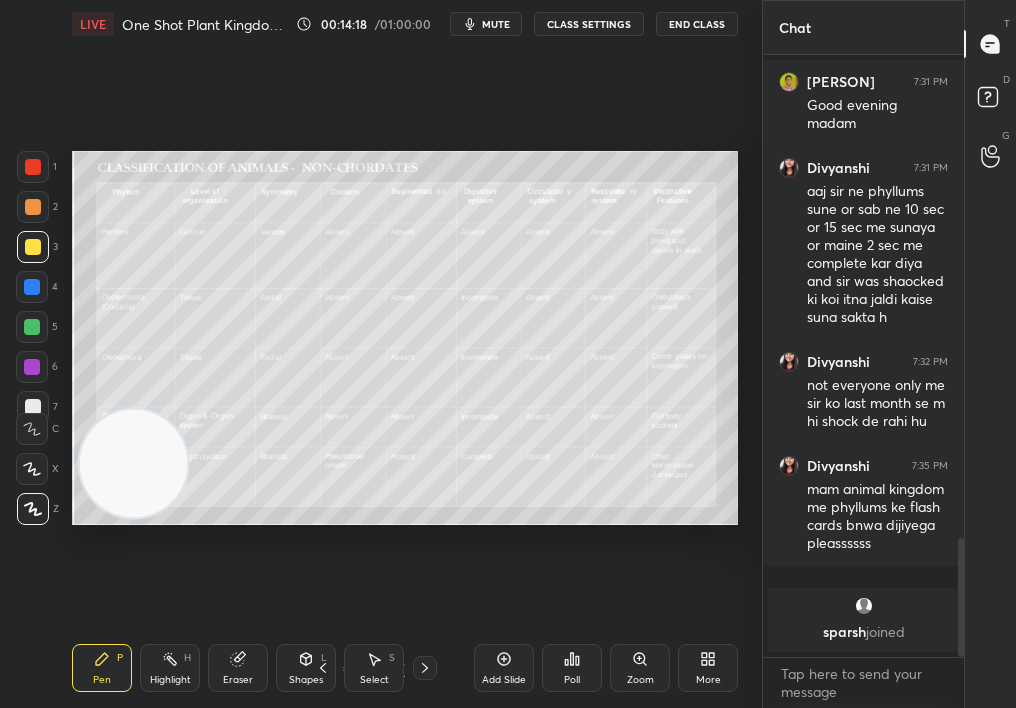 drag, startPoint x: 182, startPoint y: 676, endPoint x: 188, endPoint y: 685, distance: 10.816654 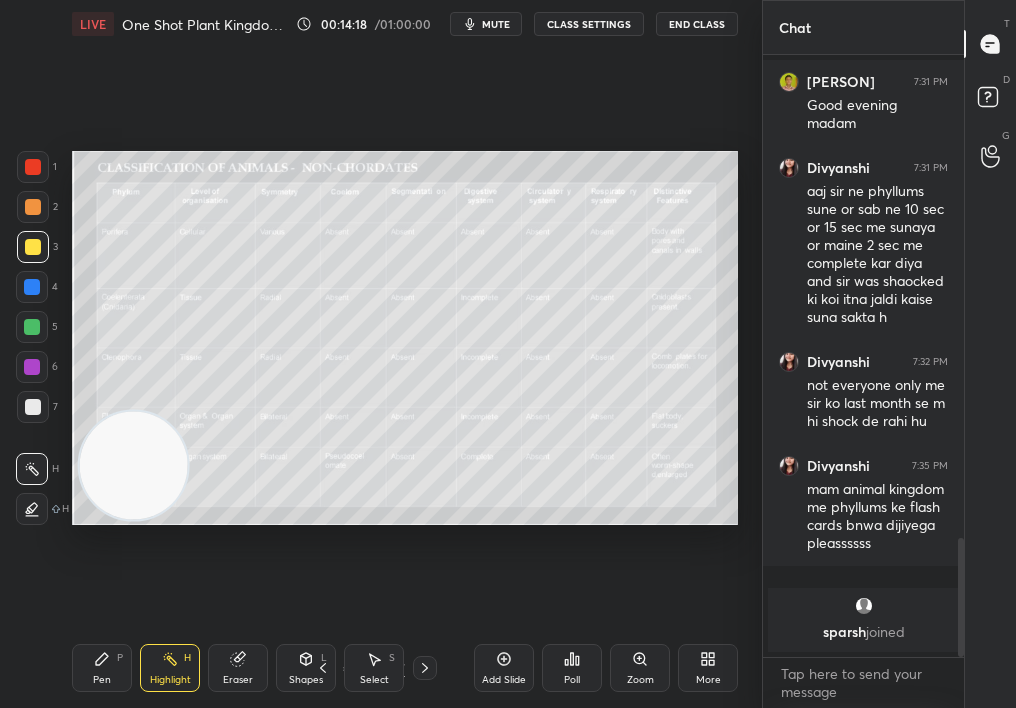 drag, startPoint x: 127, startPoint y: 456, endPoint x: 464, endPoint y: 370, distance: 347.80023 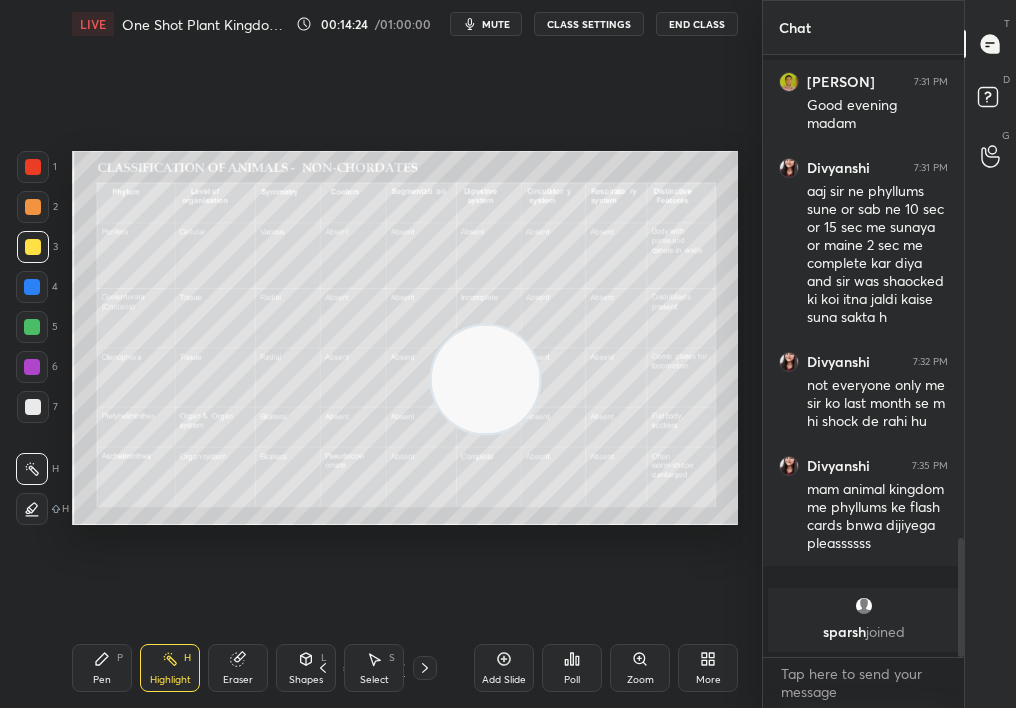 click at bounding box center (425, 668) 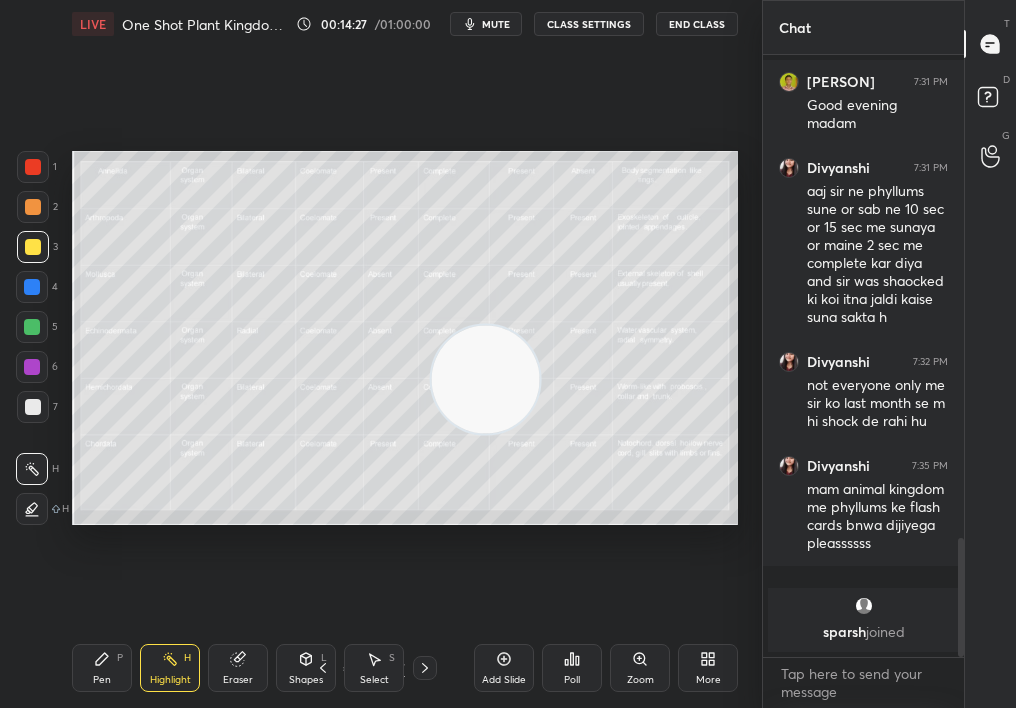 click at bounding box center [425, 668] 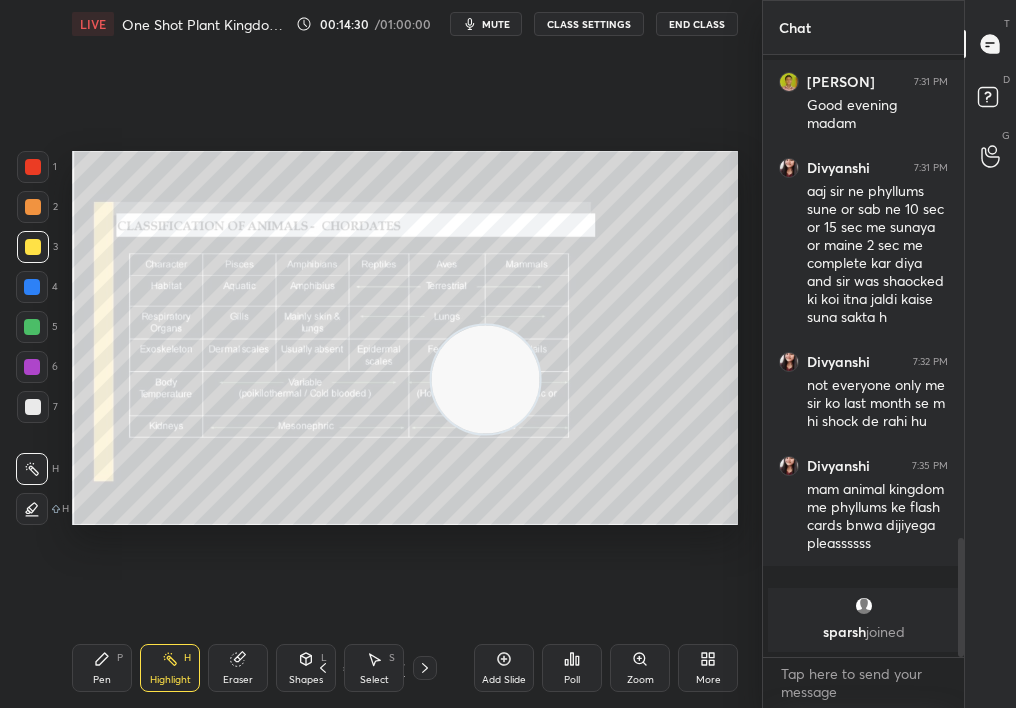 click 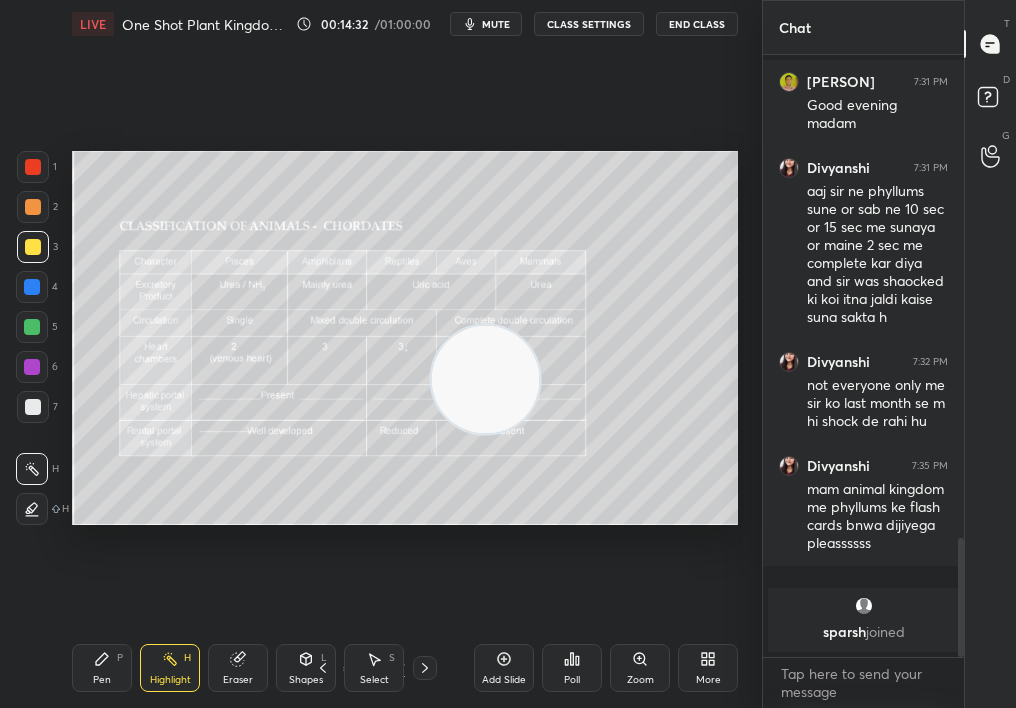click 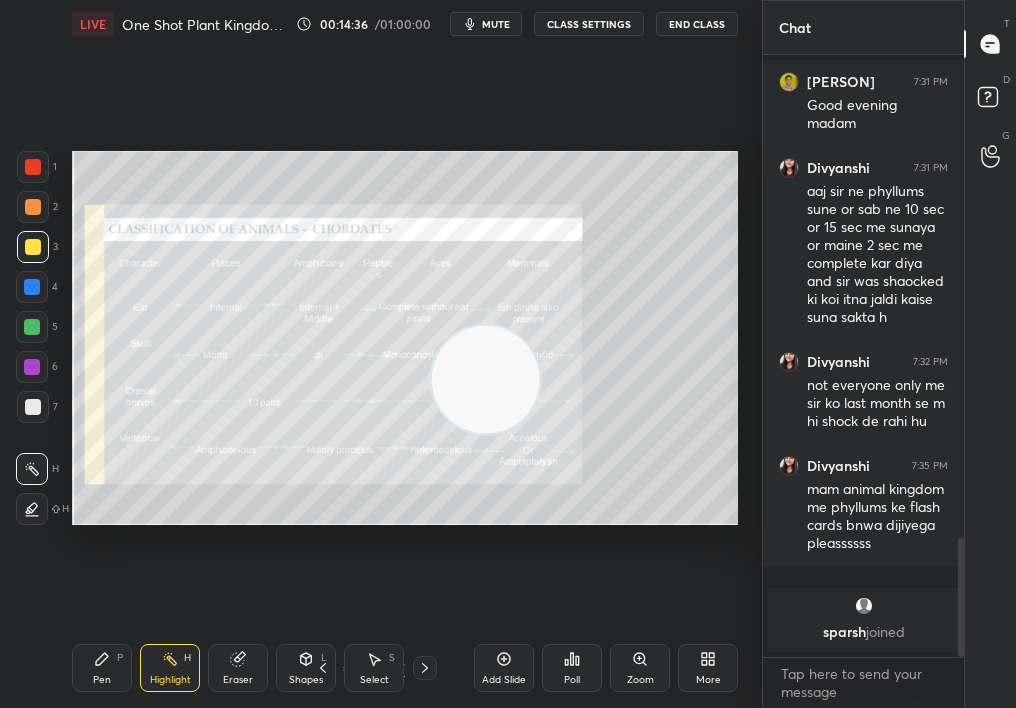 click on "Pen P Highlight H Eraser Shapes L Select S 26 / 77 Add Slide Poll Zoom More" at bounding box center [405, 668] 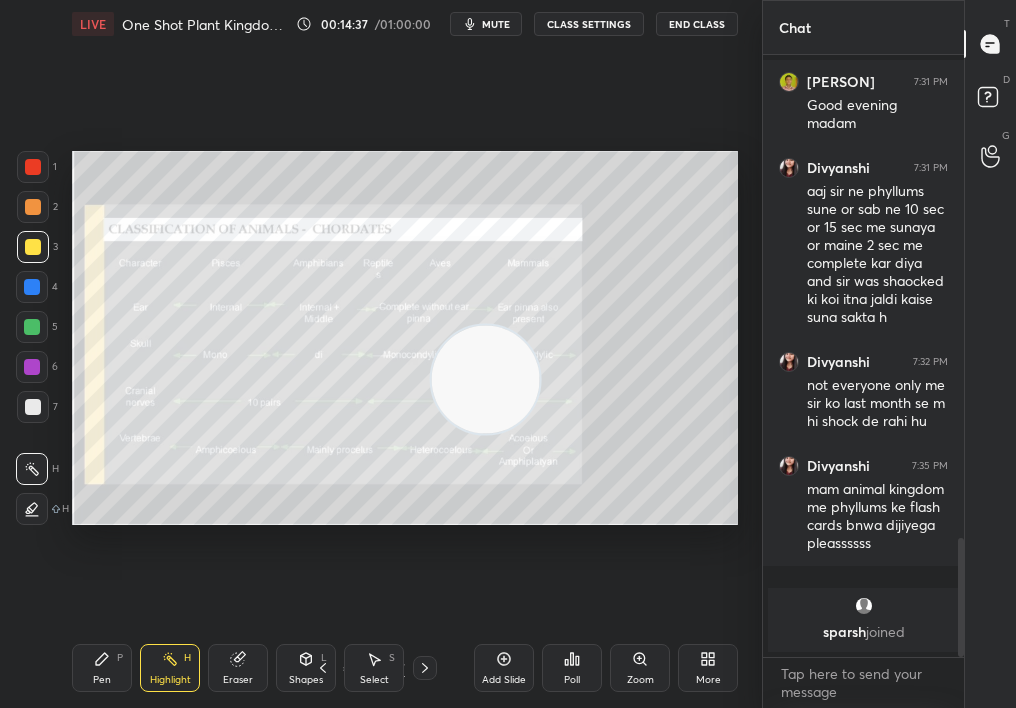 click 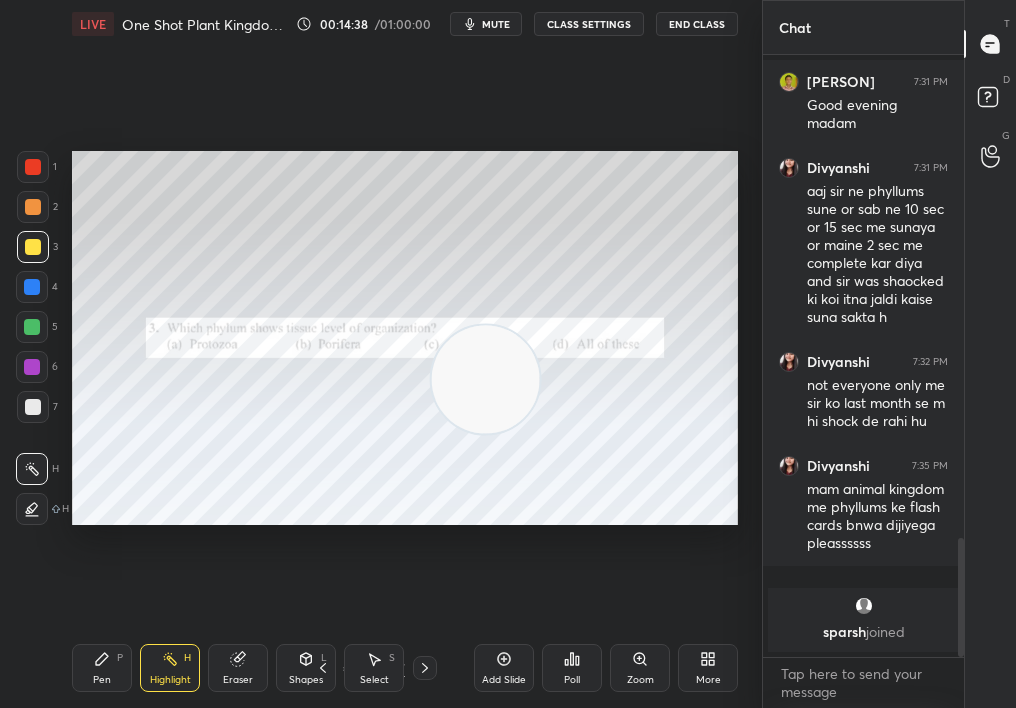 click on "Shapes L" at bounding box center (306, 668) 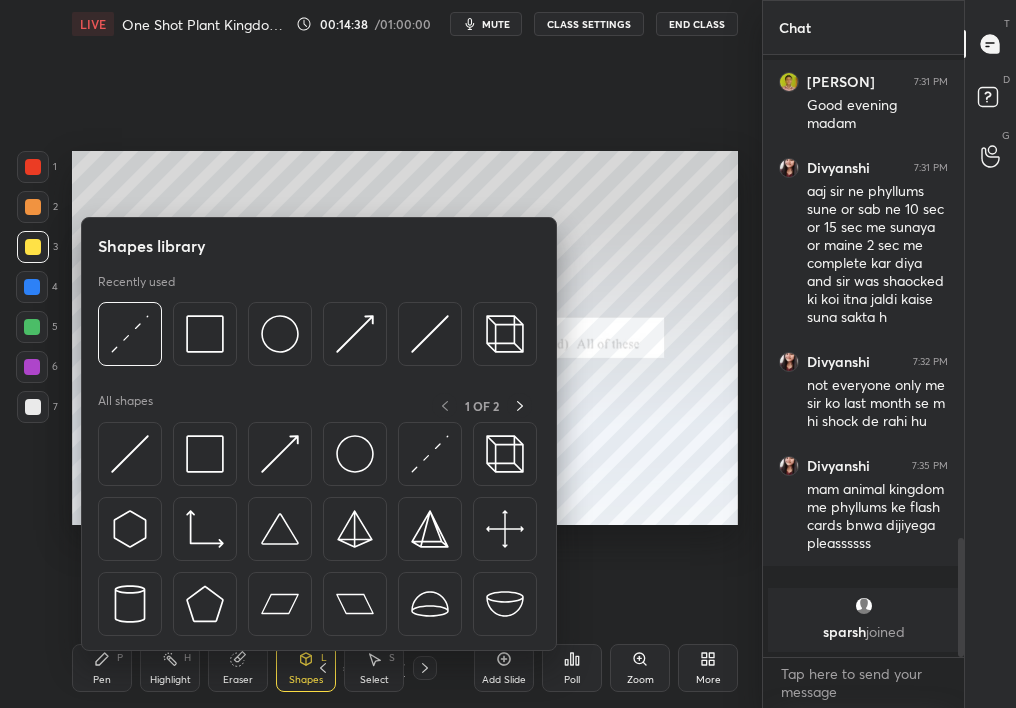 click 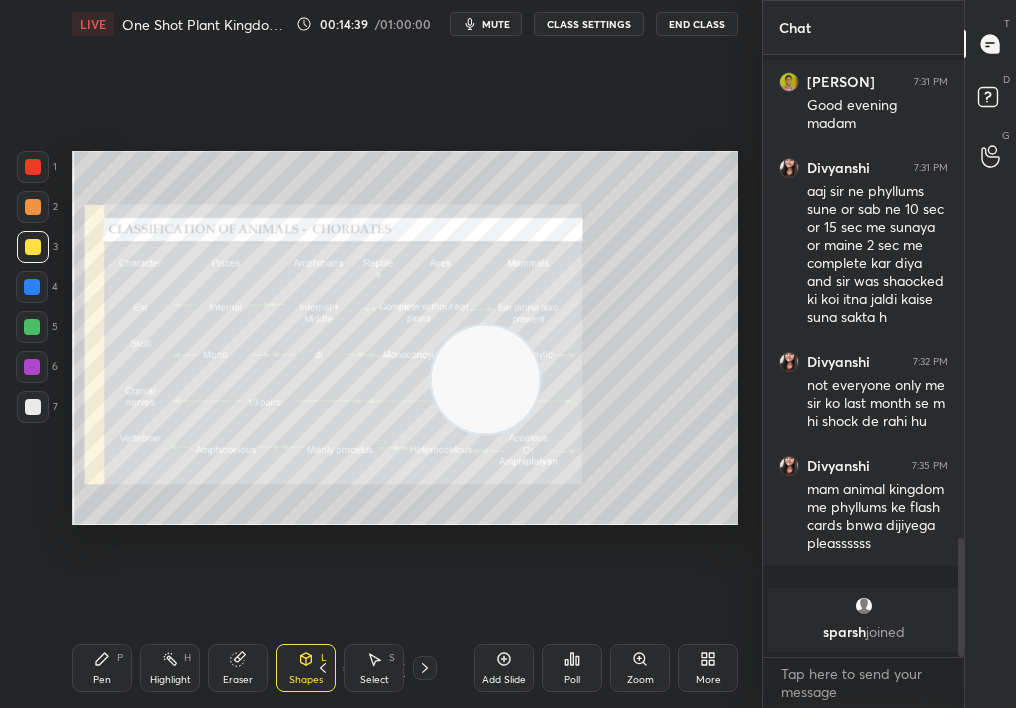 click 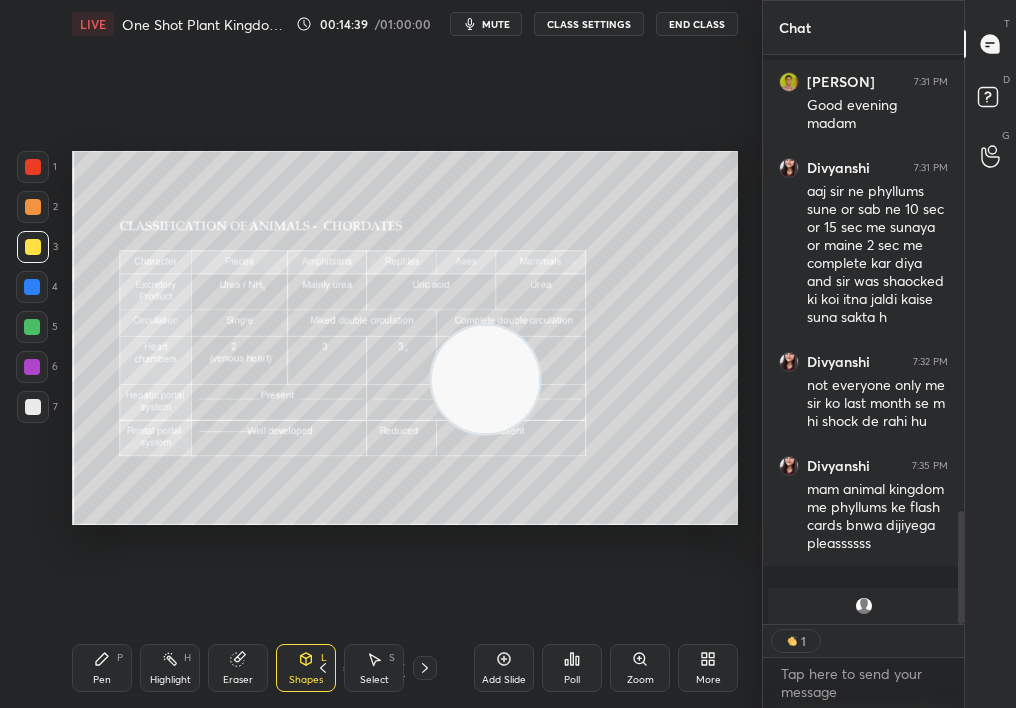 scroll, scrollTop: 563, scrollLeft: 195, axis: both 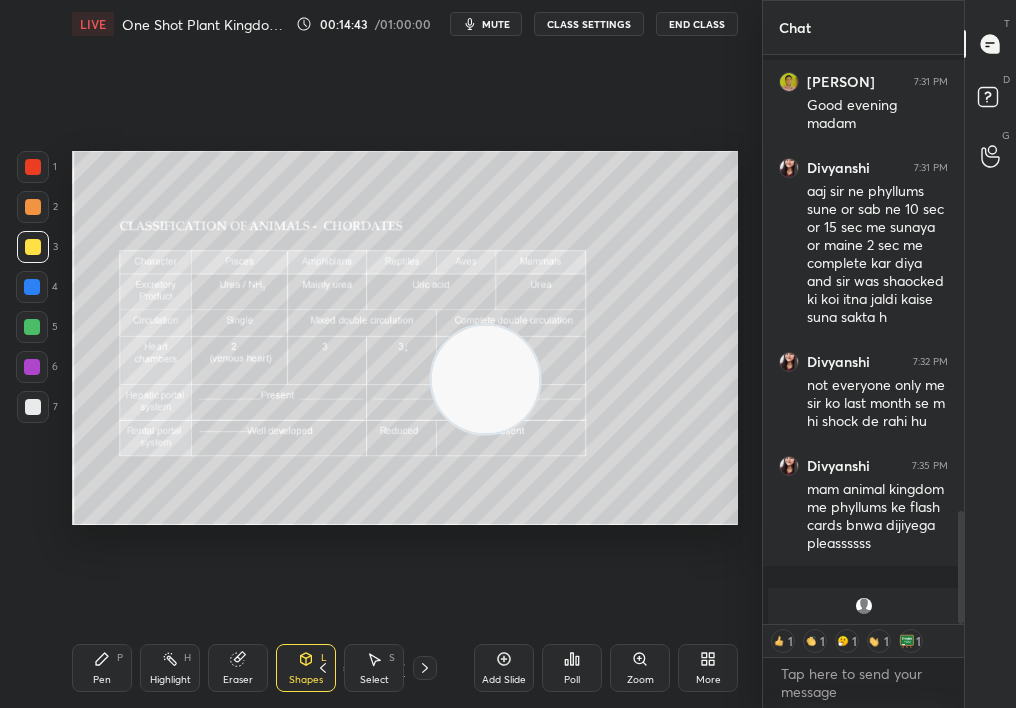click on "Eraser" at bounding box center [238, 668] 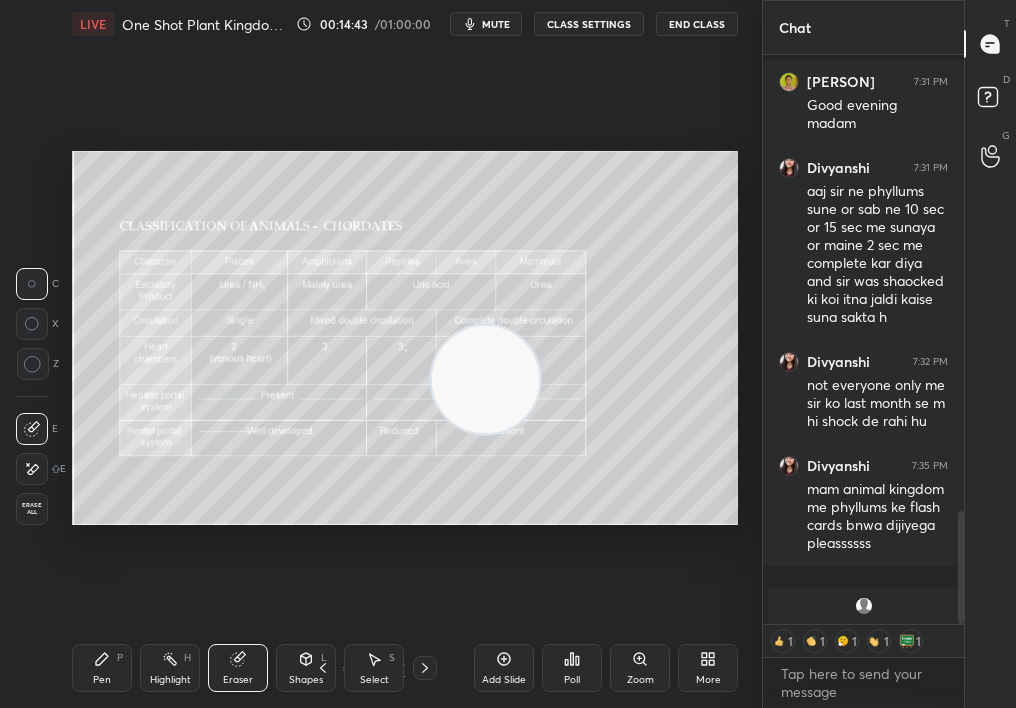 click on "Highlight H" at bounding box center (170, 668) 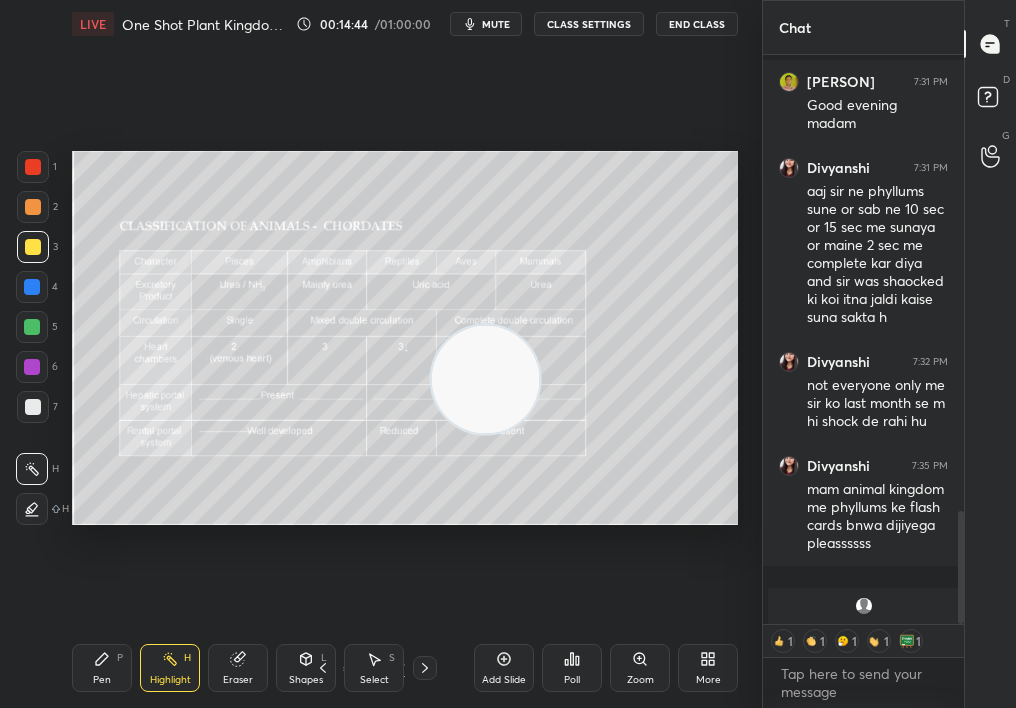 click 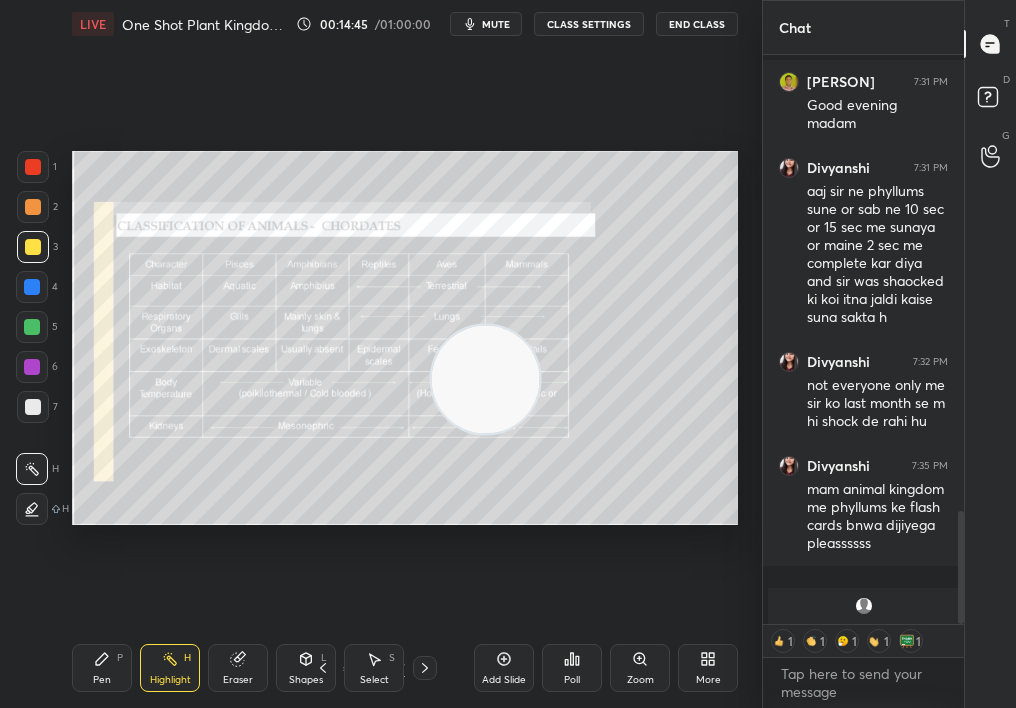 click 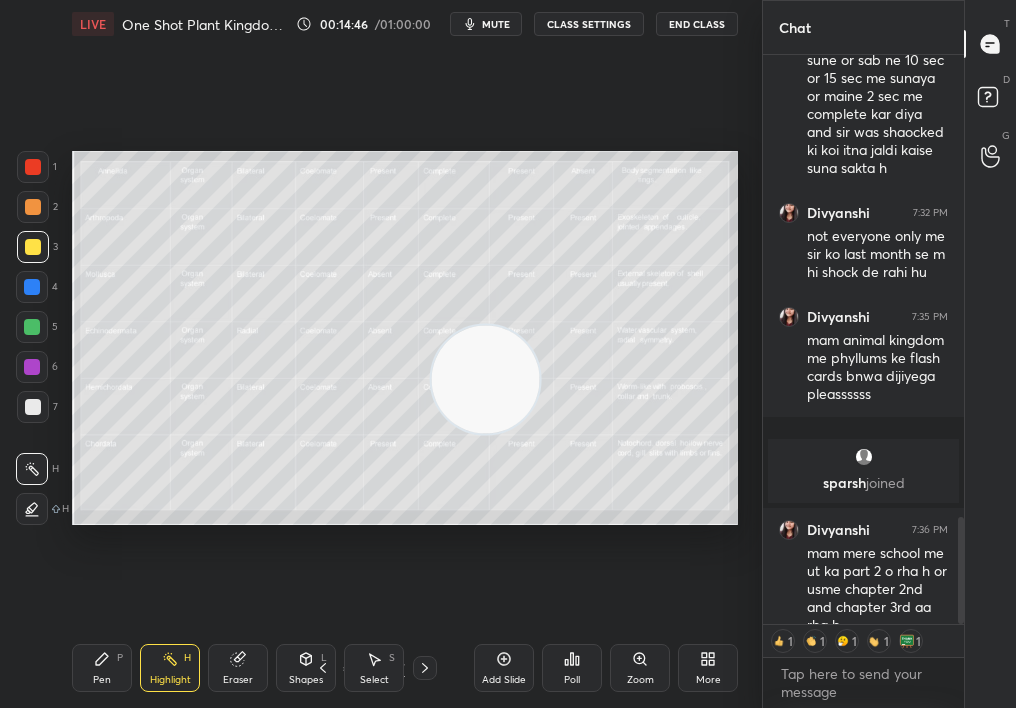 scroll, scrollTop: 2465, scrollLeft: 0, axis: vertical 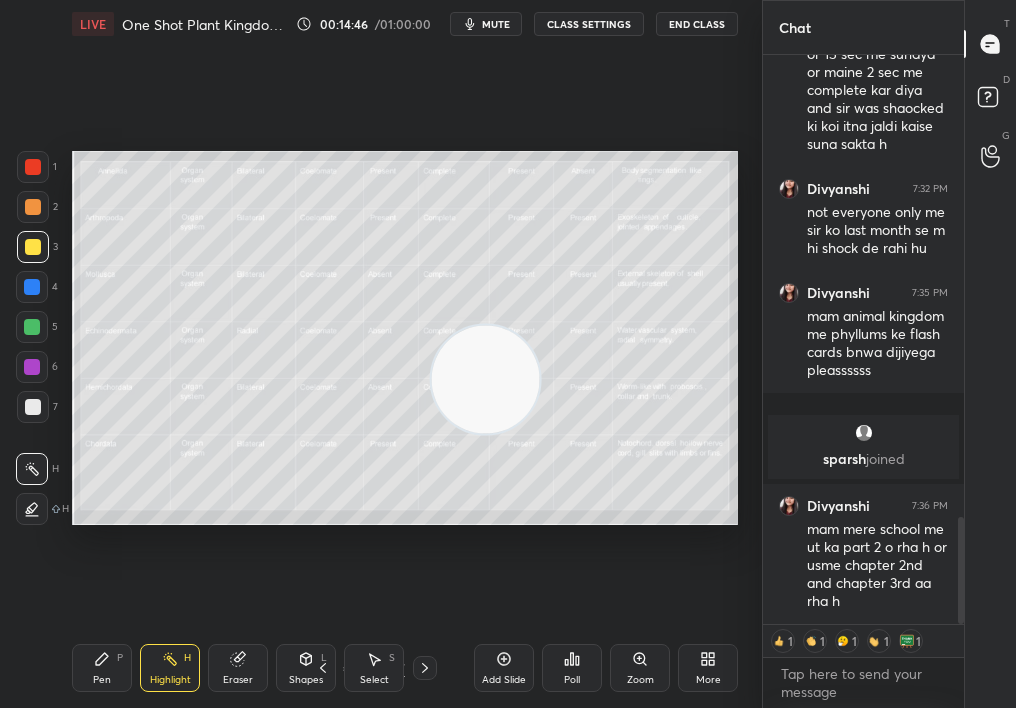 click on "Shapes L" at bounding box center (306, 668) 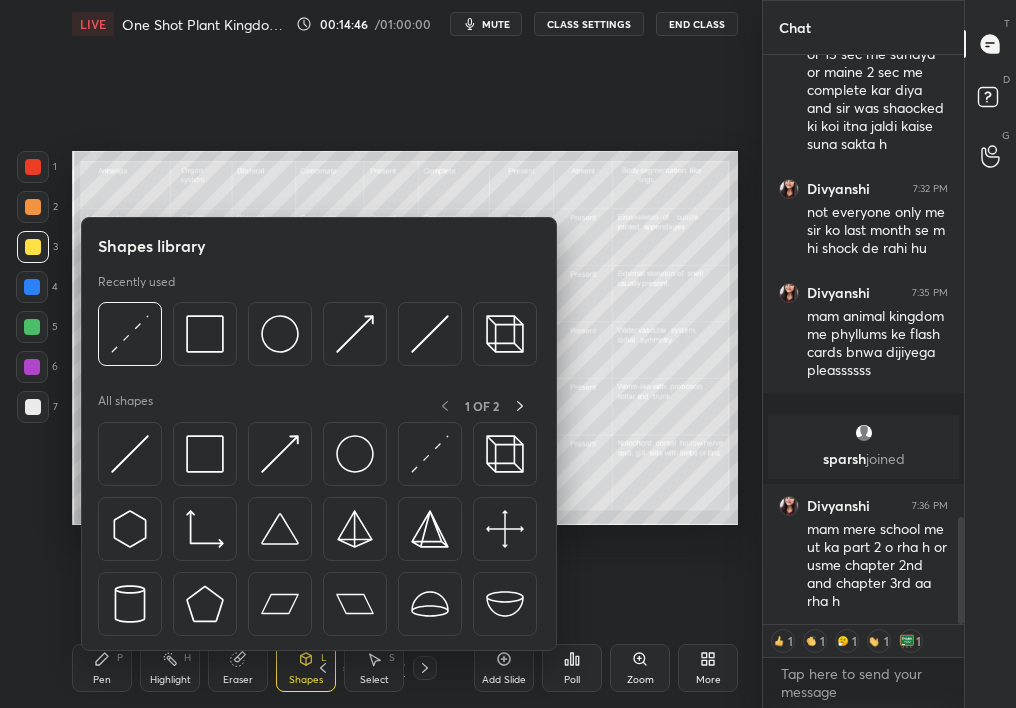 click on "Shapes L" at bounding box center (306, 668) 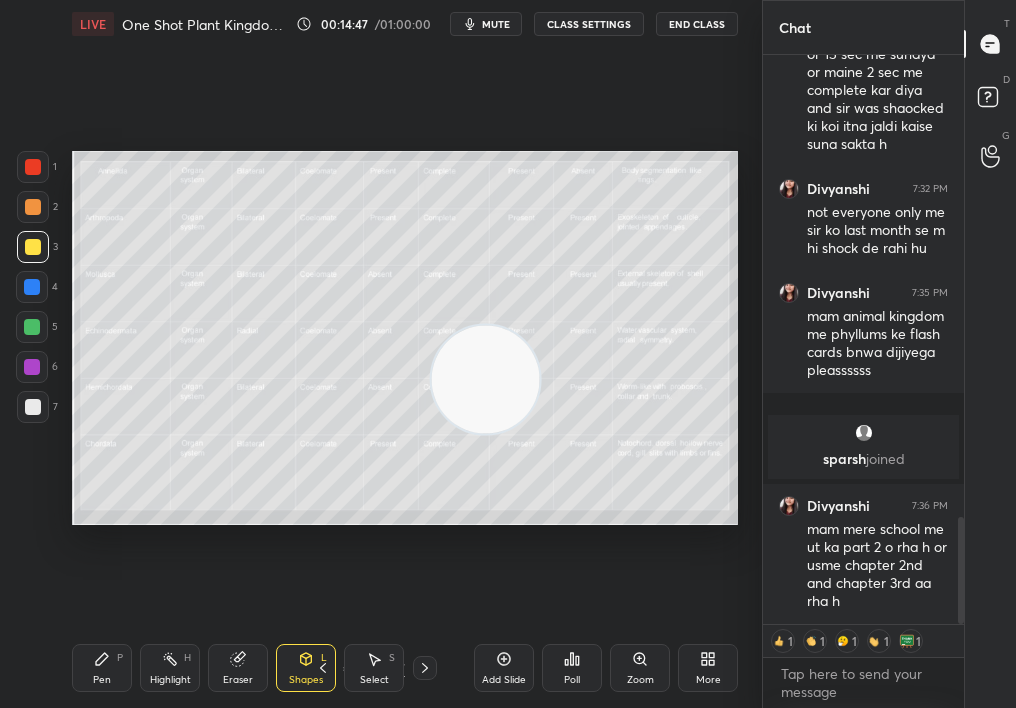 click on "Pen P Highlight H Eraser Shapes L Select S 23 / 77 Add Slide Poll Zoom More" at bounding box center (405, 668) 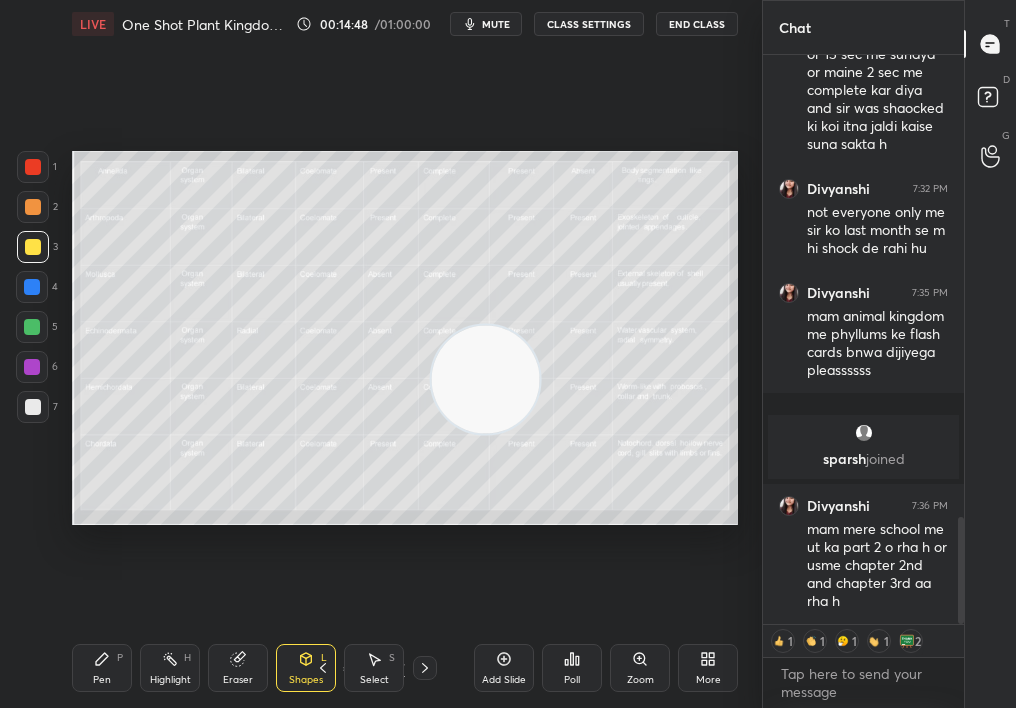 click 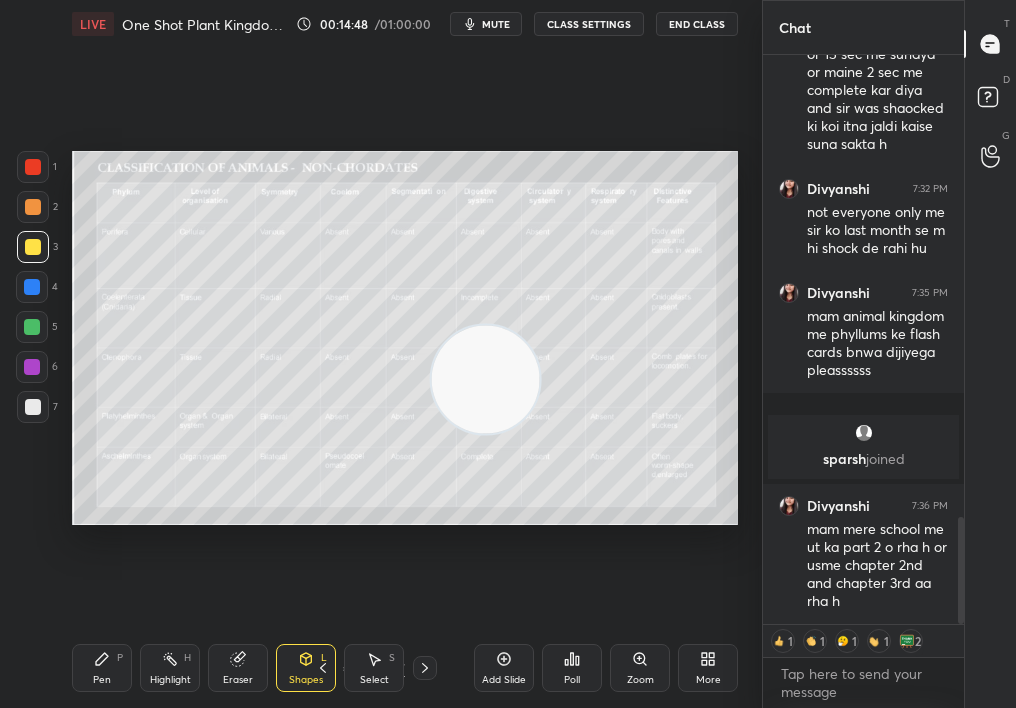click 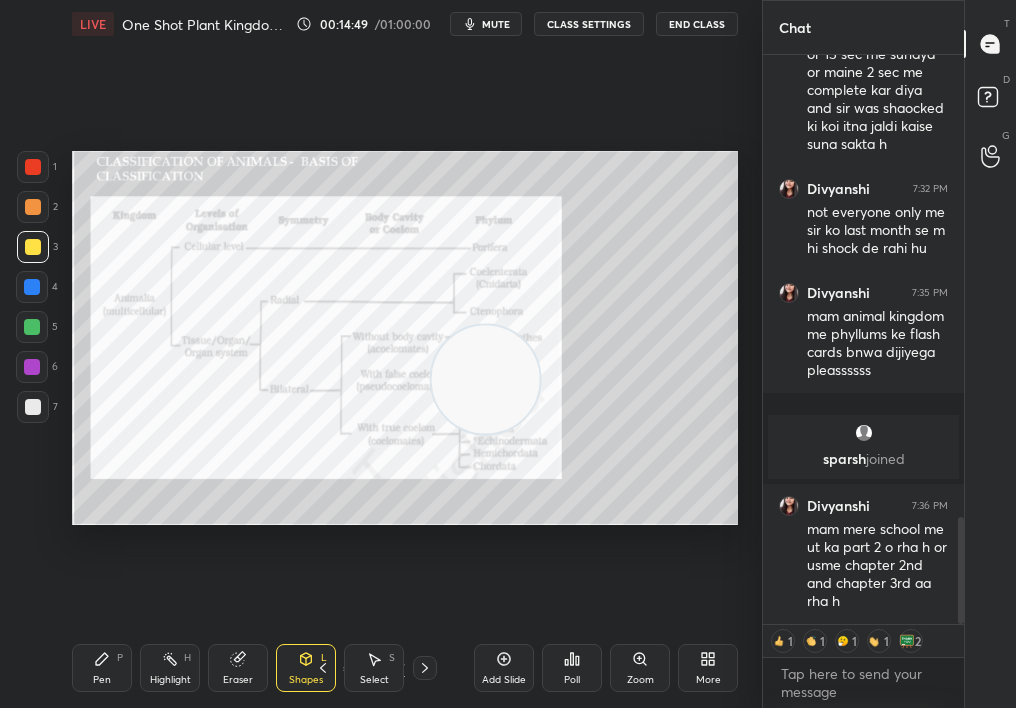 click 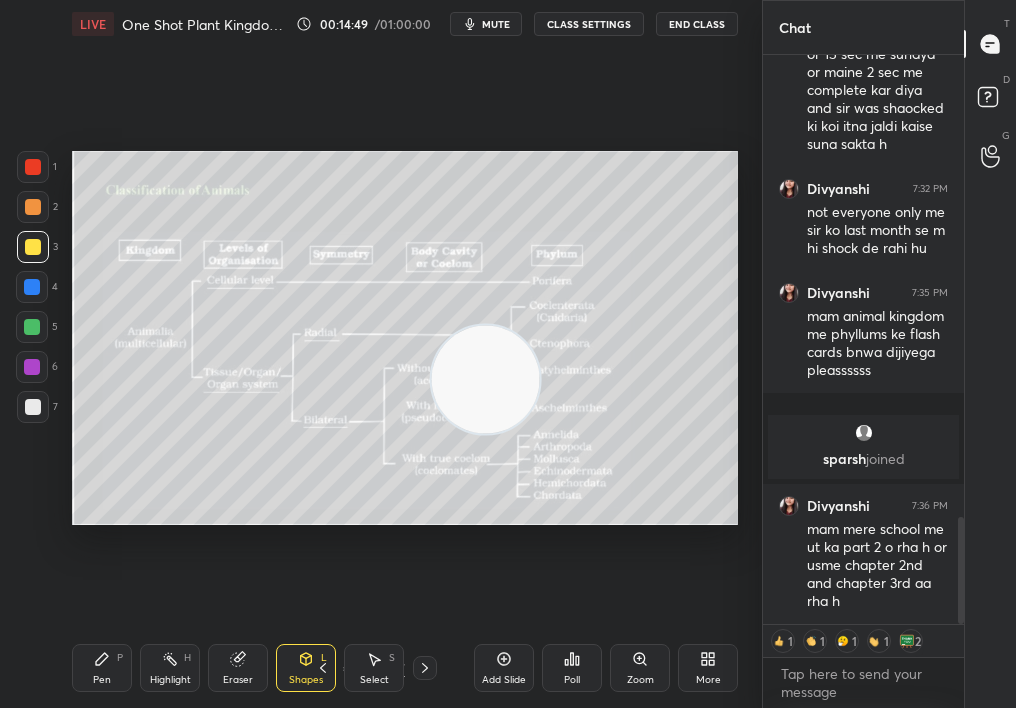 click on "Pen P Highlight H Eraser Shapes L Select S 20 / 77 Add Slide Poll Zoom More" at bounding box center [405, 668] 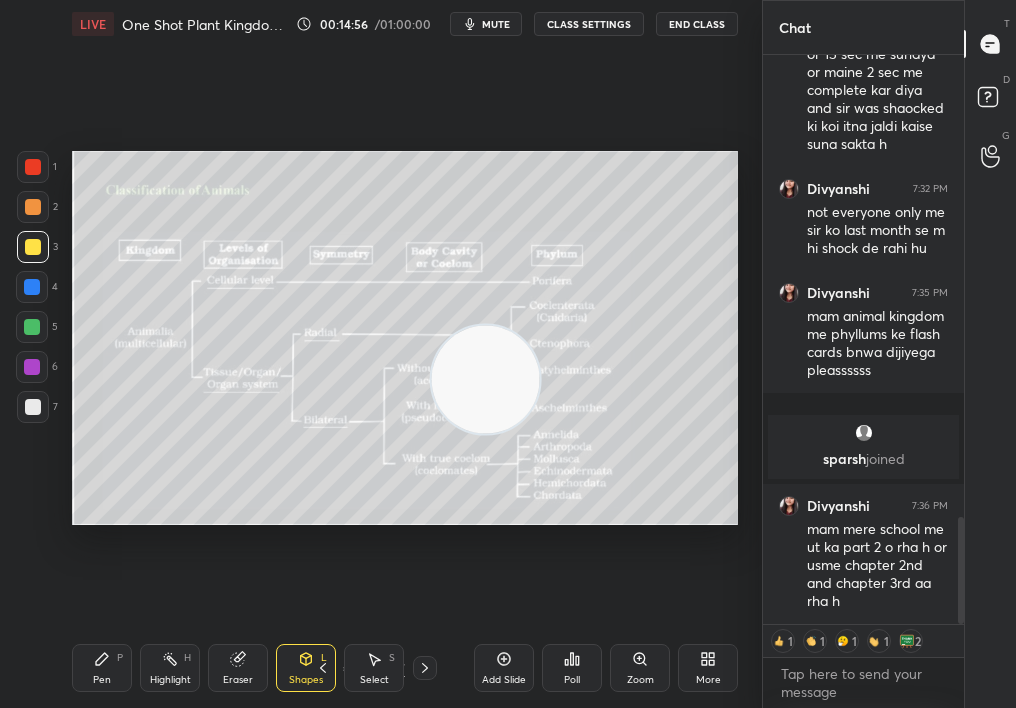 click on "1 2 3 4 5 6 7 C X Z C X Z E E Erase all   H H LIVE One Shot Plant Kingdom-II 00:14:56 /  01:00:00 mute CLASS SETTINGS End Class Setting up your live class Poll for   secs No correct answer Start poll Back One Shot Plant Kingdom-II • L5 of Crash Course on Diversity of Living Organisms Nikita Shukla Pen P Highlight H Eraser Shapes L Select S 20 / 77 Add Slide Poll Zoom More" at bounding box center [381, 354] 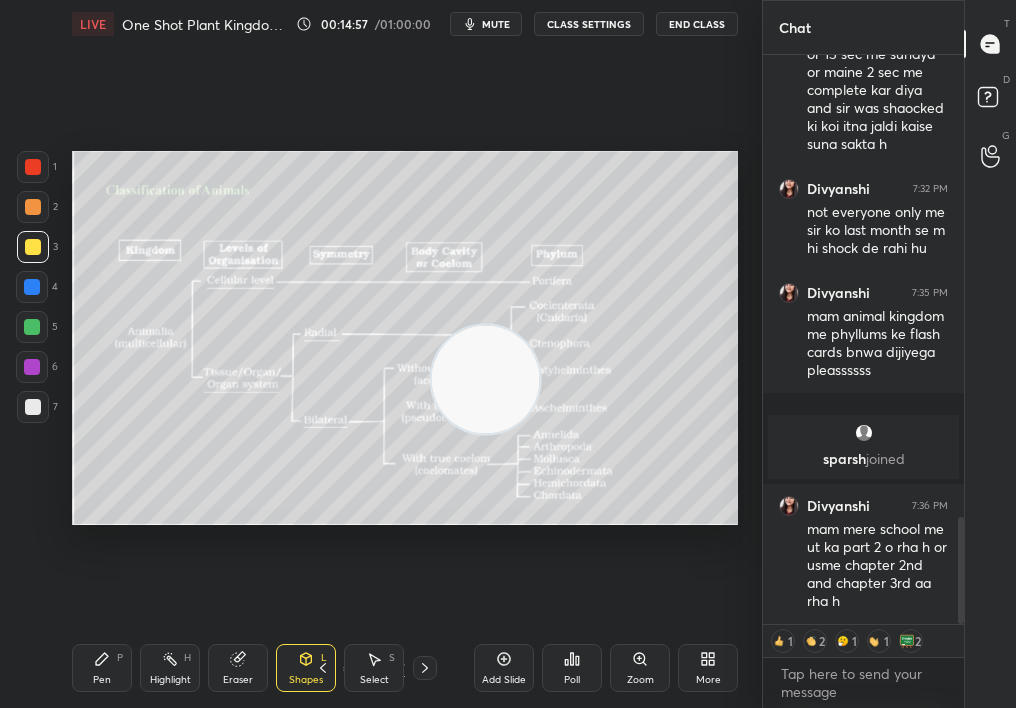 click on "Pen P Highlight H Eraser Shapes L Select S 20 / 77 Add Slide Poll Zoom More" at bounding box center (405, 668) 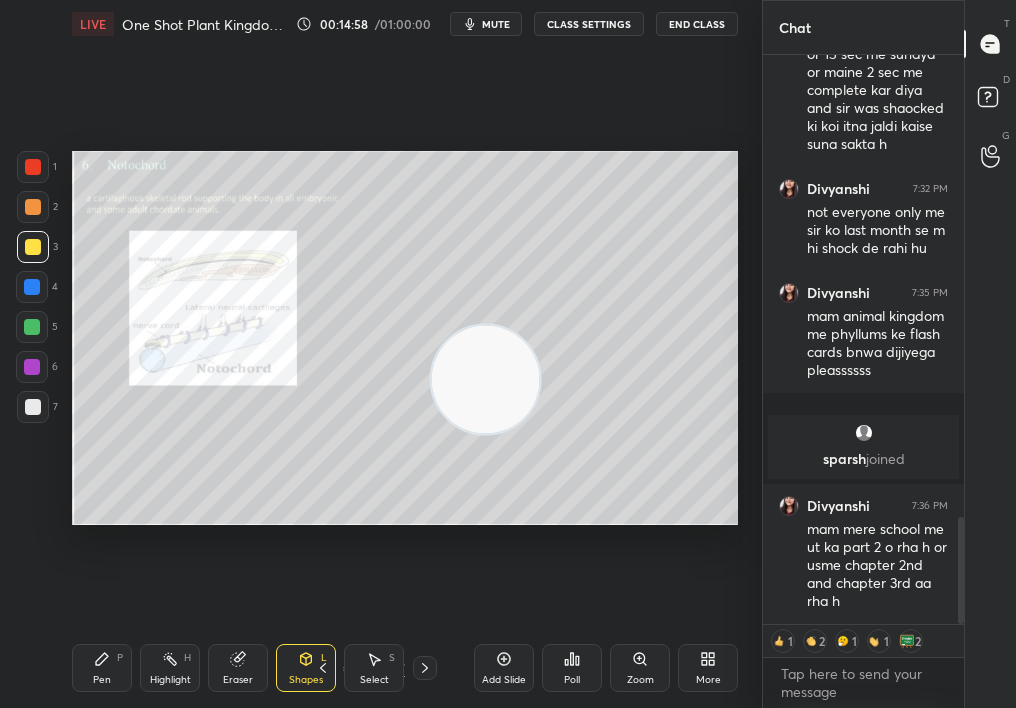 click 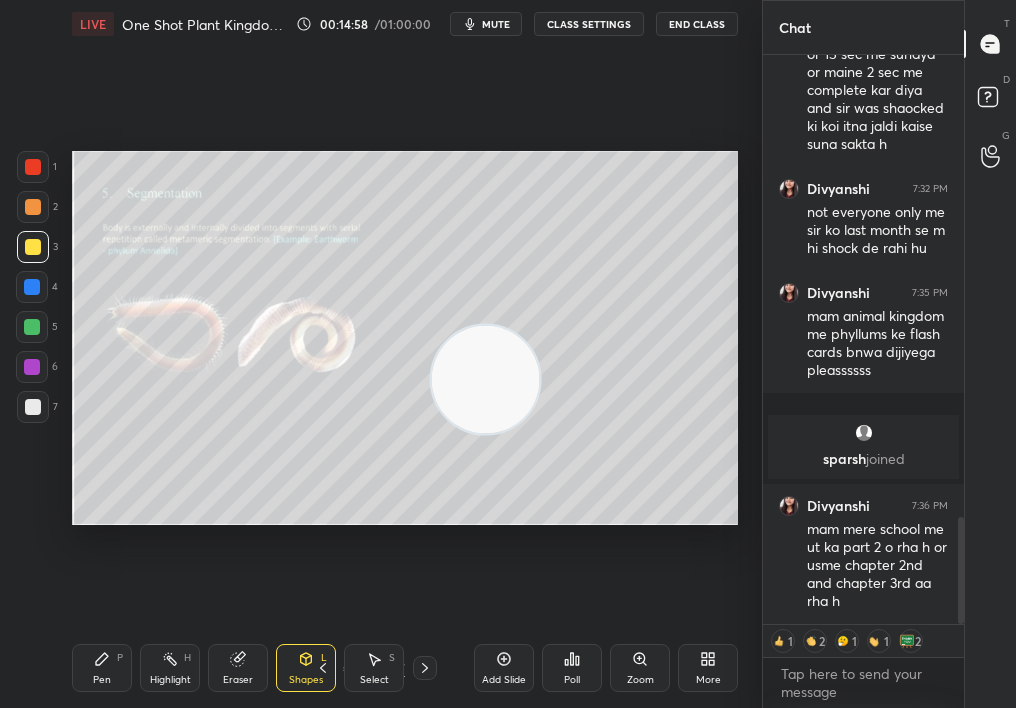 click 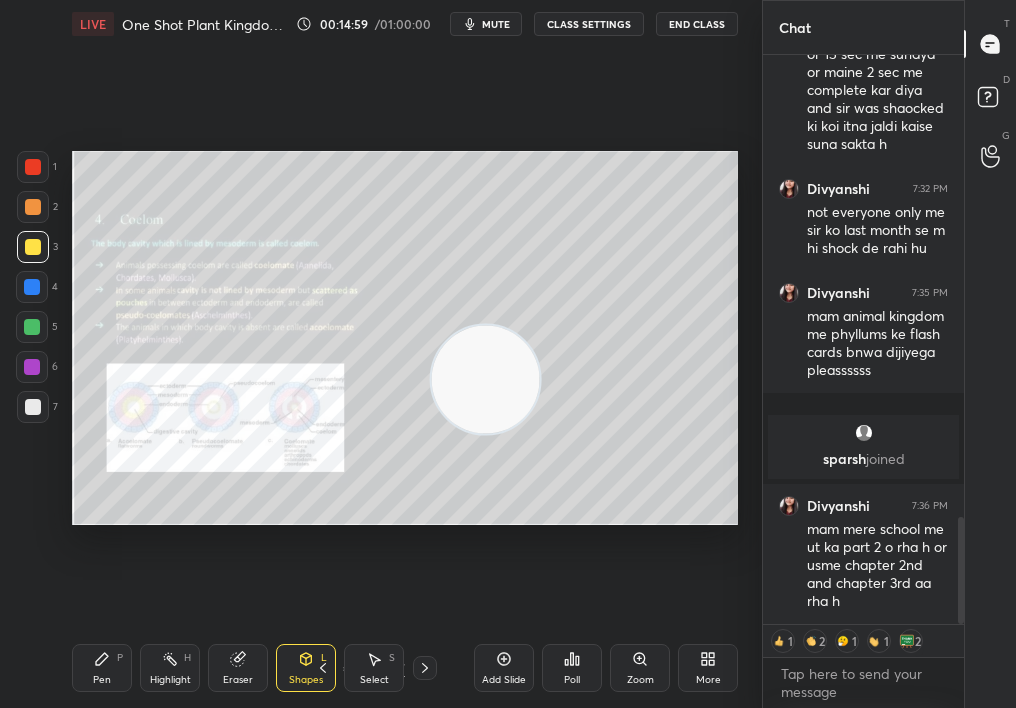 click 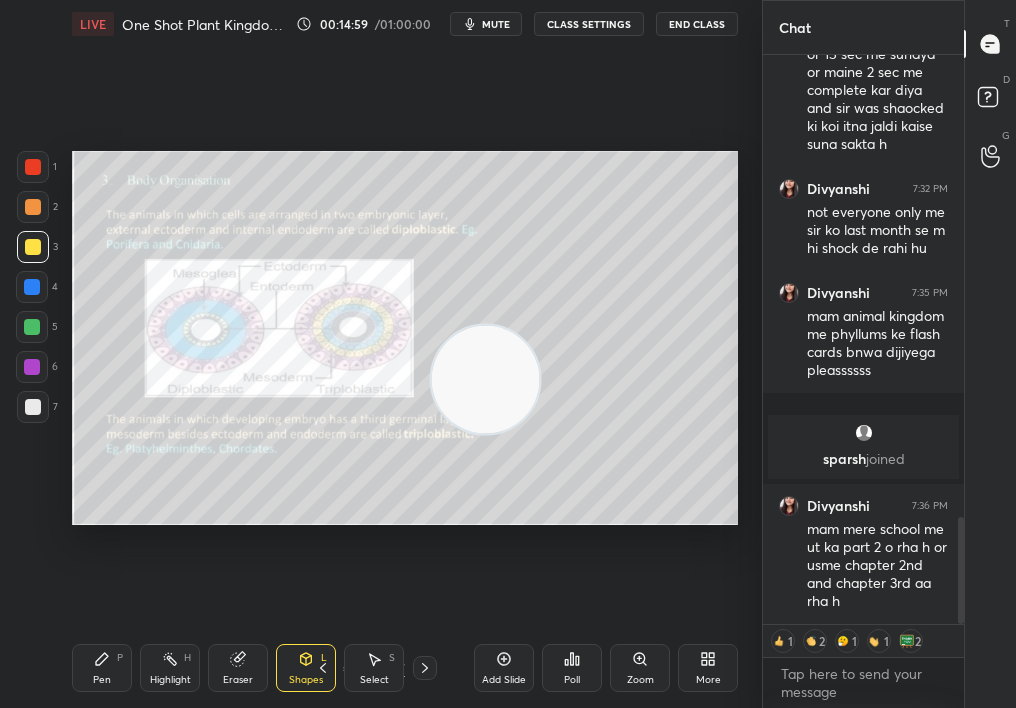 click 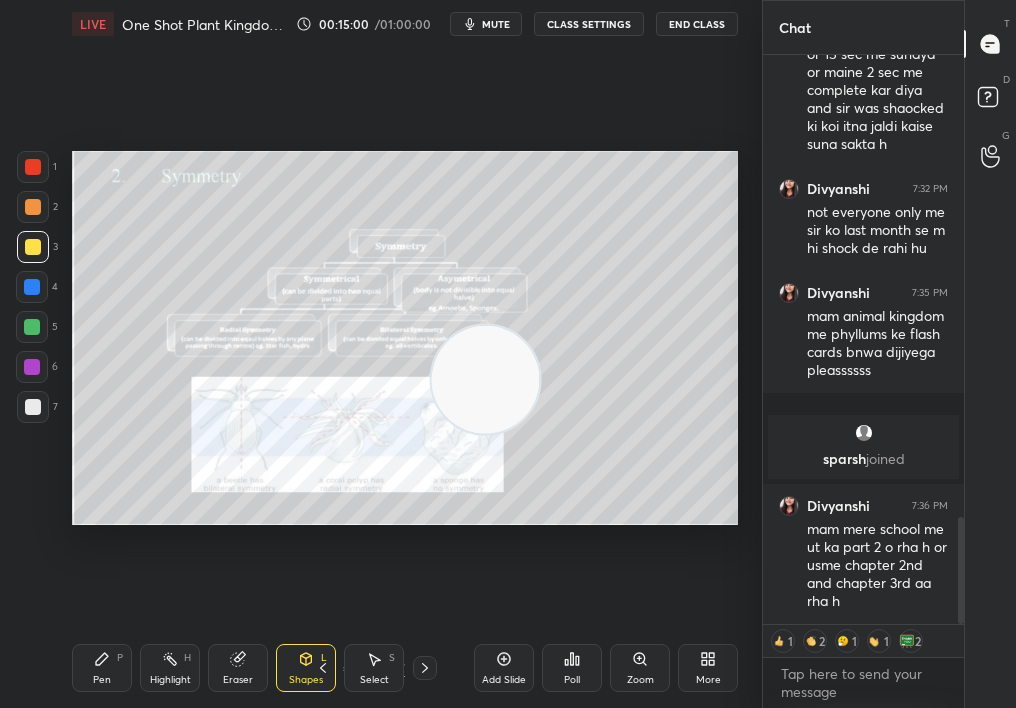 click 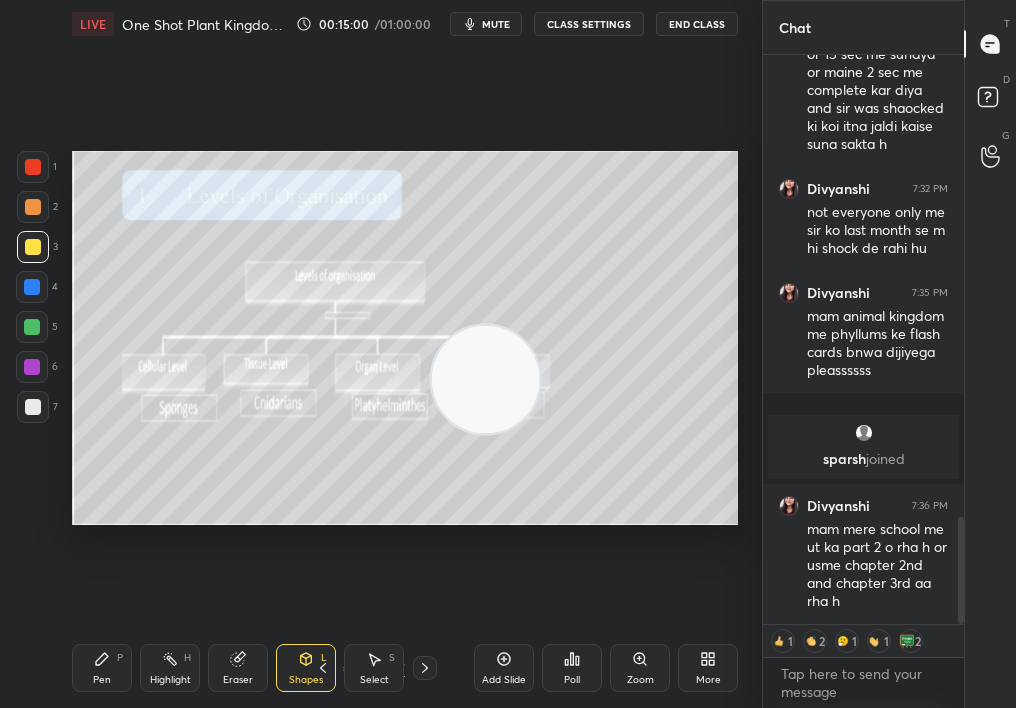 click 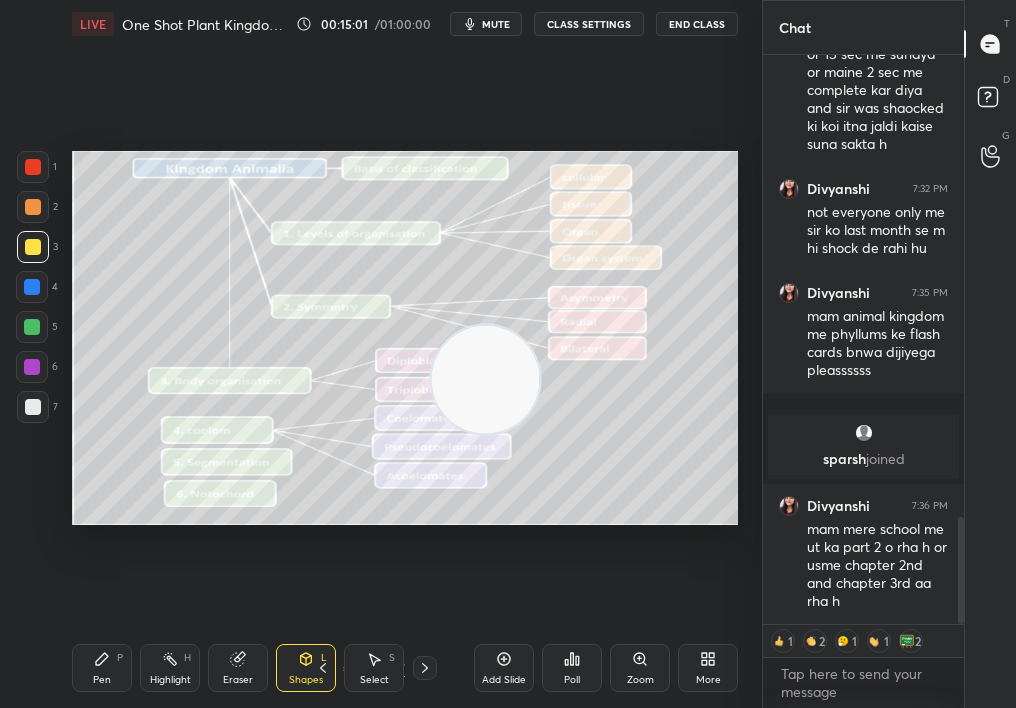 click on "Shapes L" at bounding box center [306, 668] 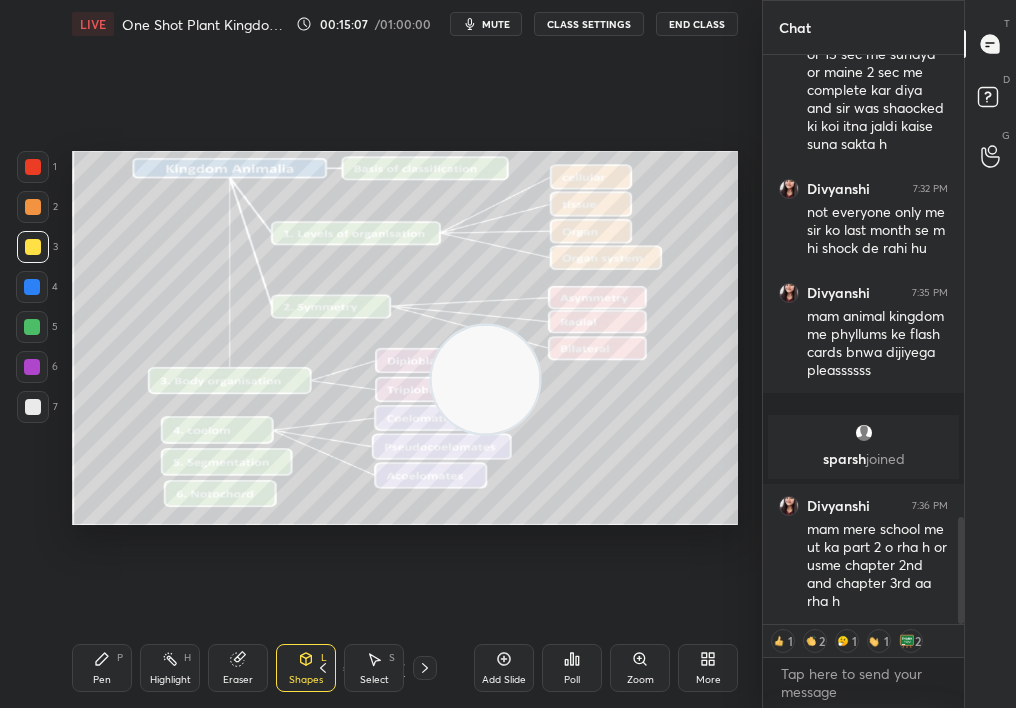 click 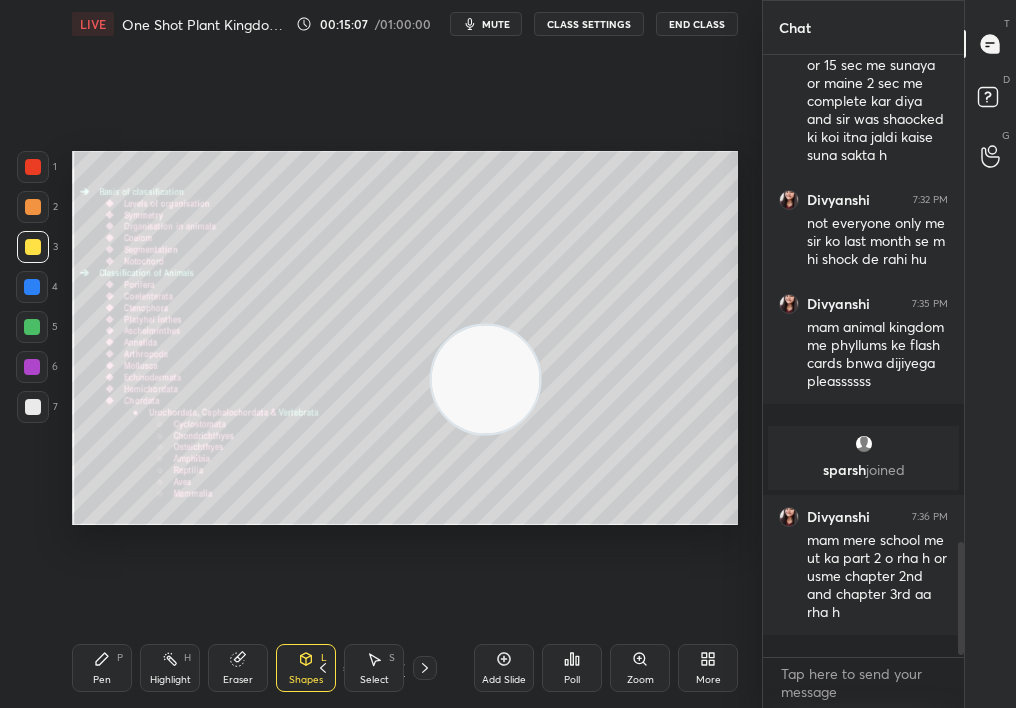 scroll, scrollTop: 7, scrollLeft: 7, axis: both 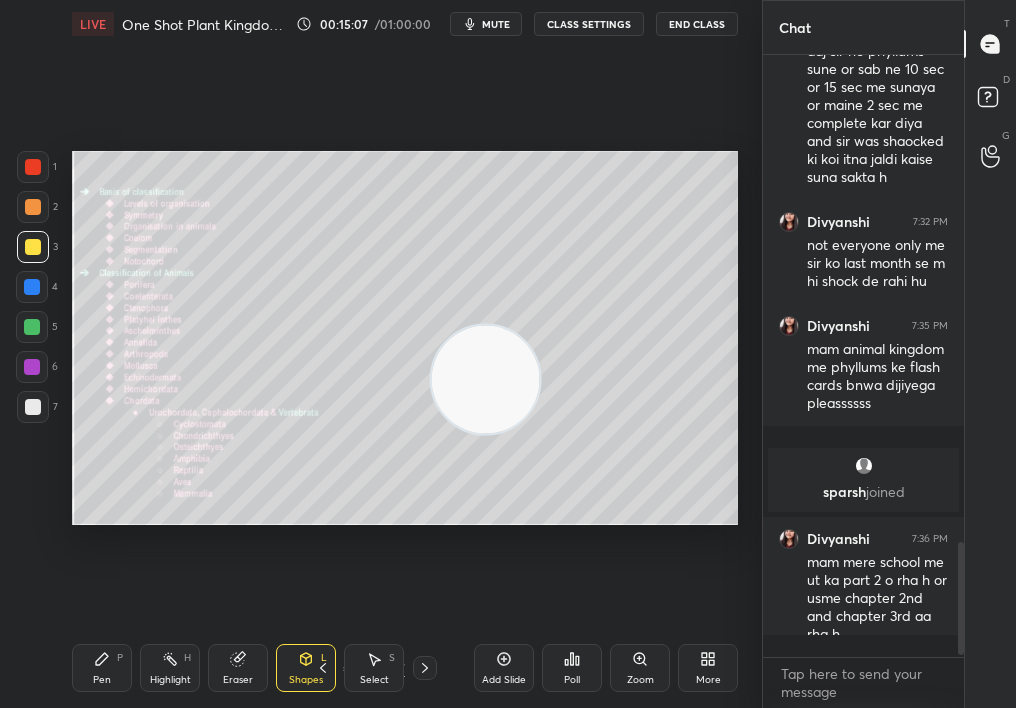 click 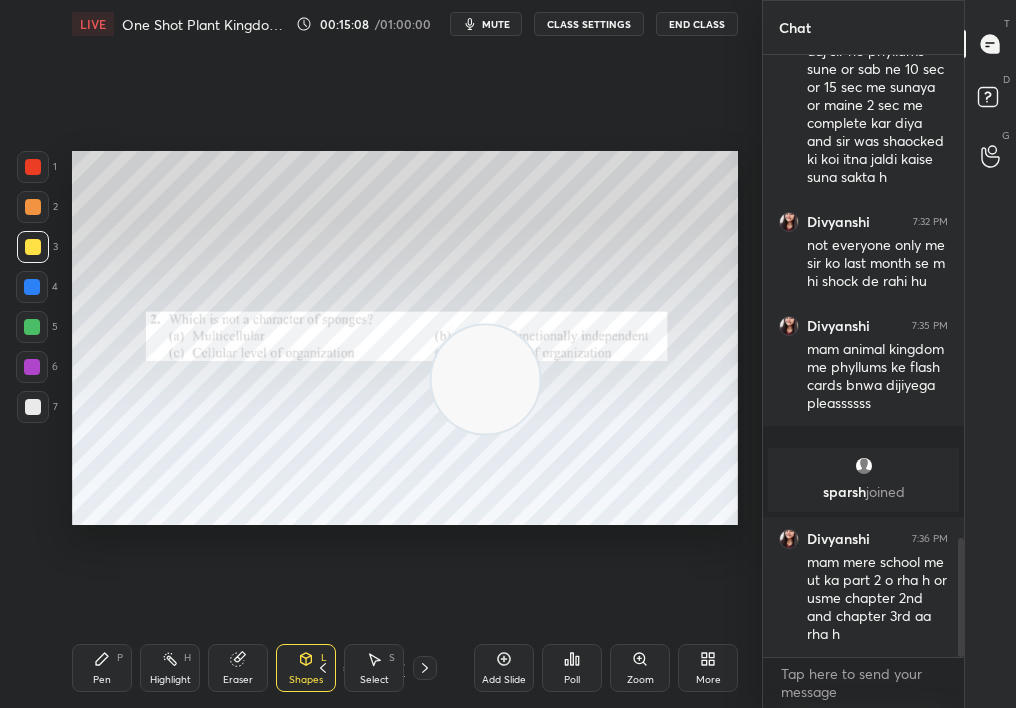 click 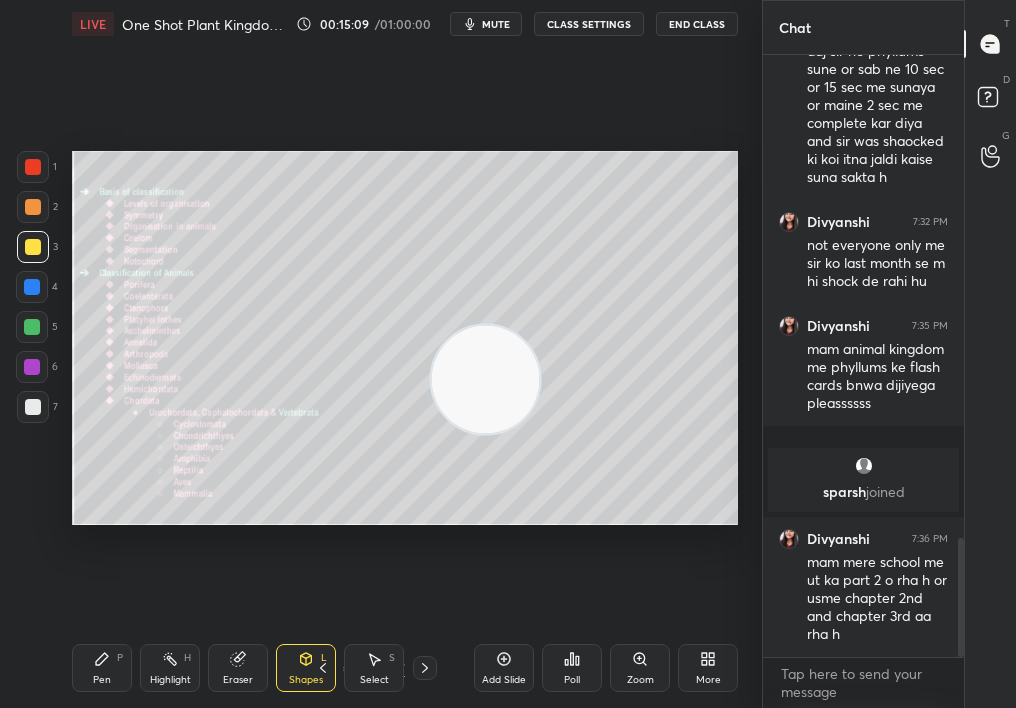 click on "Select" at bounding box center [374, 680] 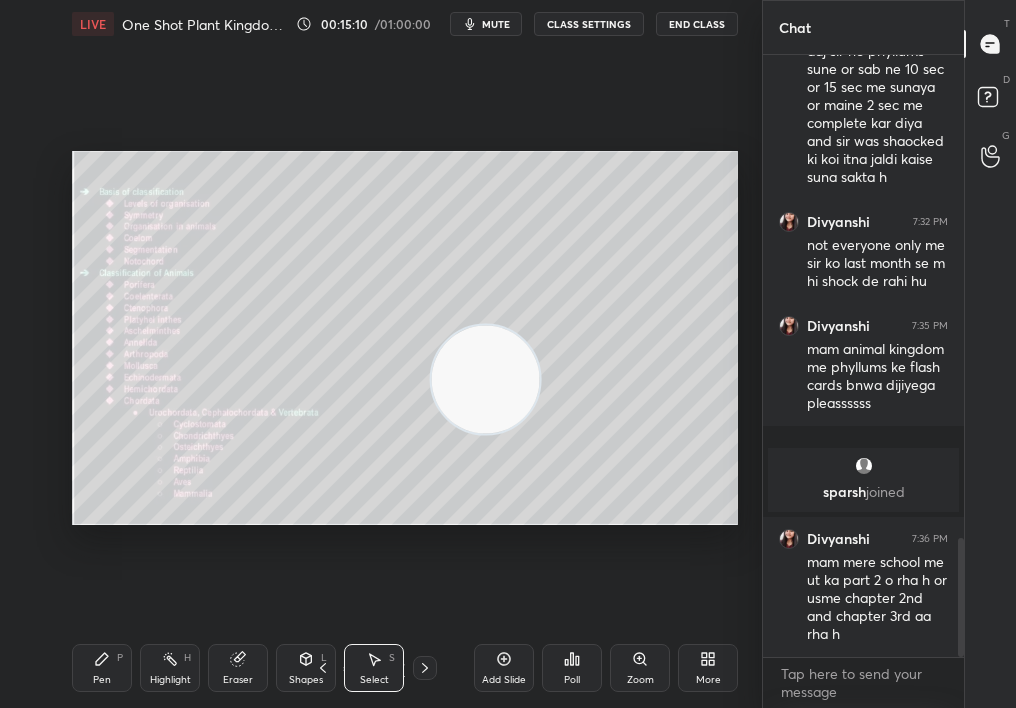 drag, startPoint x: 445, startPoint y: 377, endPoint x: 601, endPoint y: 506, distance: 202.42776 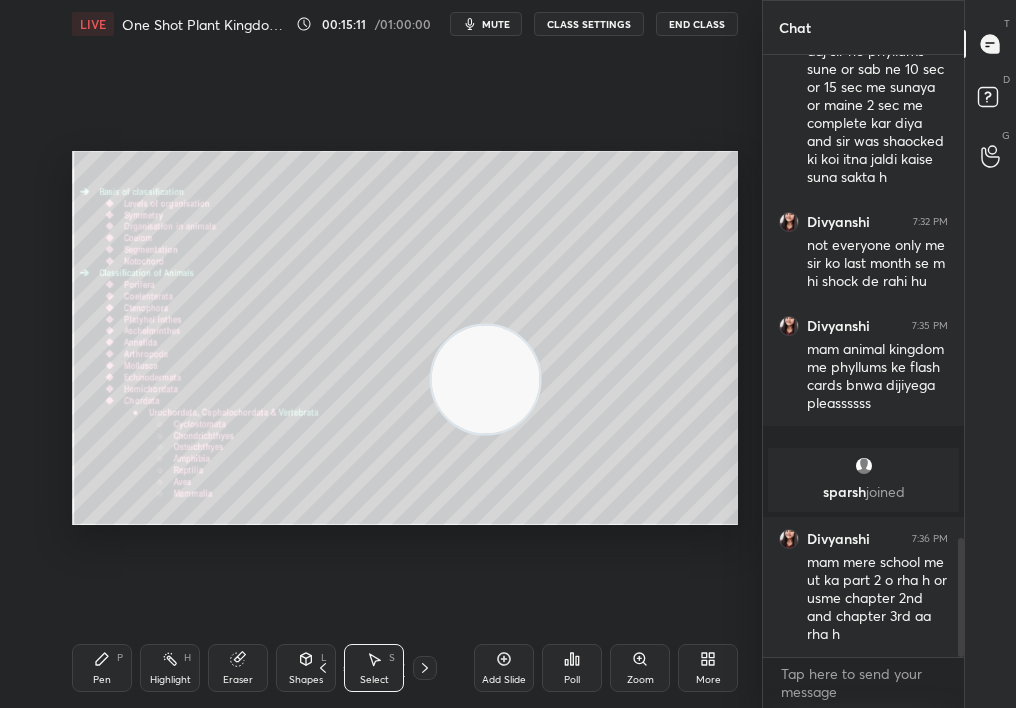 click at bounding box center [486, 379] 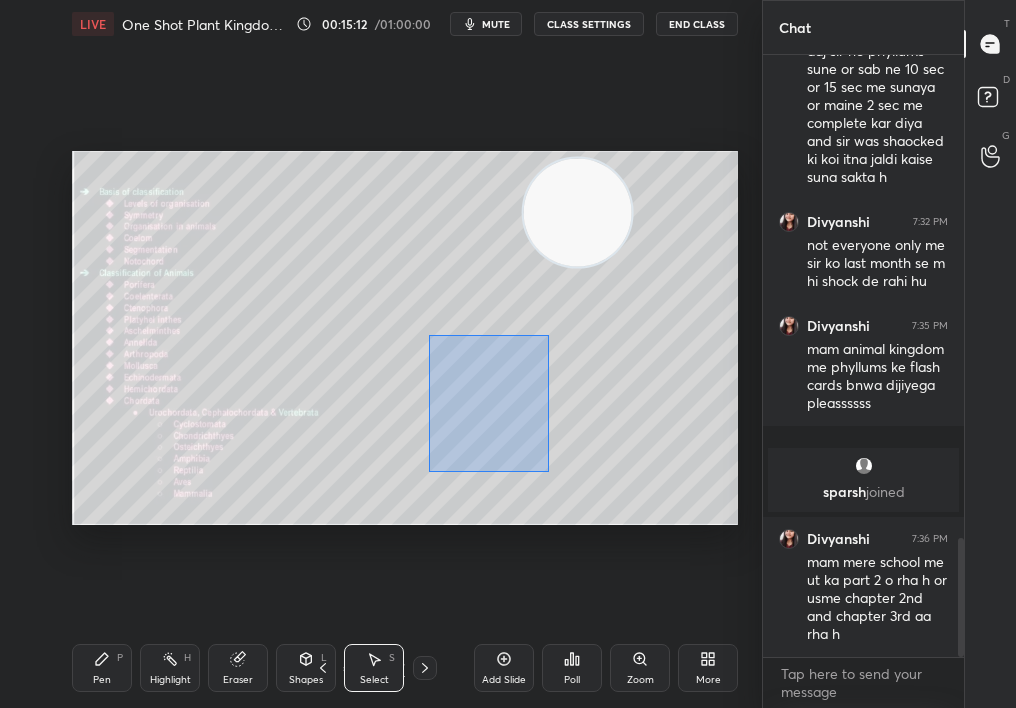 drag, startPoint x: 478, startPoint y: 379, endPoint x: 591, endPoint y: 503, distance: 167.76471 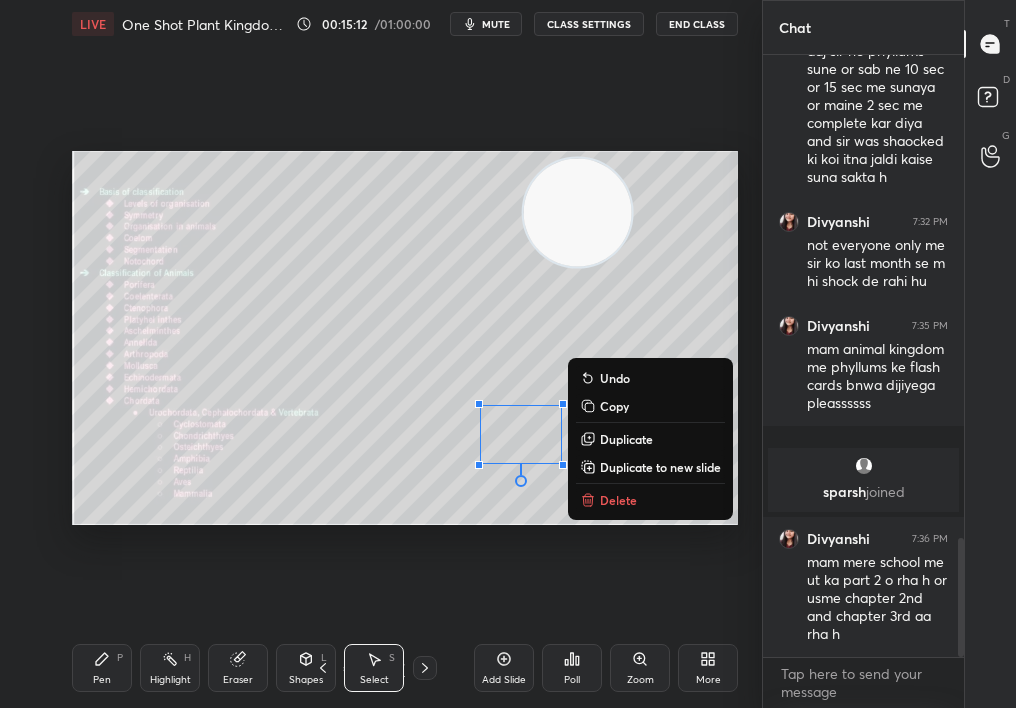 click on "Delete" at bounding box center [650, 500] 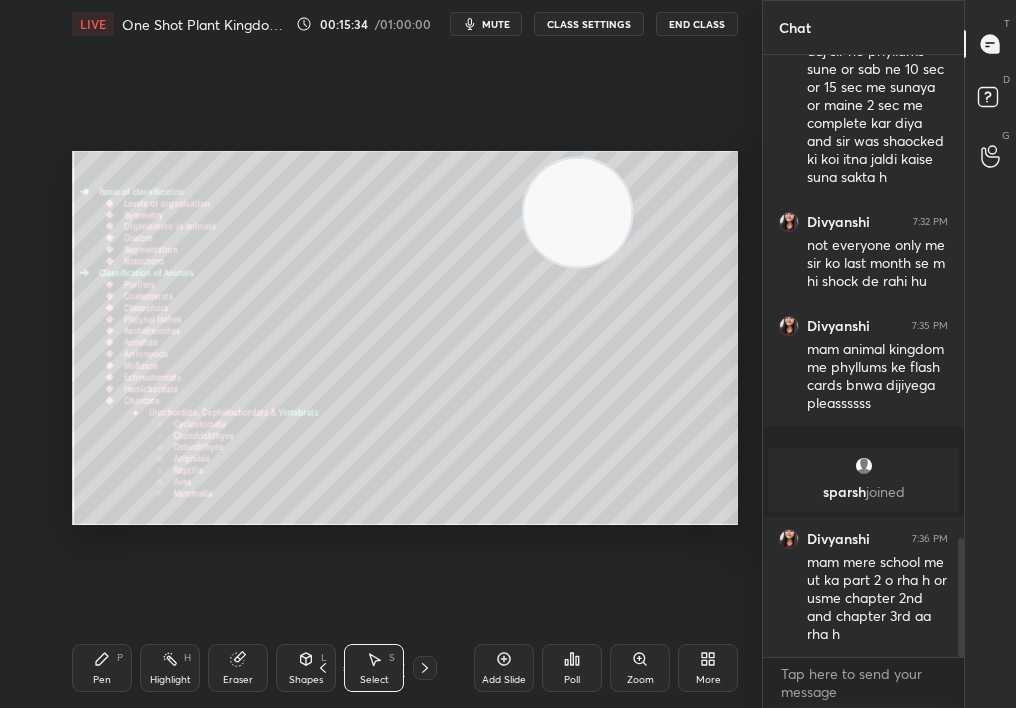 click on "Zoom" at bounding box center (640, 668) 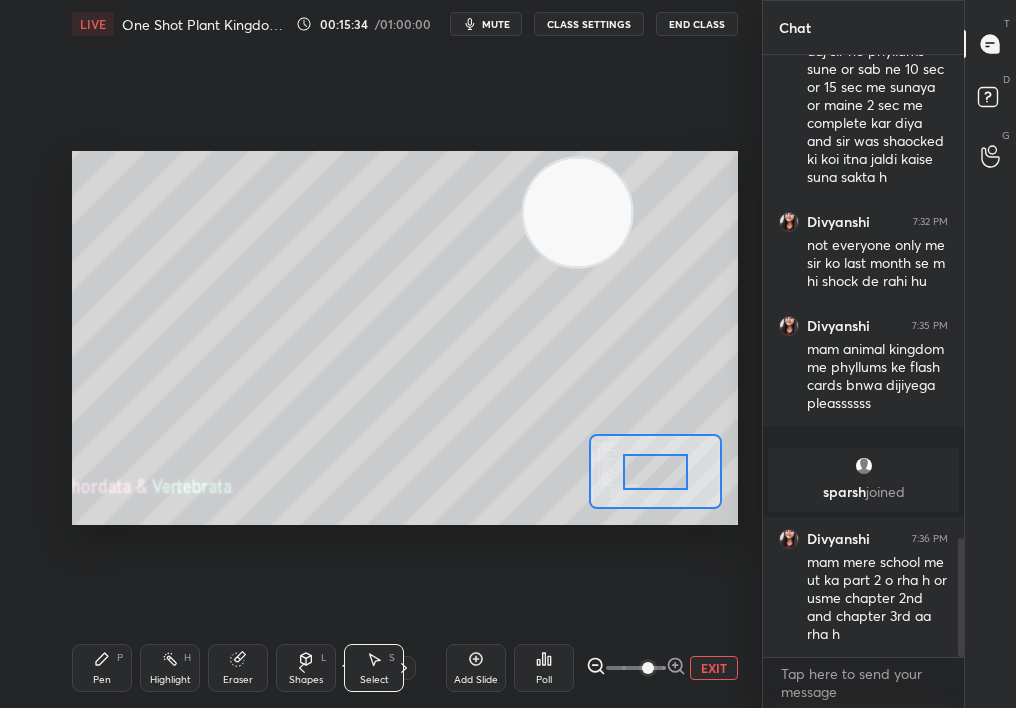 click at bounding box center (648, 668) 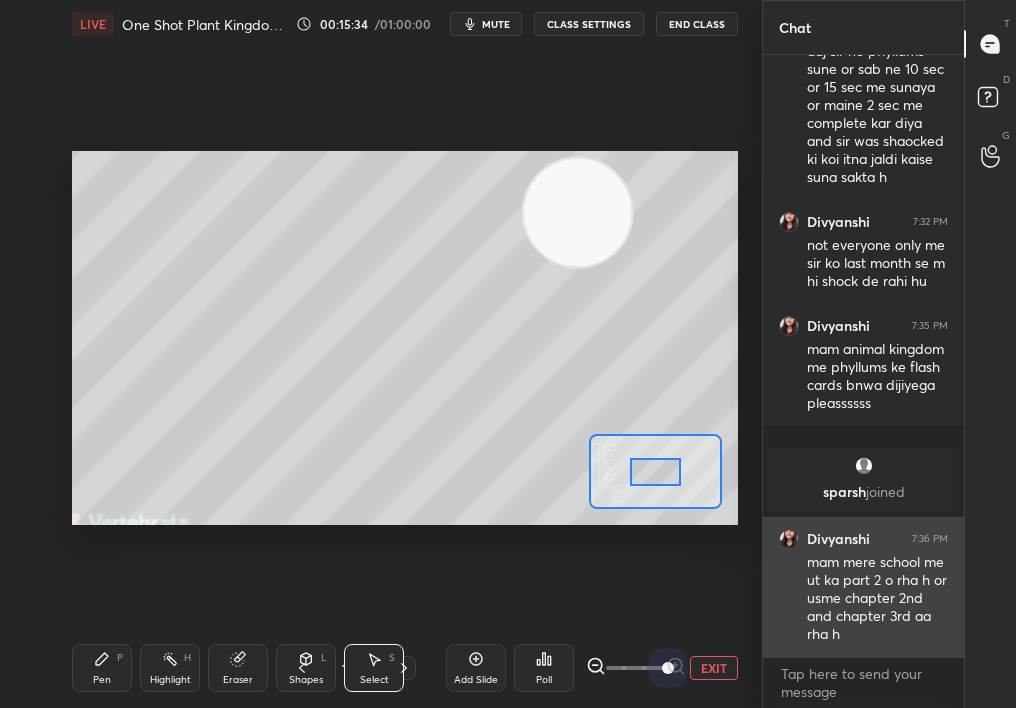 drag, startPoint x: 638, startPoint y: 677, endPoint x: 763, endPoint y: 612, distance: 140.89003 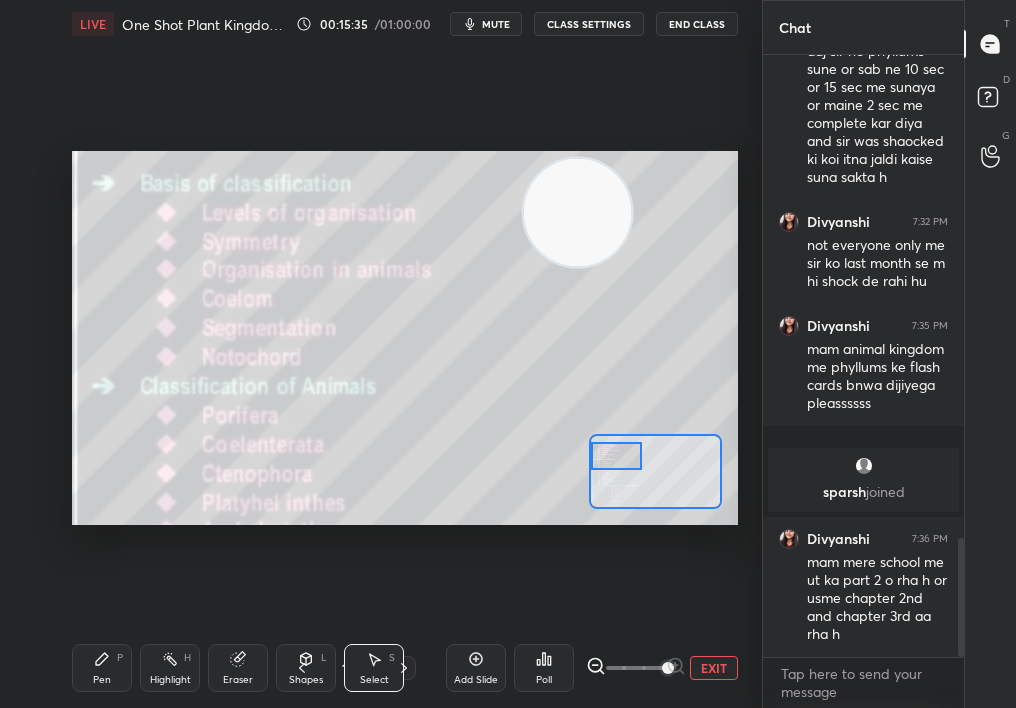 drag, startPoint x: 666, startPoint y: 466, endPoint x: 594, endPoint y: 452, distance: 73.34848 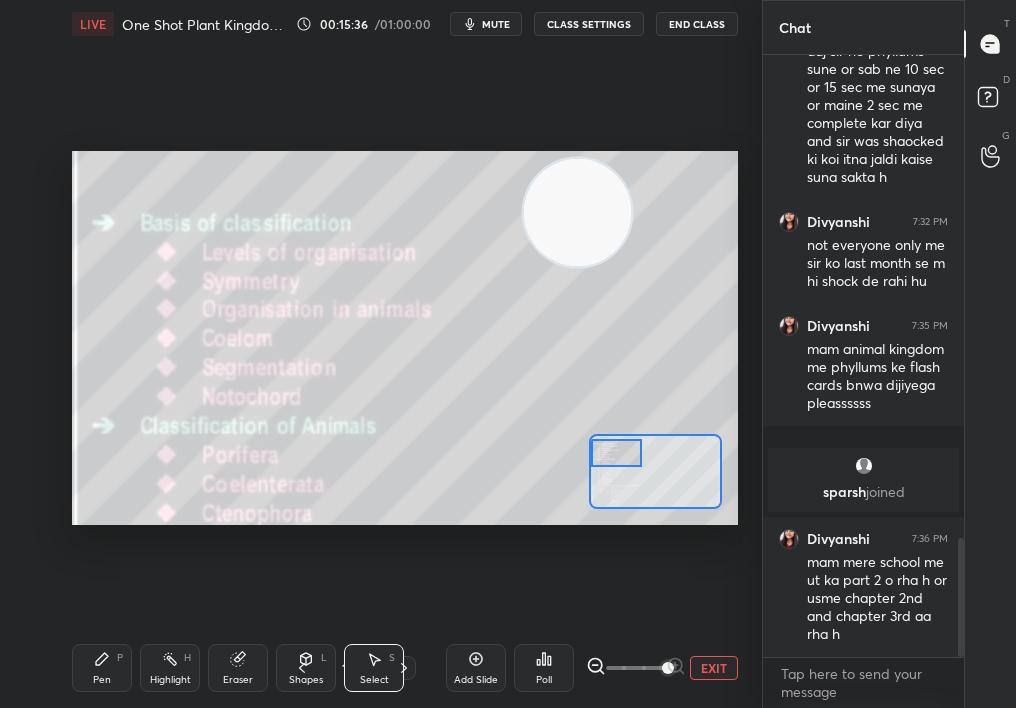 click on "Highlight H" at bounding box center [170, 668] 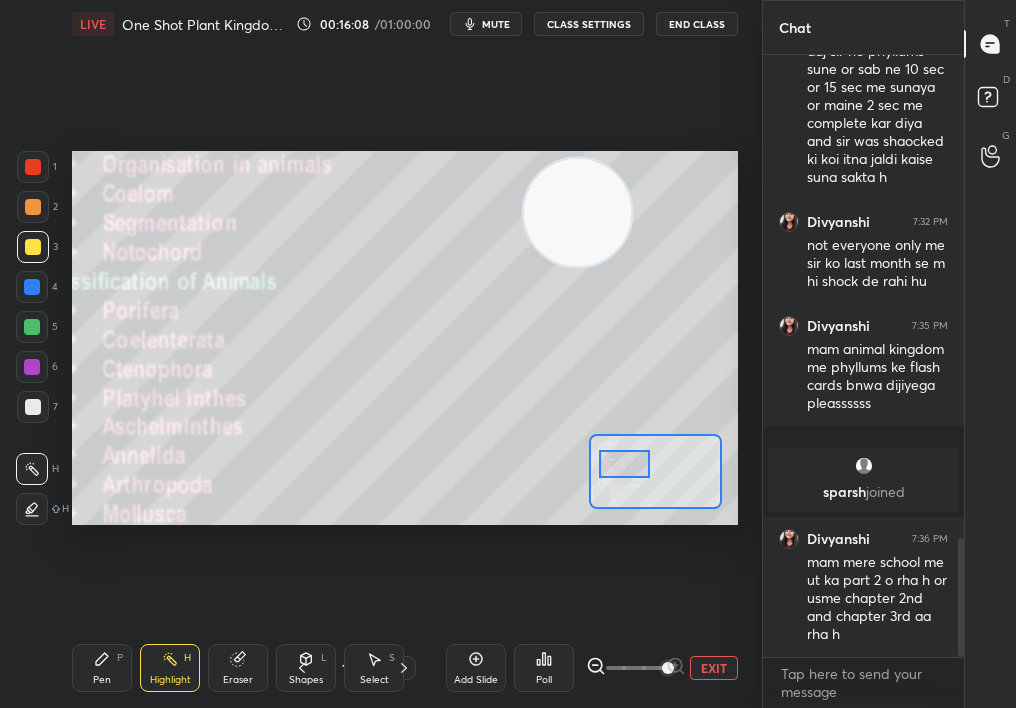 drag, startPoint x: 628, startPoint y: 443, endPoint x: 638, endPoint y: 460, distance: 19.723083 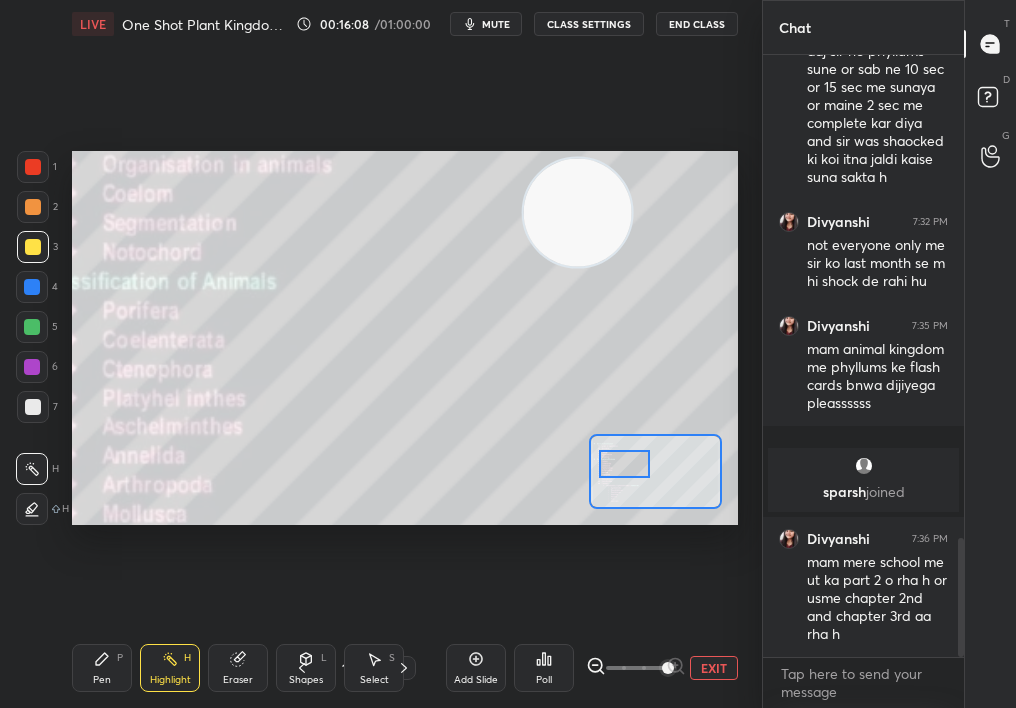 click at bounding box center (625, 464) 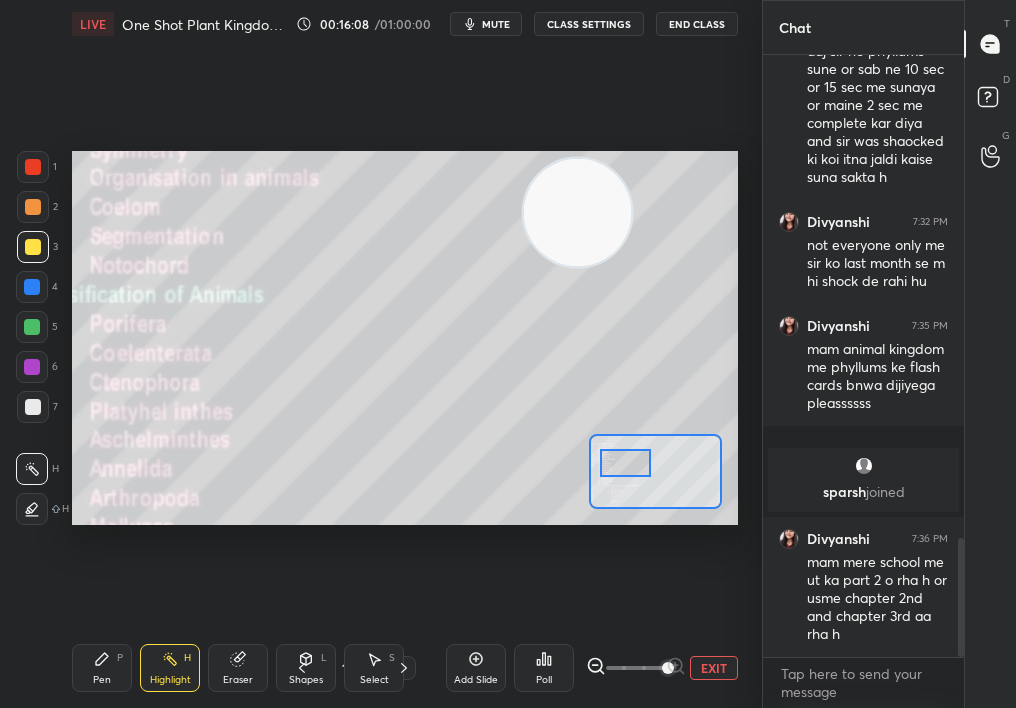 click at bounding box center (626, 463) 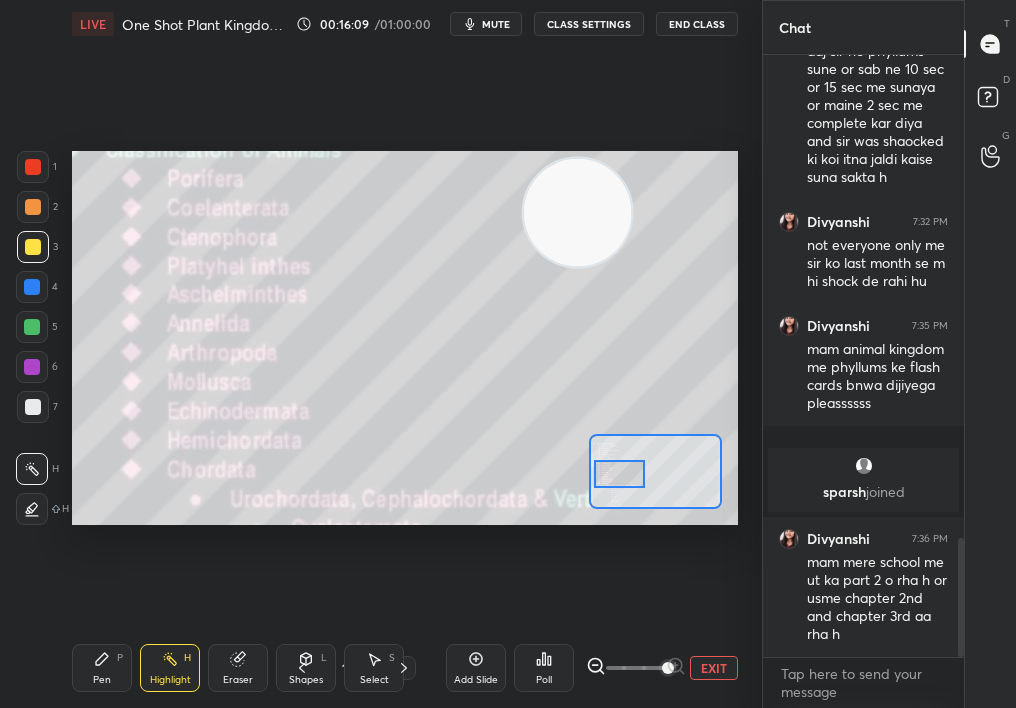 drag, startPoint x: 642, startPoint y: 454, endPoint x: 637, endPoint y: 478, distance: 24.5153 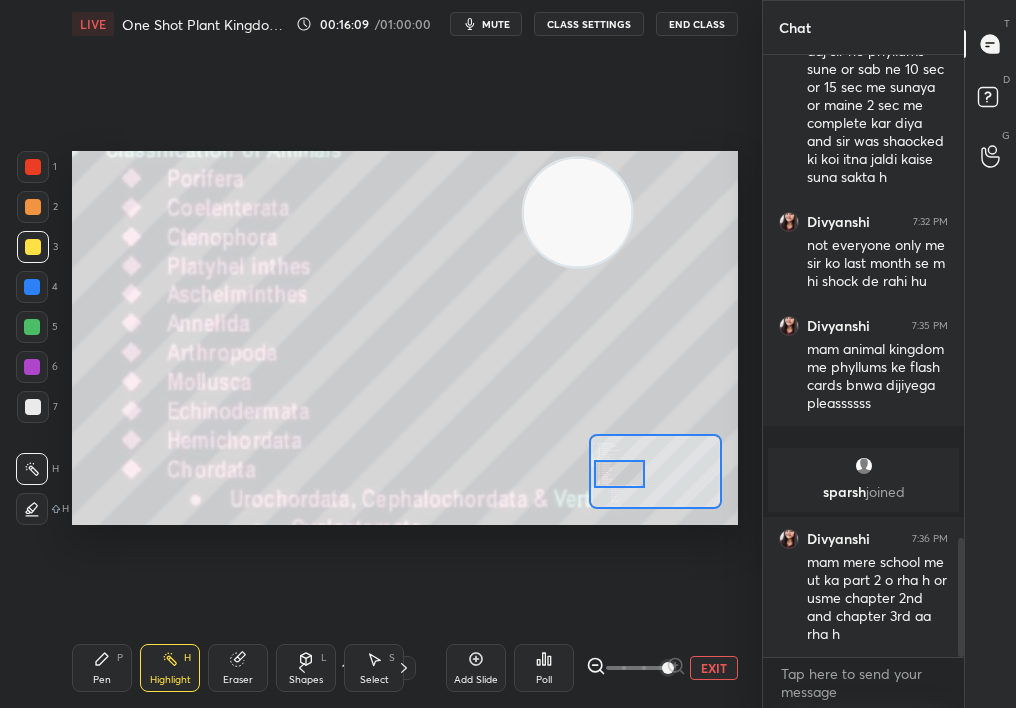 click at bounding box center [620, 474] 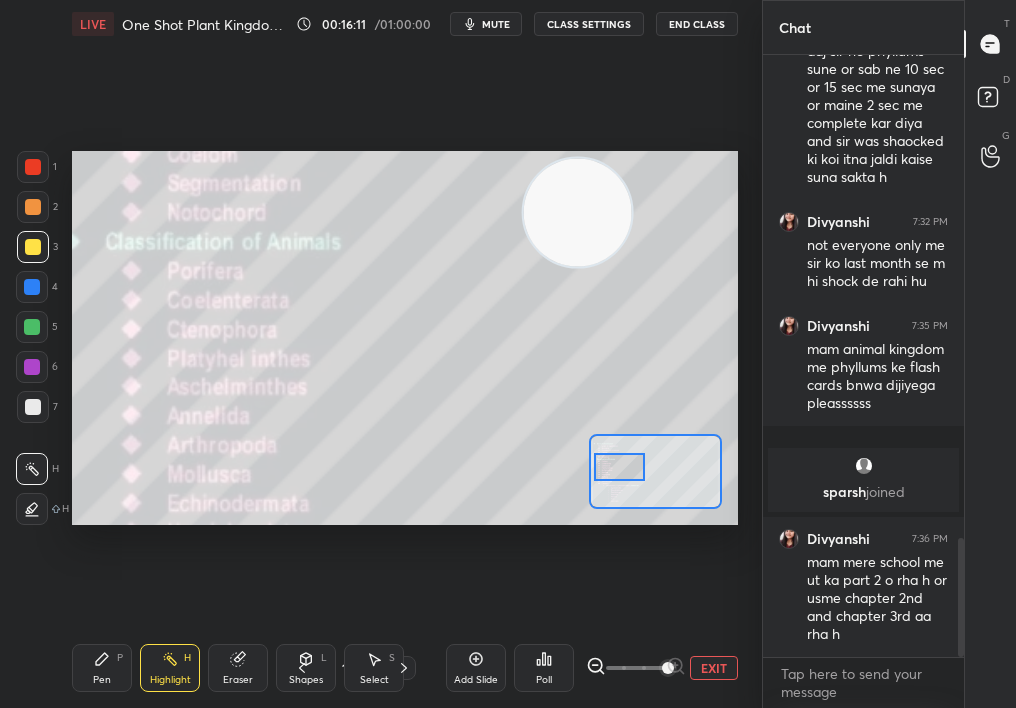 click at bounding box center [620, 467] 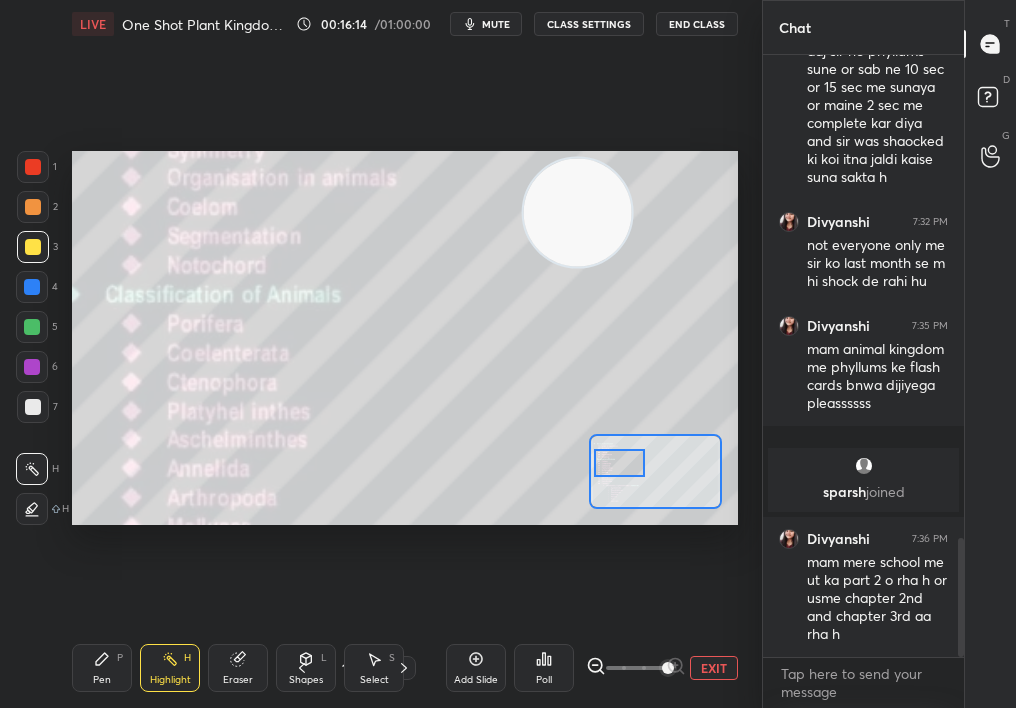 click at bounding box center [620, 463] 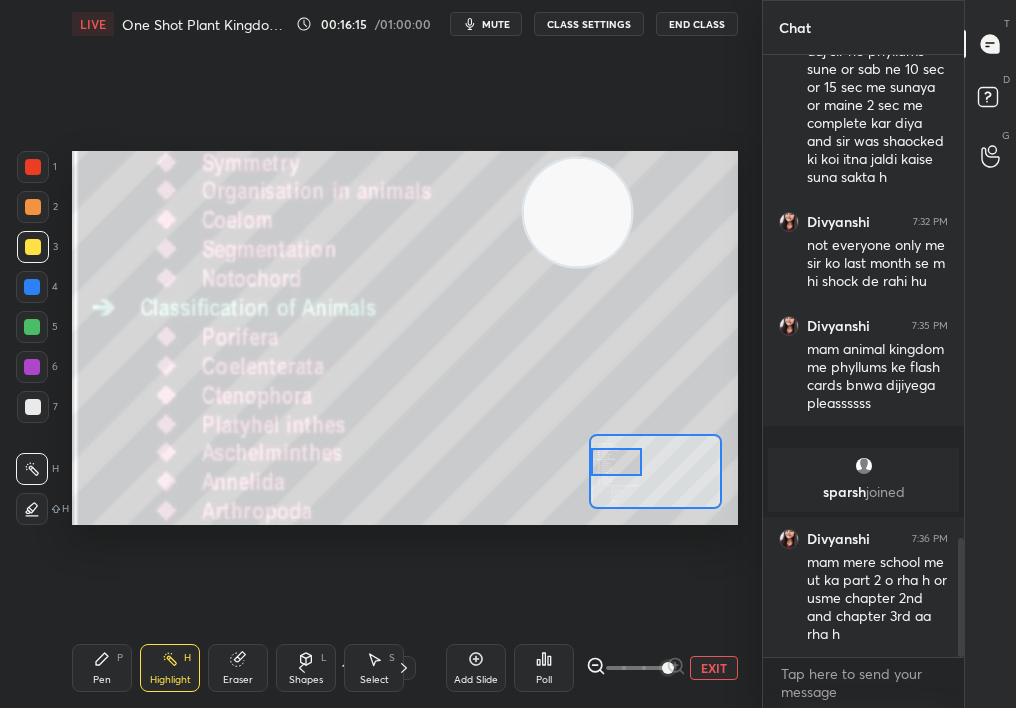 click at bounding box center (617, 462) 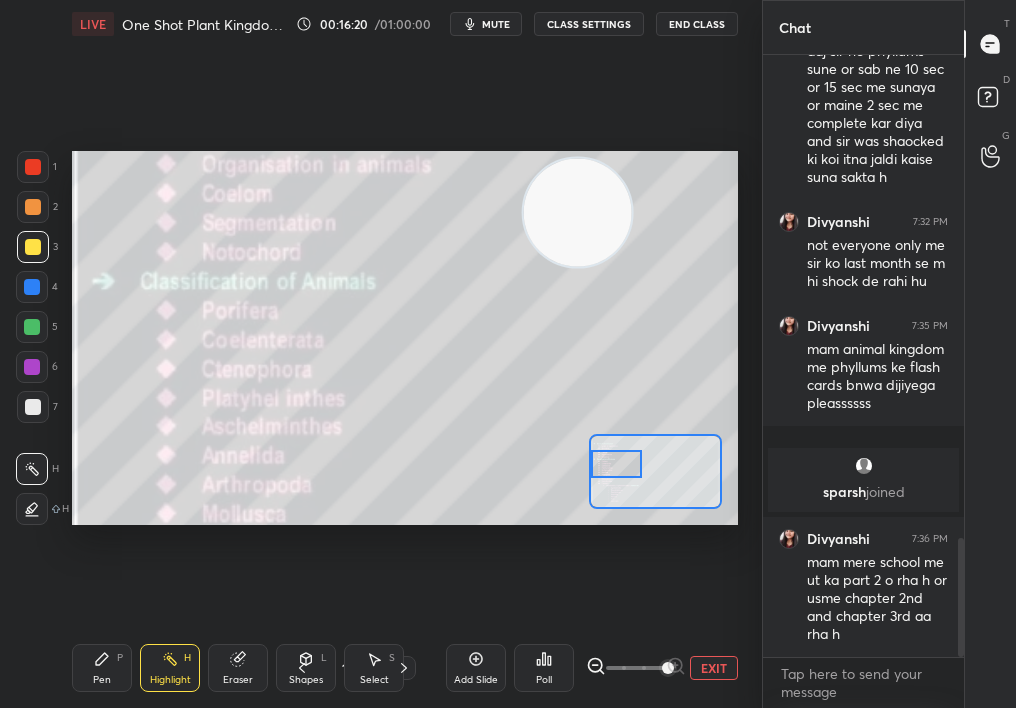 click on "Setting up your live class Poll for   secs No correct answer Start poll" at bounding box center [405, 338] 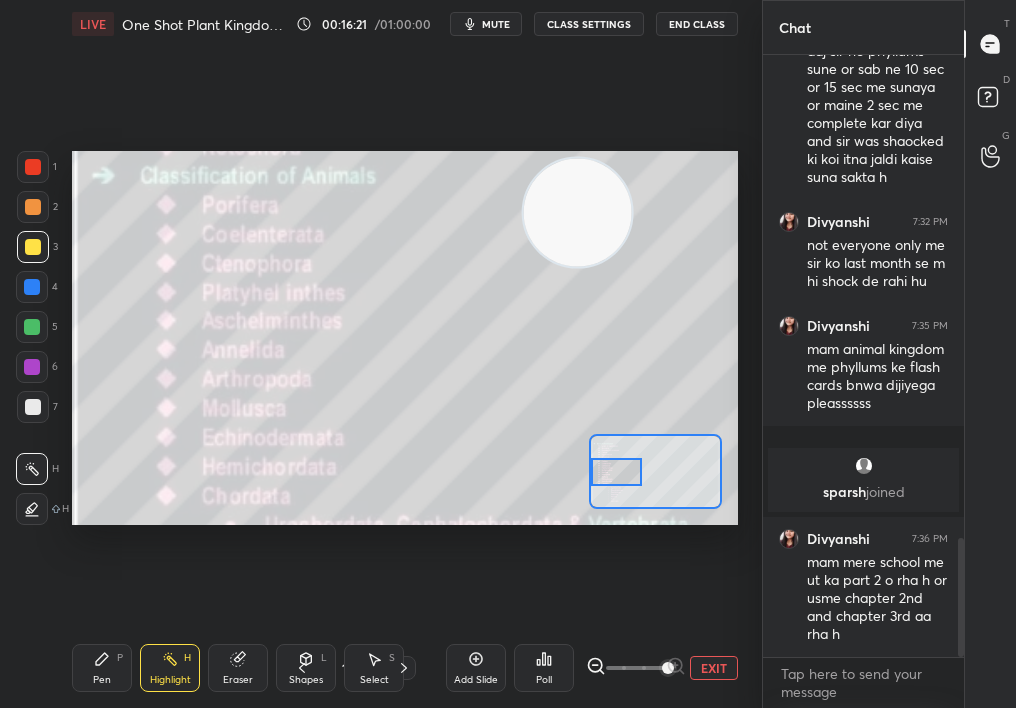 click at bounding box center [617, 472] 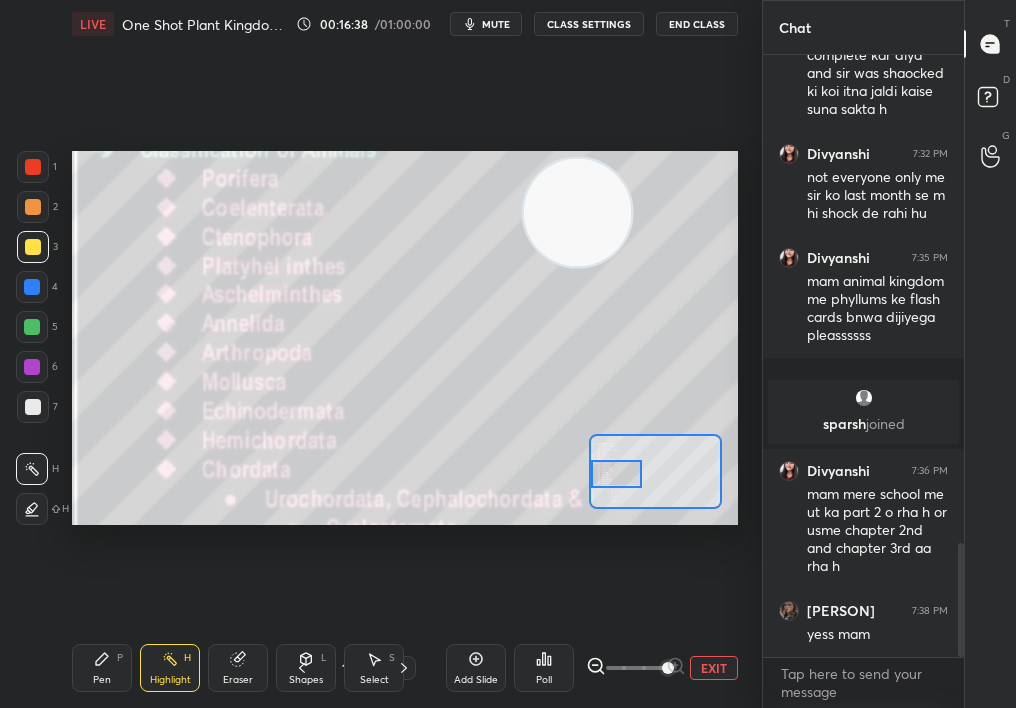scroll, scrollTop: 2568, scrollLeft: 0, axis: vertical 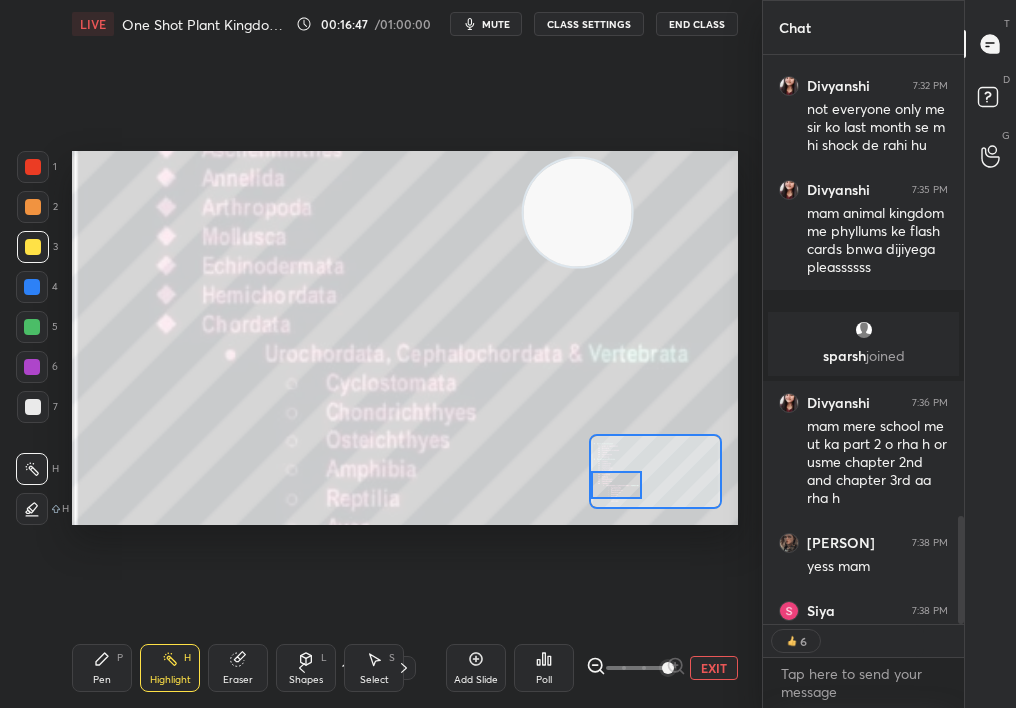 click at bounding box center [617, 485] 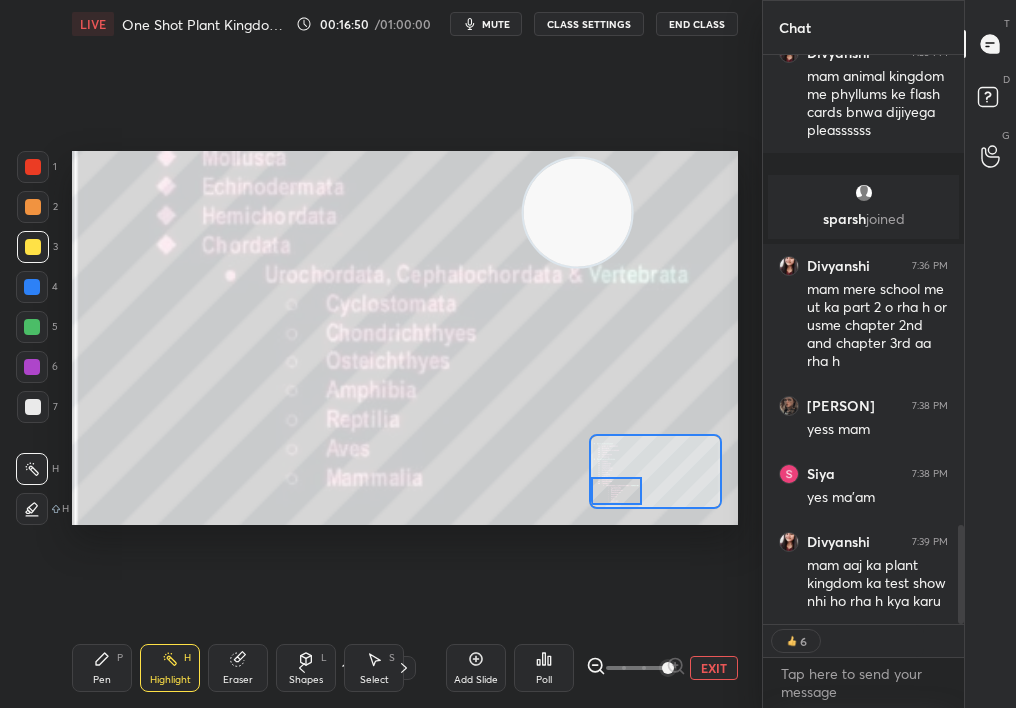 click at bounding box center [617, 491] 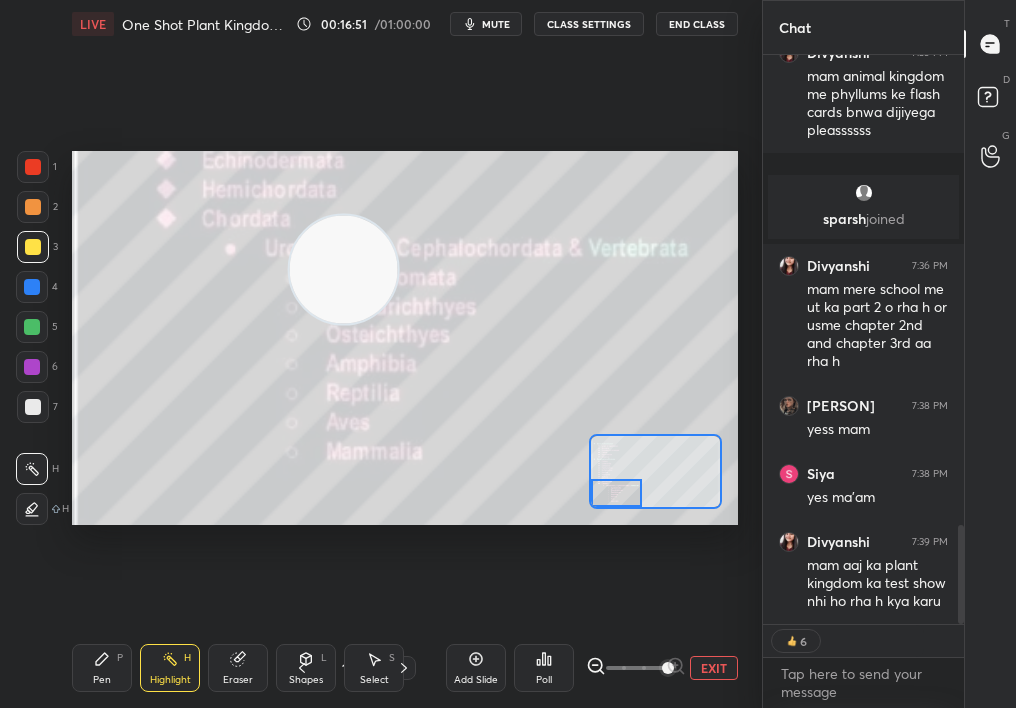 drag, startPoint x: 498, startPoint y: 231, endPoint x: 139, endPoint y: 395, distance: 394.68594 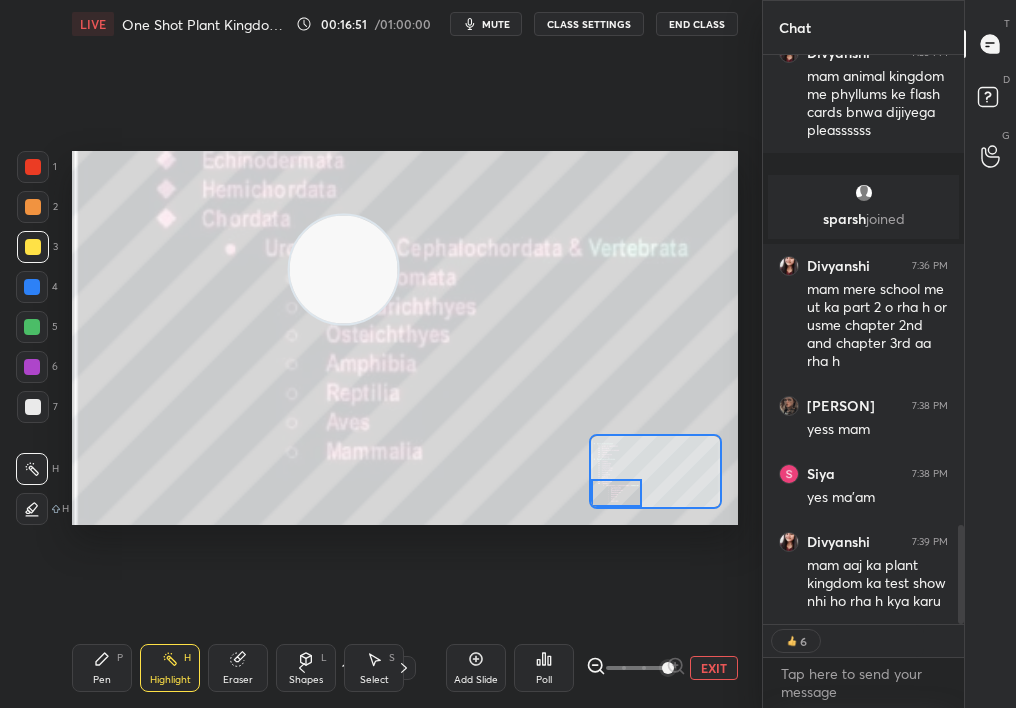 click at bounding box center (344, 269) 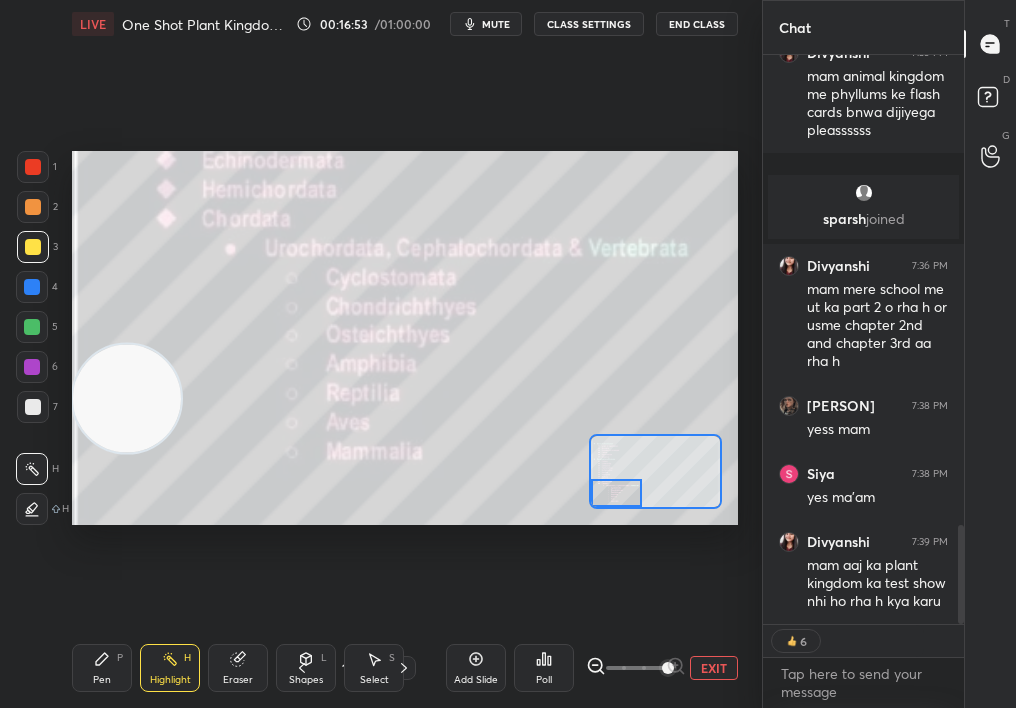 scroll, scrollTop: 7, scrollLeft: 7, axis: both 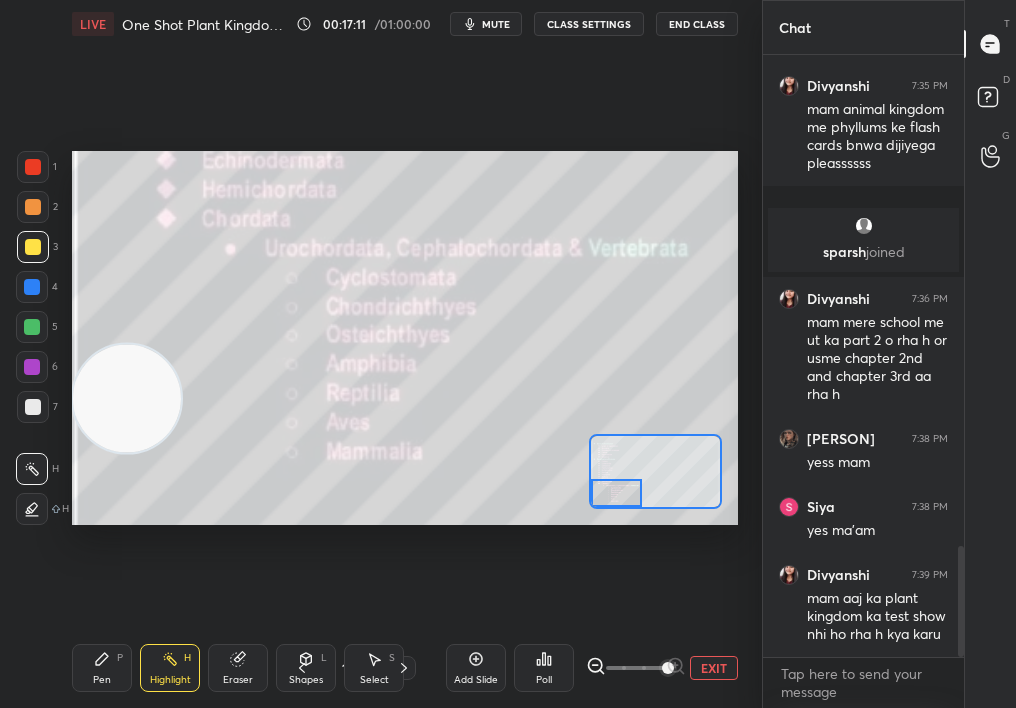 click on "EXIT" at bounding box center (714, 668) 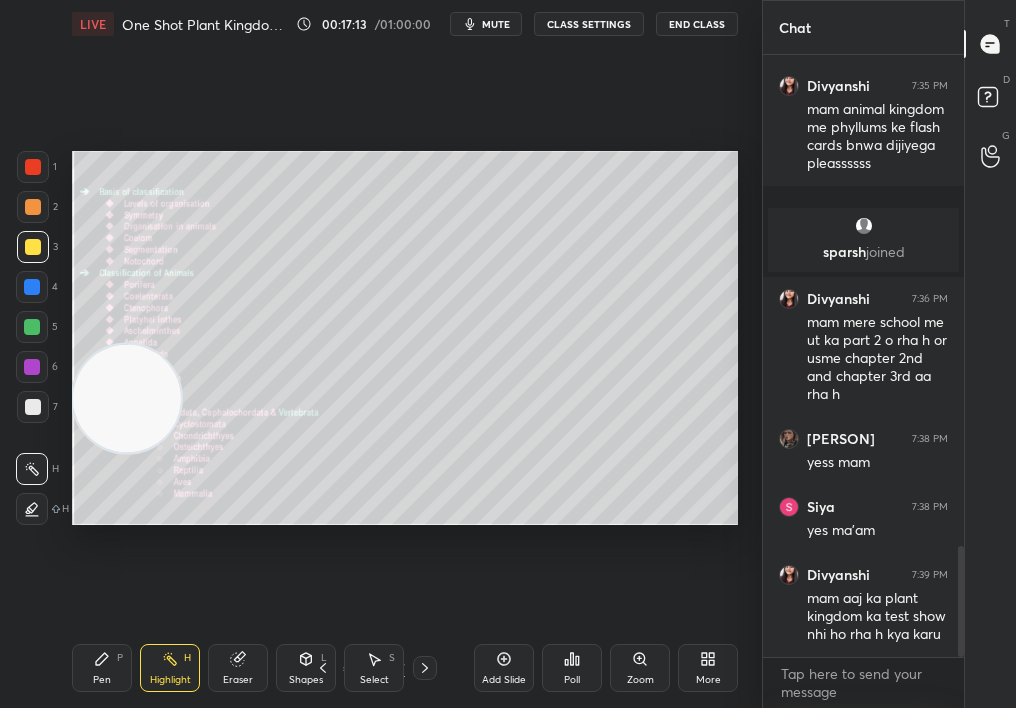 click 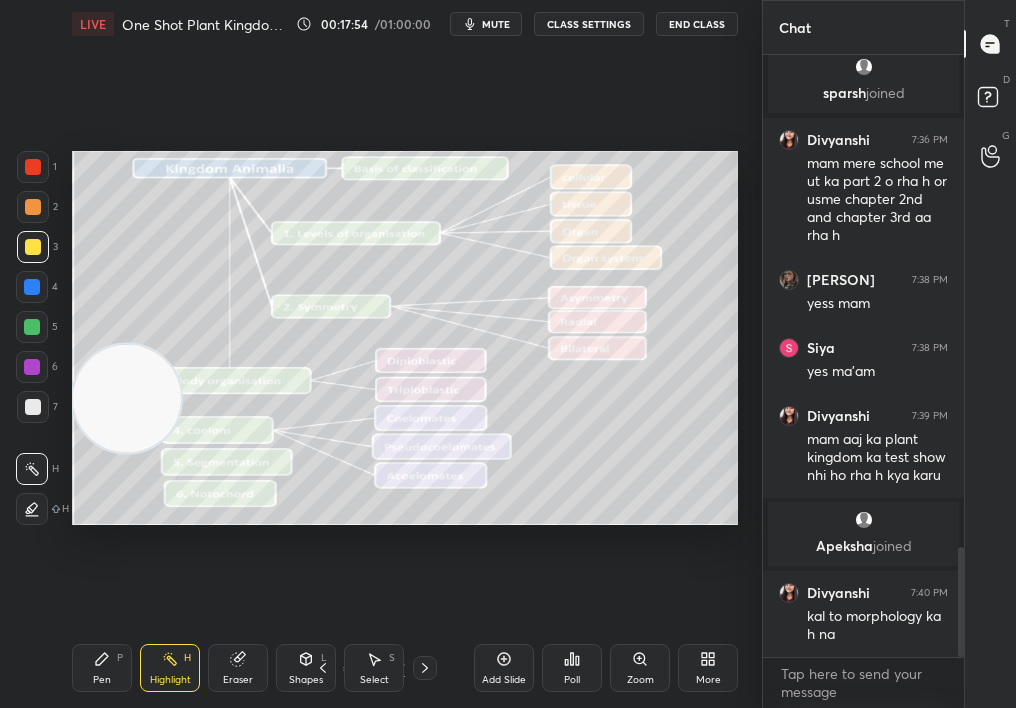 scroll, scrollTop: 2680, scrollLeft: 0, axis: vertical 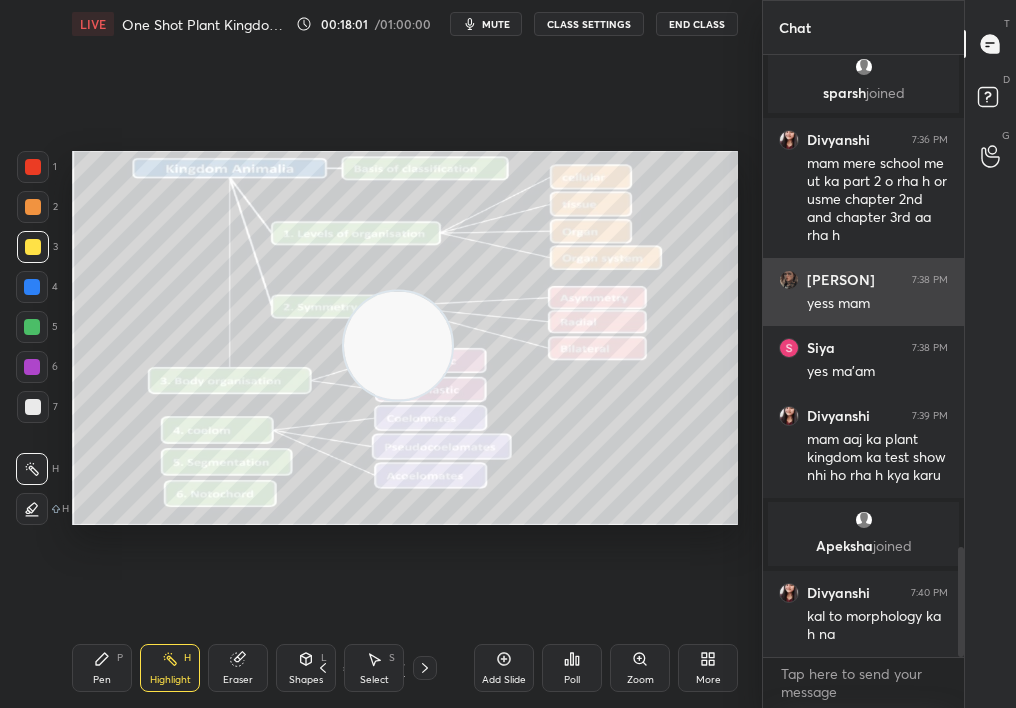 drag, startPoint x: 192, startPoint y: 385, endPoint x: 801, endPoint y: 275, distance: 618.8546 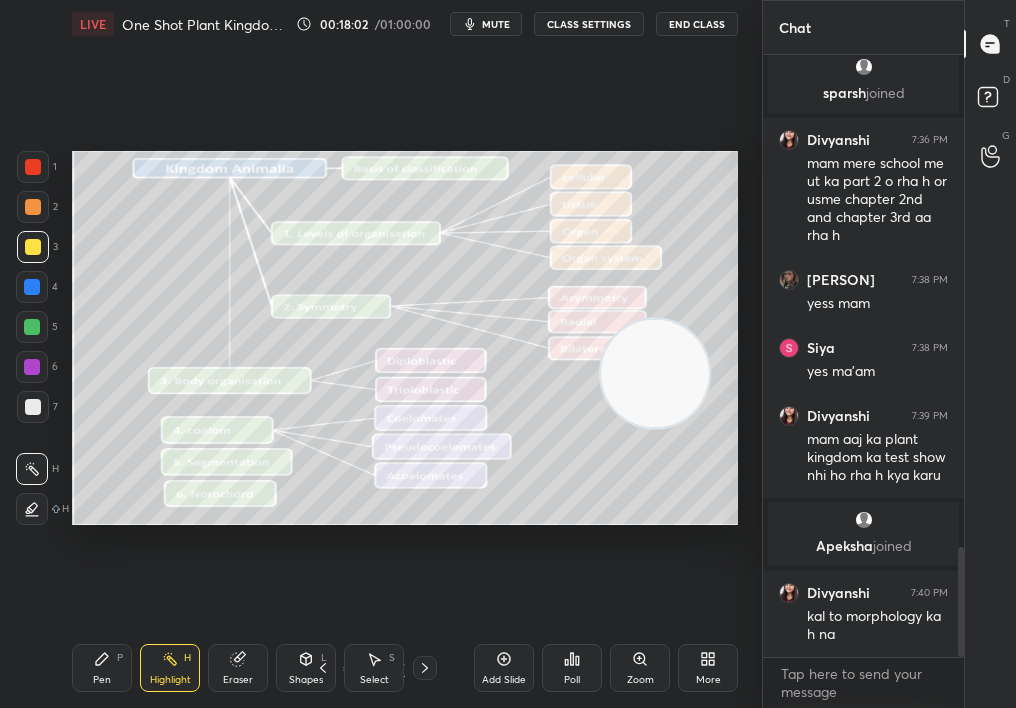 drag, startPoint x: 679, startPoint y: 374, endPoint x: 673, endPoint y: 499, distance: 125.14392 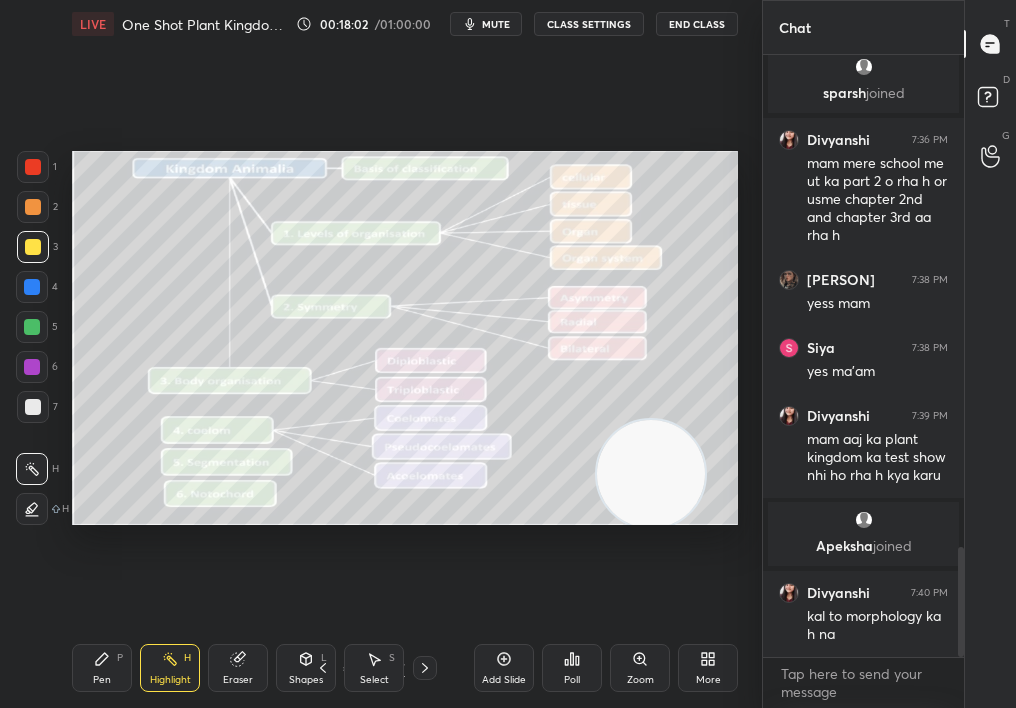 click on "Select S" at bounding box center [374, 668] 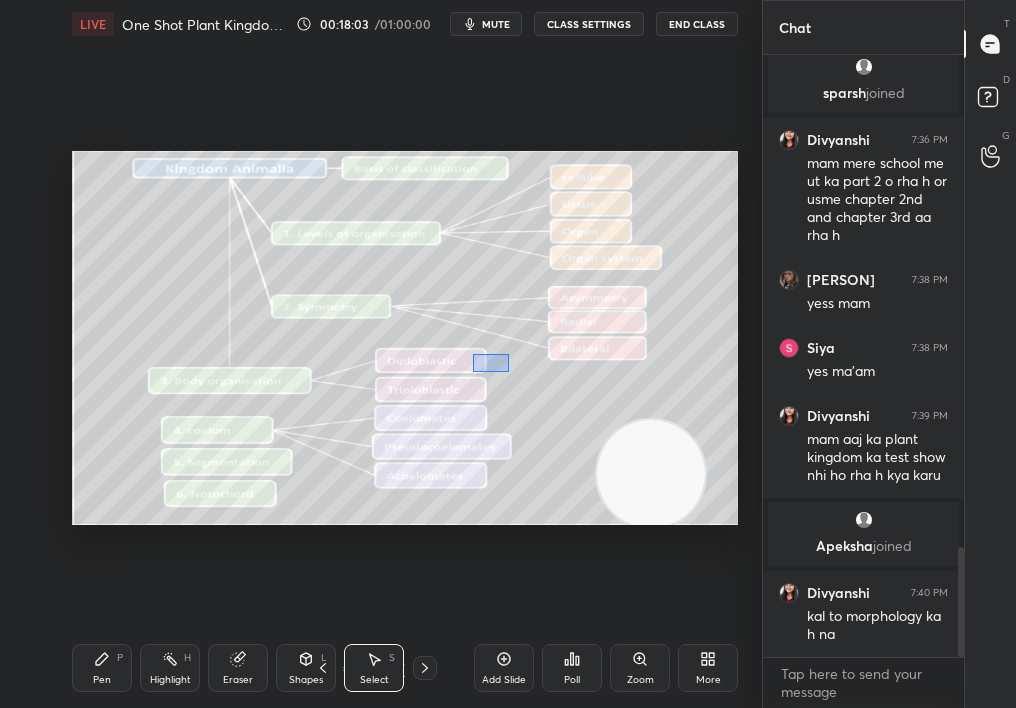 drag, startPoint x: 509, startPoint y: 372, endPoint x: 736, endPoint y: 585, distance: 311.28442 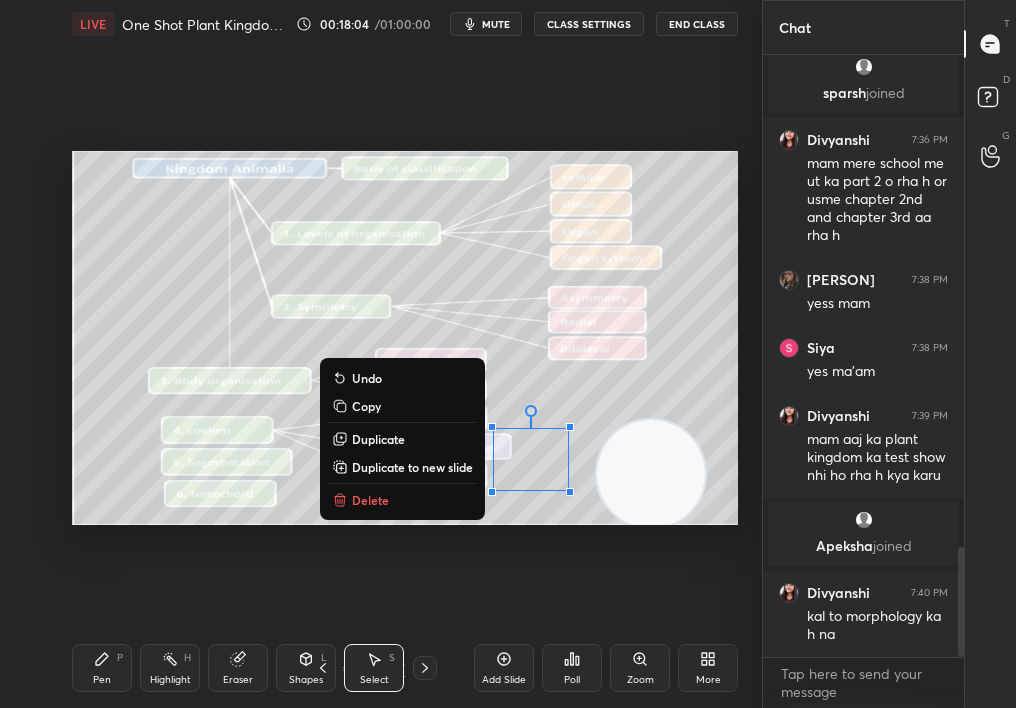 click on "Delete" at bounding box center (402, 500) 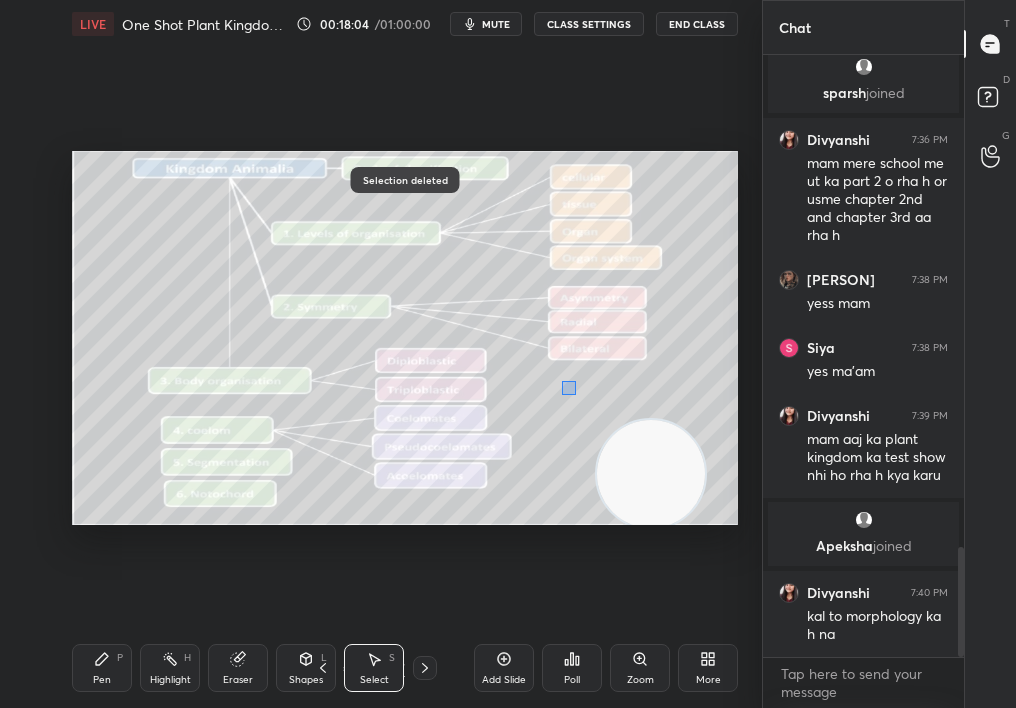 drag, startPoint x: 576, startPoint y: 395, endPoint x: 676, endPoint y: 498, distance: 143.55835 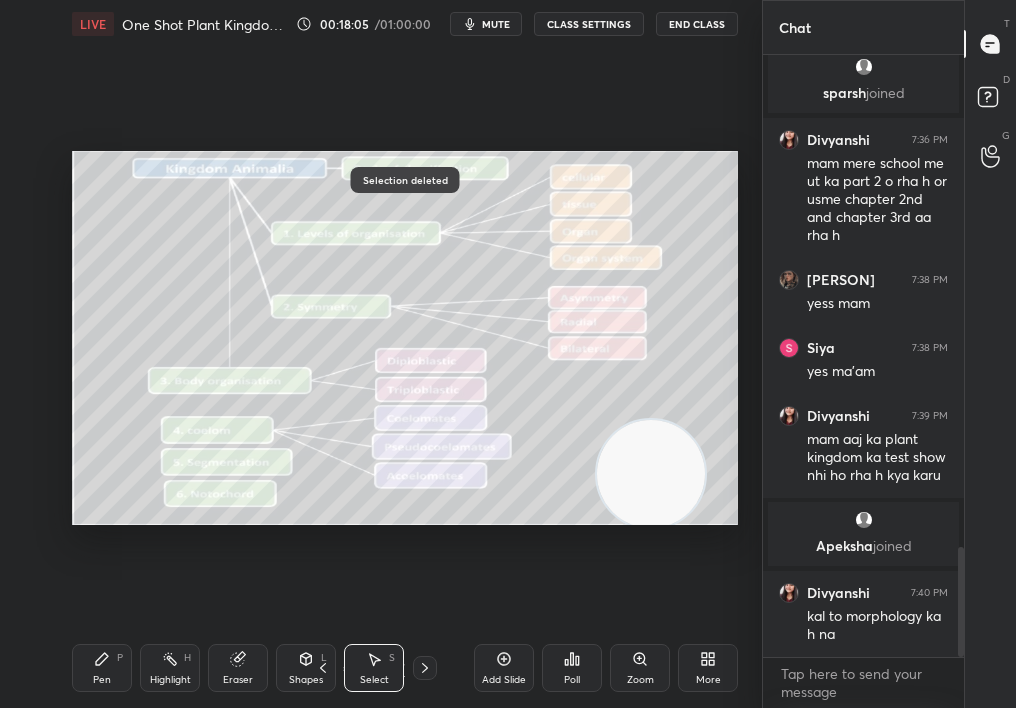 drag, startPoint x: 617, startPoint y: 474, endPoint x: 625, endPoint y: 509, distance: 35.902645 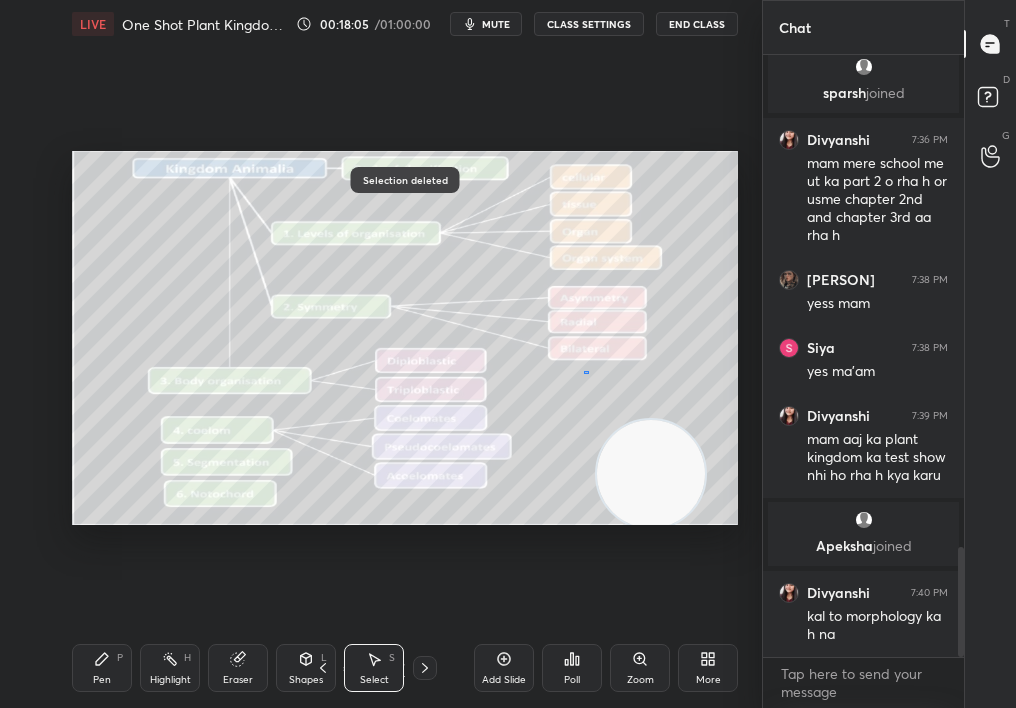 drag, startPoint x: 589, startPoint y: 371, endPoint x: 624, endPoint y: 478, distance: 112.578865 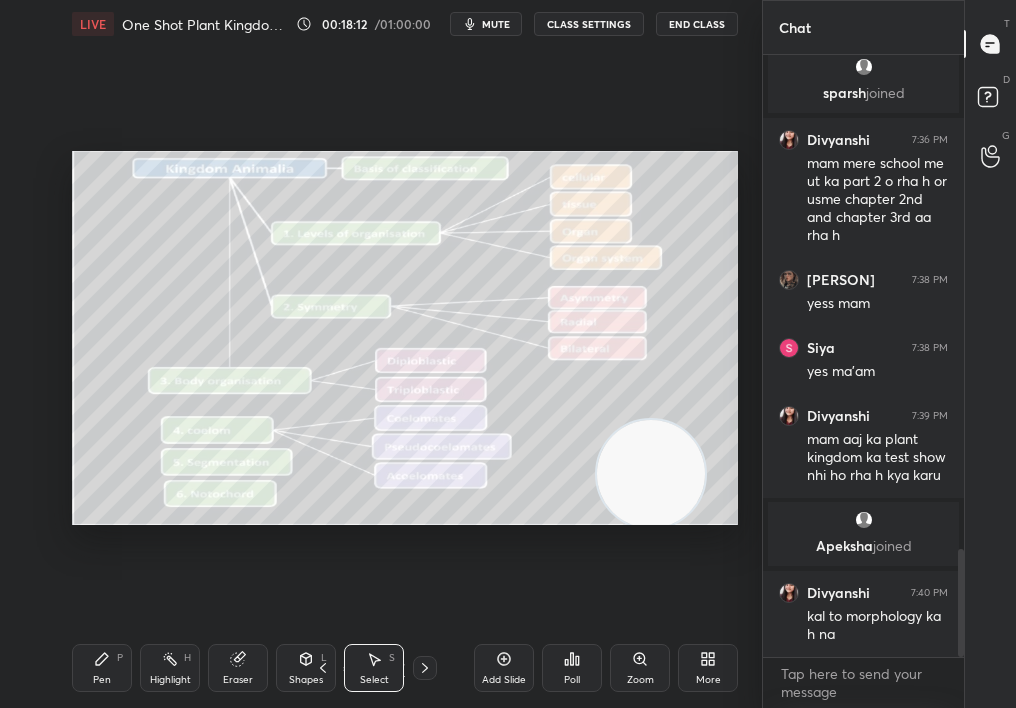 scroll, scrollTop: 2748, scrollLeft: 0, axis: vertical 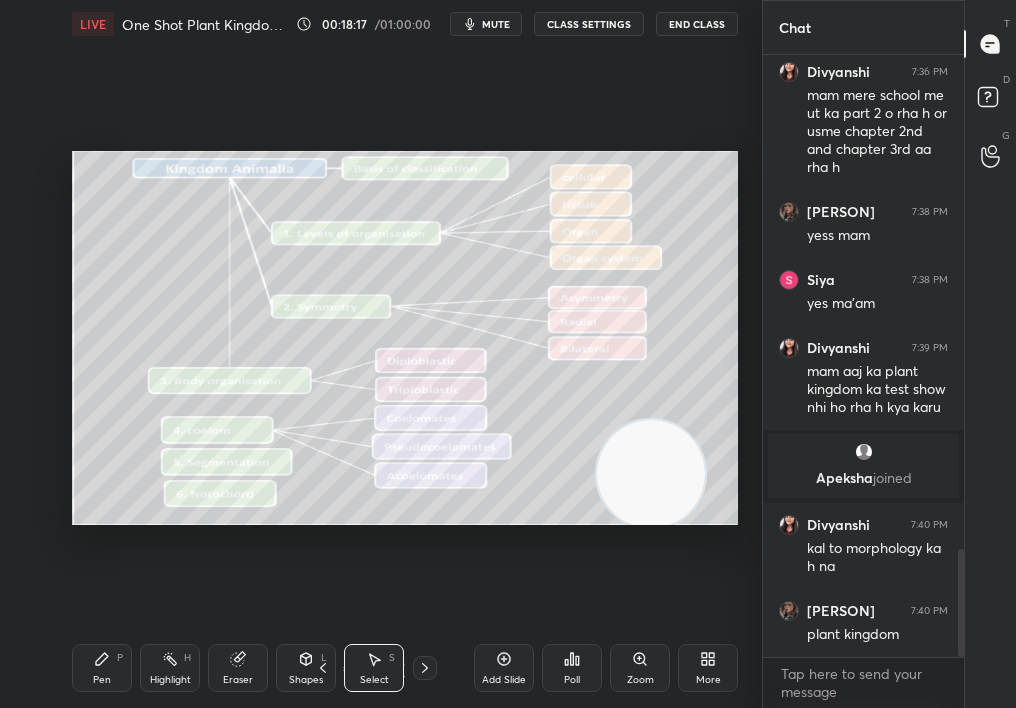 drag, startPoint x: 540, startPoint y: 585, endPoint x: 649, endPoint y: 684, distance: 147.2481 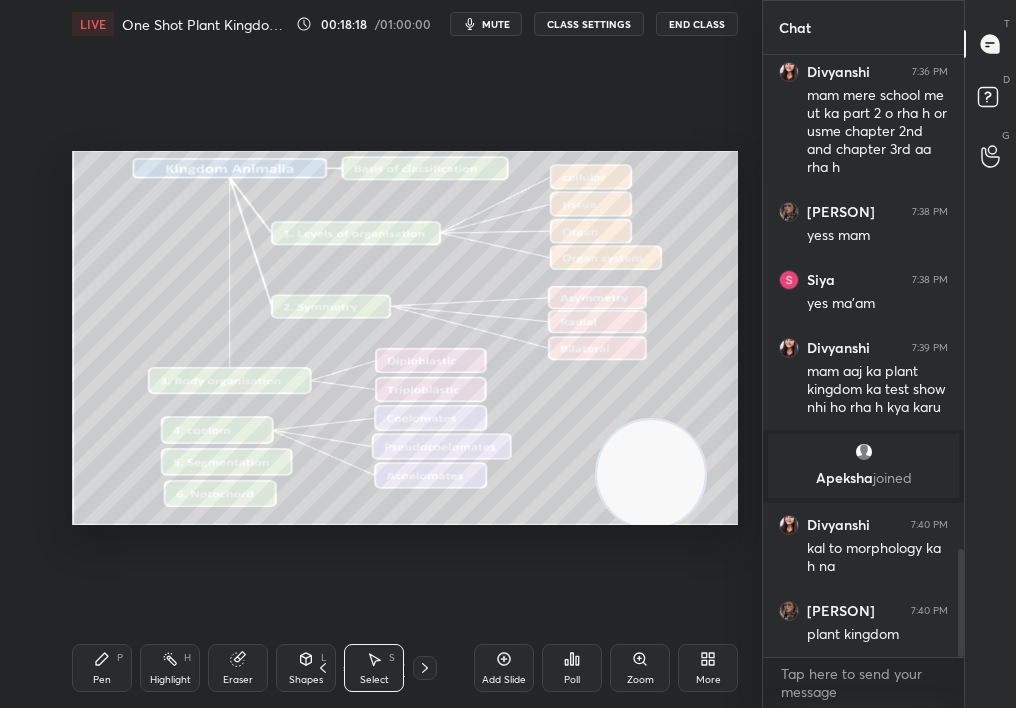 click on "Add Slide Poll Zoom More" at bounding box center (606, 668) 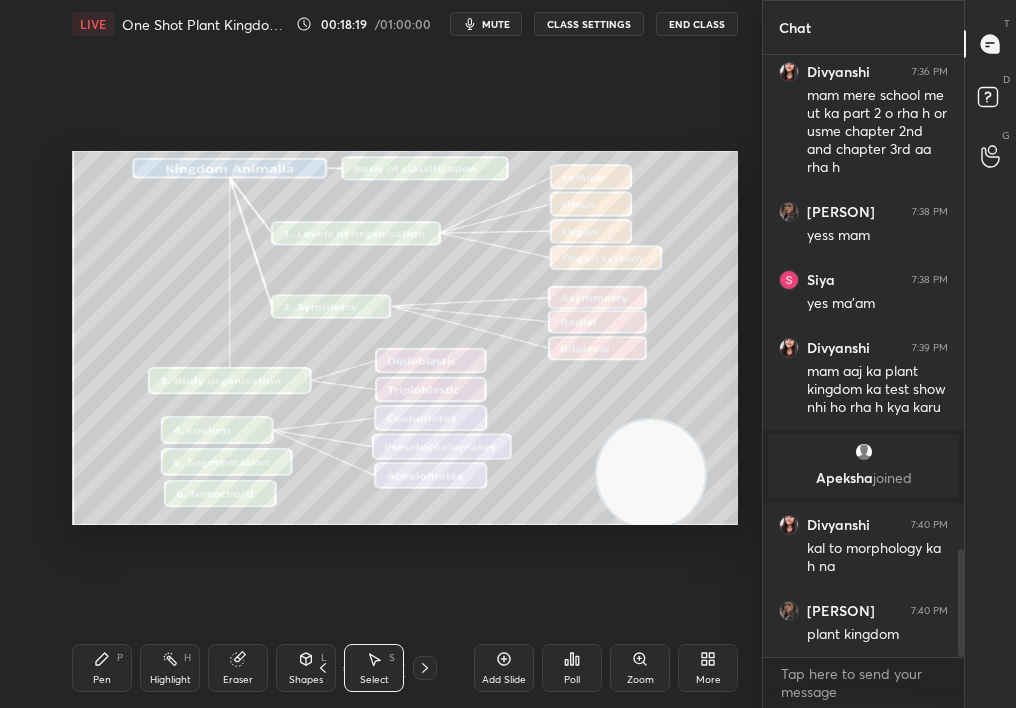 click on "Poll" at bounding box center (572, 668) 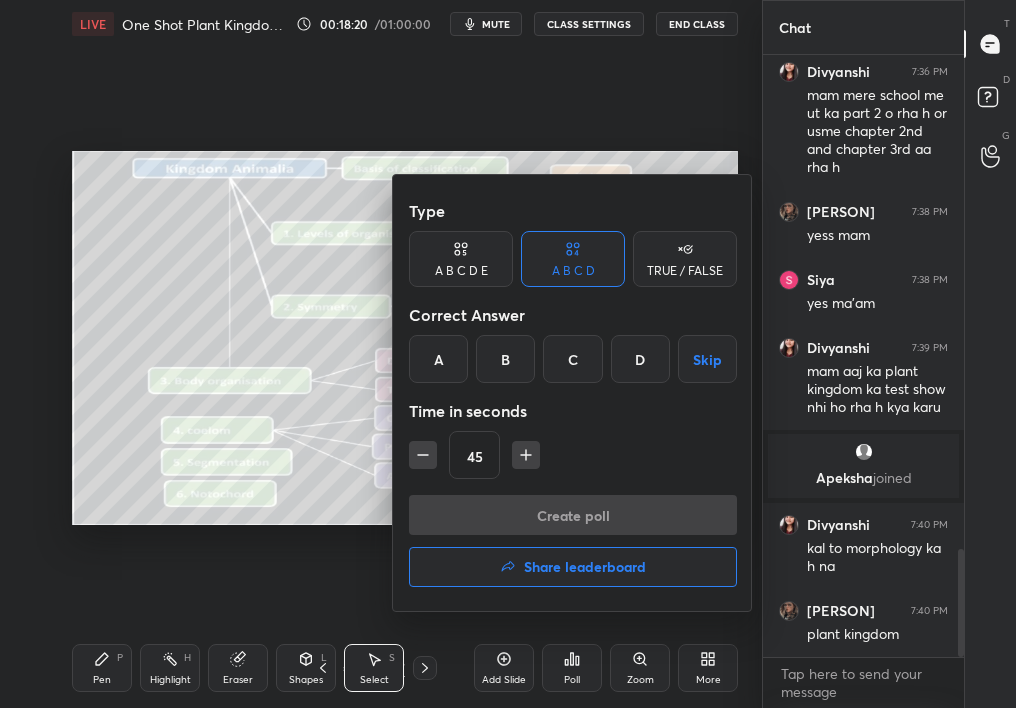 scroll, scrollTop: 2816, scrollLeft: 0, axis: vertical 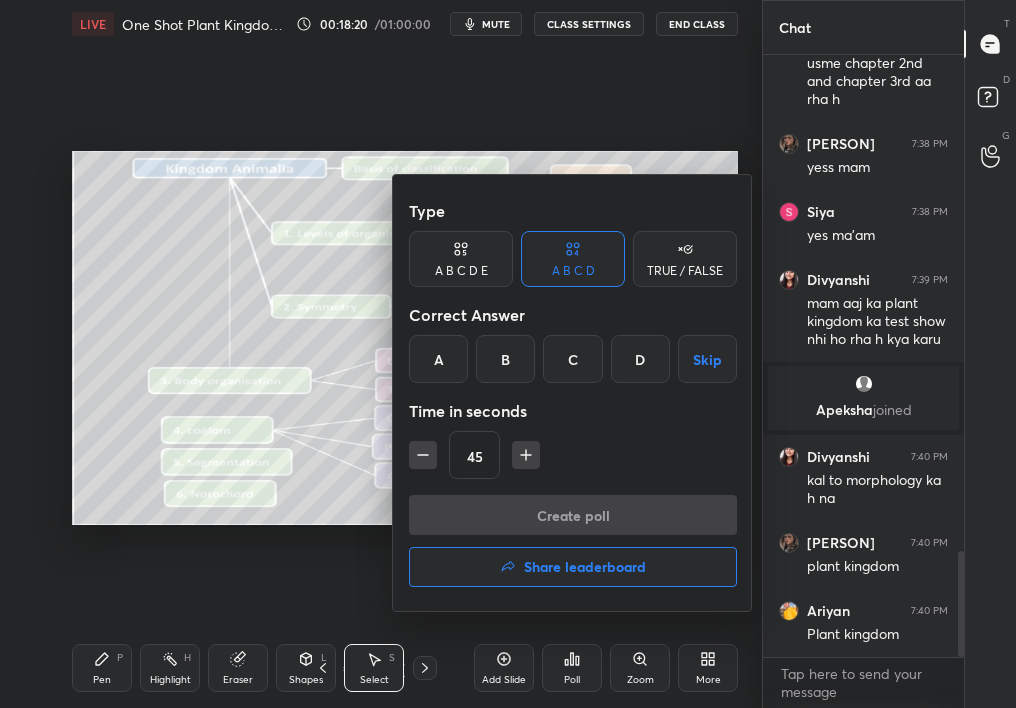click on "TRUE / FALSE" at bounding box center (685, 259) 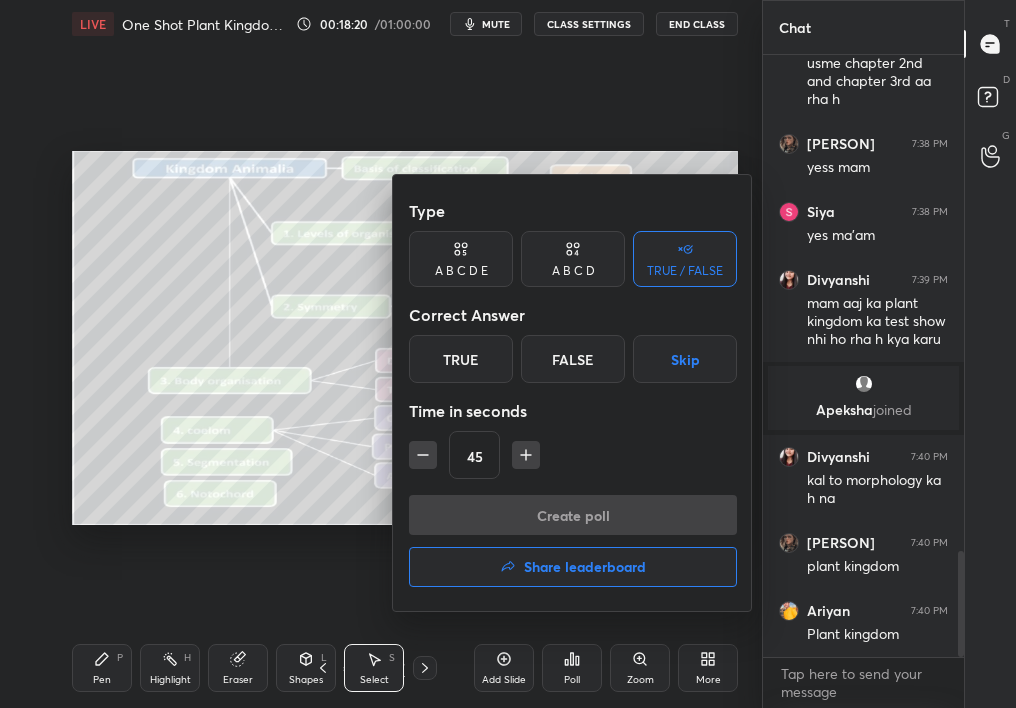 click on "Skip" at bounding box center (685, 359) 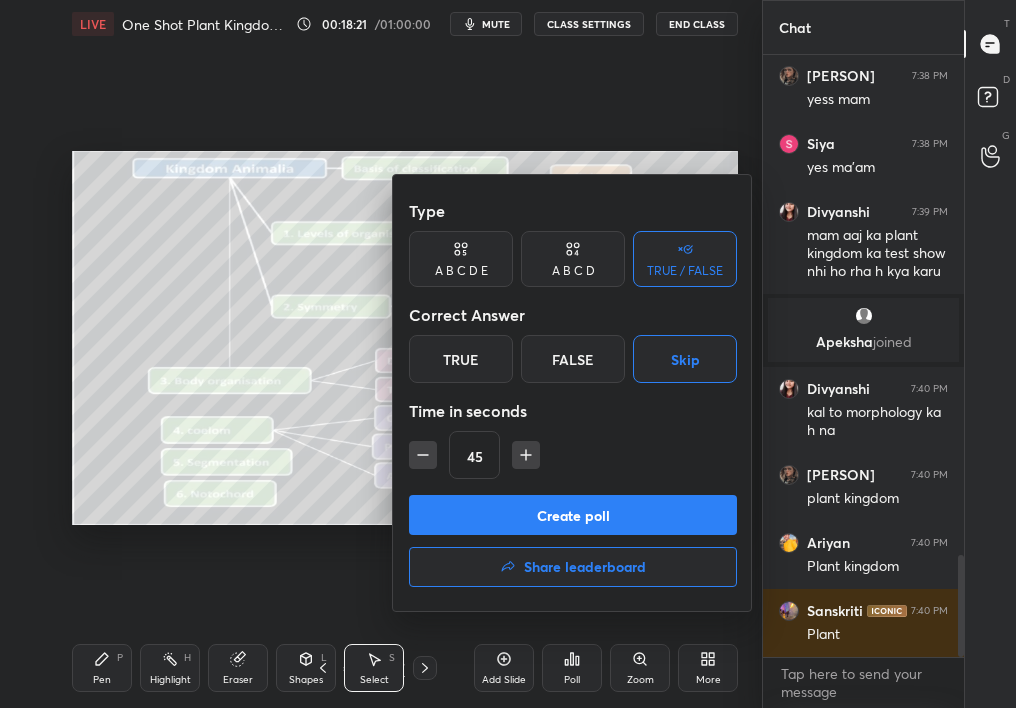 scroll, scrollTop: 2952, scrollLeft: 0, axis: vertical 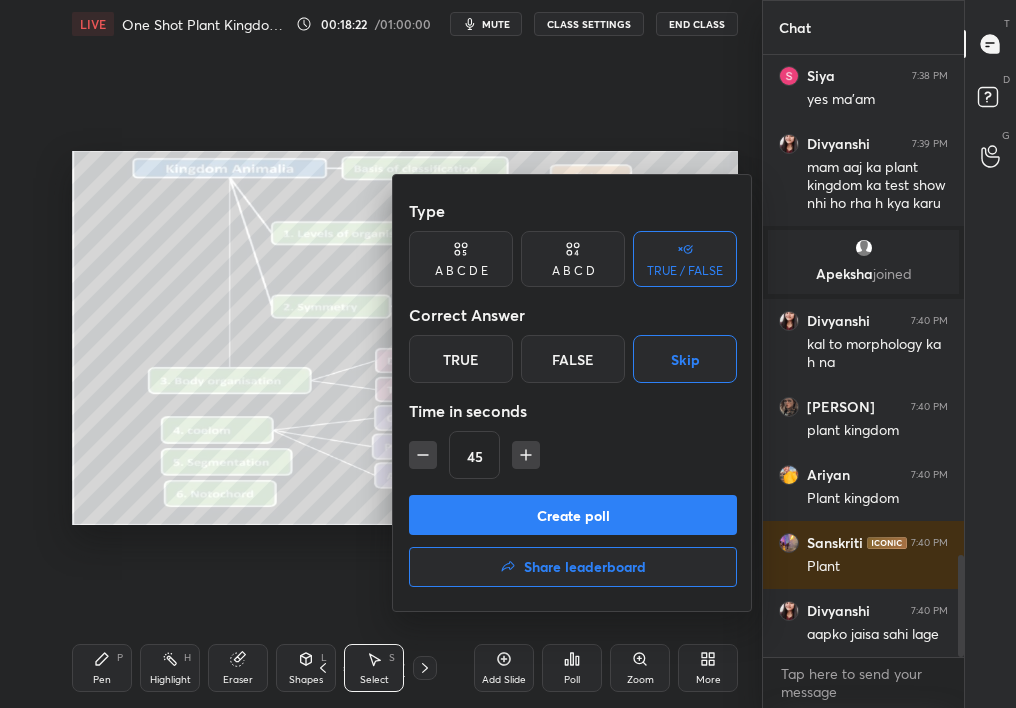click on "Create poll" at bounding box center (573, 515) 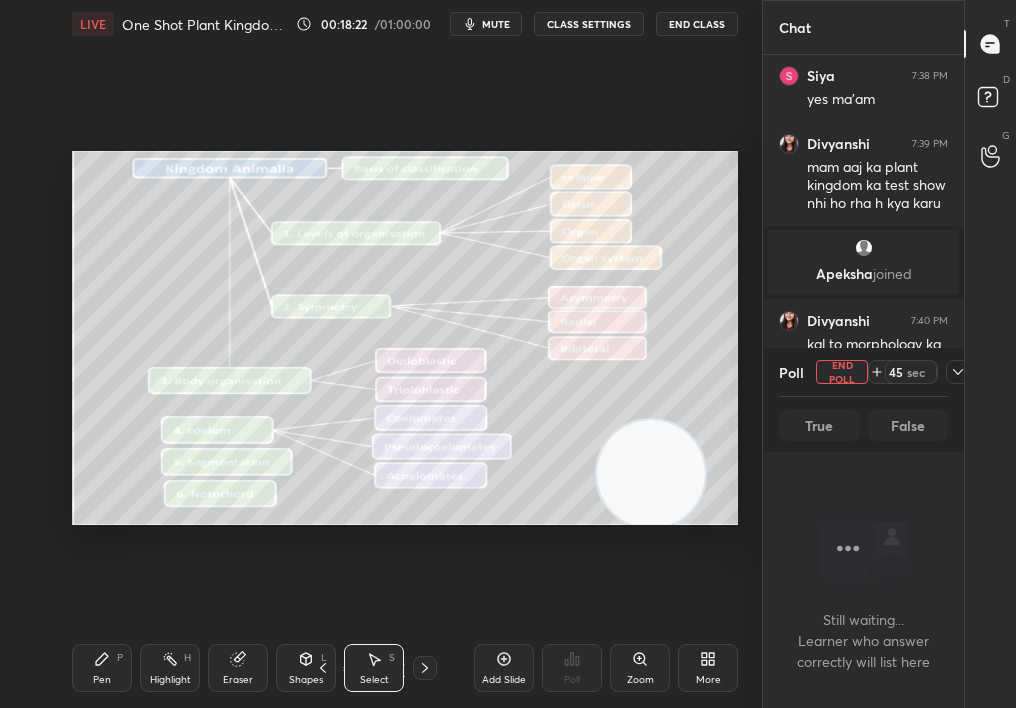 scroll, scrollTop: 509, scrollLeft: 195, axis: both 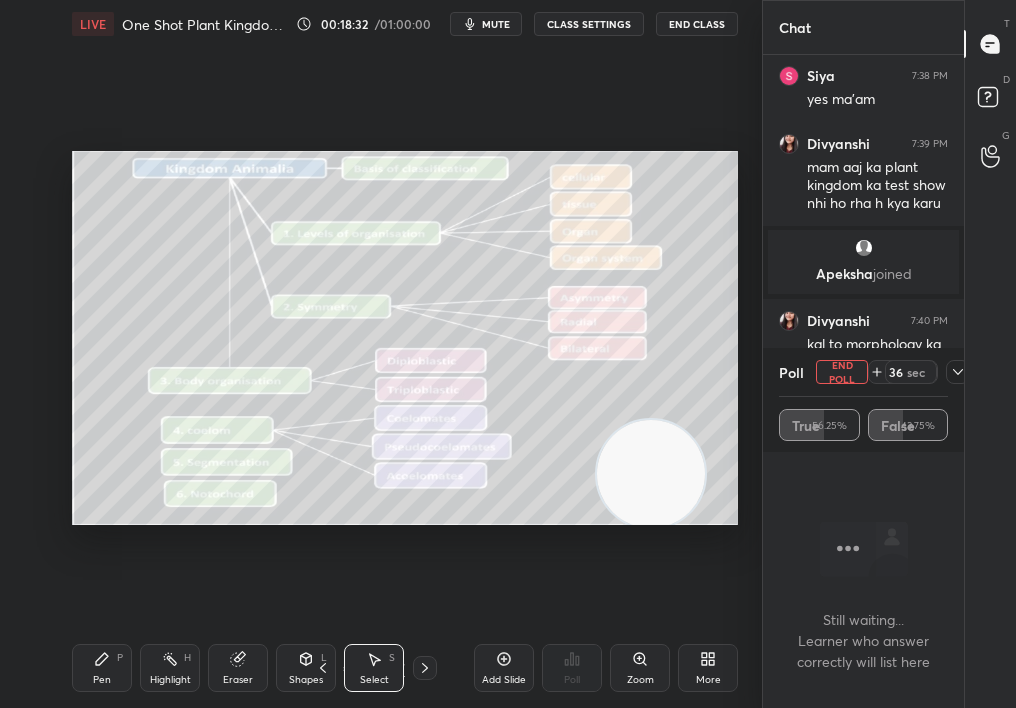 click on "Add Slide" at bounding box center (504, 680) 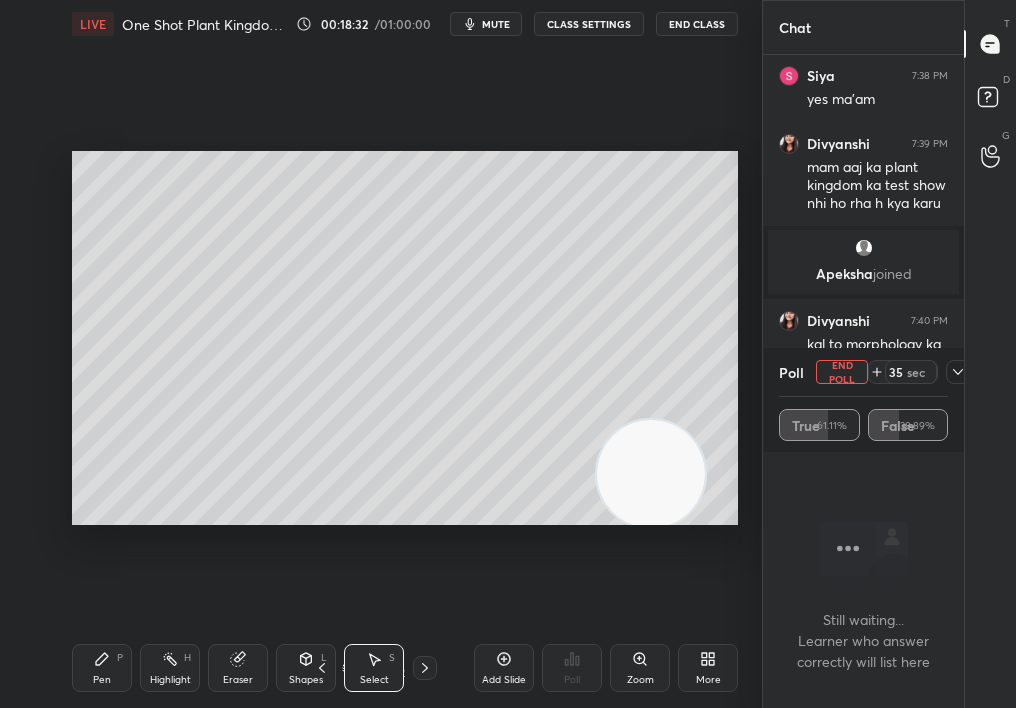 click 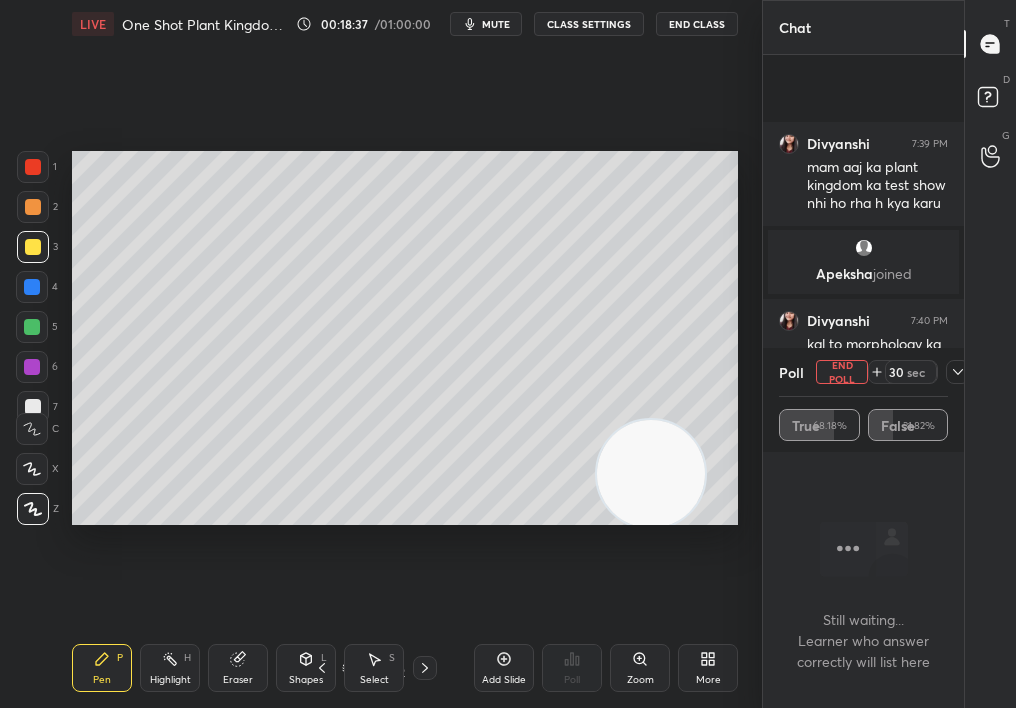 scroll, scrollTop: 3124, scrollLeft: 0, axis: vertical 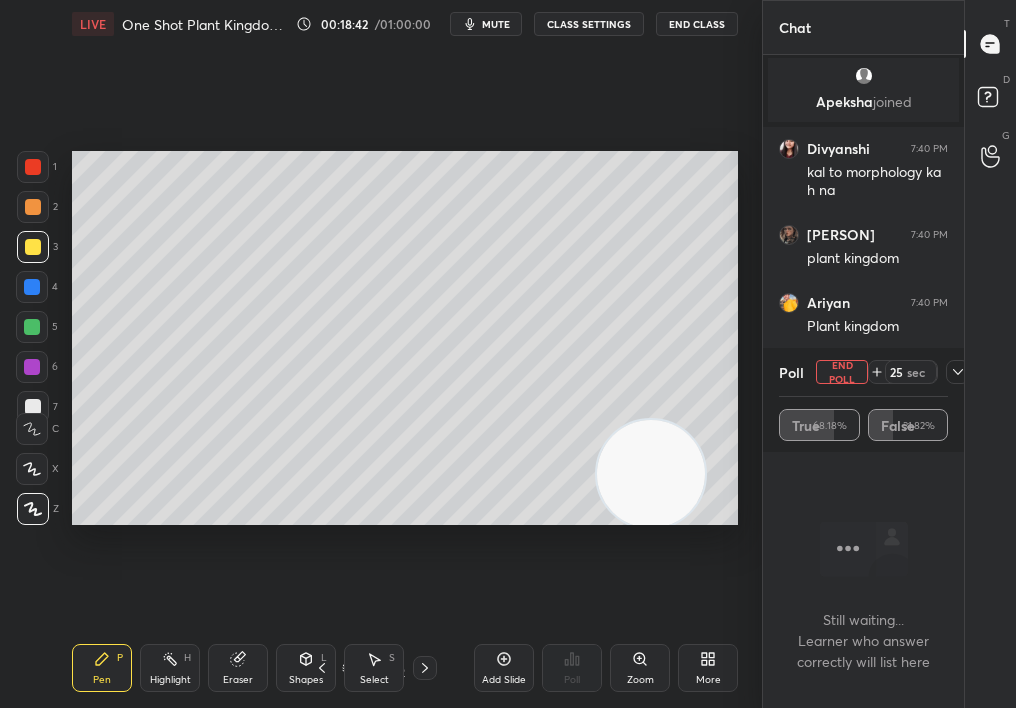 click 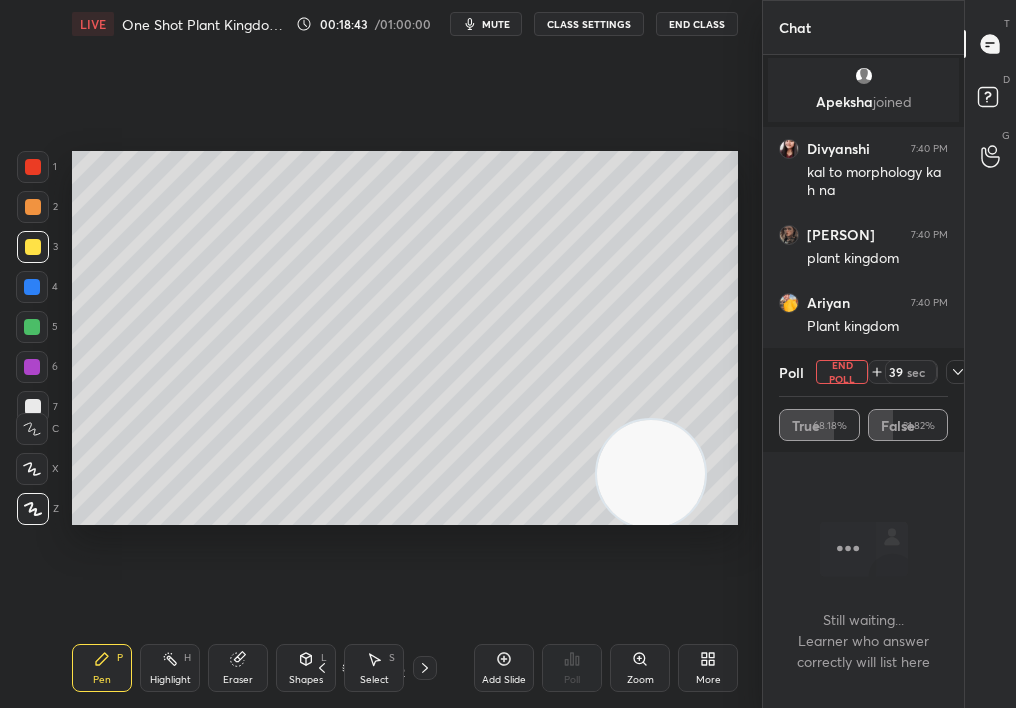 click on "End Poll" at bounding box center [842, 372] 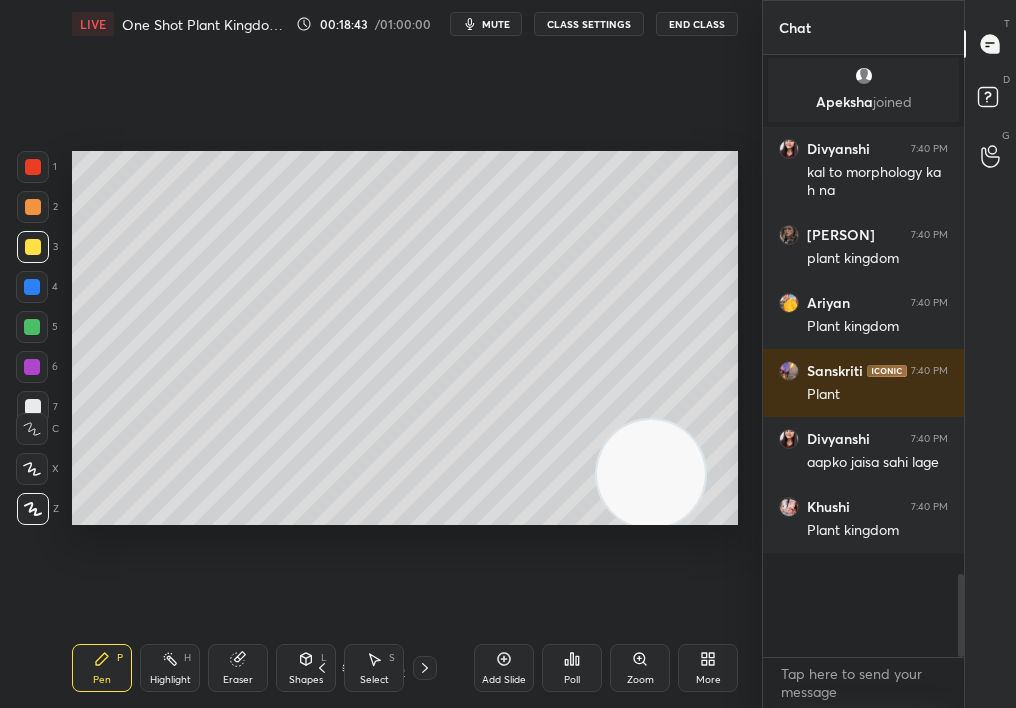 scroll, scrollTop: 6, scrollLeft: 7, axis: both 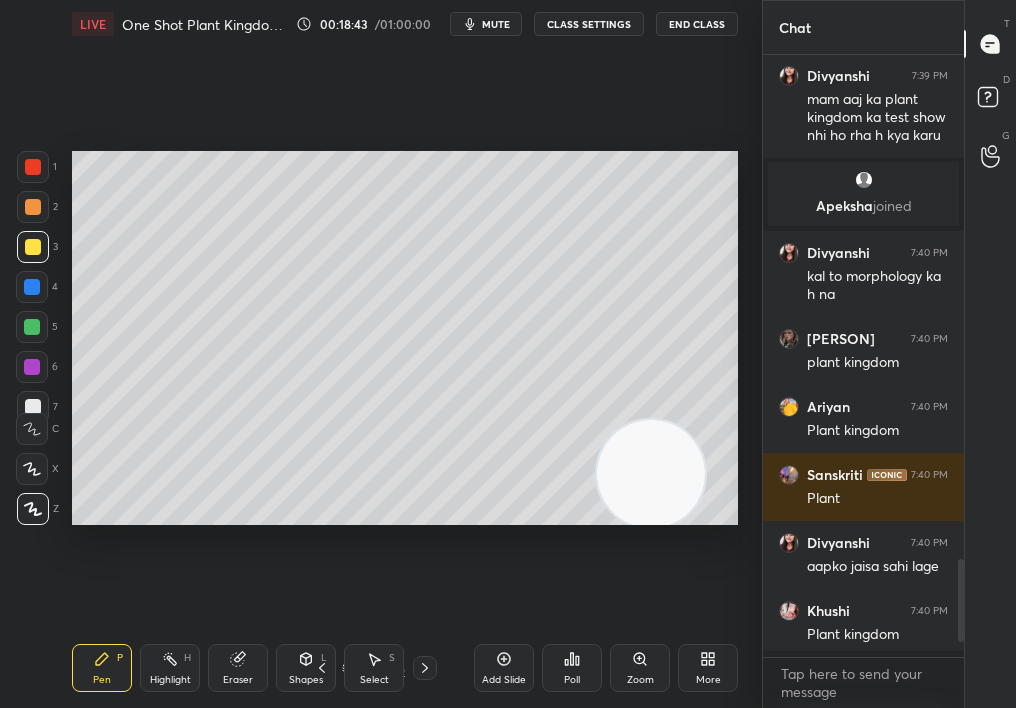 click on "Poll" at bounding box center (572, 668) 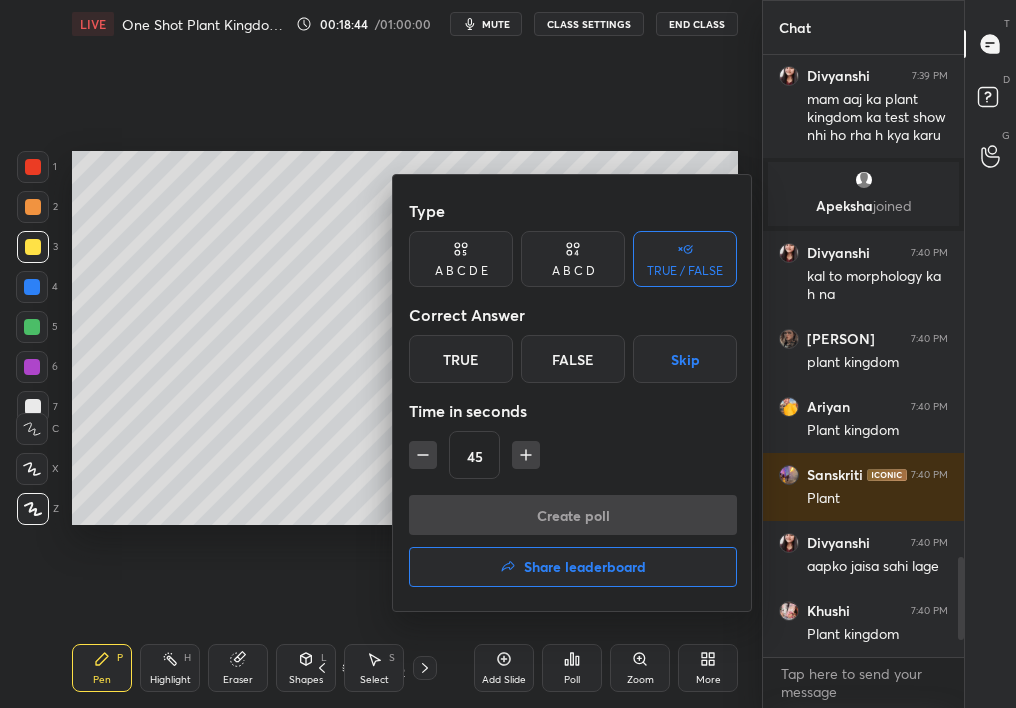 click on "Skip" at bounding box center [685, 359] 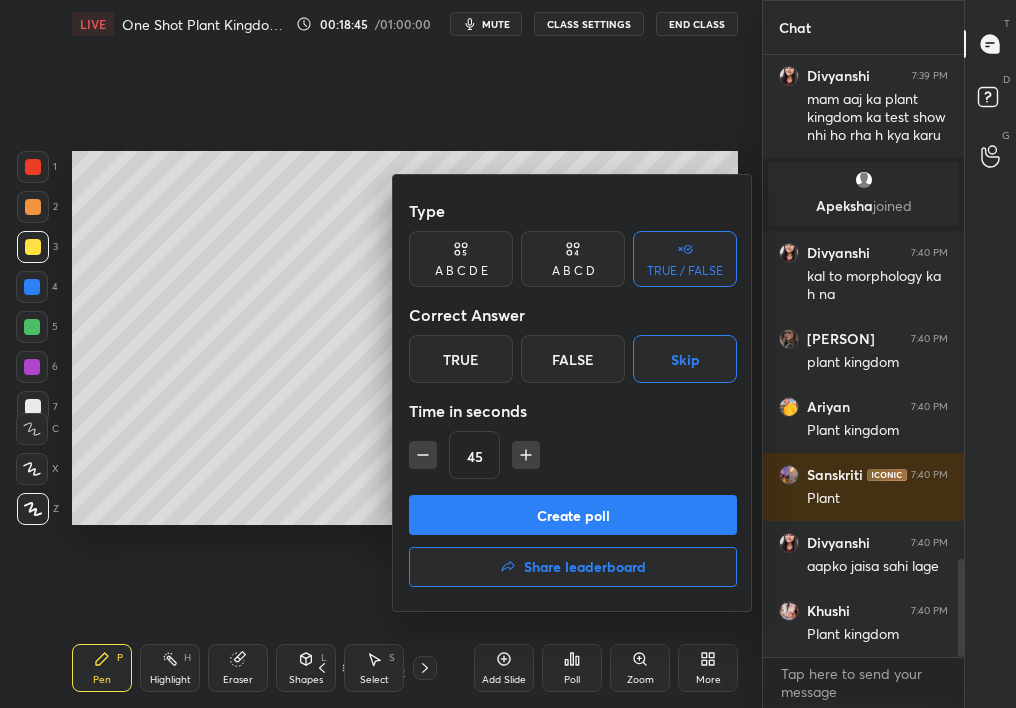 click on "Create poll" at bounding box center [573, 515] 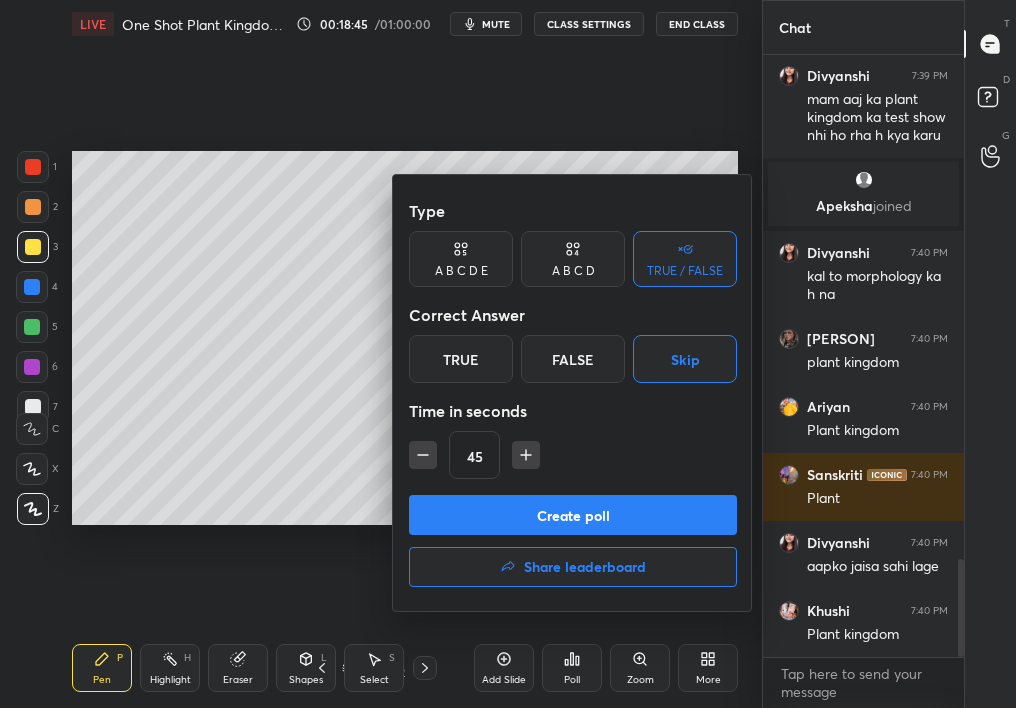 scroll, scrollTop: 3088, scrollLeft: 0, axis: vertical 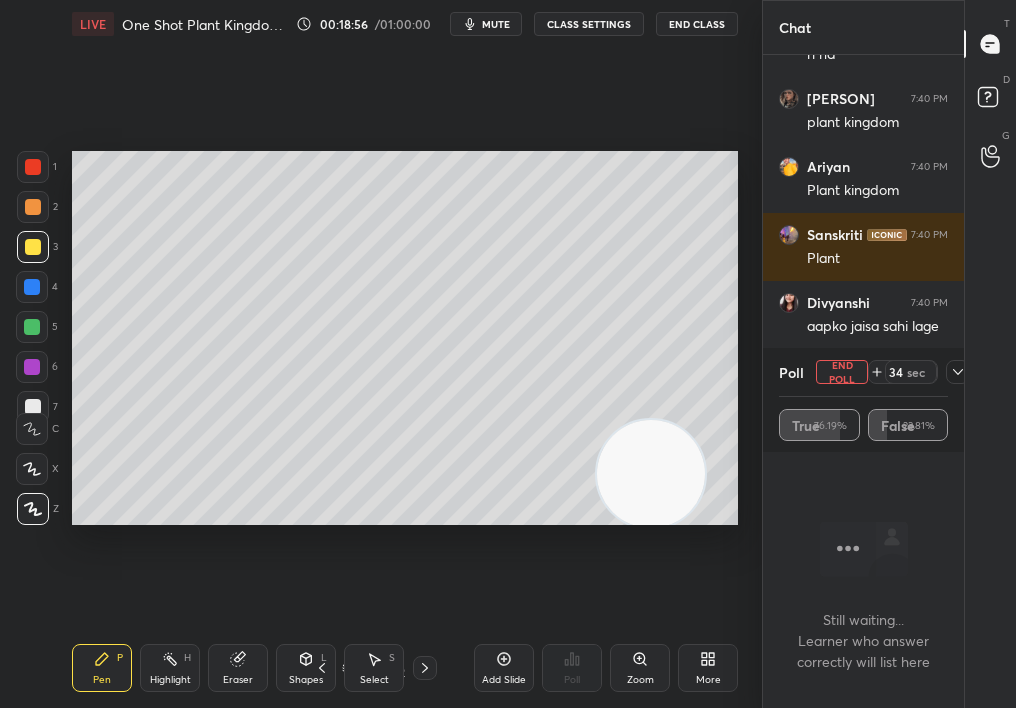click at bounding box center [33, 207] 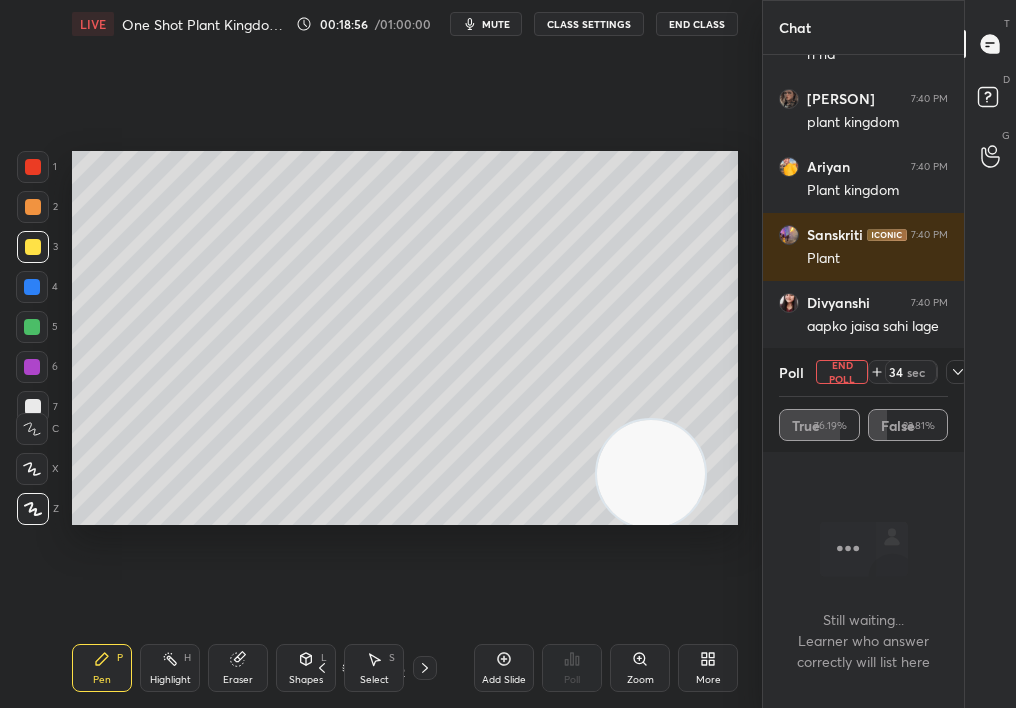 click at bounding box center [33, 207] 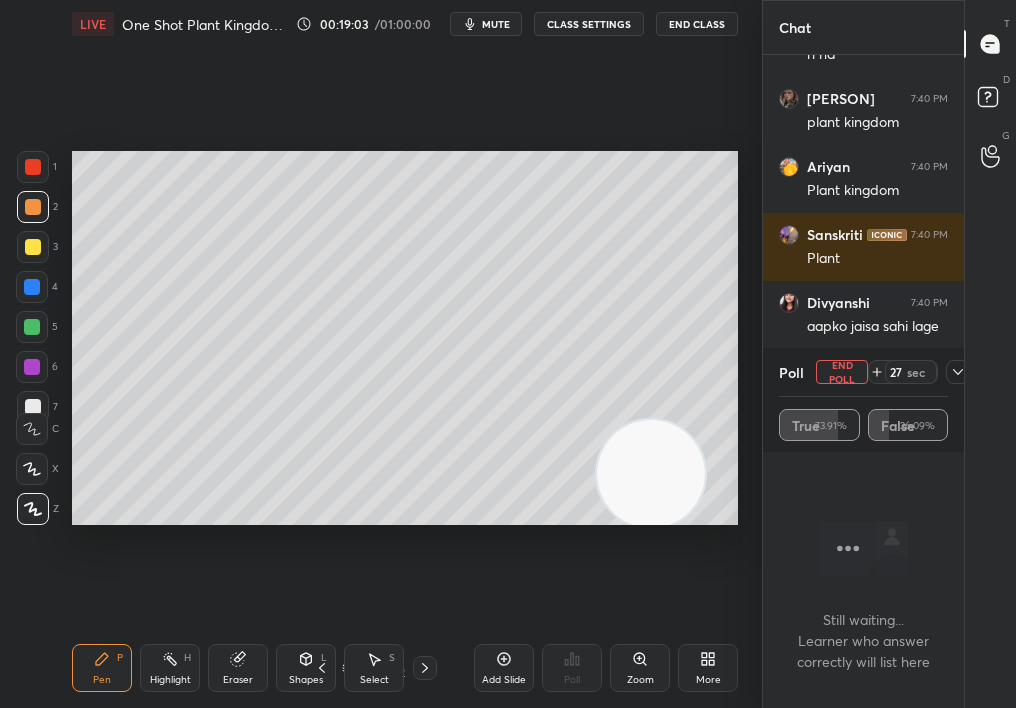 click 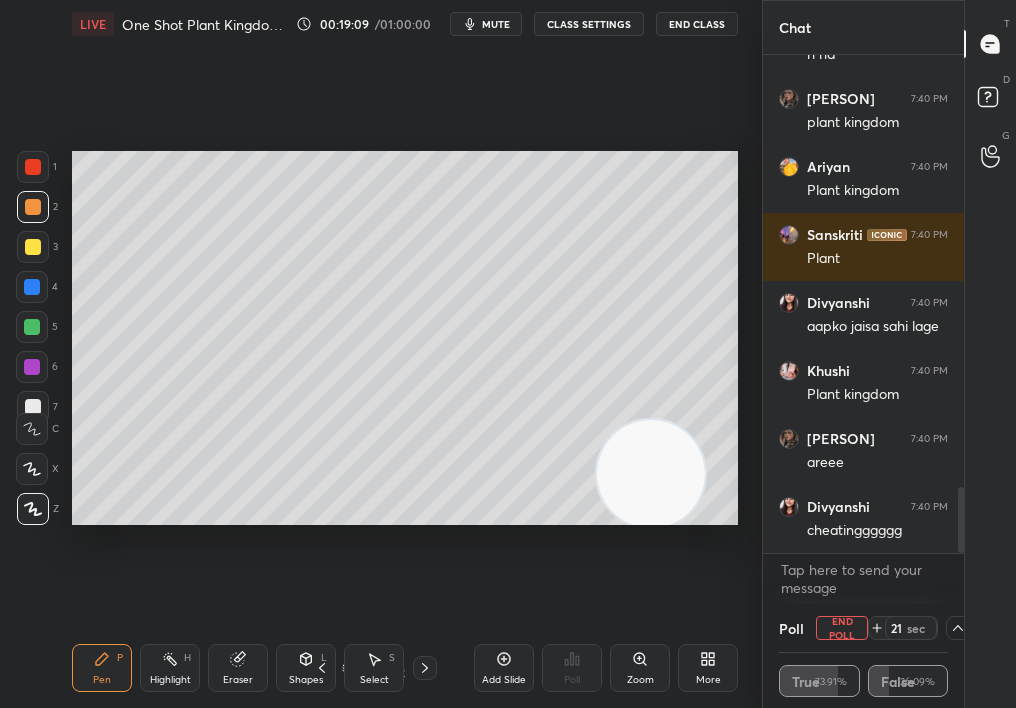 click on "End Poll" at bounding box center [842, 628] 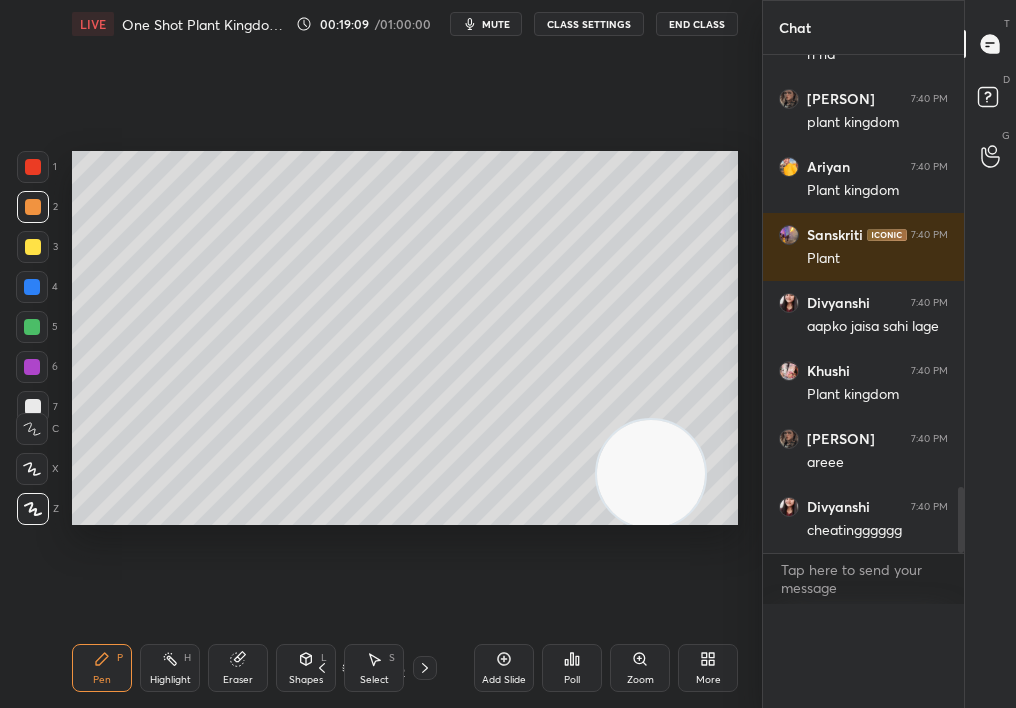 click on "Poll End Poll 21  sec True 73.91% False 26.09% Still waiting...\nLearner who answer correctly will list here" at bounding box center (863, 656) 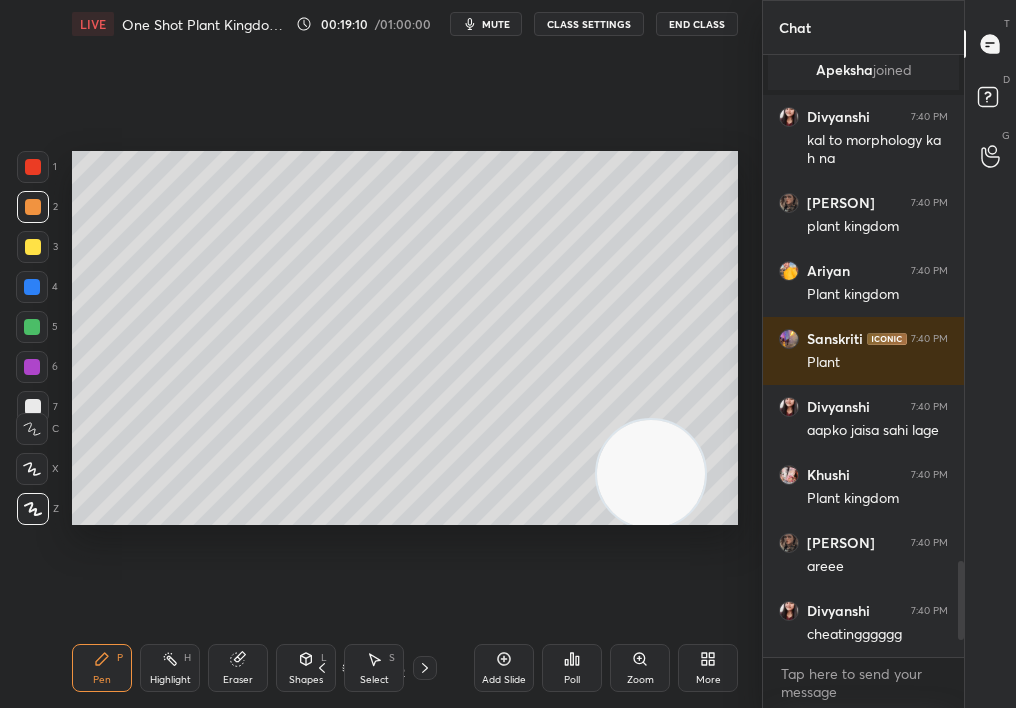 click 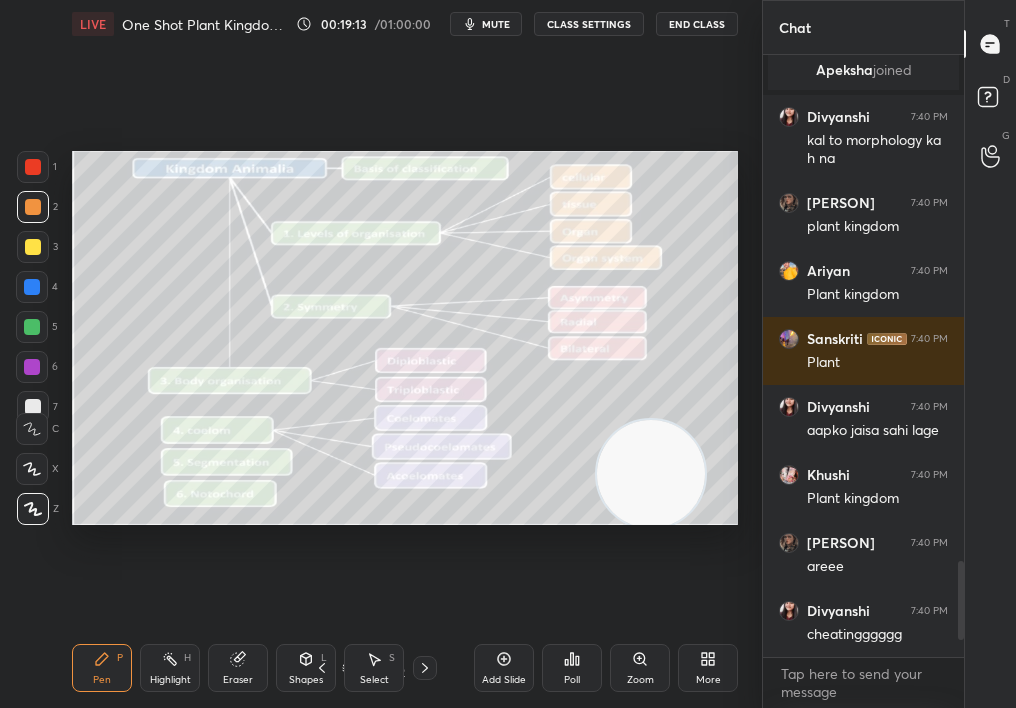 click 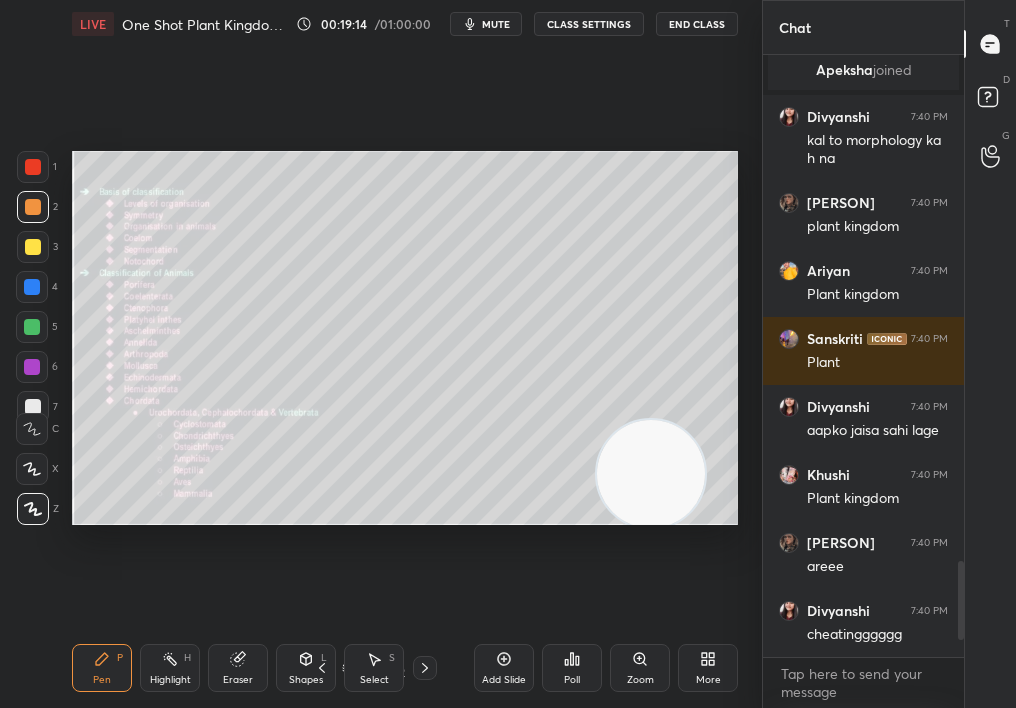 click 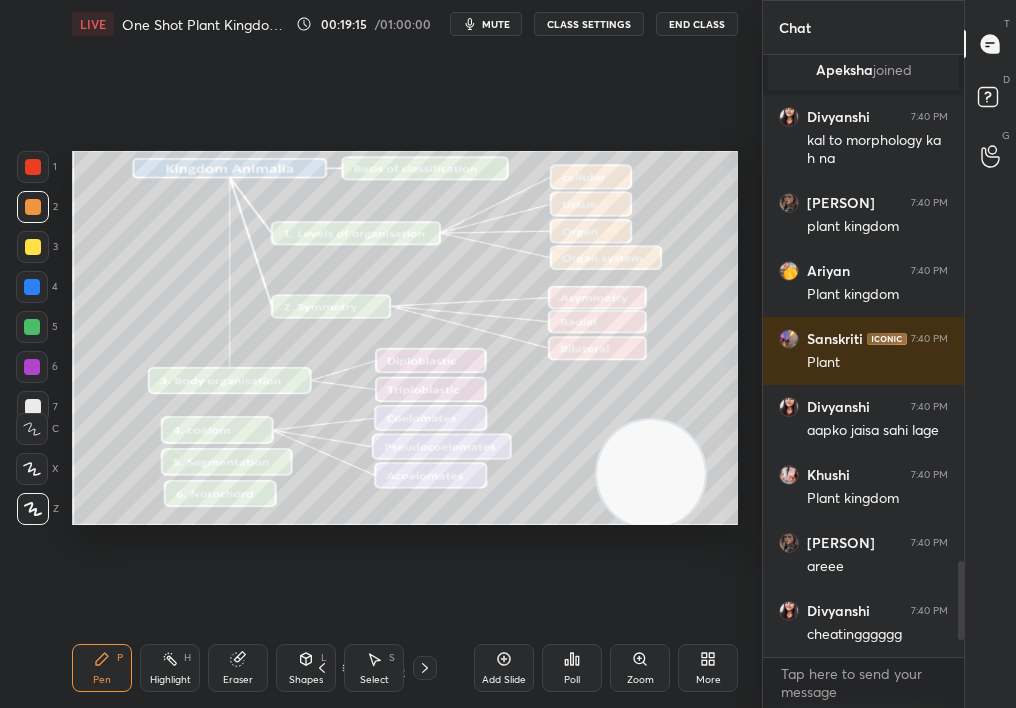 click on "Zoom" at bounding box center (640, 668) 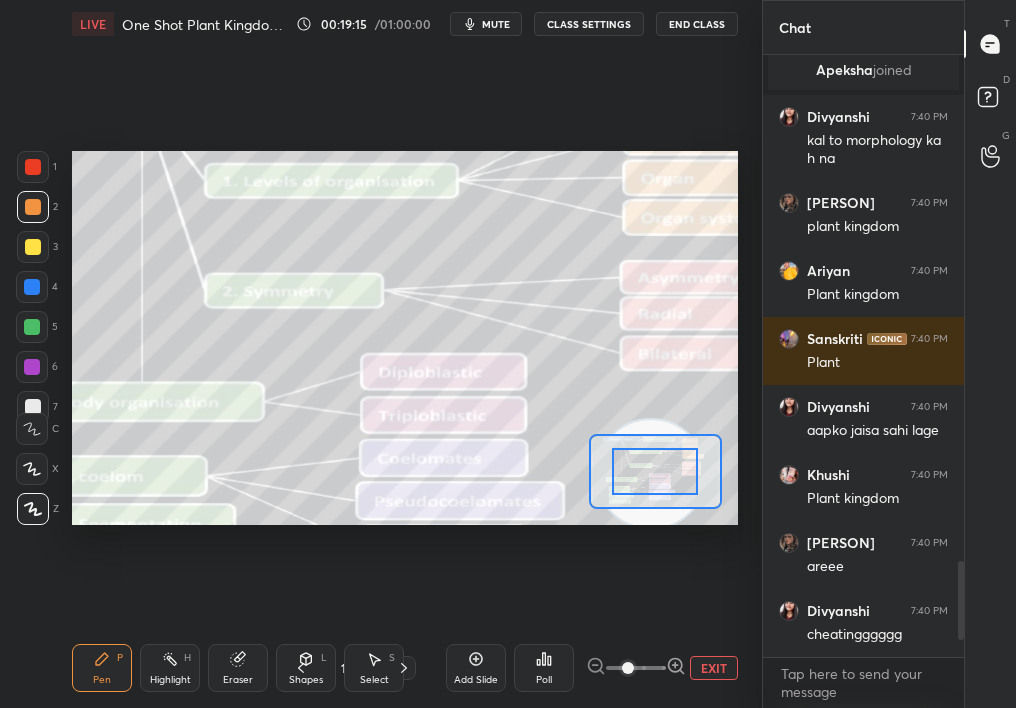 click at bounding box center [628, 668] 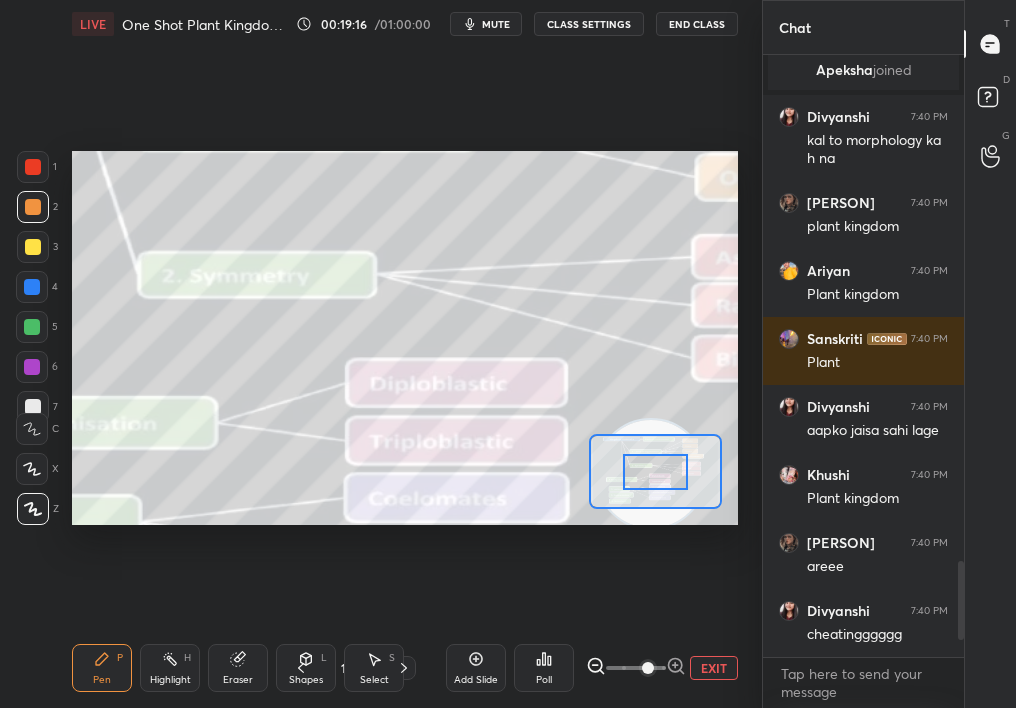 click at bounding box center [648, 668] 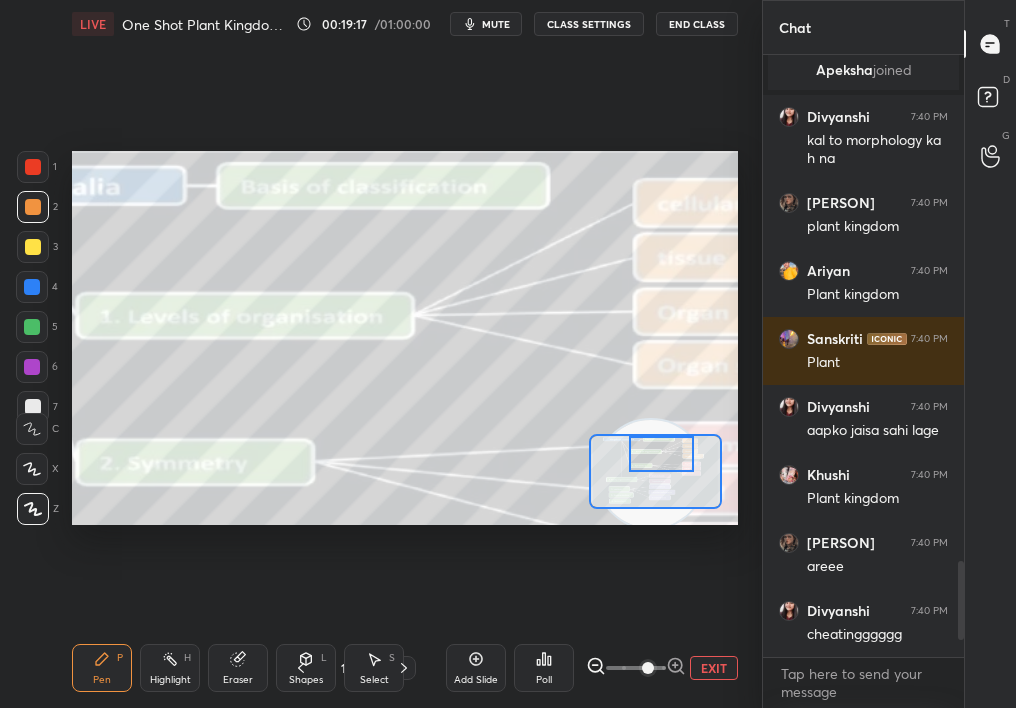 drag, startPoint x: 651, startPoint y: 450, endPoint x: 649, endPoint y: 431, distance: 19.104973 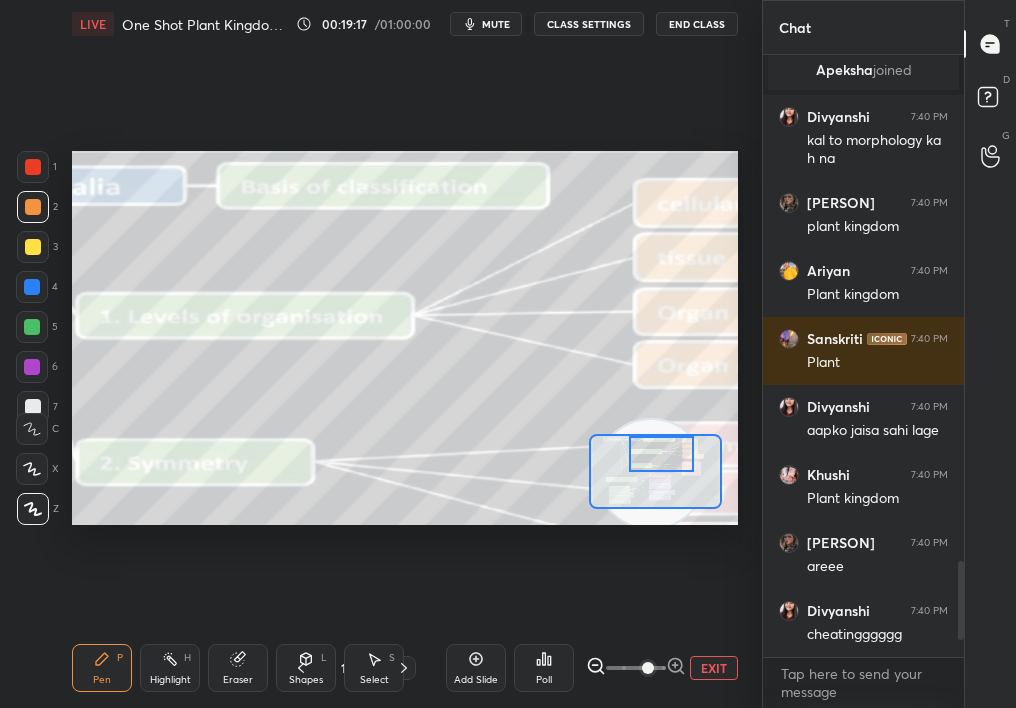 click on "Setting up your live class Poll for   secs No correct answer Start poll" at bounding box center (405, 338) 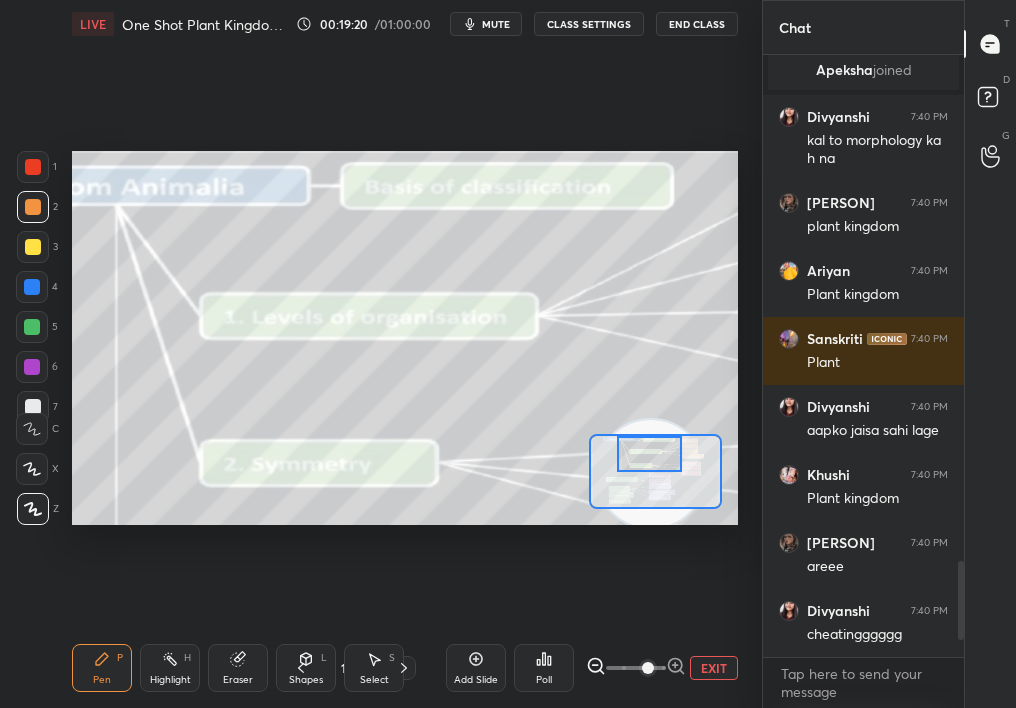 click at bounding box center [649, 453] 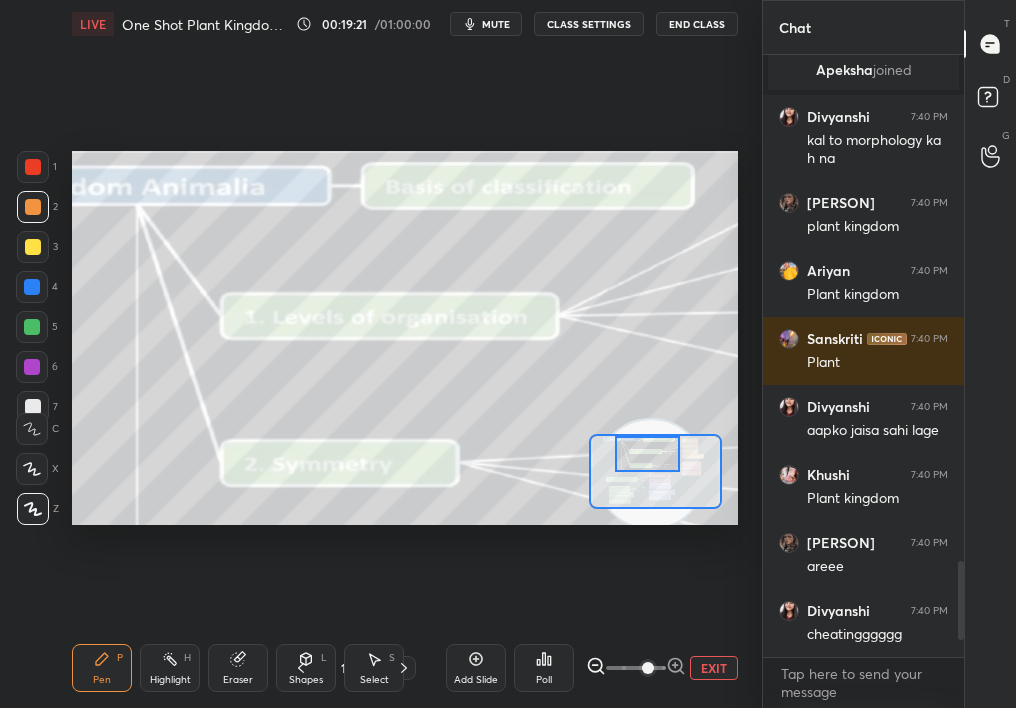 click on "Highlight" at bounding box center [170, 680] 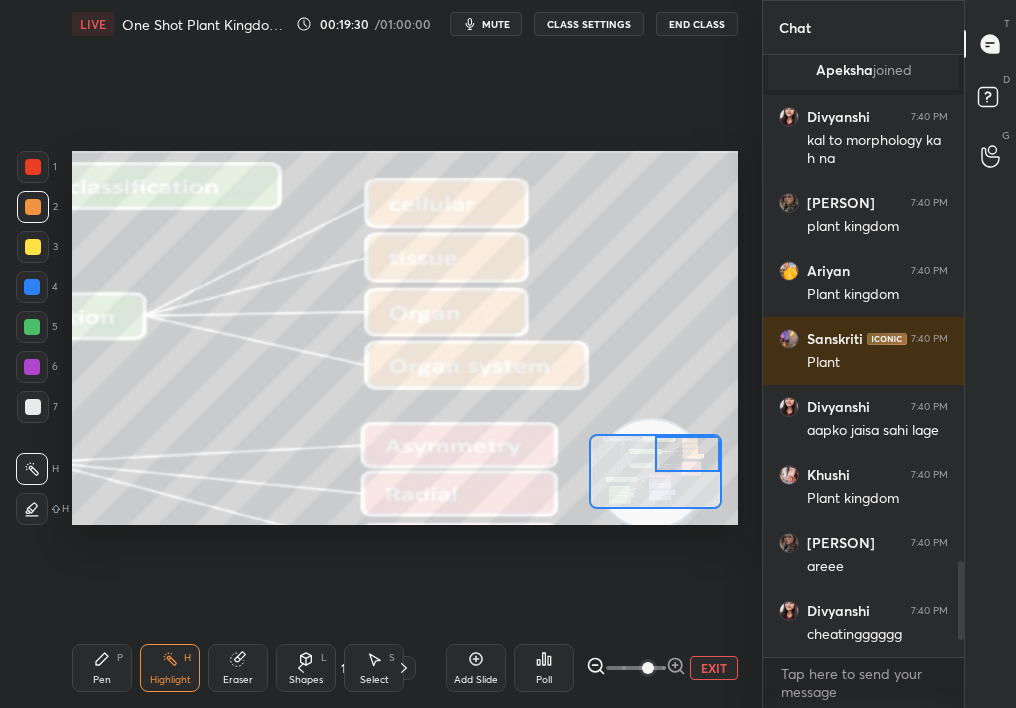 drag, startPoint x: 657, startPoint y: 454, endPoint x: 695, endPoint y: 455, distance: 38.013157 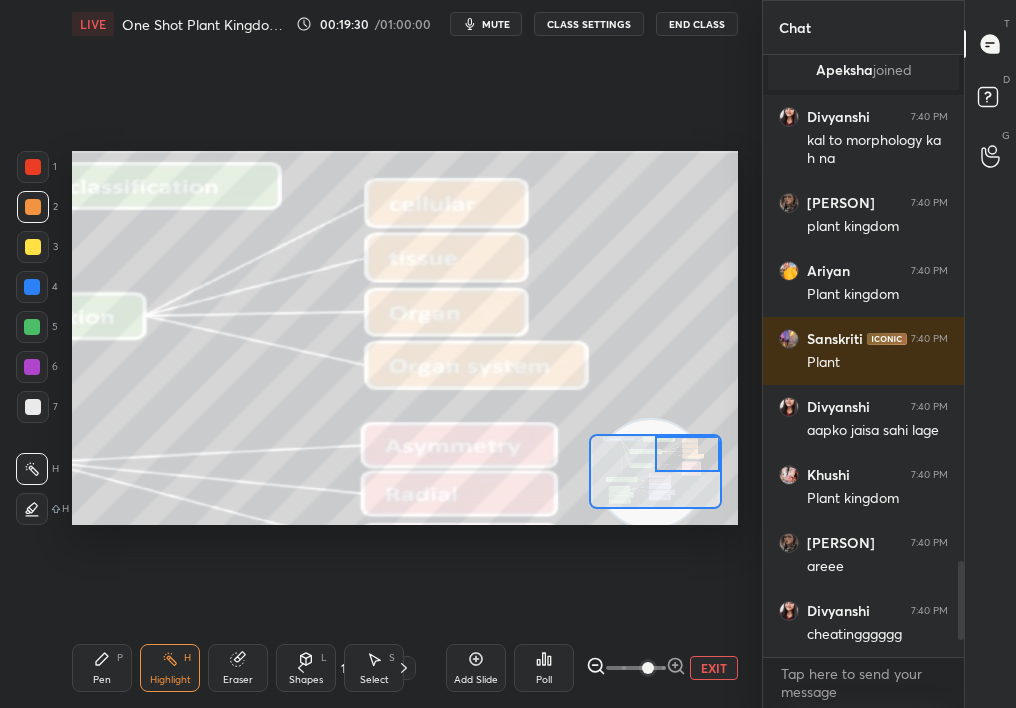 click at bounding box center (687, 453) 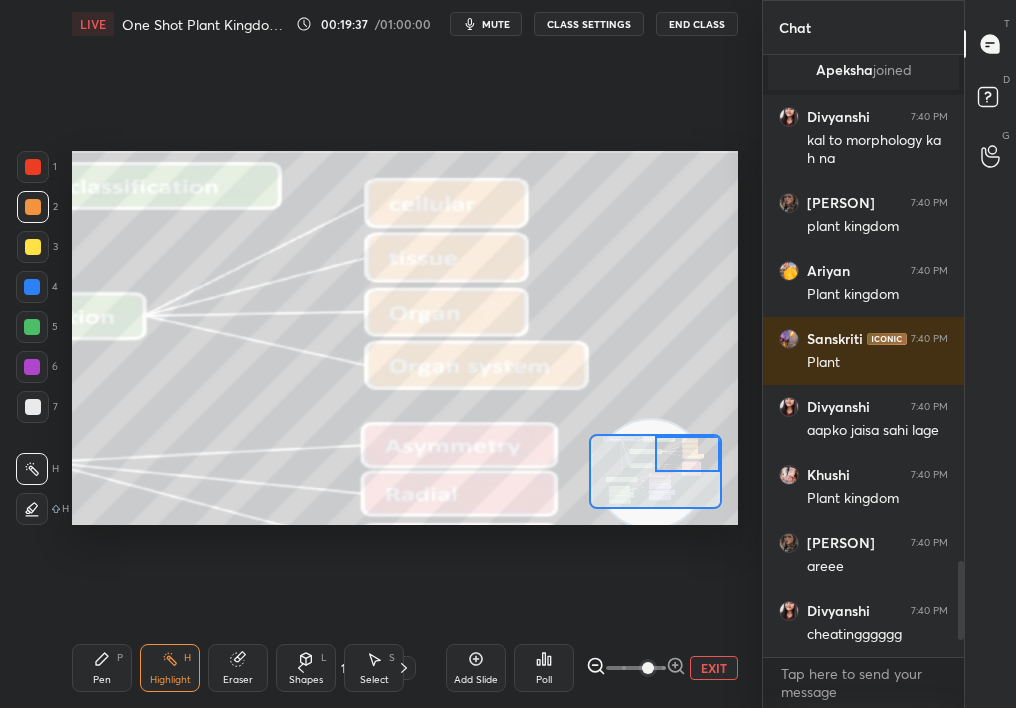 drag, startPoint x: 546, startPoint y: 696, endPoint x: 529, endPoint y: 705, distance: 19.235384 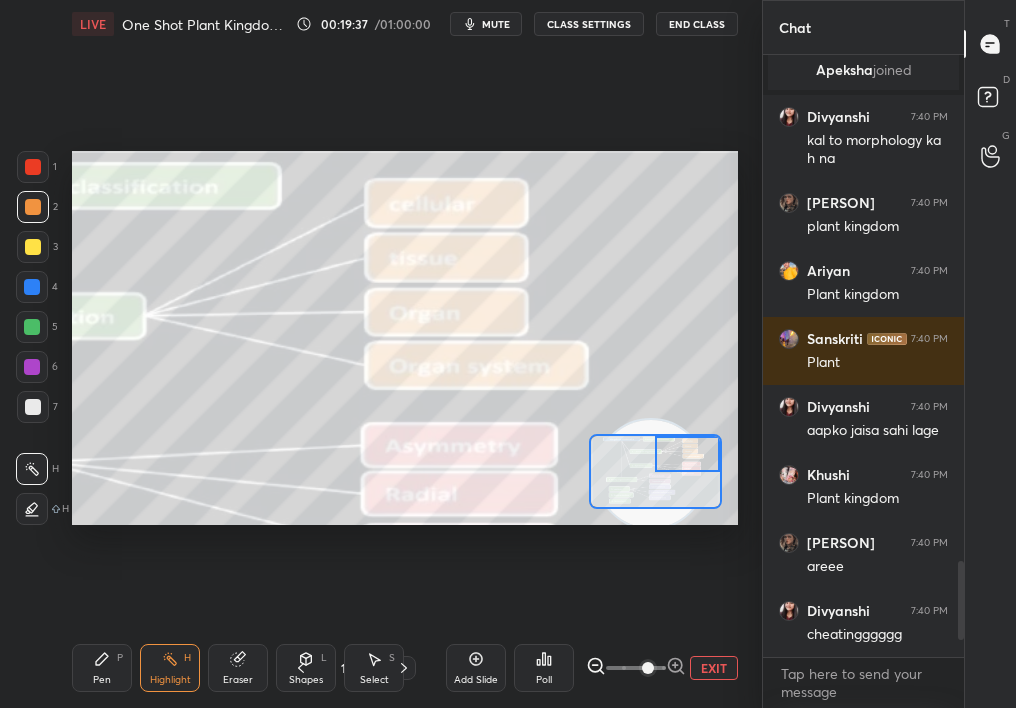 click on "Poll" at bounding box center (544, 668) 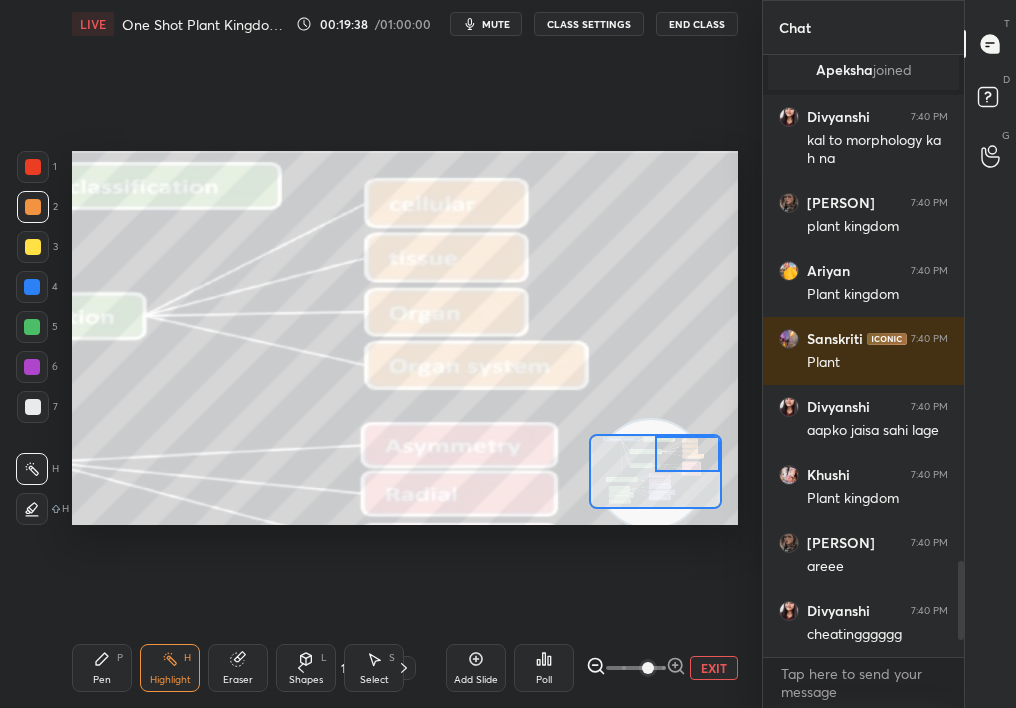 click on "Poll" at bounding box center (544, 668) 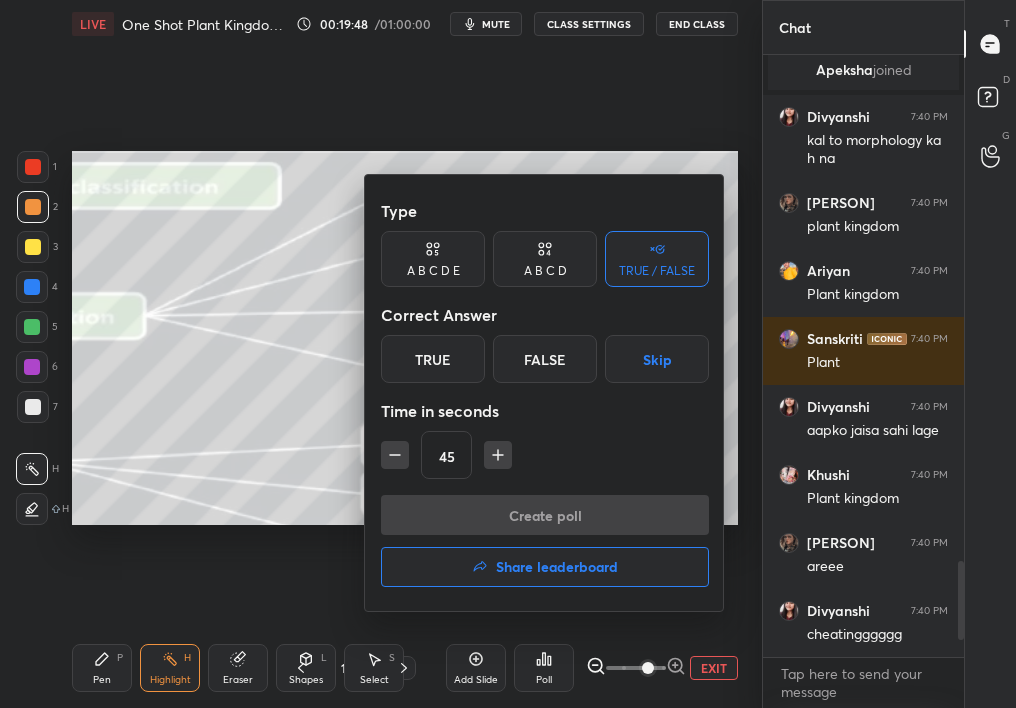 click on "False" at bounding box center [545, 359] 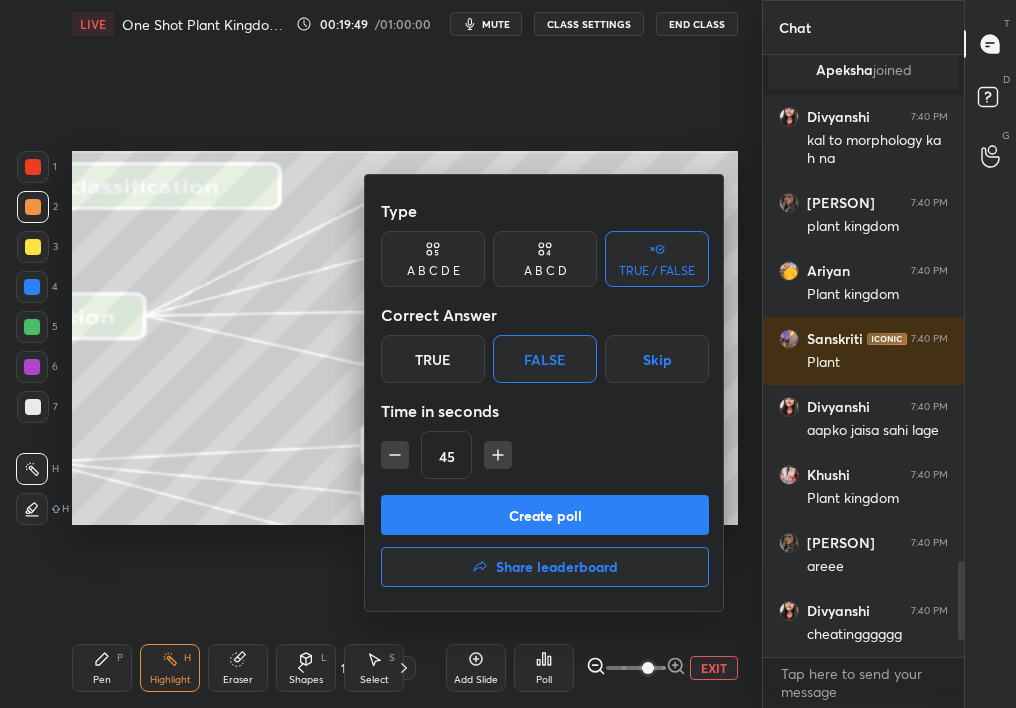 click on "Create poll" at bounding box center (545, 515) 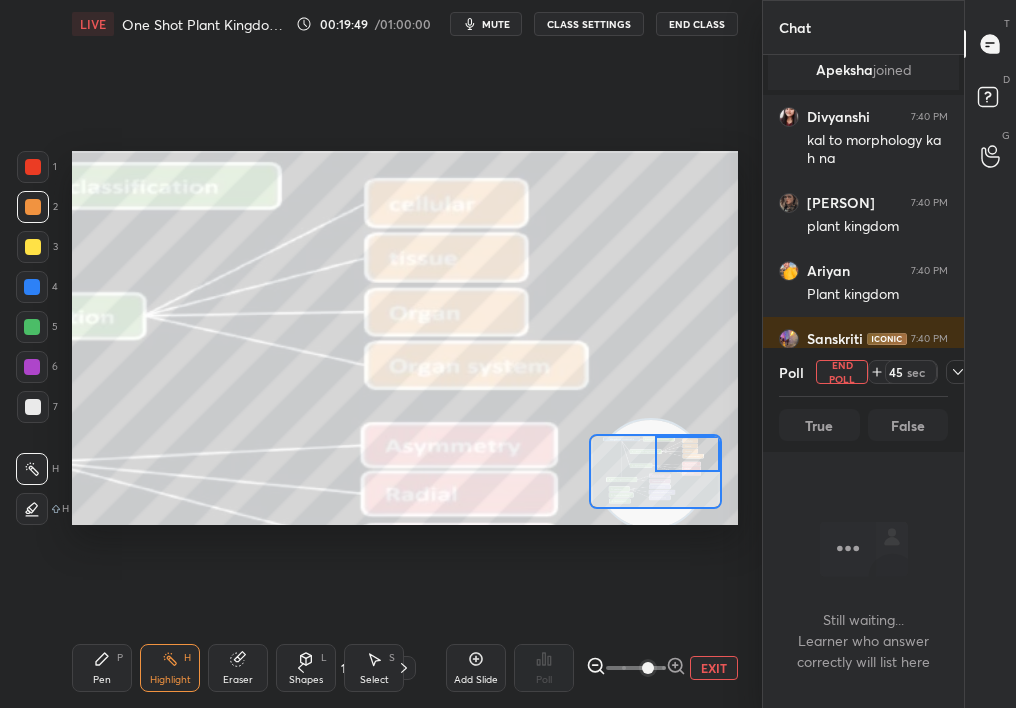 scroll, scrollTop: 497, scrollLeft: 195, axis: both 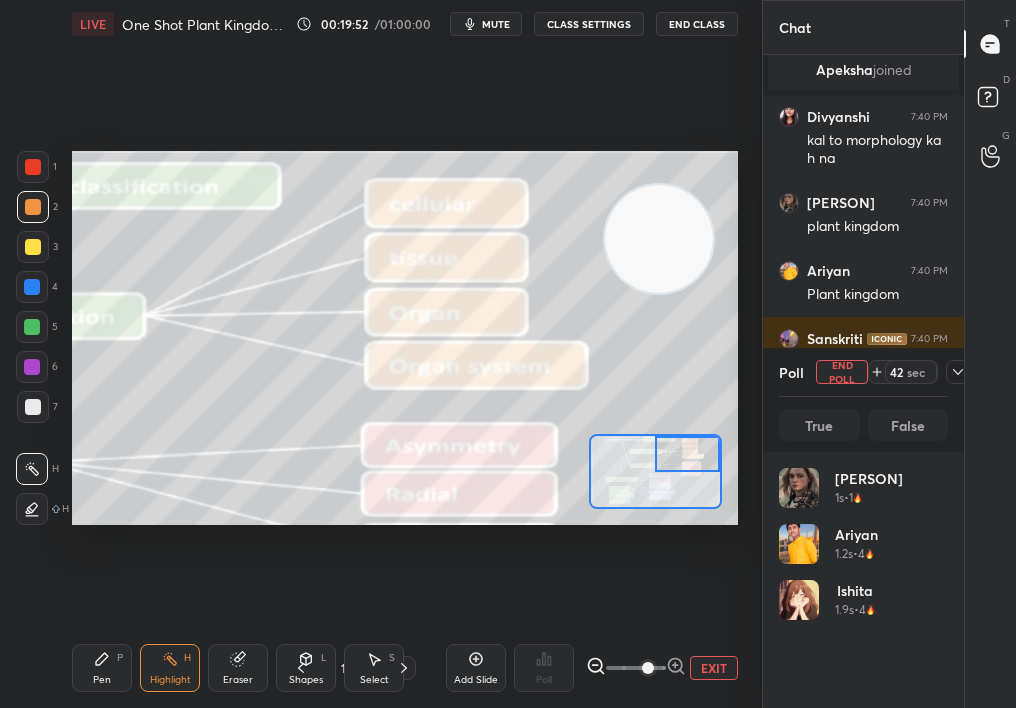 click on "Setting up your live class Poll for   secs No correct answer Start poll" at bounding box center (405, 338) 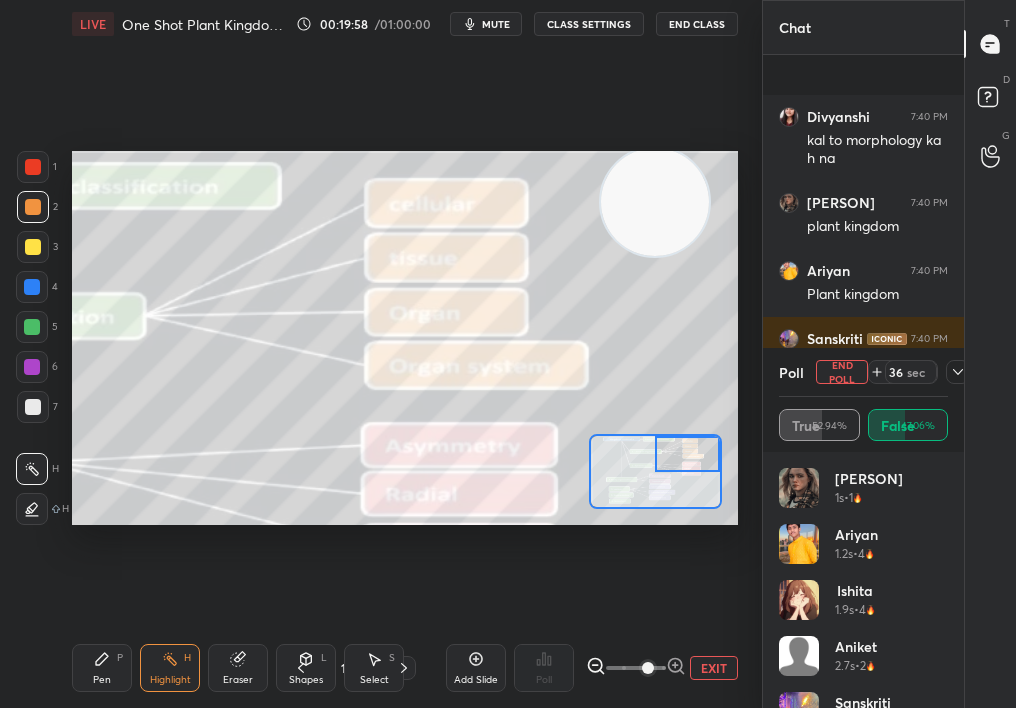 scroll, scrollTop: 3333, scrollLeft: 0, axis: vertical 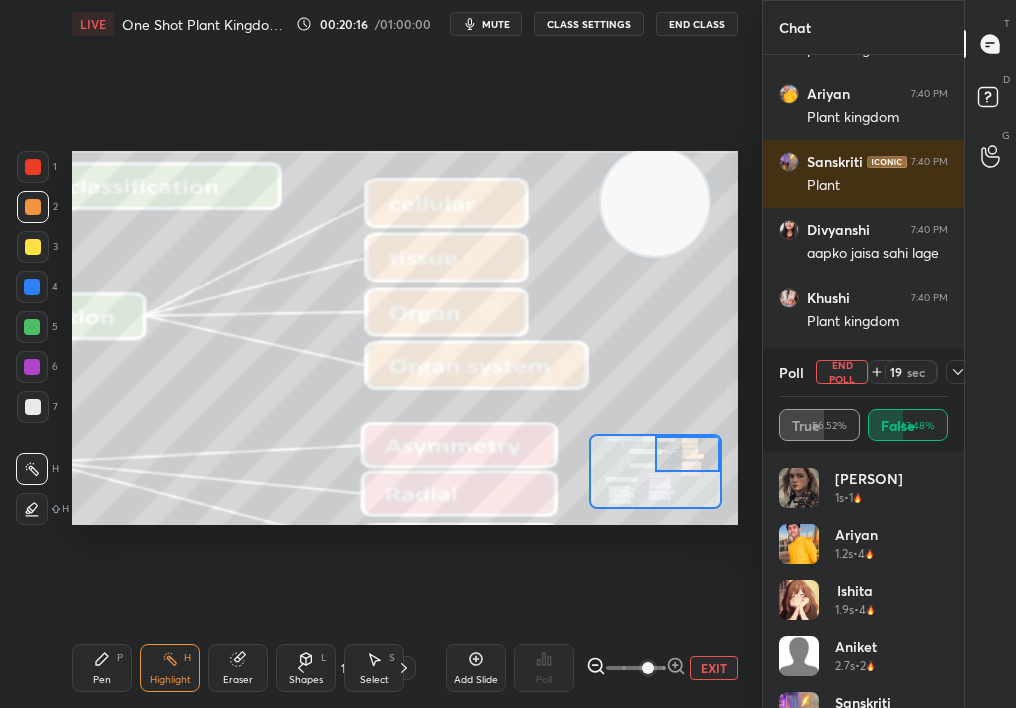 drag, startPoint x: 943, startPoint y: 557, endPoint x: 921, endPoint y: 697, distance: 141.71803 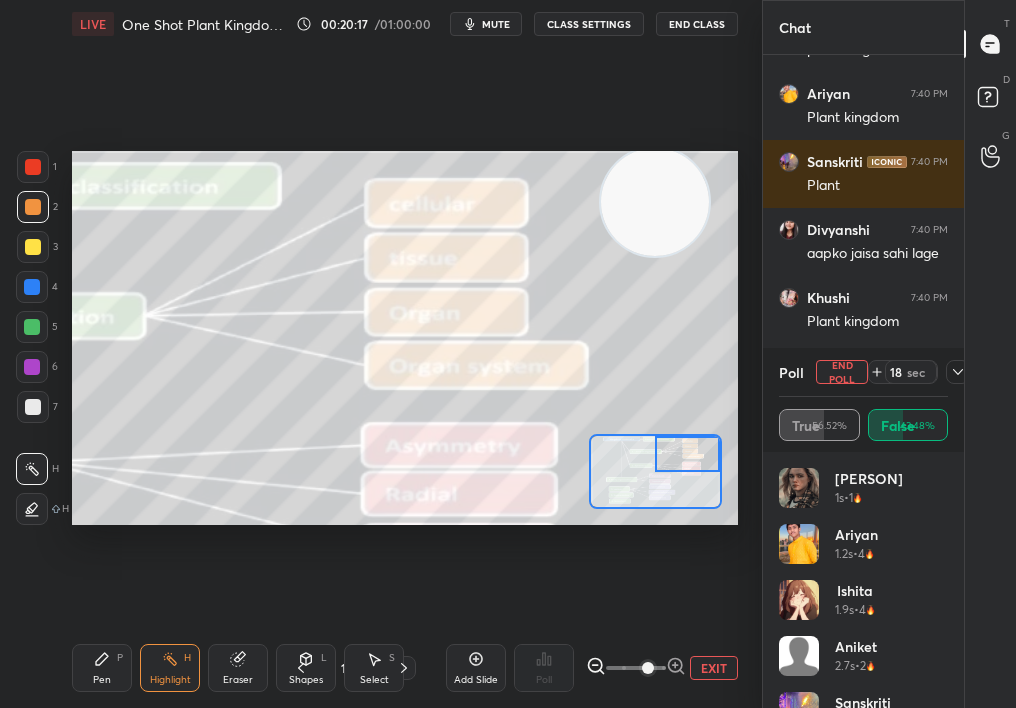 drag, startPoint x: 948, startPoint y: 646, endPoint x: 933, endPoint y: 707, distance: 62.817196 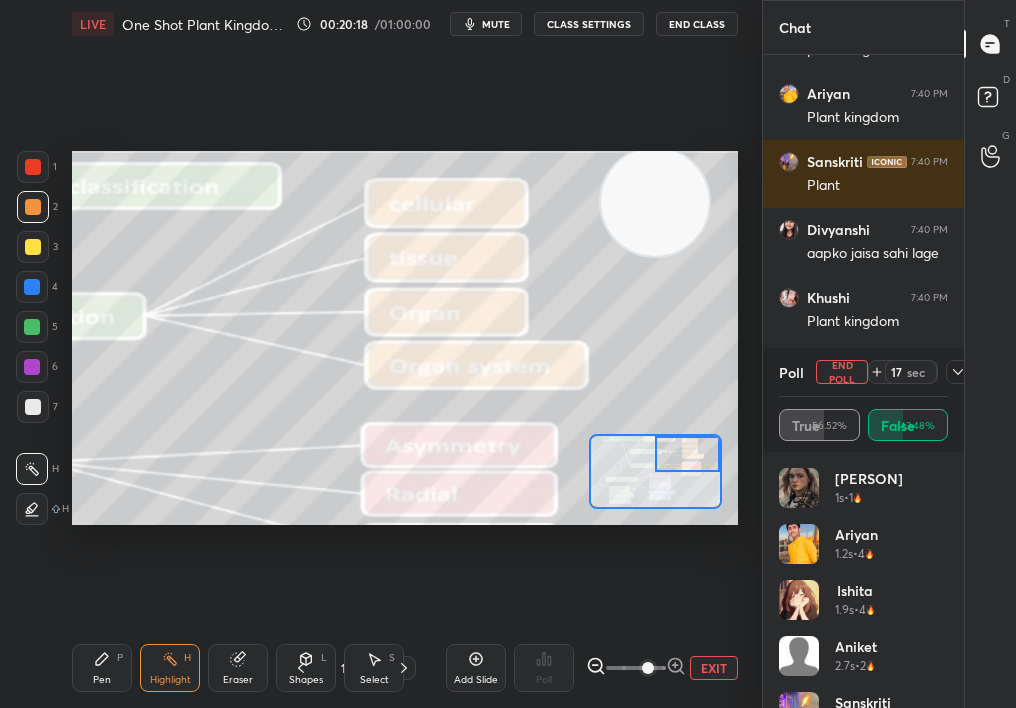drag, startPoint x: 953, startPoint y: 565, endPoint x: 944, endPoint y: 707, distance: 142.28493 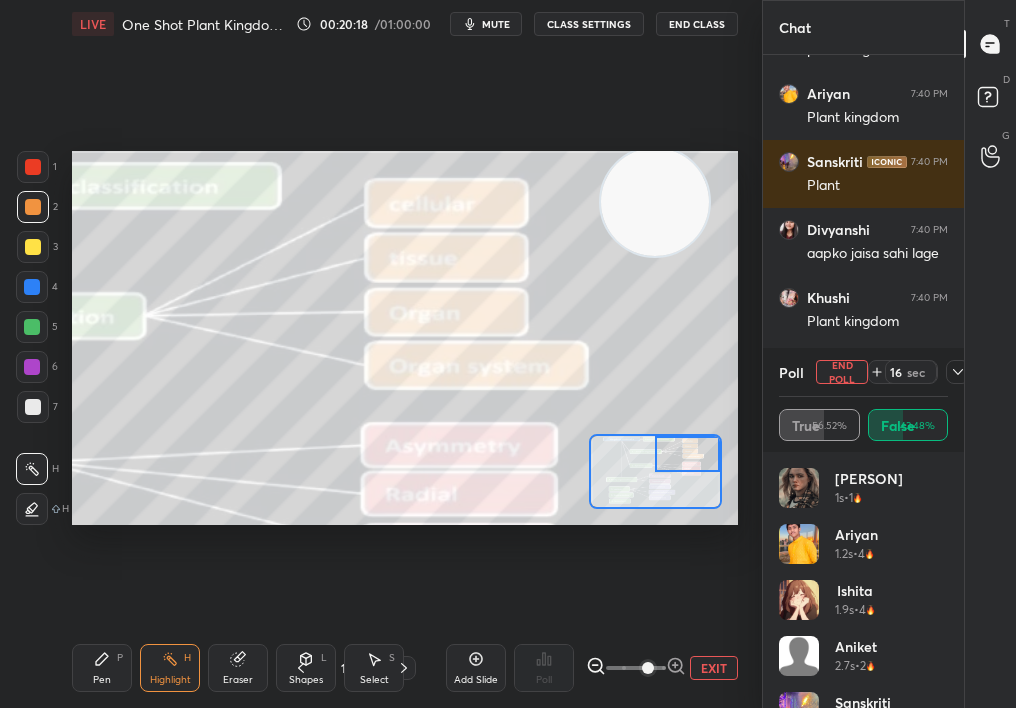 drag, startPoint x: 955, startPoint y: 597, endPoint x: 960, endPoint y: 707, distance: 110.11358 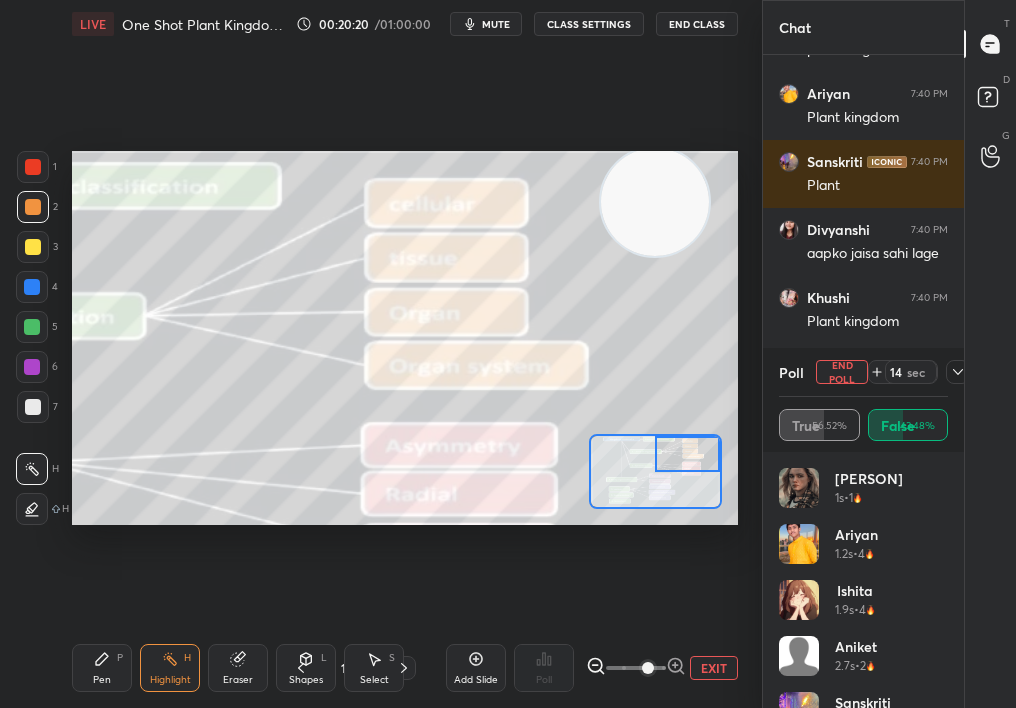 click on "Poll End Poll 14  sec" at bounding box center [863, 372] 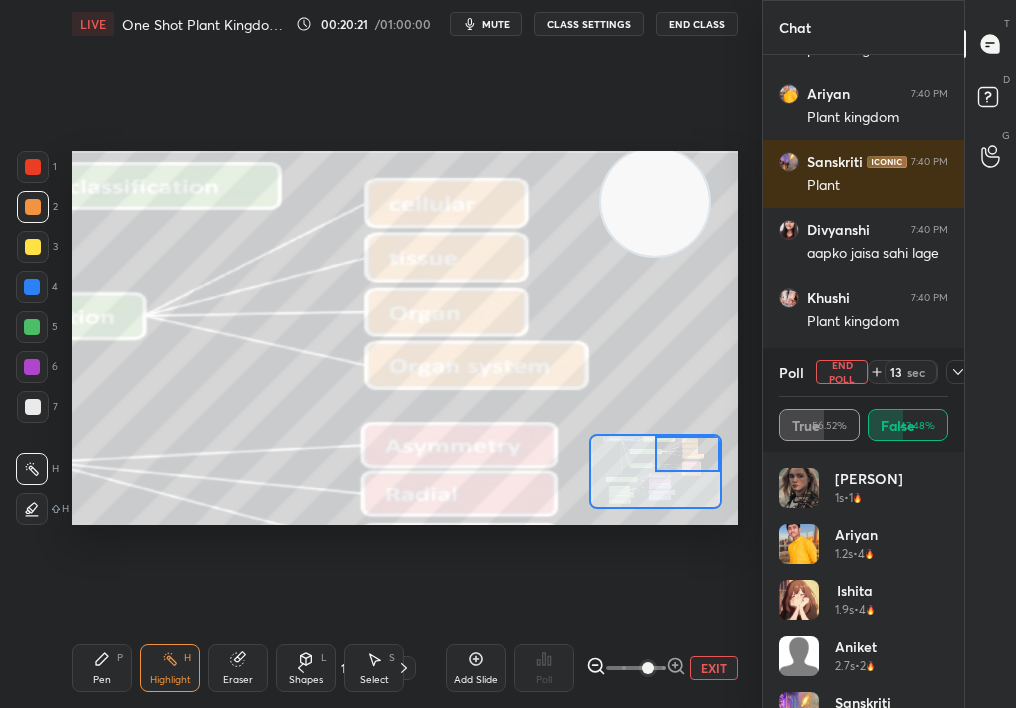 click on "End Poll" at bounding box center (842, 372) 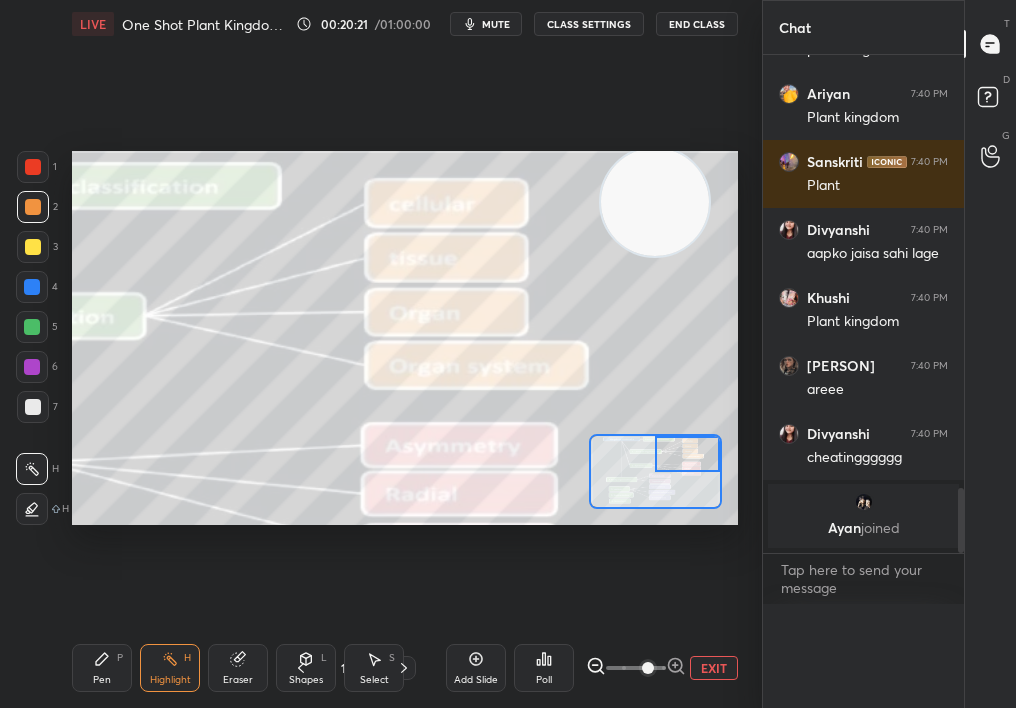 scroll, scrollTop: 0, scrollLeft: 0, axis: both 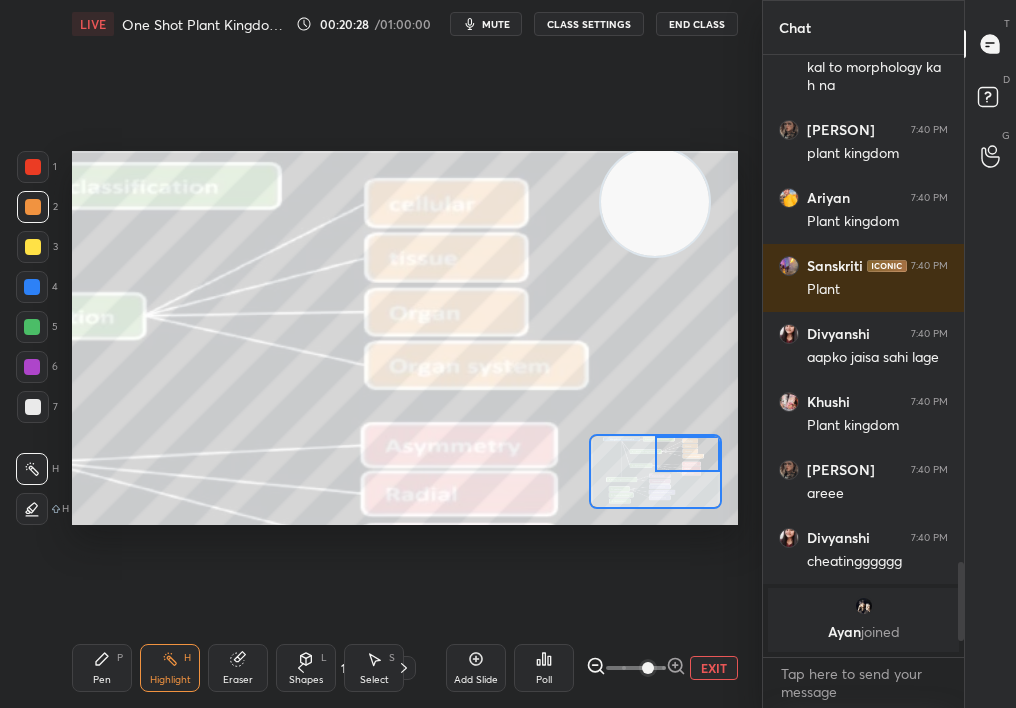 click on "Poll" at bounding box center (544, 668) 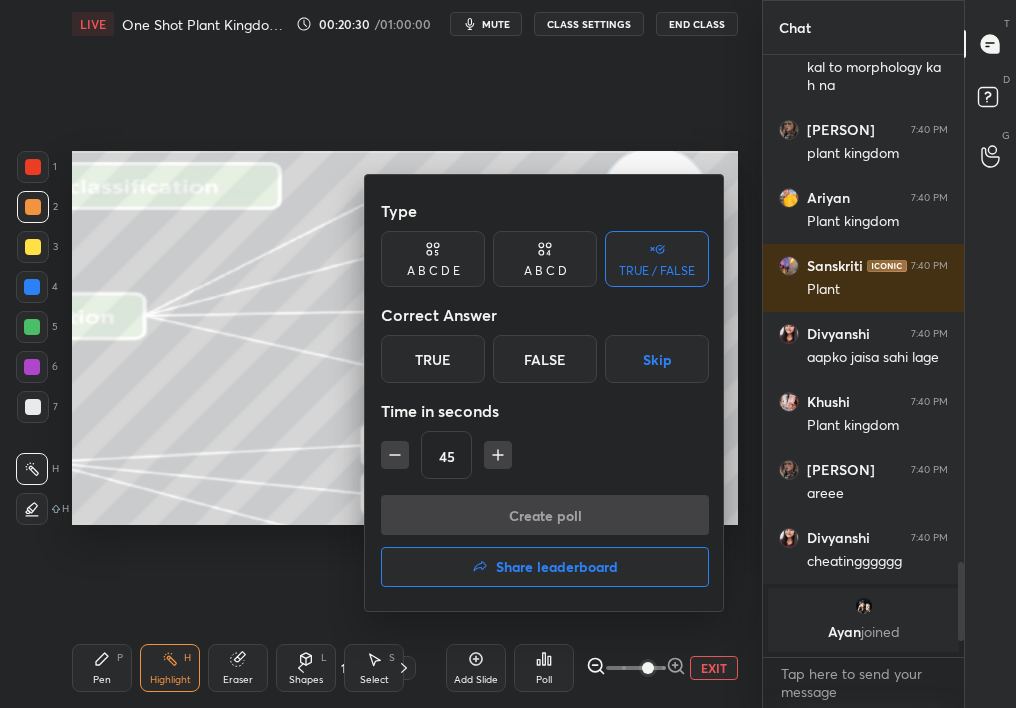 click on "True" at bounding box center (433, 359) 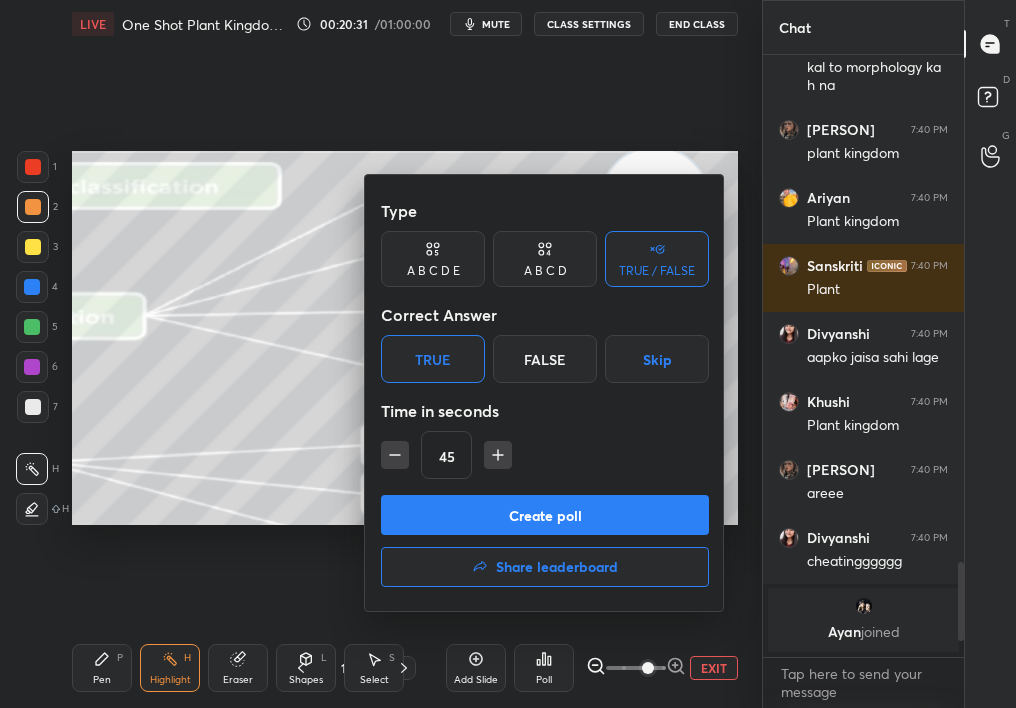 click on "Create poll" at bounding box center [545, 515] 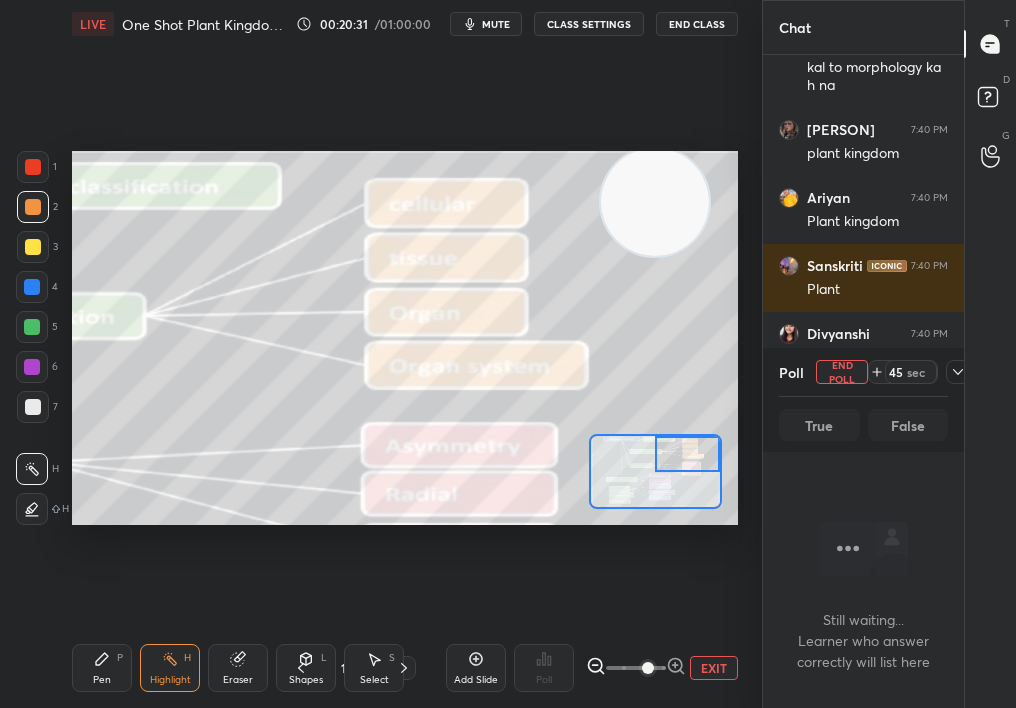 scroll, scrollTop: 502, scrollLeft: 195, axis: both 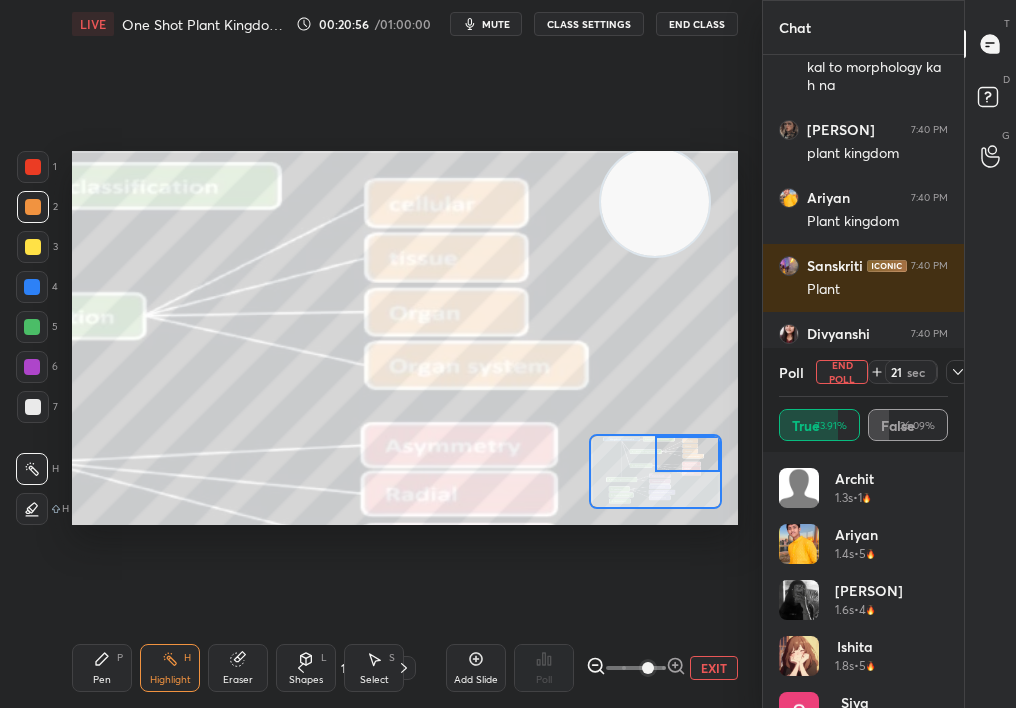 click 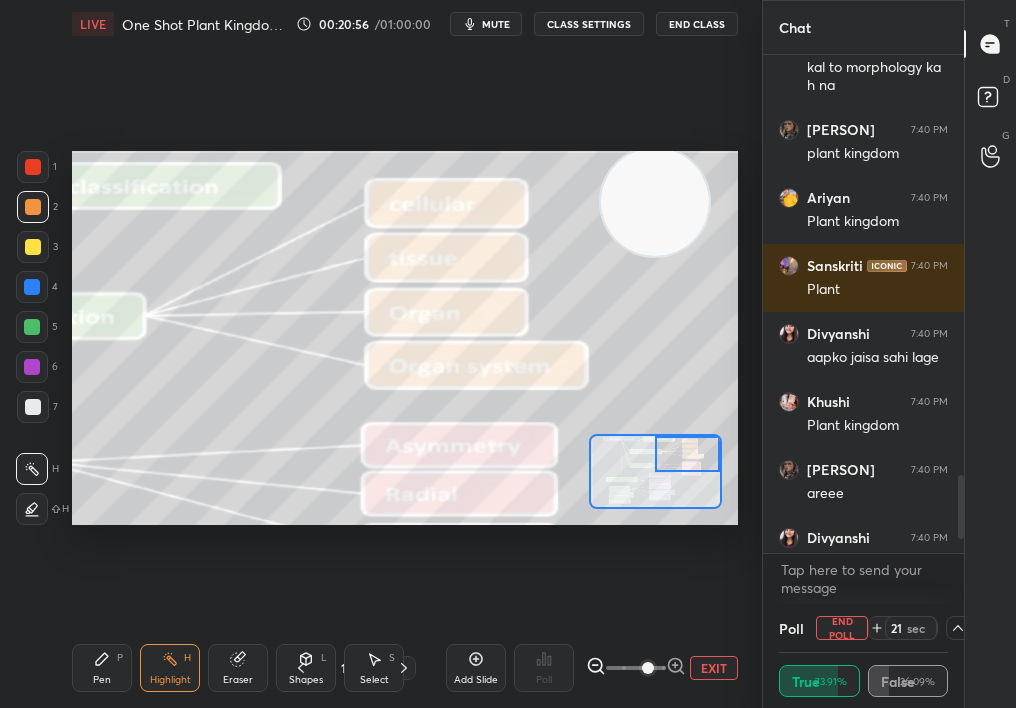 scroll, scrollTop: 4, scrollLeft: 163, axis: both 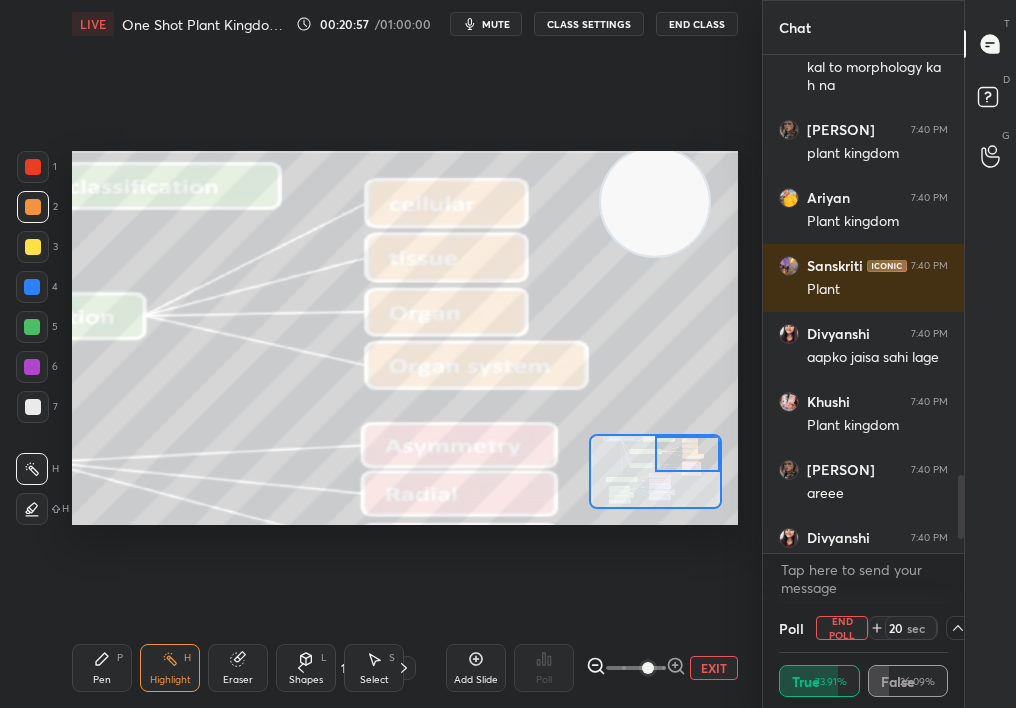 click 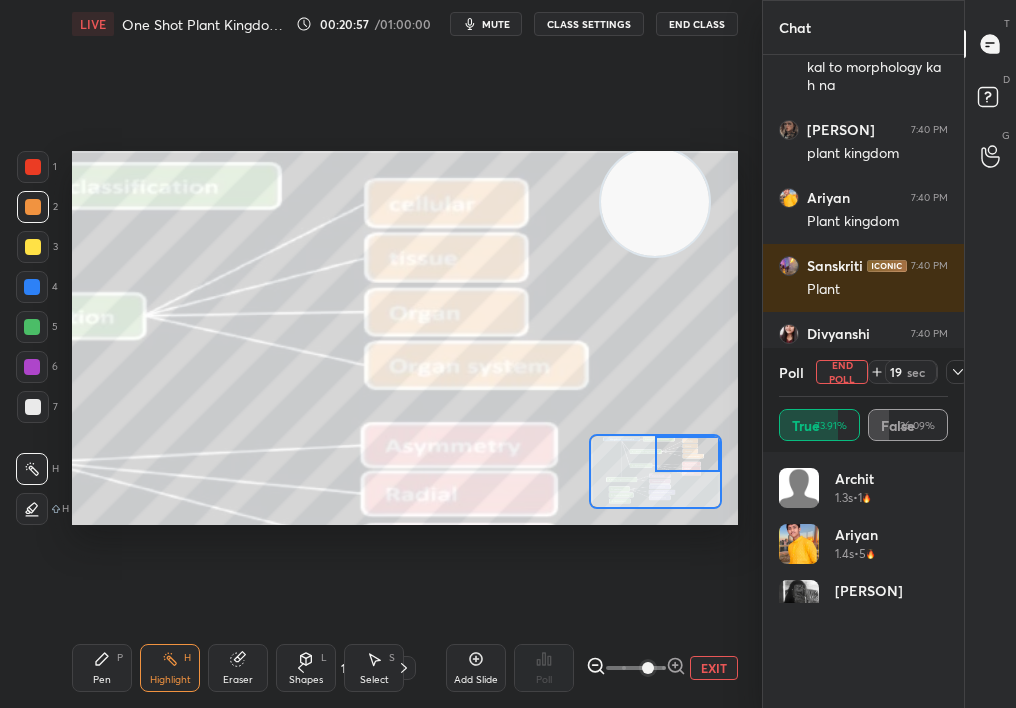 scroll, scrollTop: 7, scrollLeft: 7, axis: both 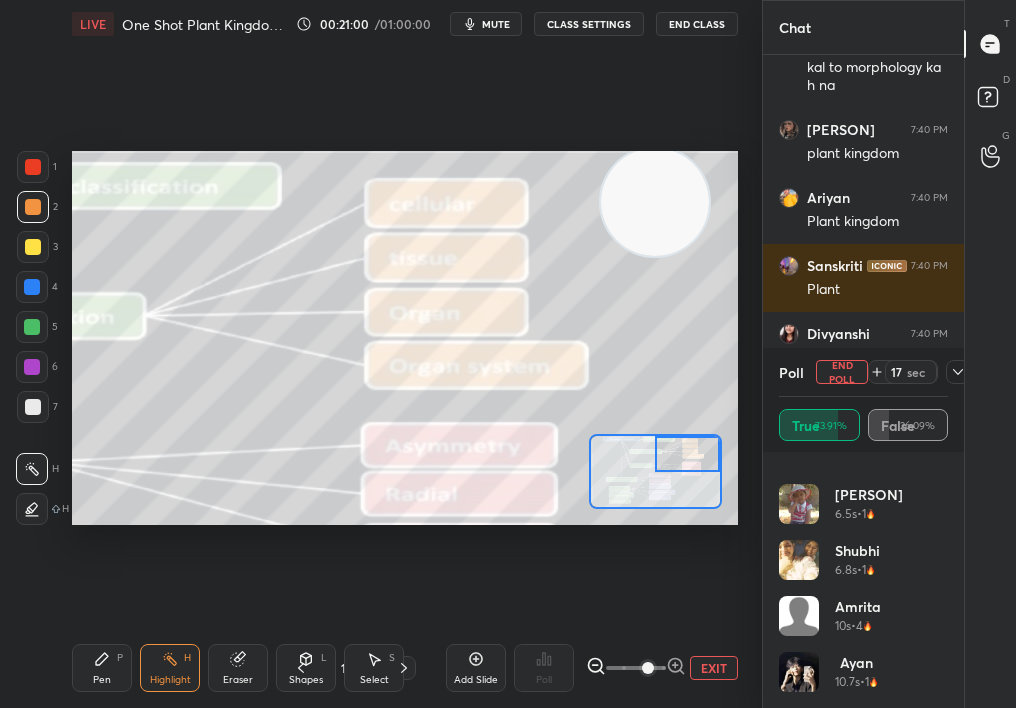 click on "End Poll" at bounding box center [842, 372] 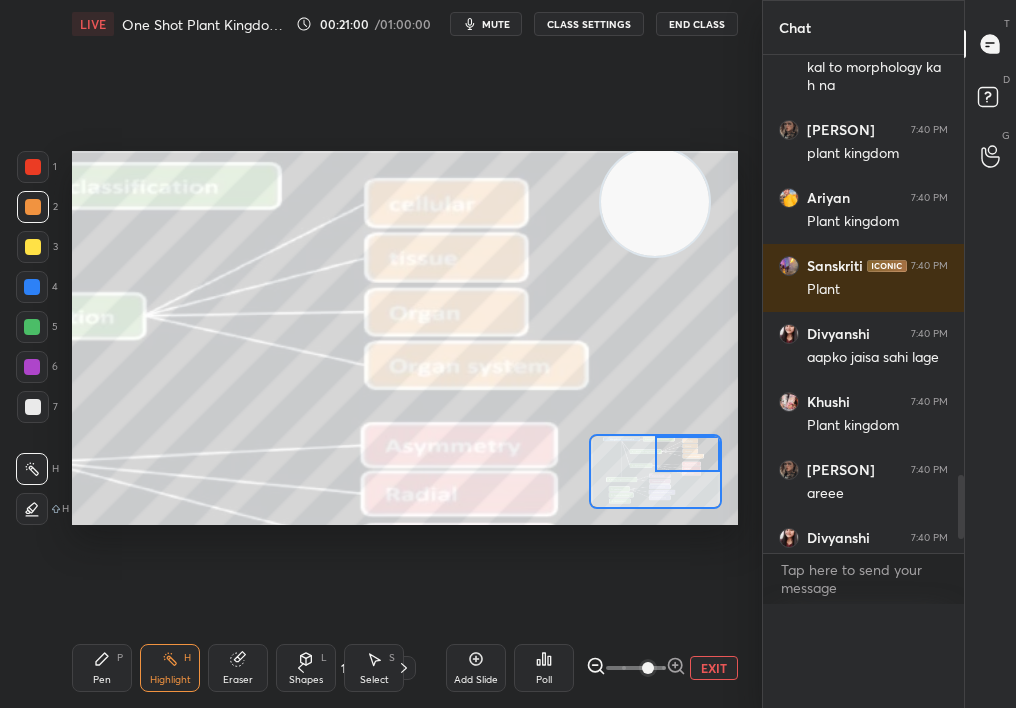 scroll, scrollTop: 1, scrollLeft: 7, axis: both 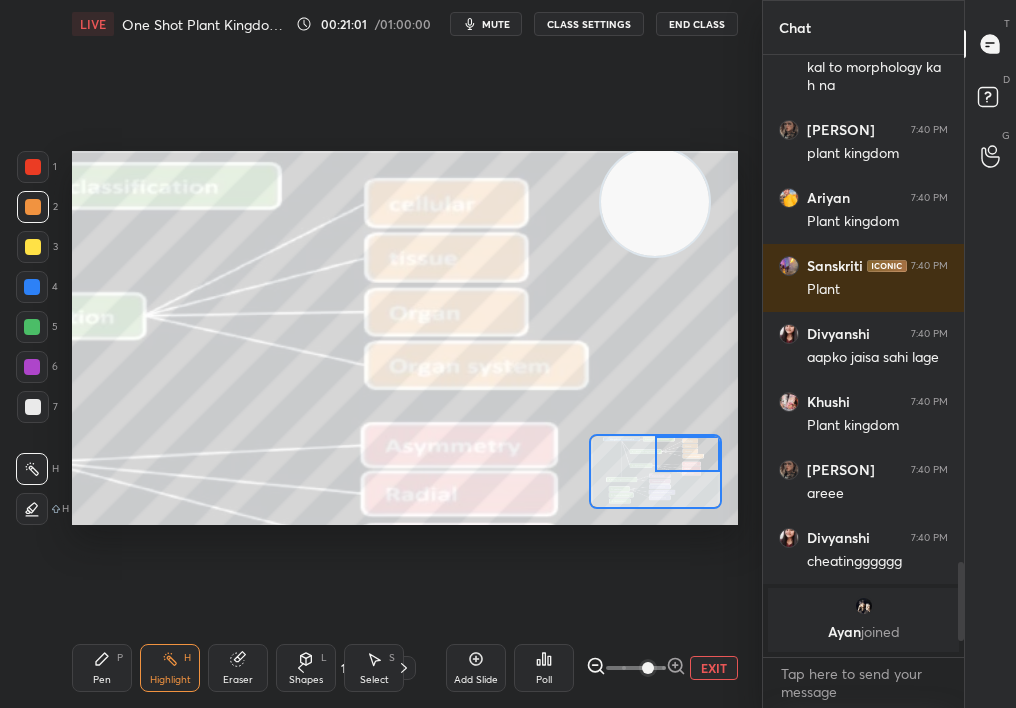 click on "Poll" at bounding box center (544, 668) 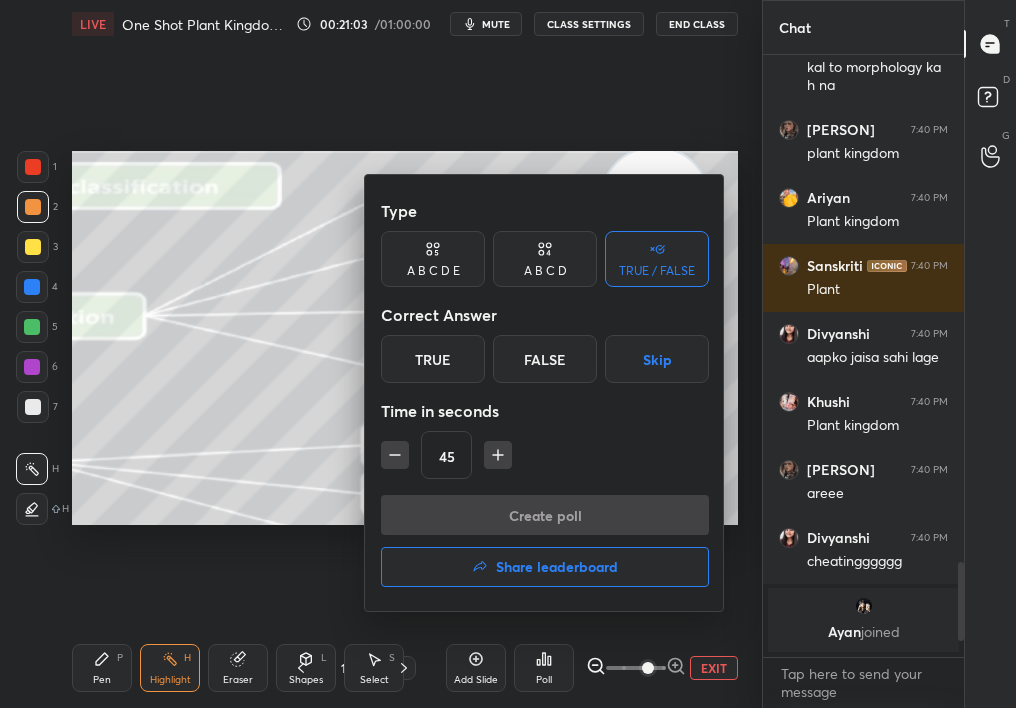 click on "False" at bounding box center [545, 359] 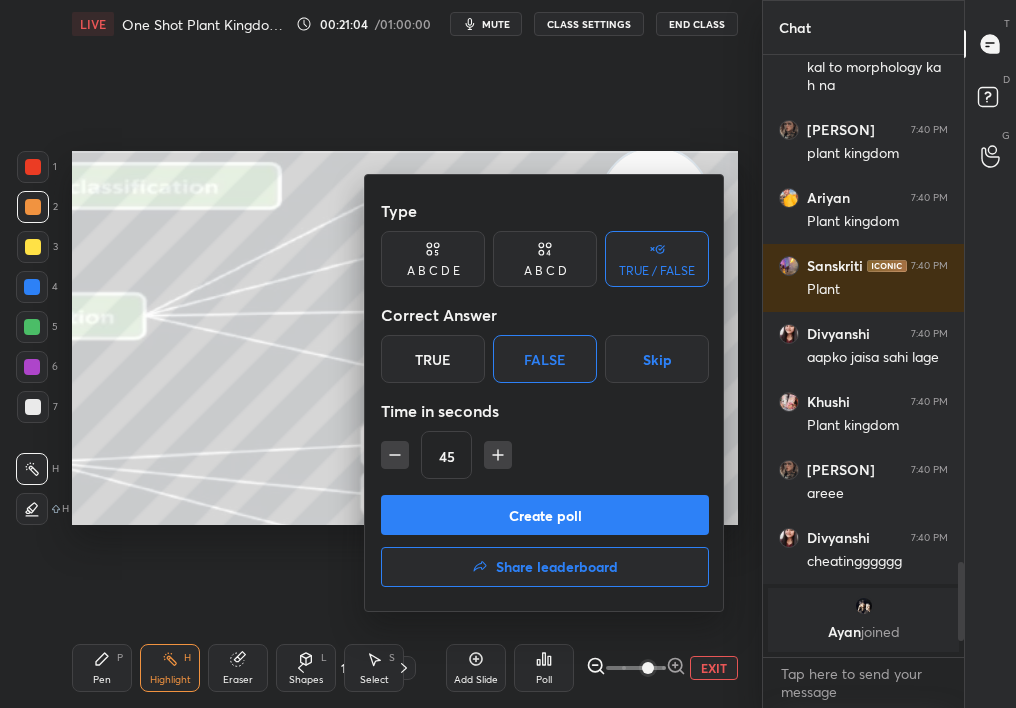 click on "Create poll" at bounding box center [545, 515] 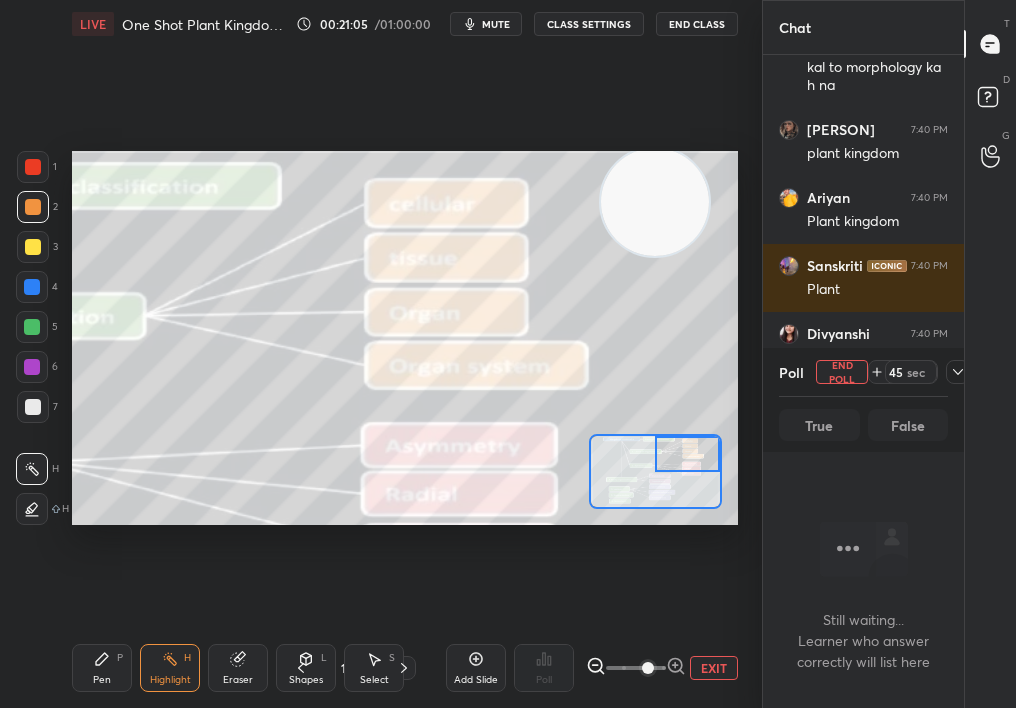 click 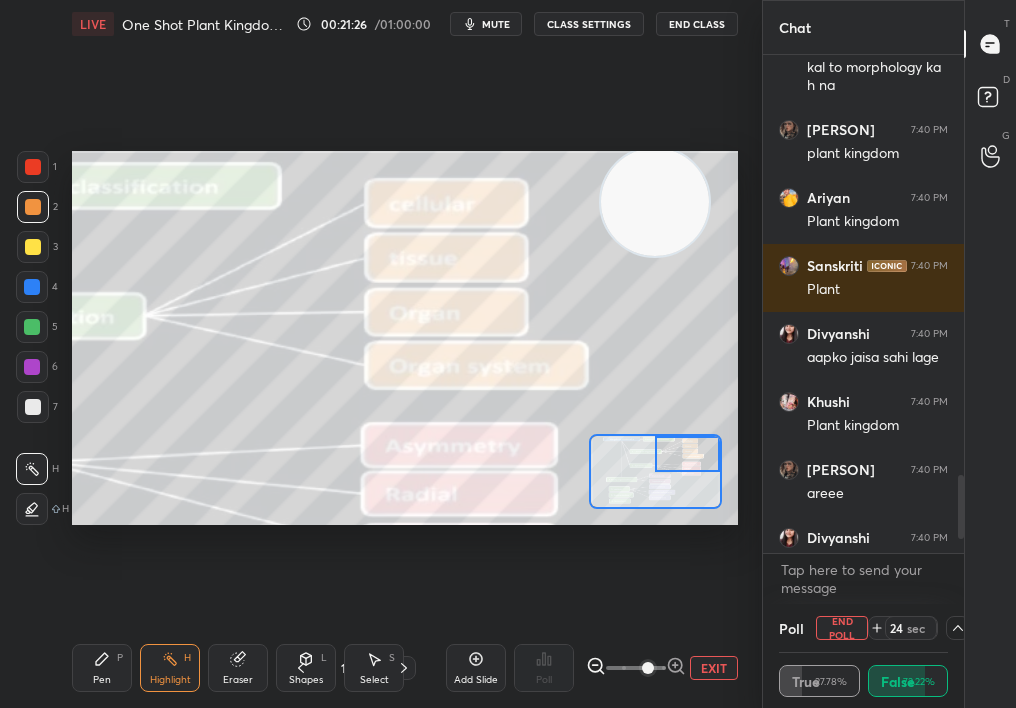 click on "End Poll" at bounding box center (842, 628) 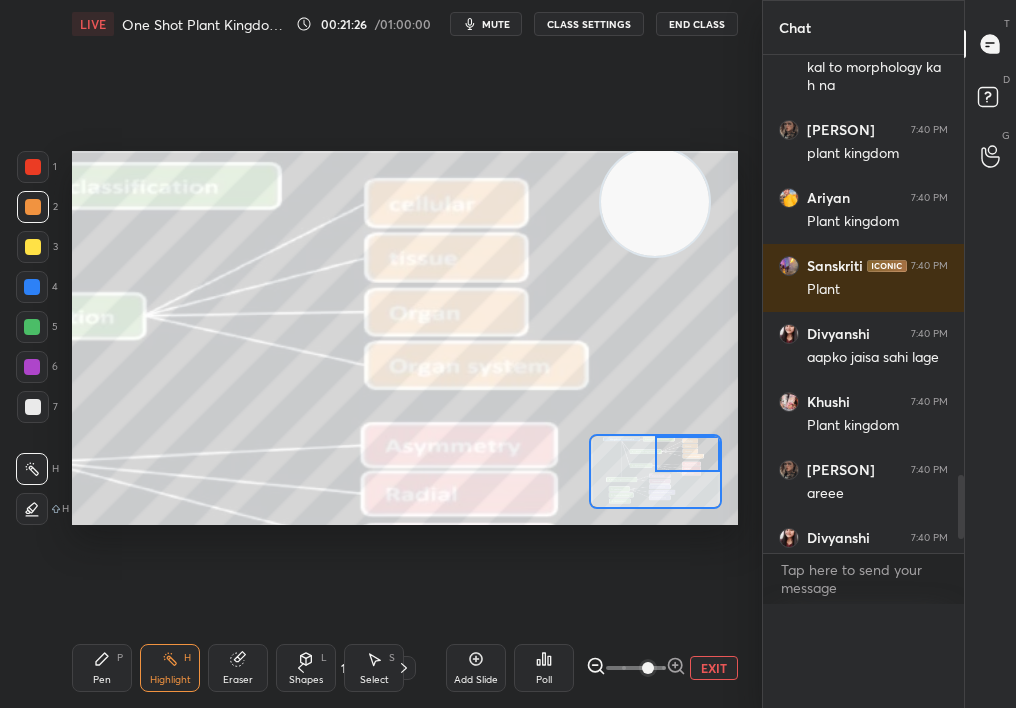 click on "Poll End Poll 24  sec True 27.78% False 72.22%" at bounding box center (863, 656) 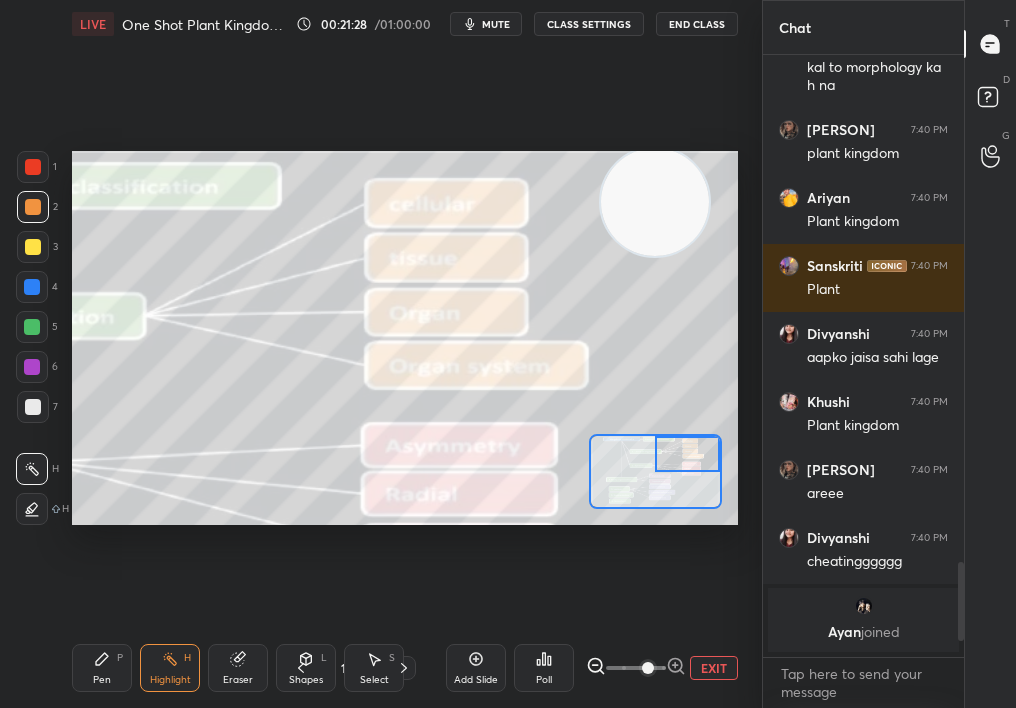drag, startPoint x: 685, startPoint y: 458, endPoint x: 702, endPoint y: 452, distance: 18.027756 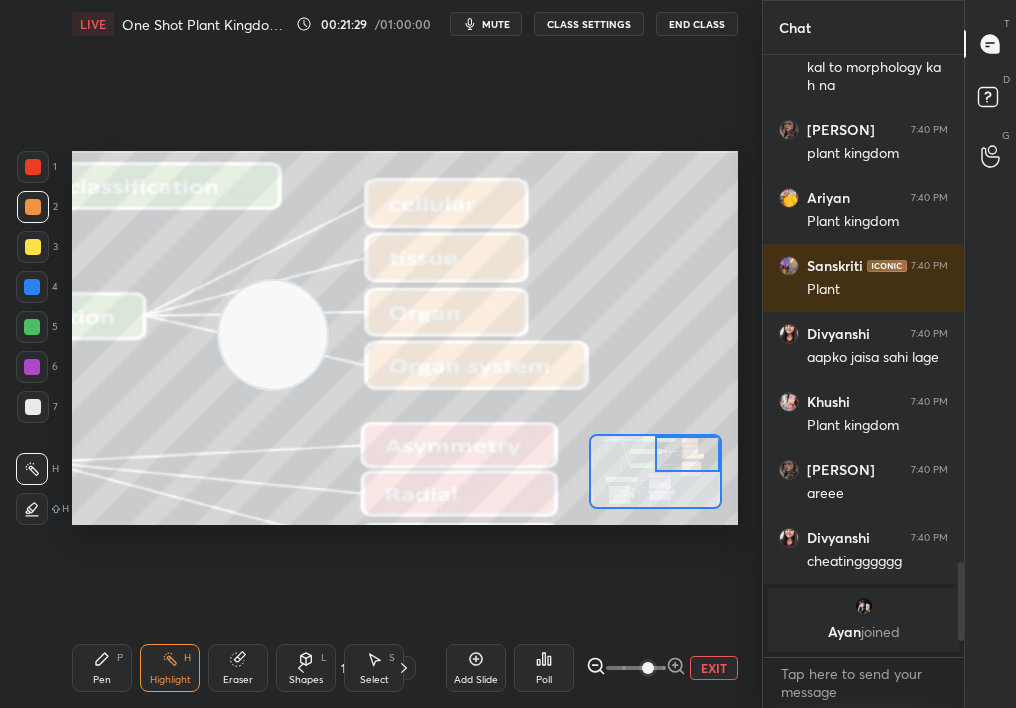 drag, startPoint x: 671, startPoint y: 189, endPoint x: 8, endPoint y: 484, distance: 725.66797 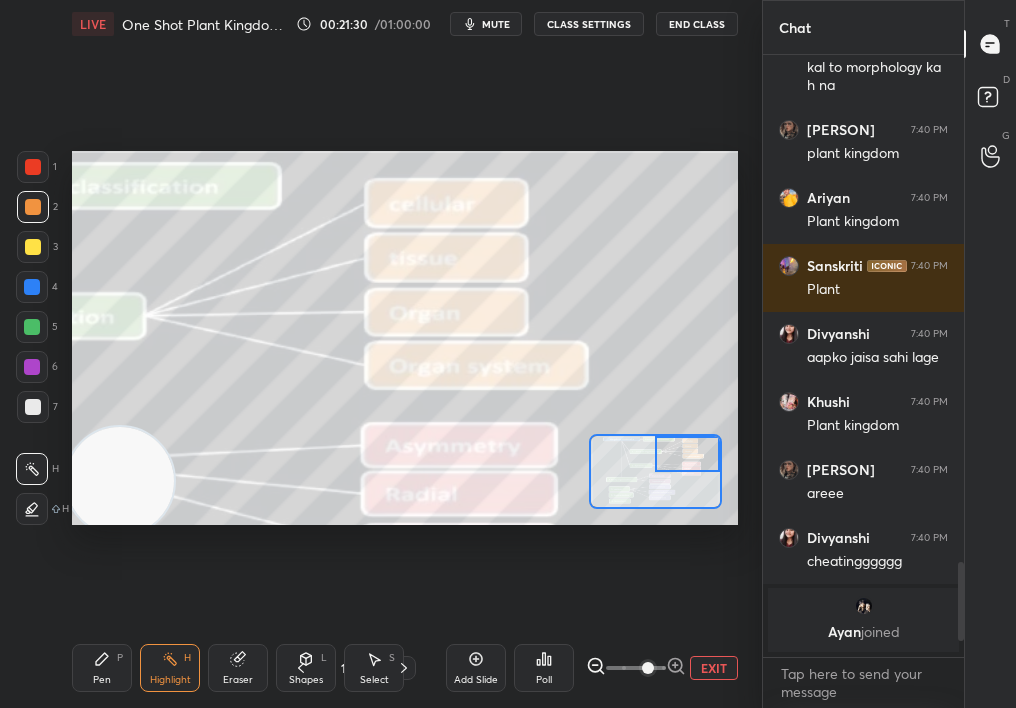 click at bounding box center [687, 453] 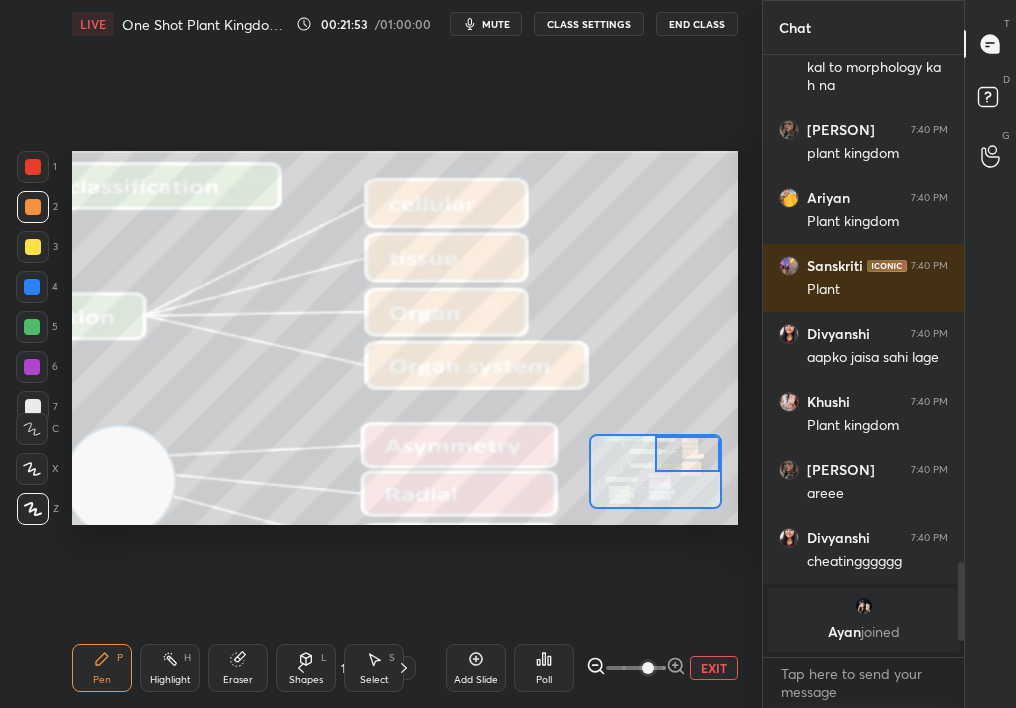 click on "Highlight H" at bounding box center [170, 668] 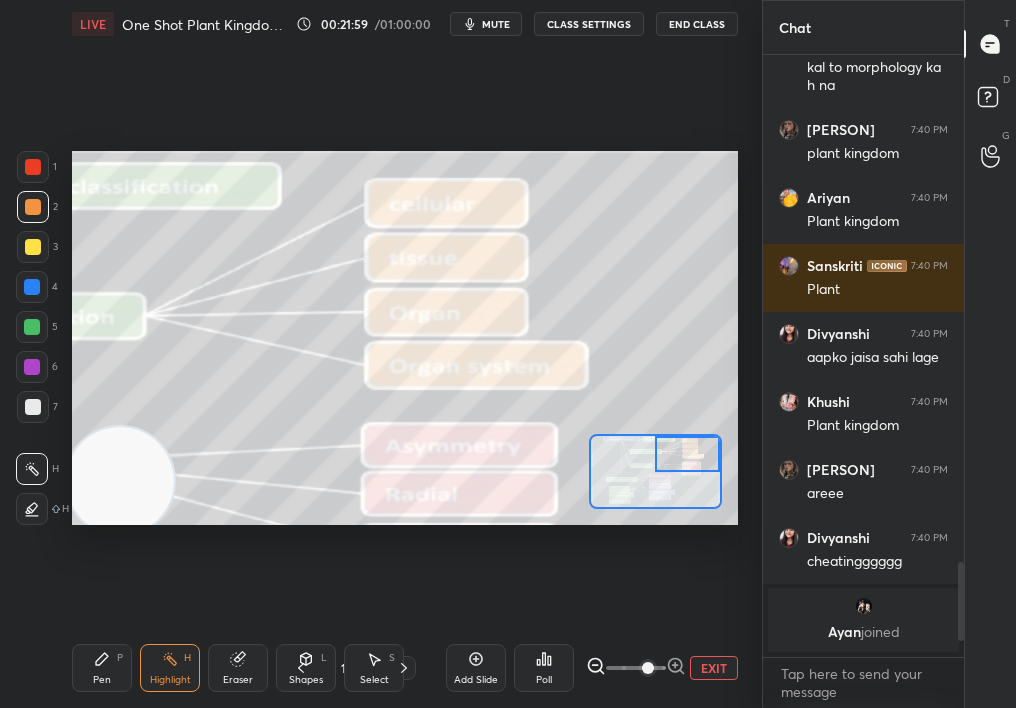 click on "Pen P" at bounding box center (102, 668) 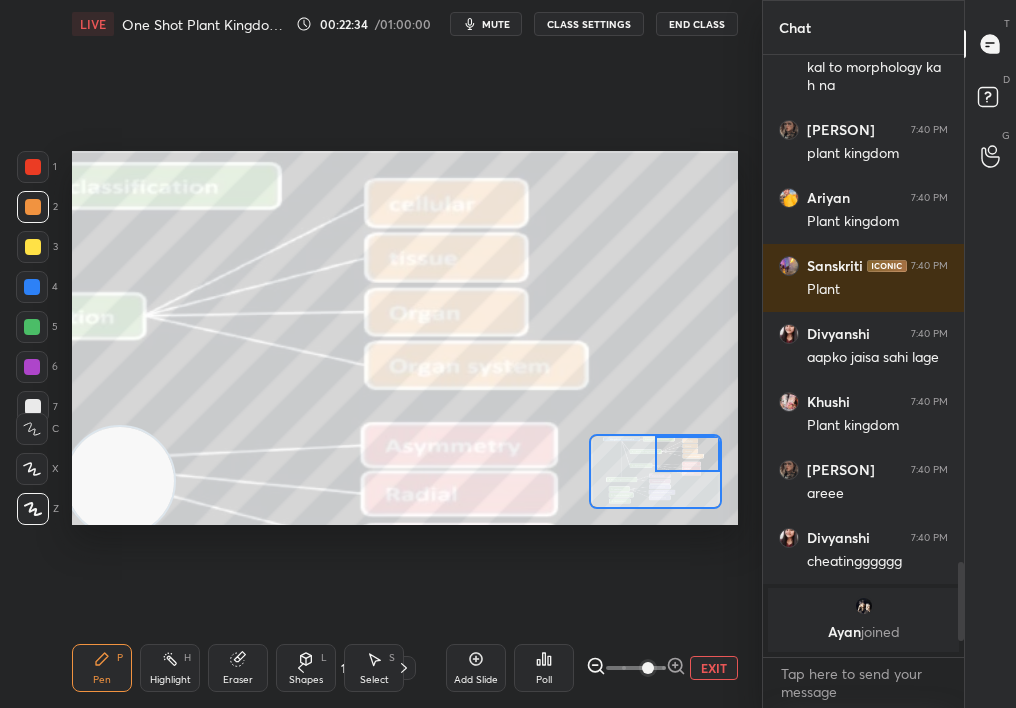 click on "Highlight H" at bounding box center [170, 668] 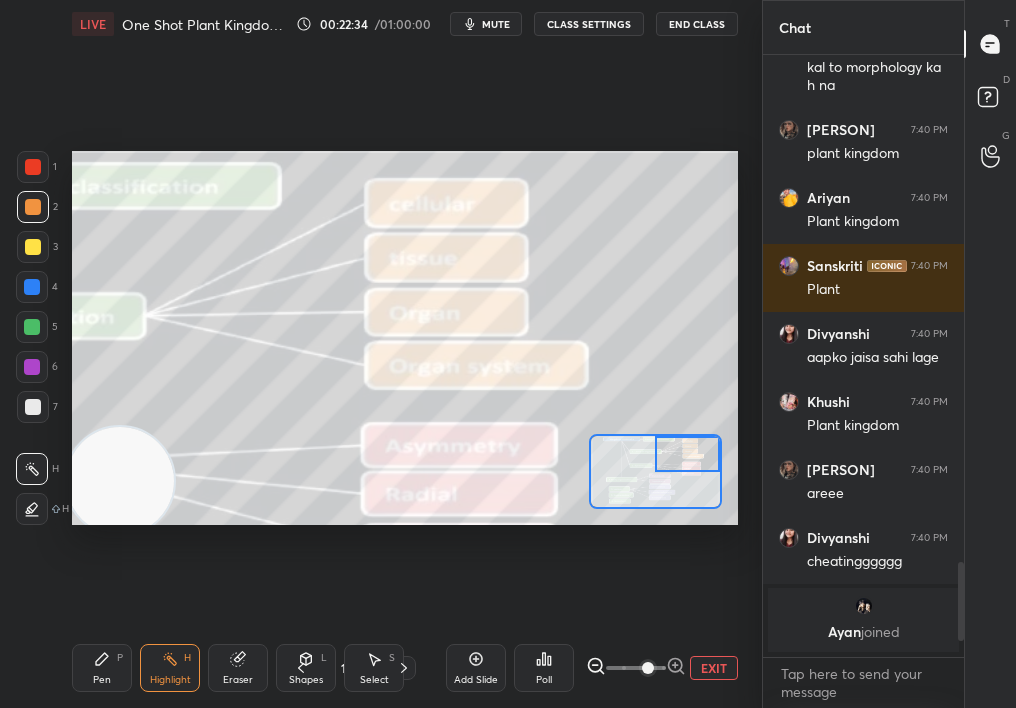 click on "Highlight H" at bounding box center [170, 668] 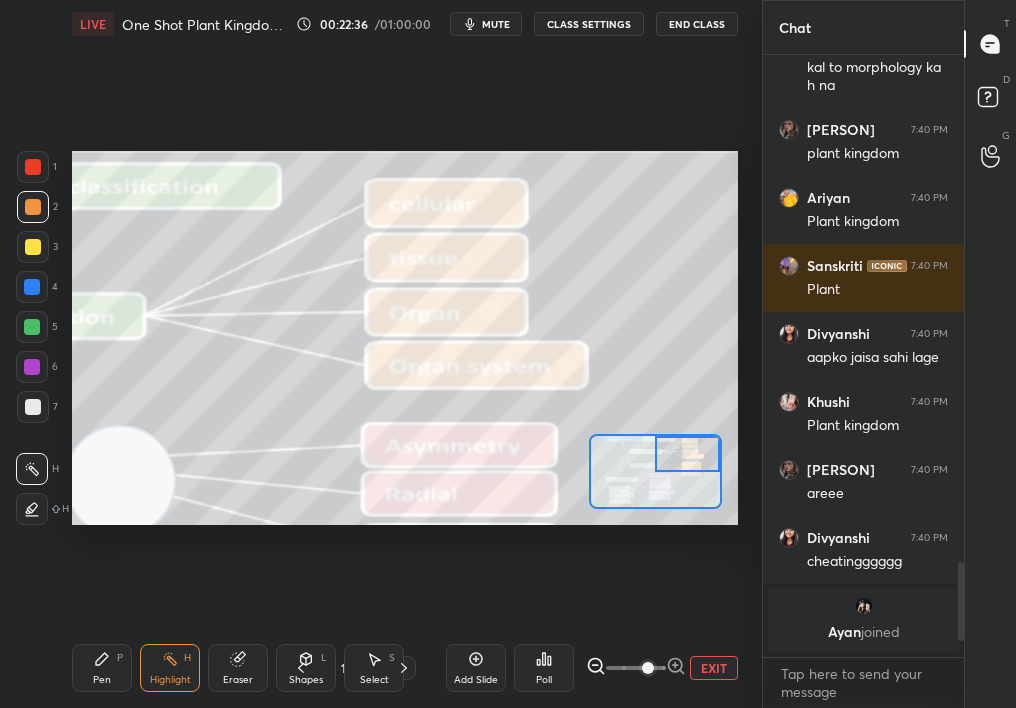 scroll, scrollTop: 563, scrollLeft: 195, axis: both 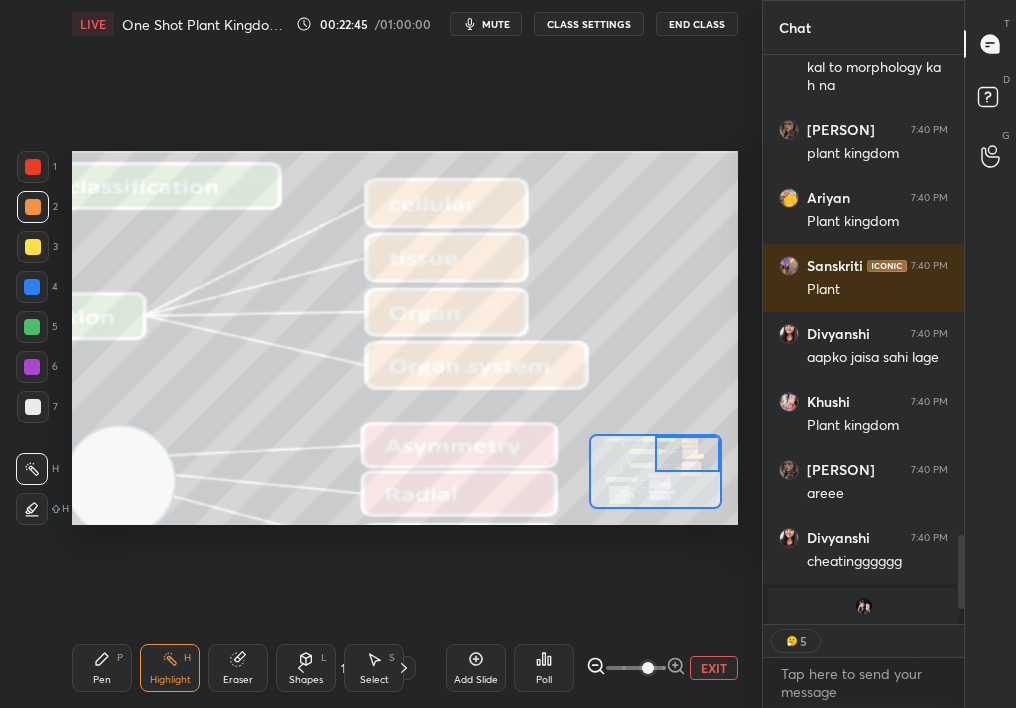 click at bounding box center [33, 407] 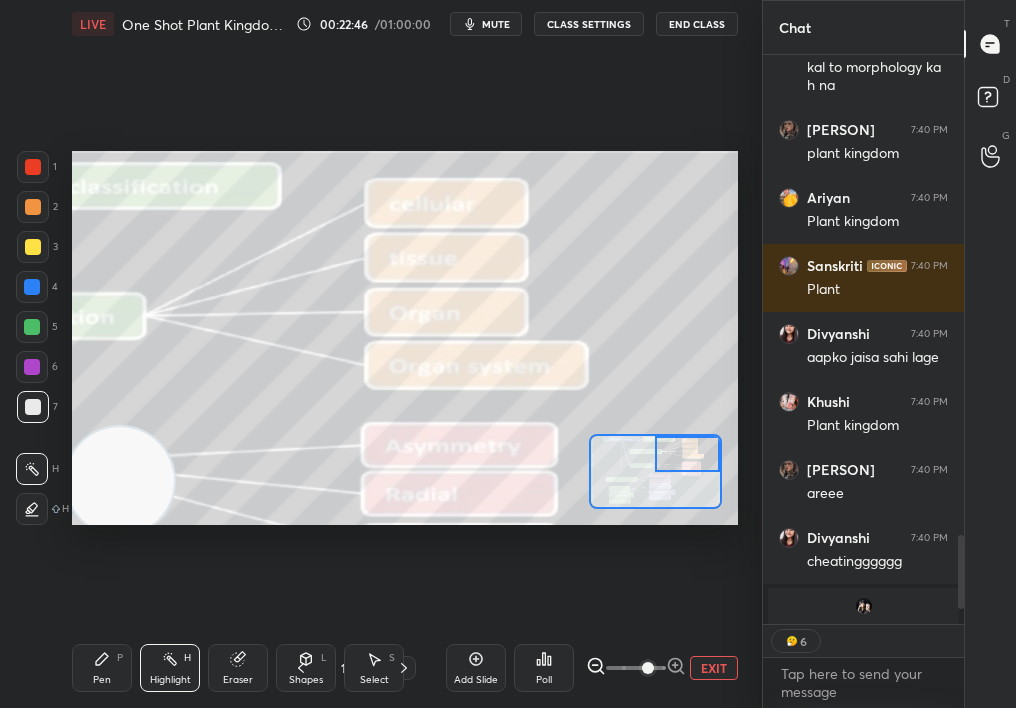 click at bounding box center [33, 407] 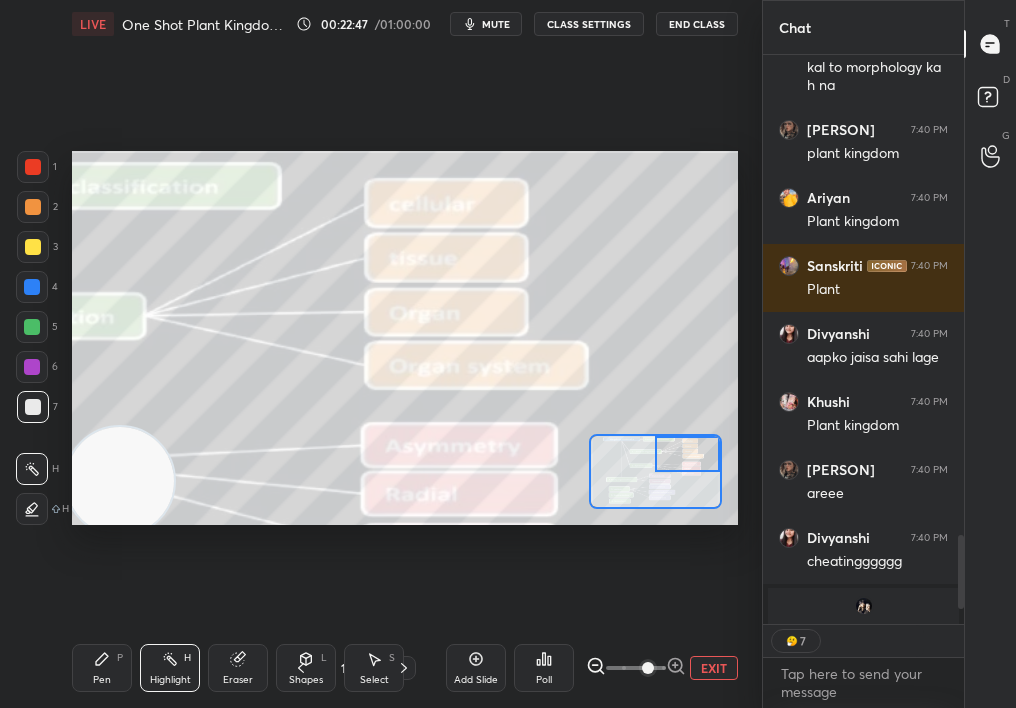 click on "Eraser" at bounding box center (238, 668) 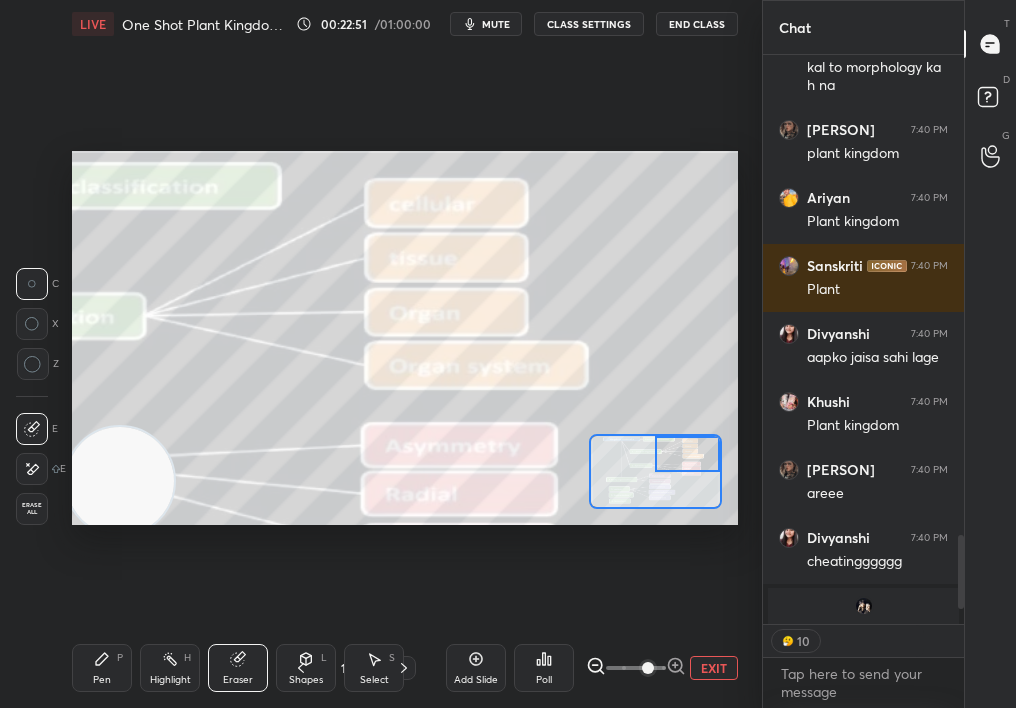 scroll, scrollTop: 3262, scrollLeft: 0, axis: vertical 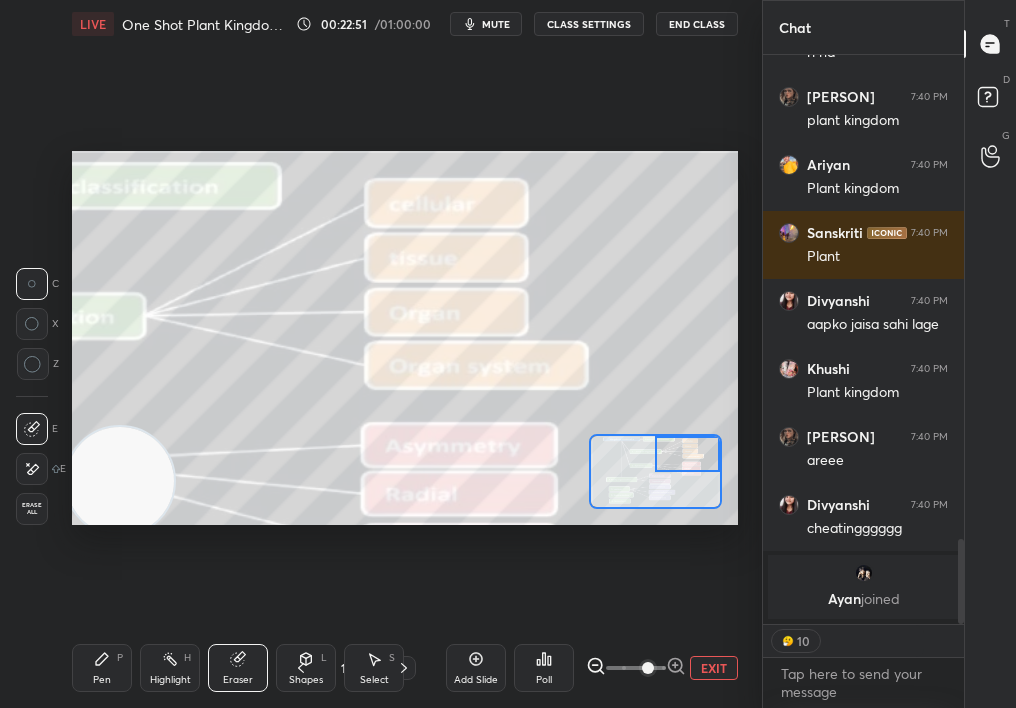 drag, startPoint x: 960, startPoint y: 623, endPoint x: 953, endPoint y: 648, distance: 25.96151 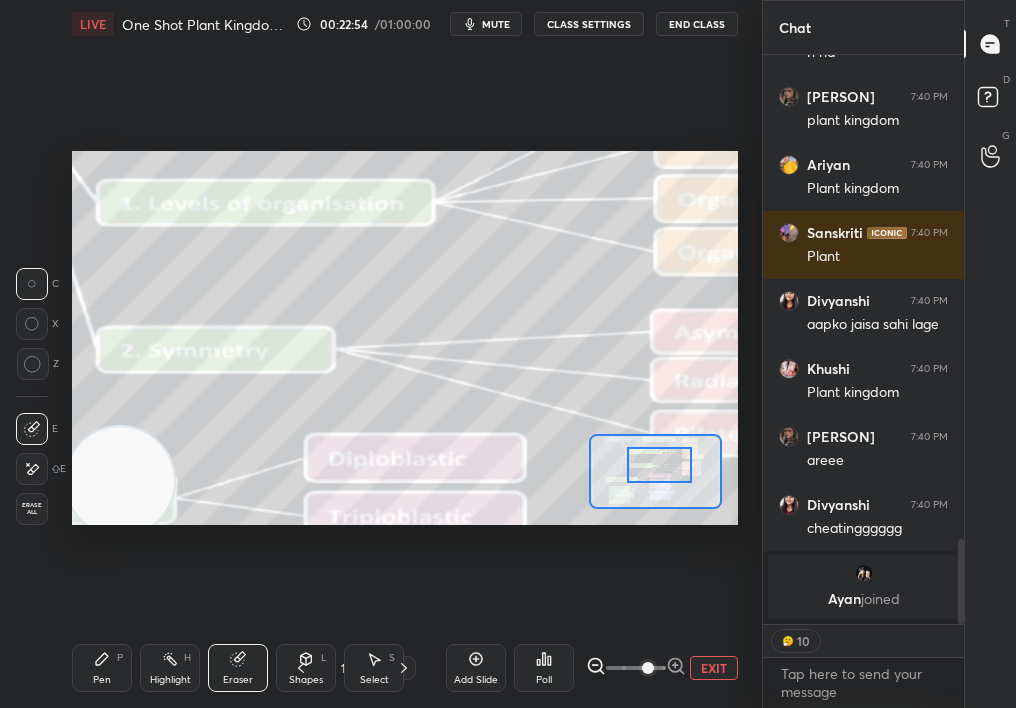 drag, startPoint x: 681, startPoint y: 465, endPoint x: 653, endPoint y: 467, distance: 28.071337 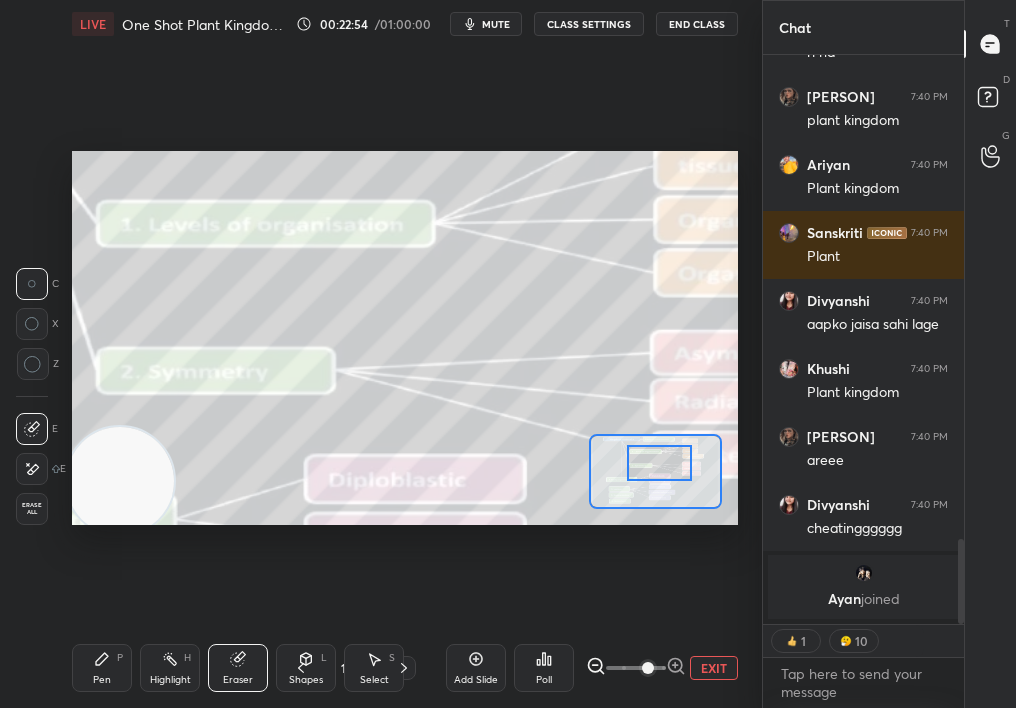 click on "Pen P" at bounding box center [102, 668] 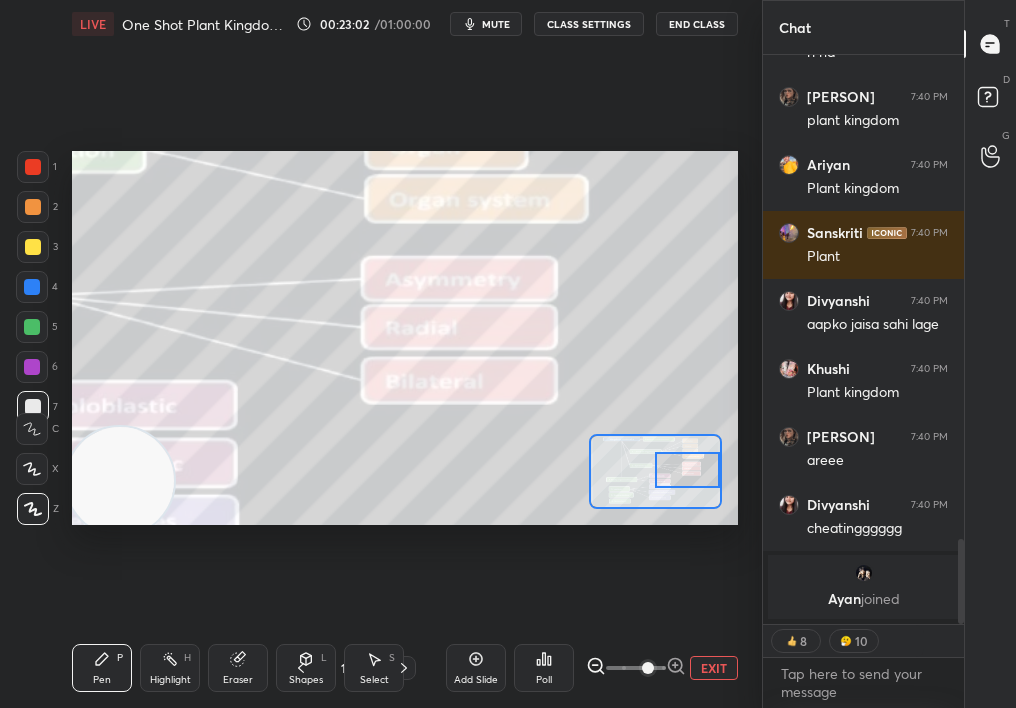 drag, startPoint x: 660, startPoint y: 457, endPoint x: 688, endPoint y: 463, distance: 28.635643 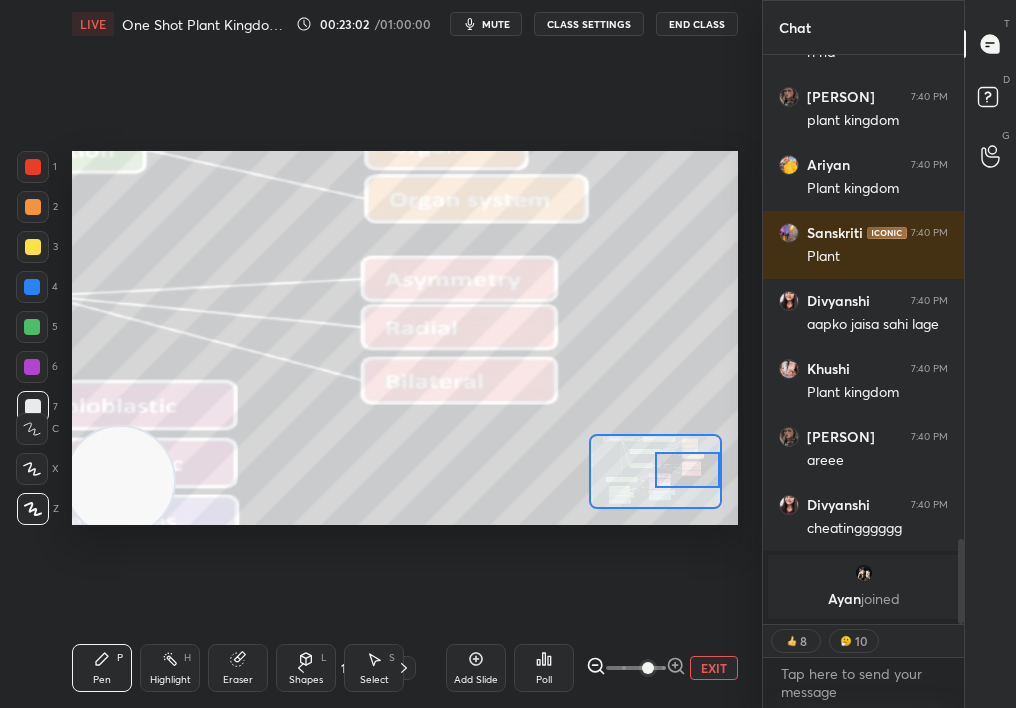 click at bounding box center (687, 469) 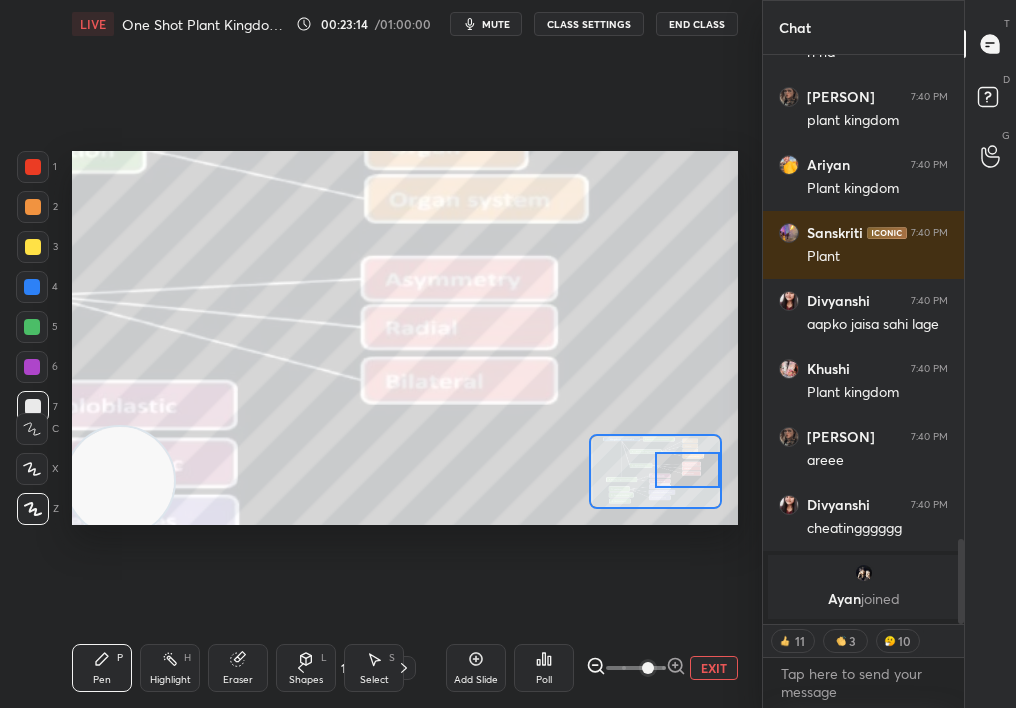 click at bounding box center (687, 469) 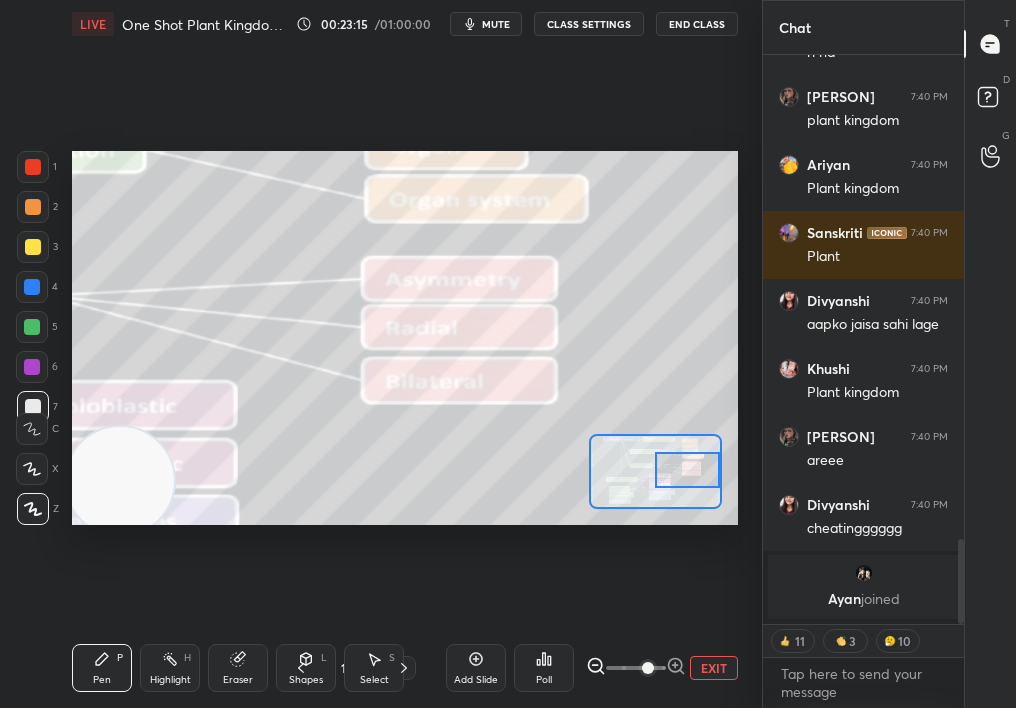 click on "Eraser" at bounding box center (238, 680) 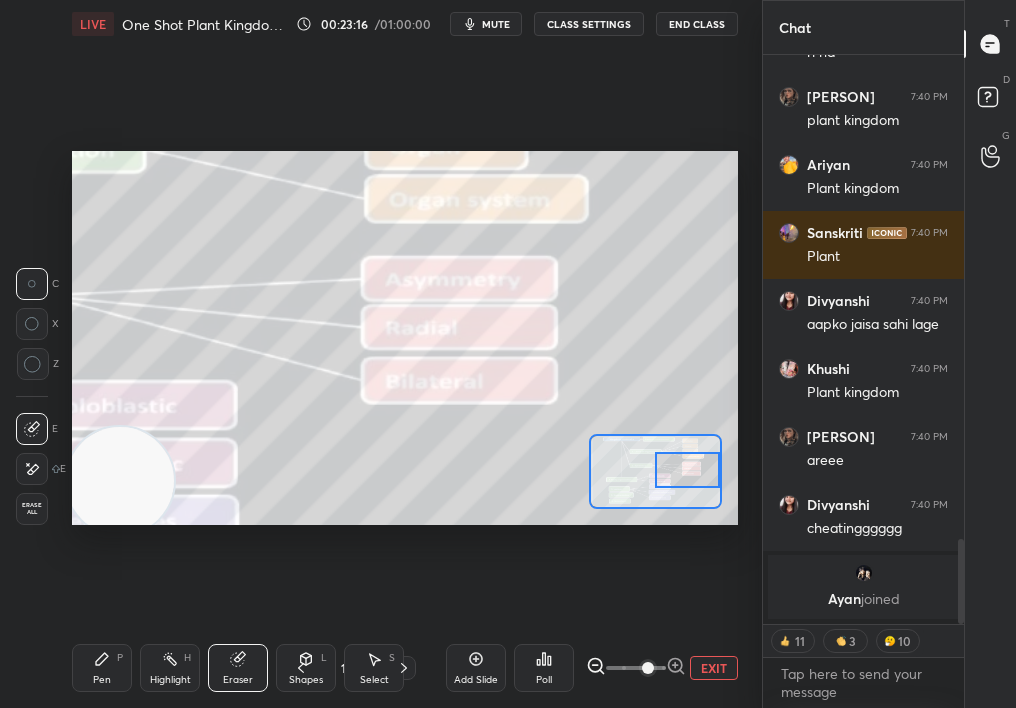 click on "Pen P" at bounding box center [102, 668] 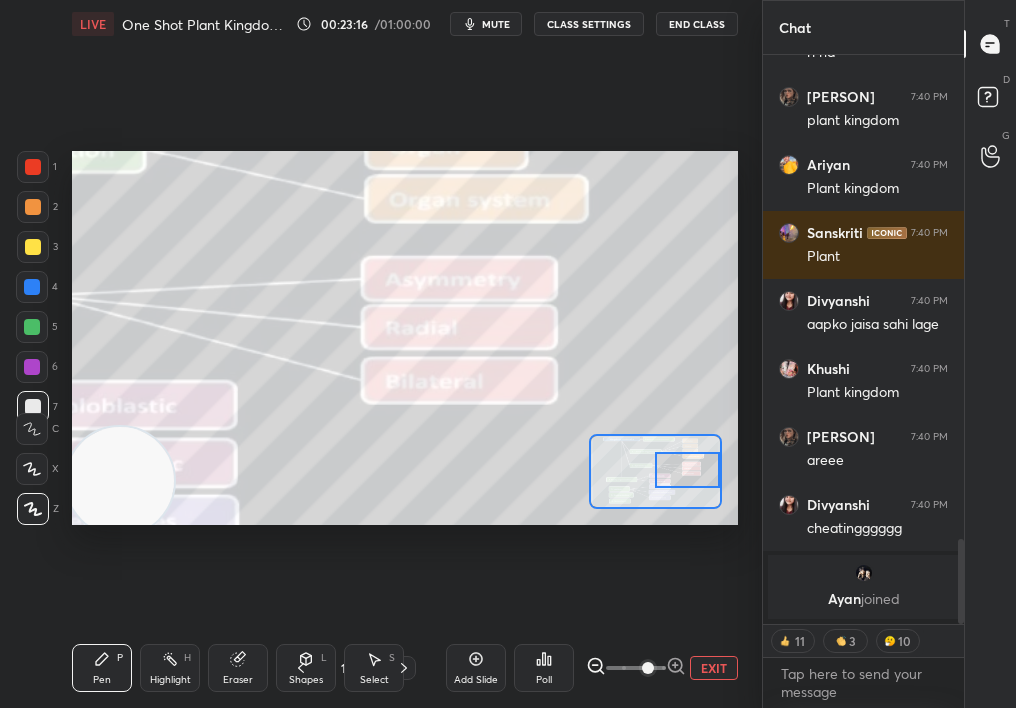 click on "Pen P" at bounding box center (102, 668) 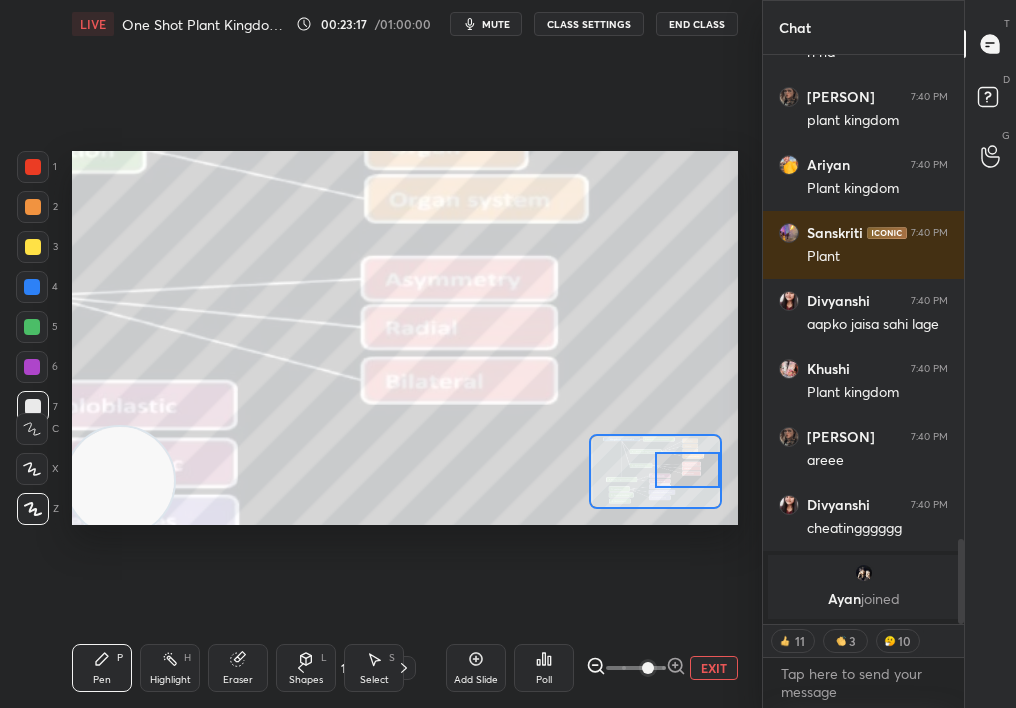 click on "Pen P" at bounding box center [102, 668] 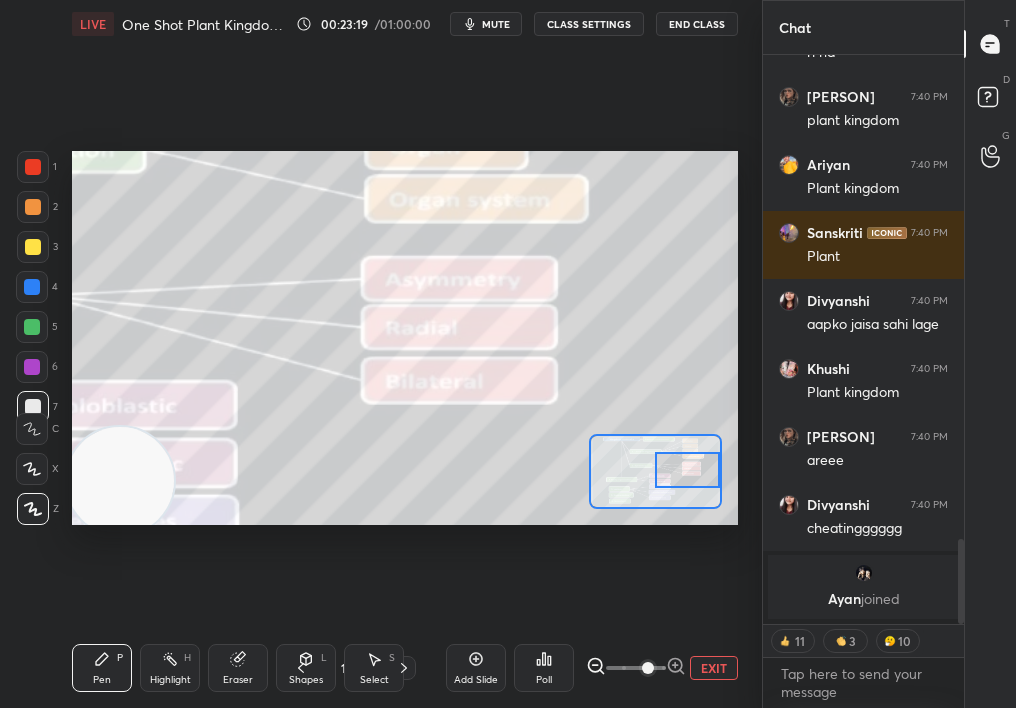 scroll, scrollTop: 7, scrollLeft: 7, axis: both 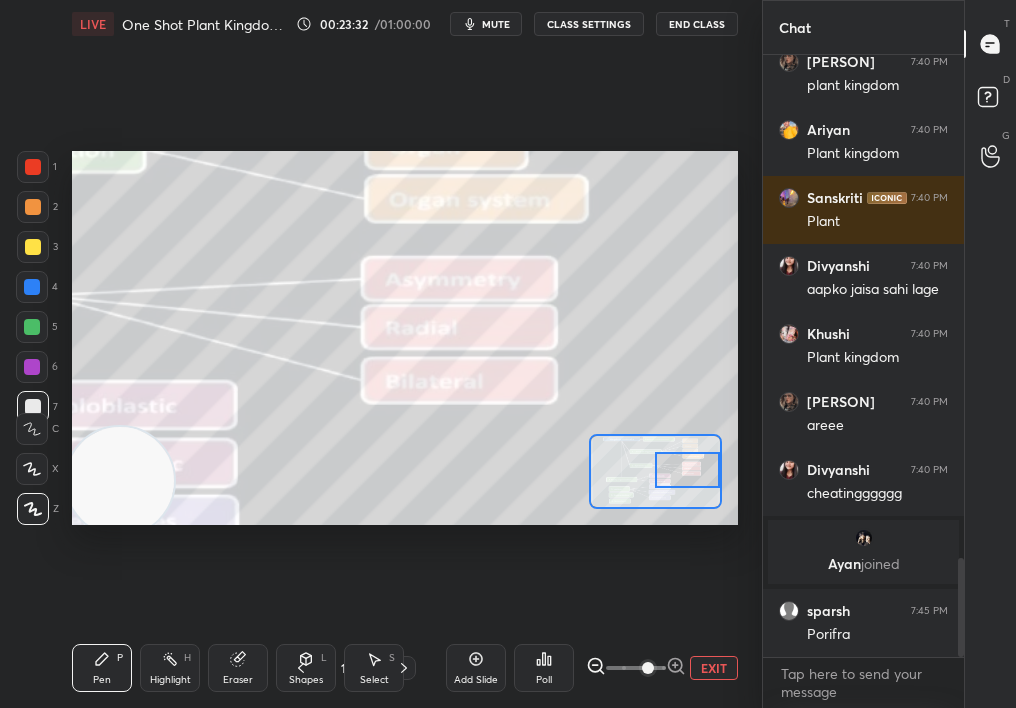 click on "EXIT" at bounding box center [714, 668] 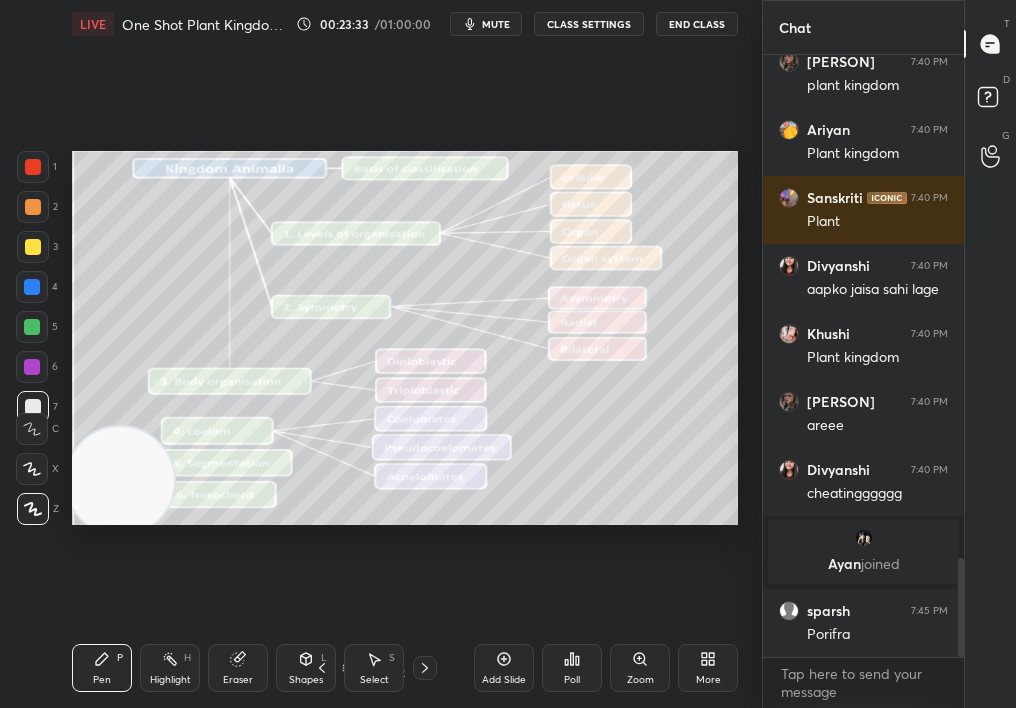click on "Add Slide" at bounding box center (504, 680) 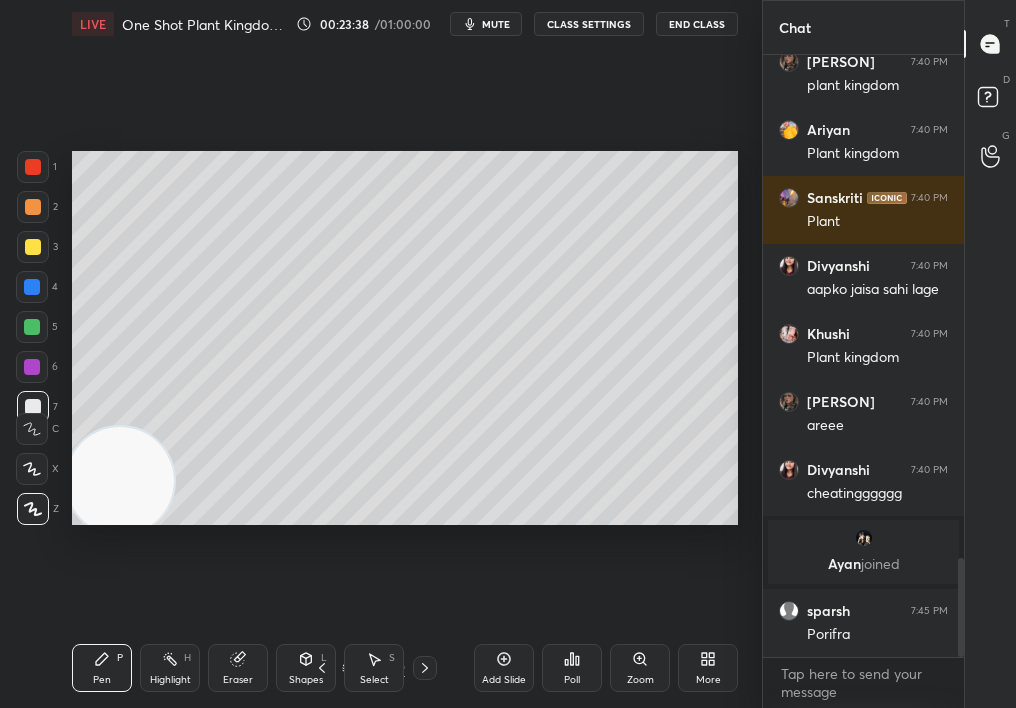 click at bounding box center [33, 207] 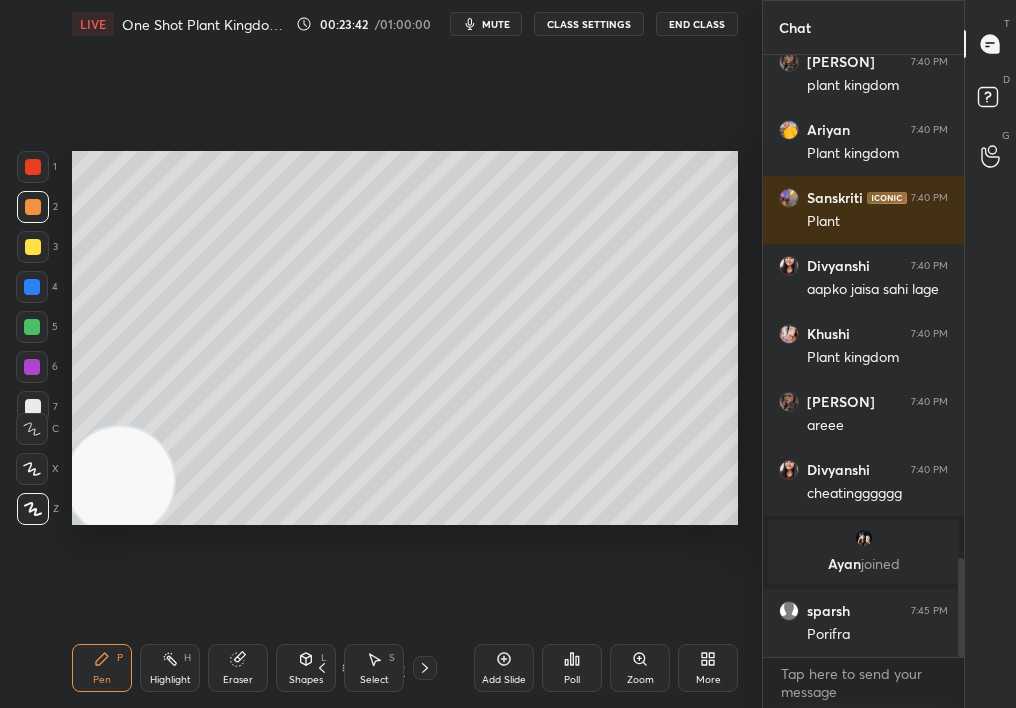 click 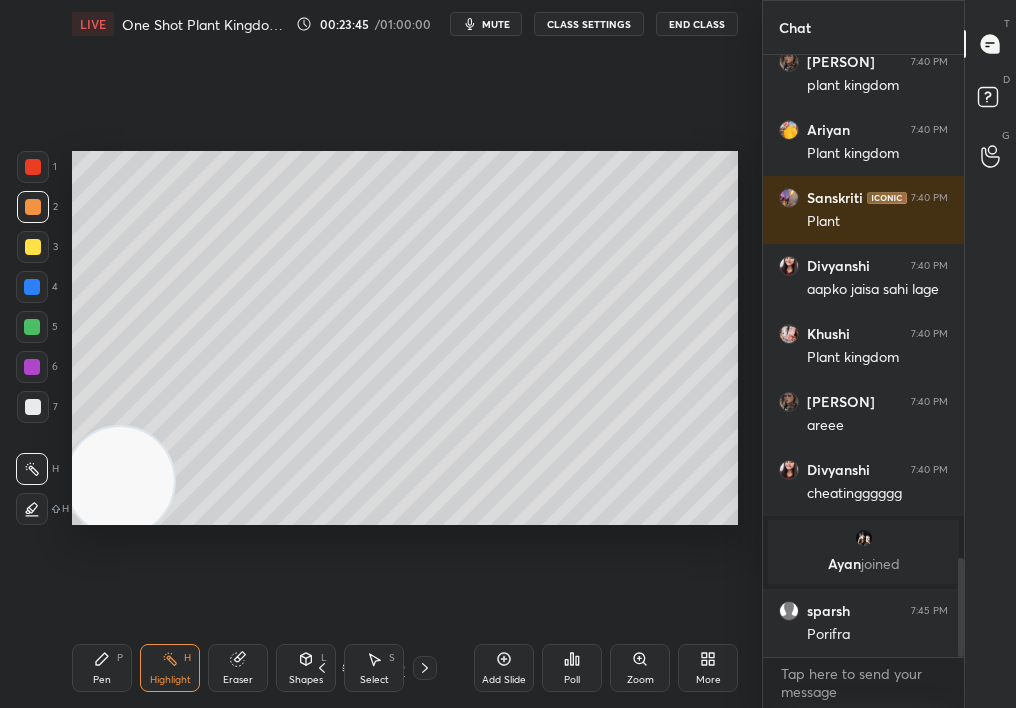 click on "Select S" at bounding box center [374, 668] 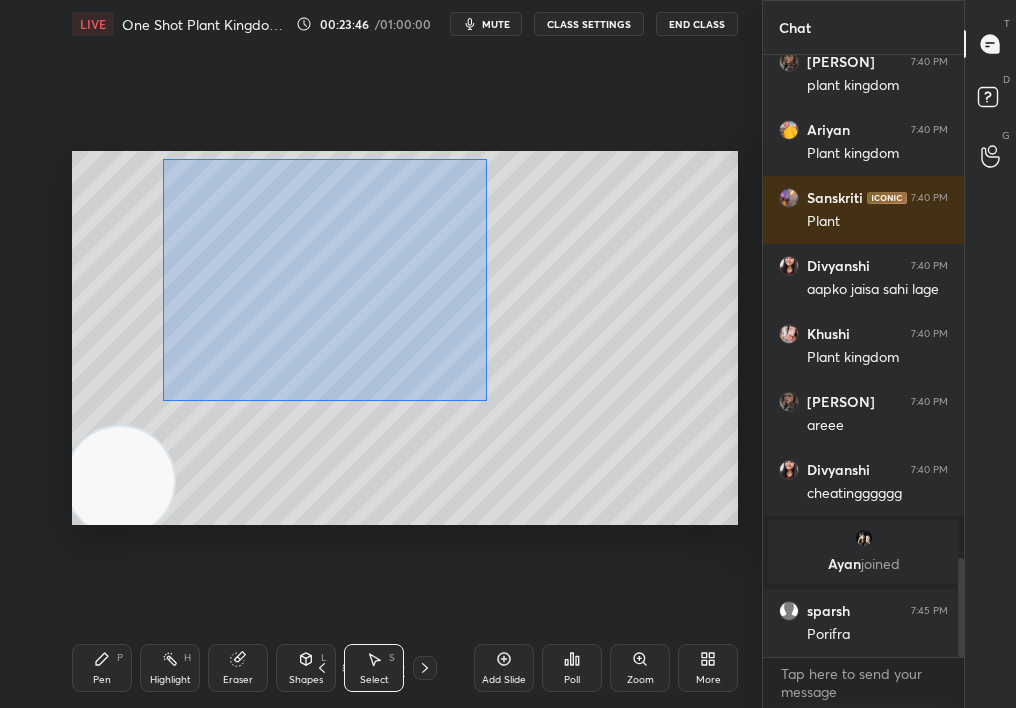 drag, startPoint x: 161, startPoint y: 156, endPoint x: 744, endPoint y: 578, distance: 719.7034 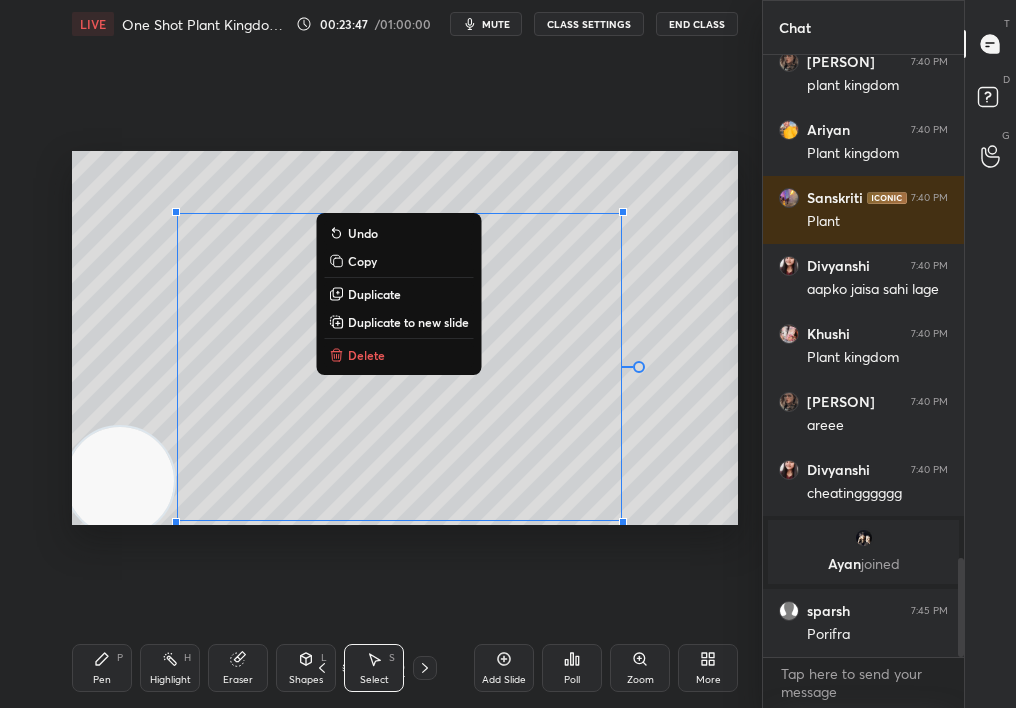 click on "Delete" at bounding box center (366, 355) 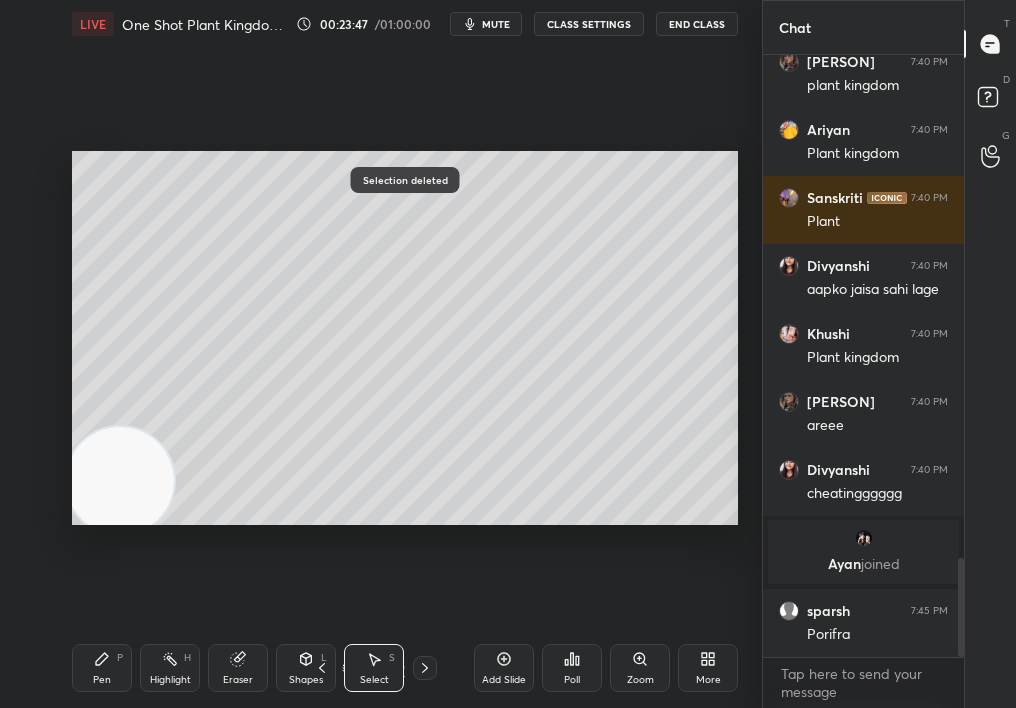 click 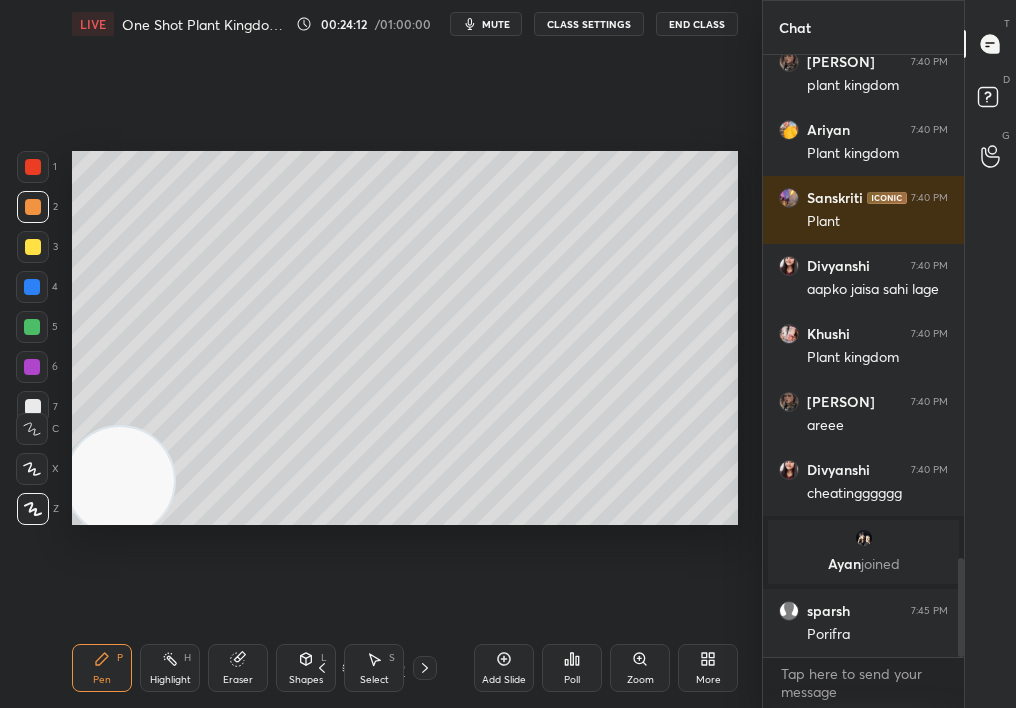 click at bounding box center [32, 327] 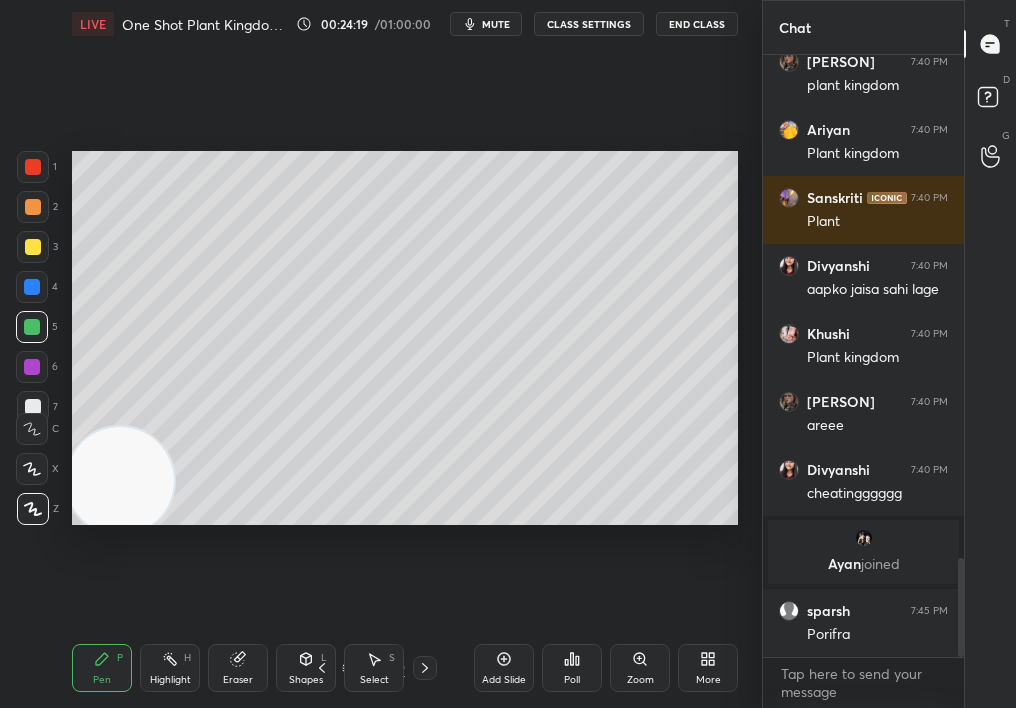 scroll, scrollTop: 3142, scrollLeft: 0, axis: vertical 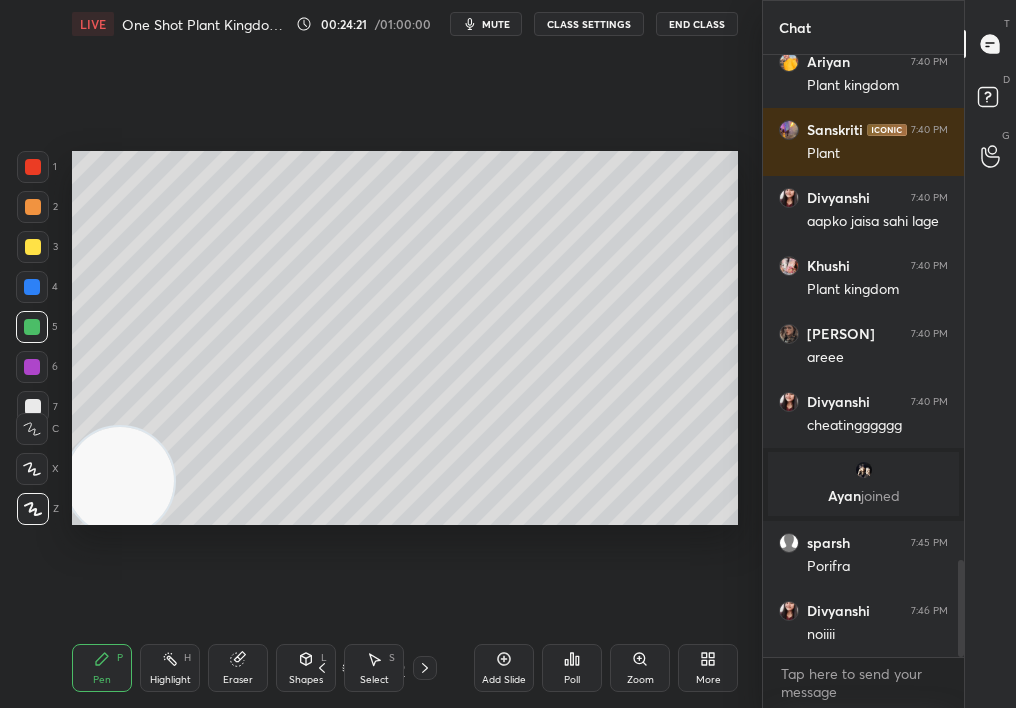 click on "Pen P Highlight H Eraser Shapes L Select S 14 / 79 Add Slide Poll Zoom More" at bounding box center [405, 668] 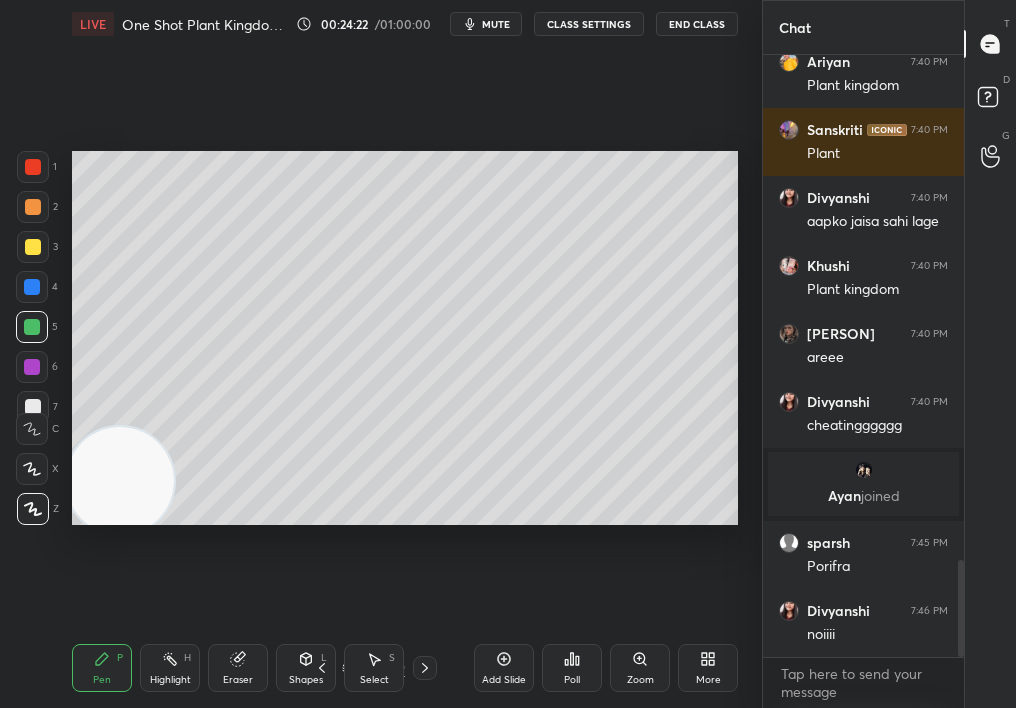 click on "Select S" at bounding box center (374, 668) 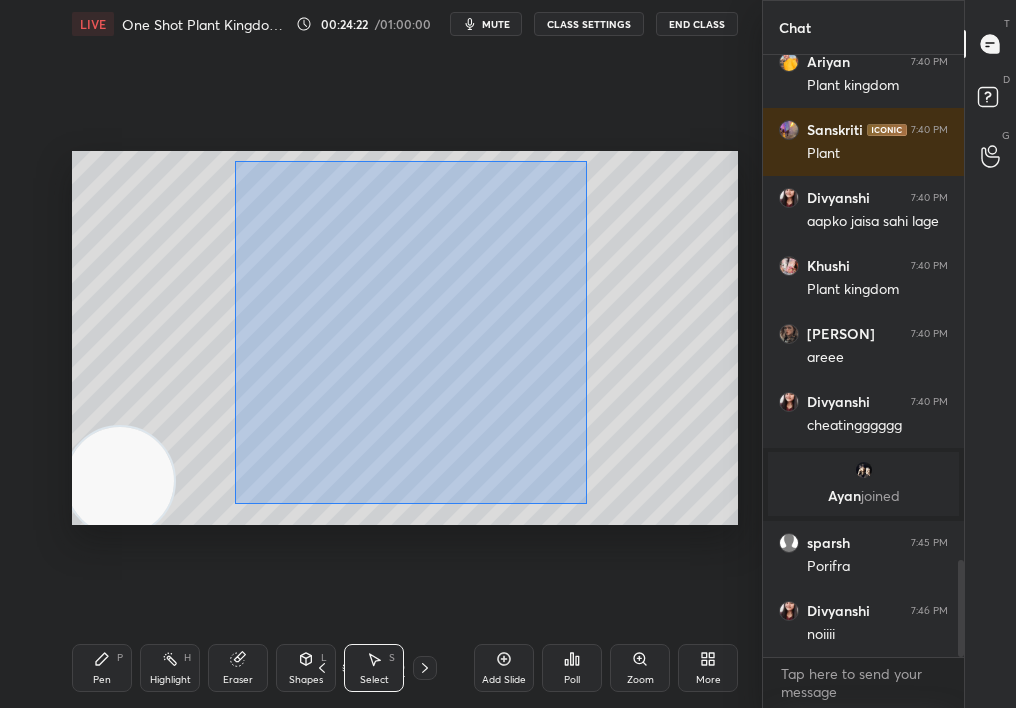 drag, startPoint x: 239, startPoint y: 164, endPoint x: 669, endPoint y: 626, distance: 631.145 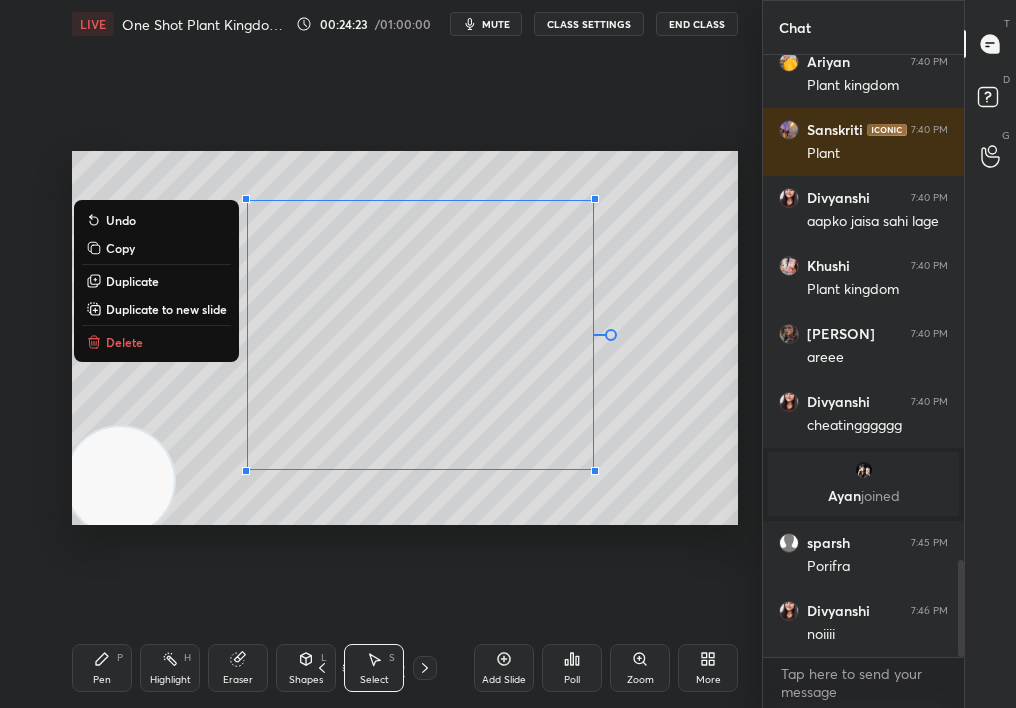 click on "Delete" at bounding box center (156, 342) 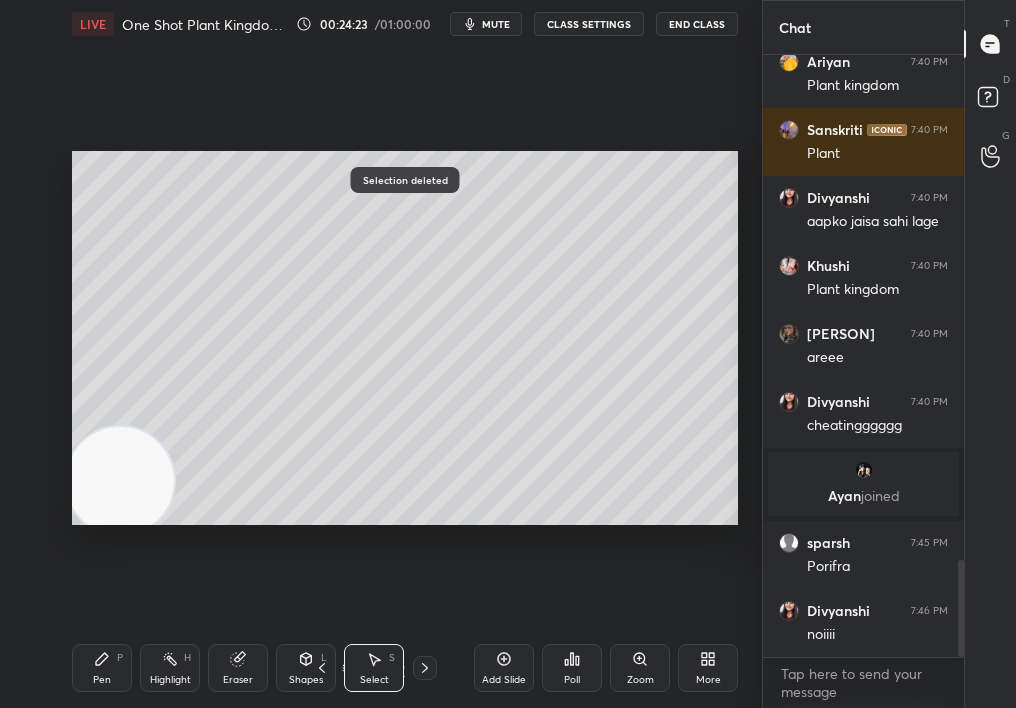 click on "Pen P" at bounding box center [102, 668] 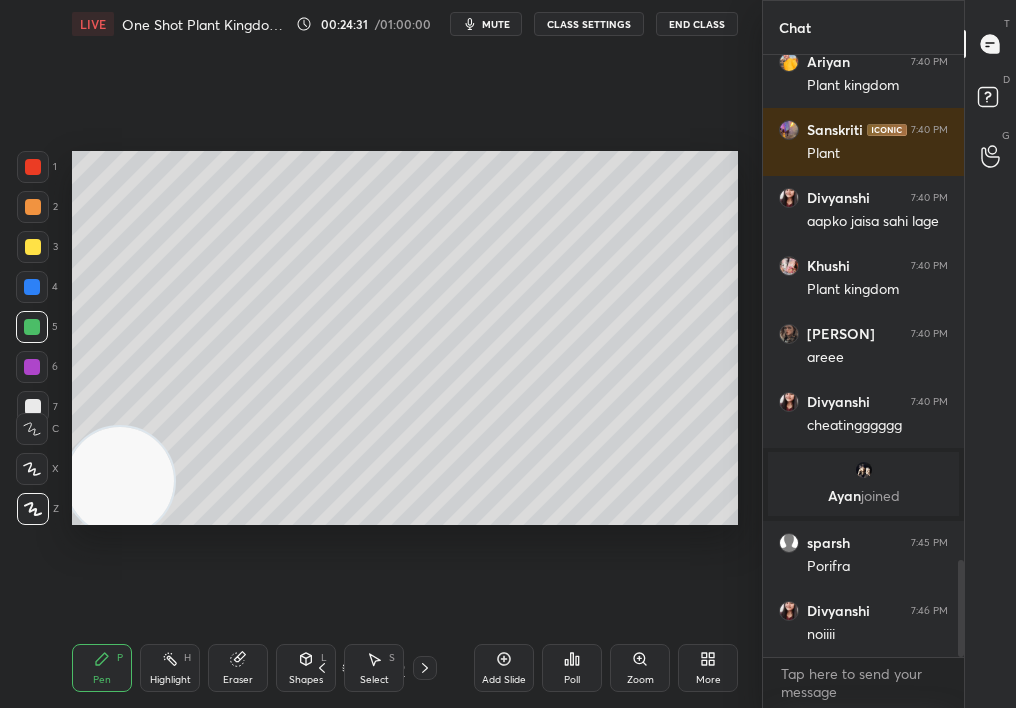 click at bounding box center (33, 247) 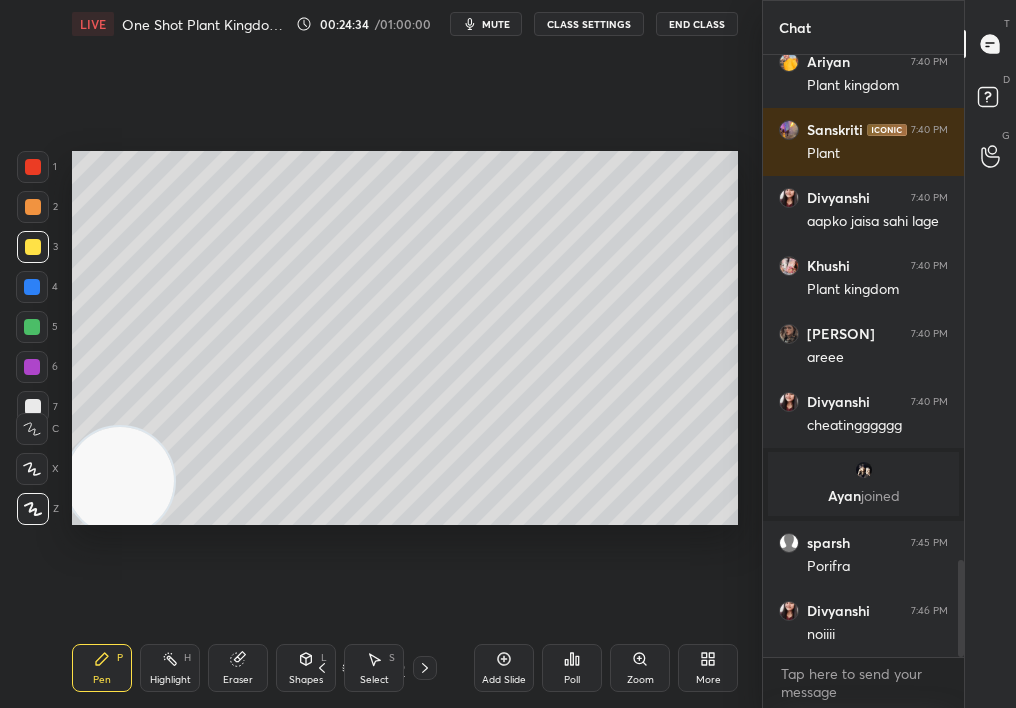 click on "Highlight H" at bounding box center [170, 668] 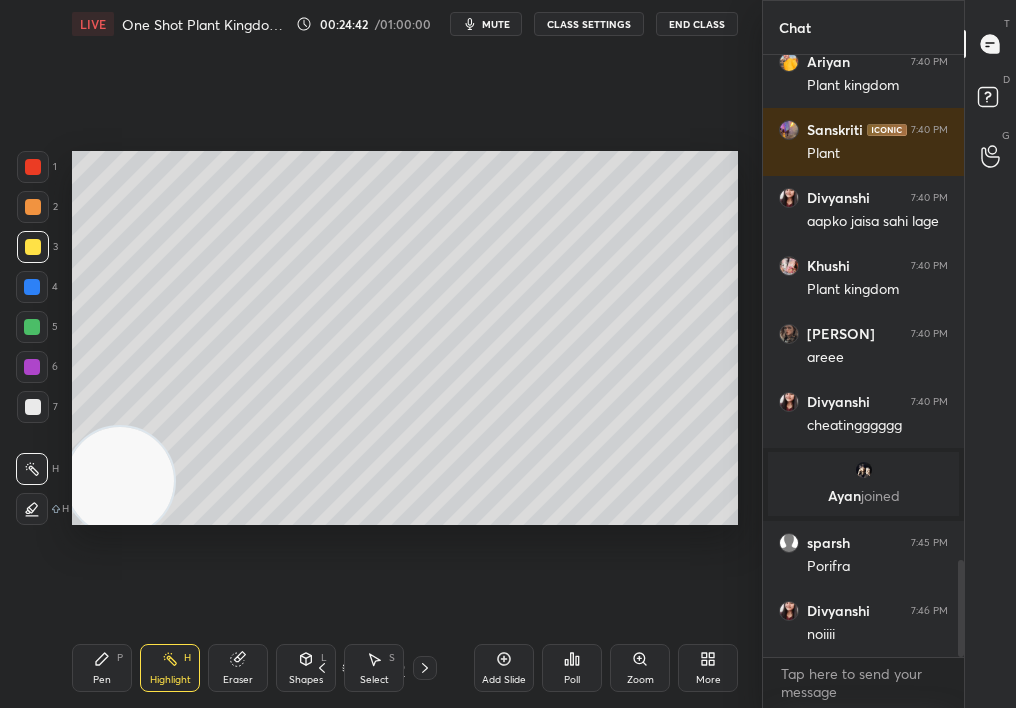 scroll, scrollTop: 3210, scrollLeft: 0, axis: vertical 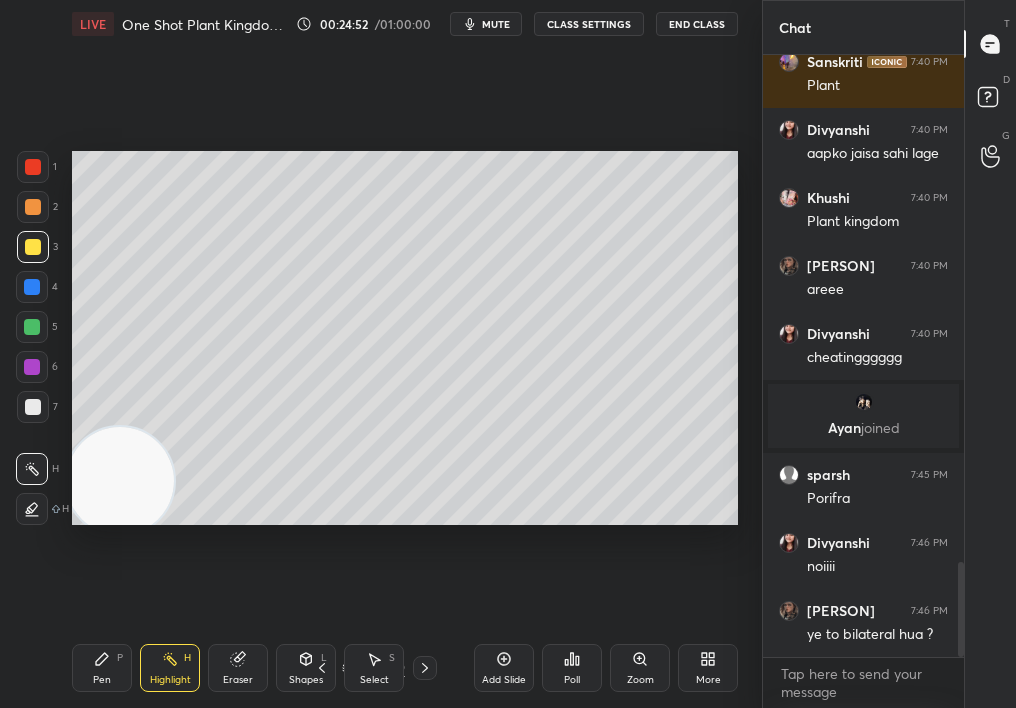 click on "Pen P" at bounding box center [102, 668] 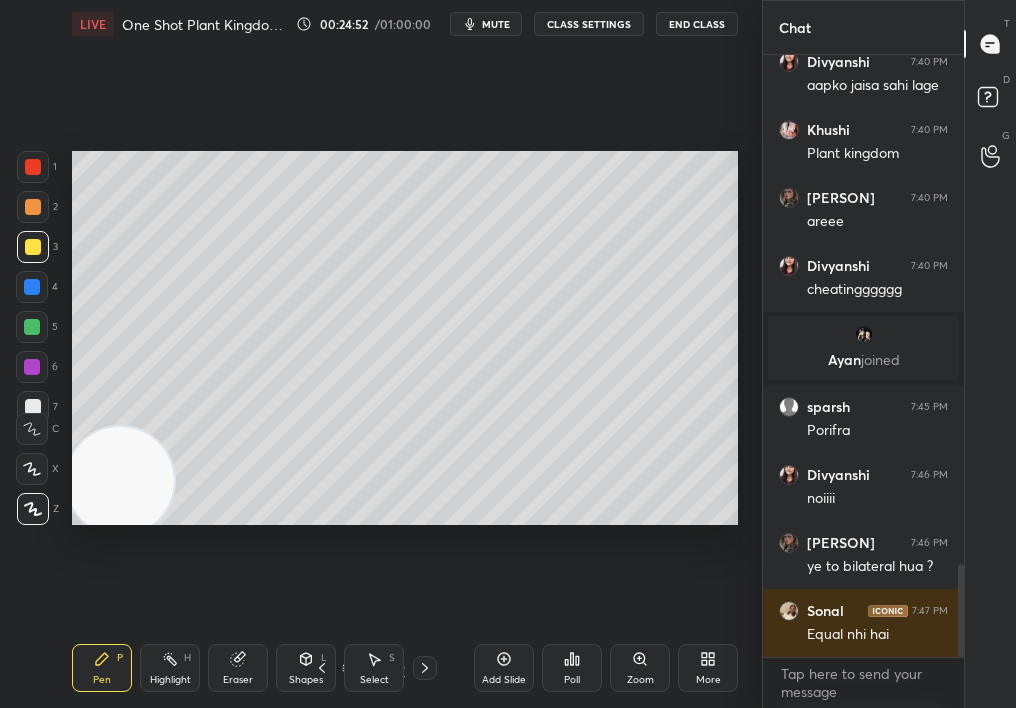 click on "Pen" at bounding box center [102, 680] 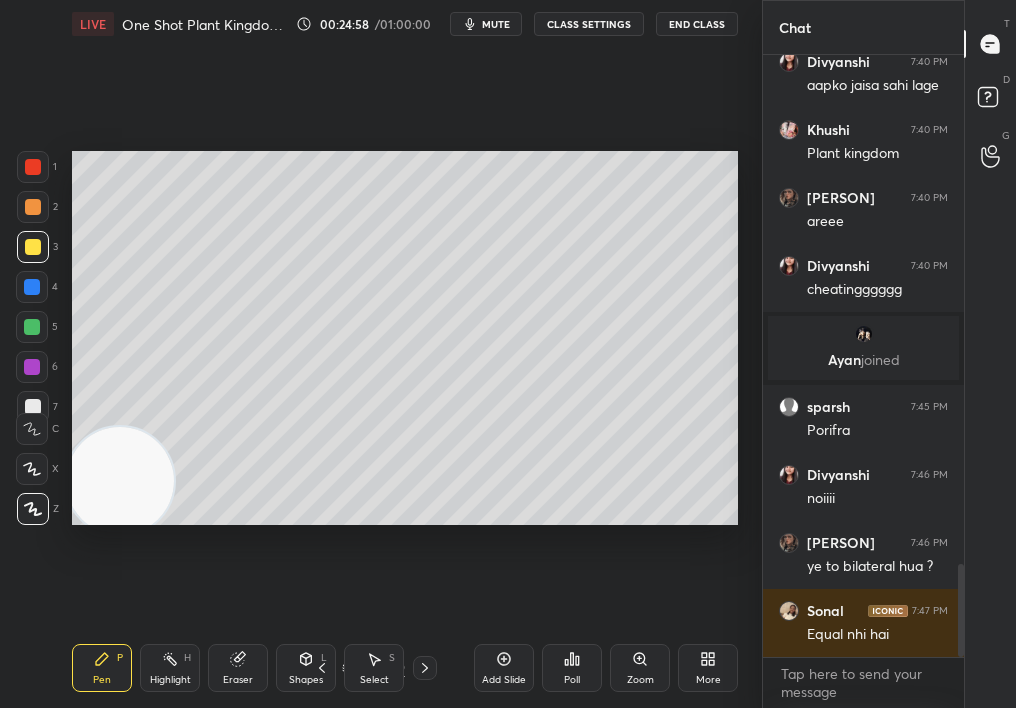 click on "Select" at bounding box center [374, 680] 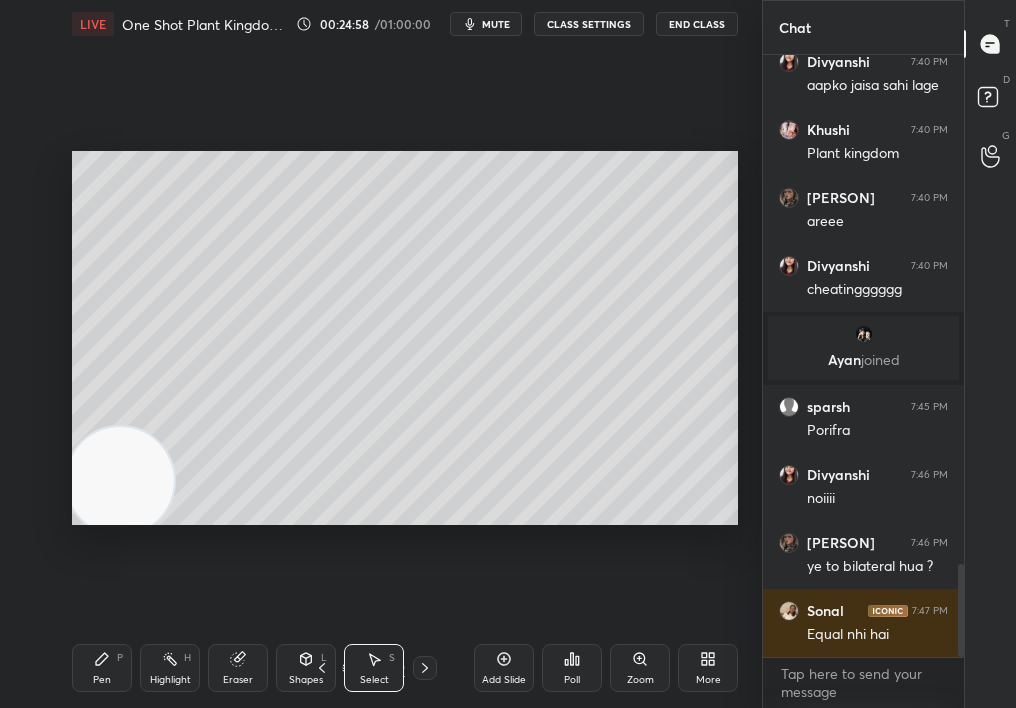 click on "0 ° Undo Copy Duplicate Duplicate to new slide Delete" at bounding box center (405, 338) 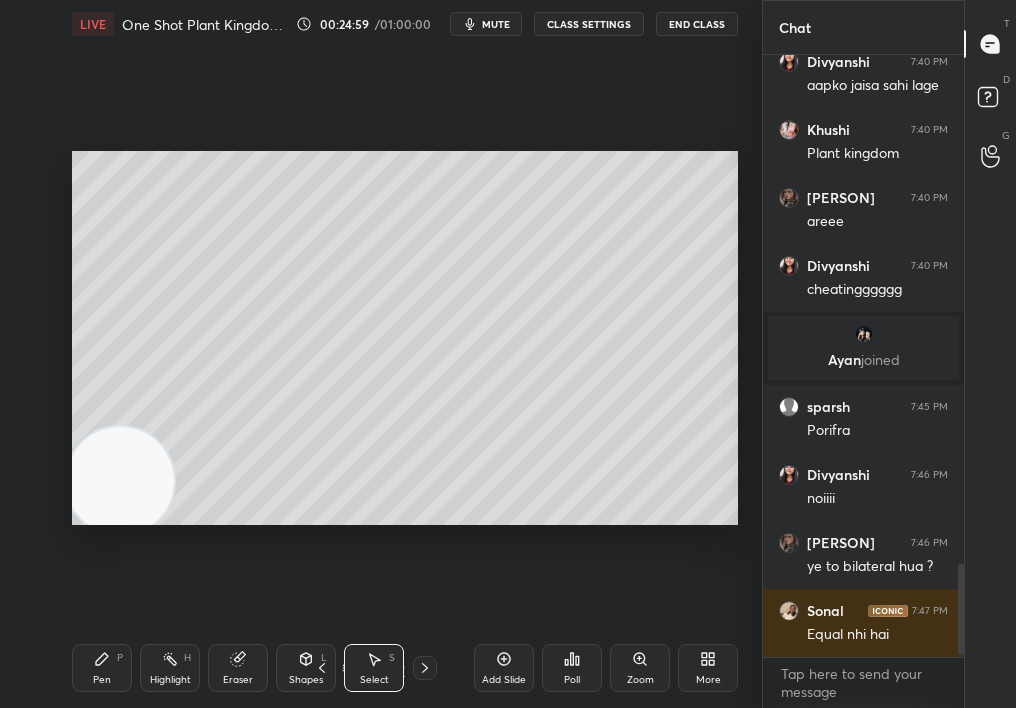 scroll, scrollTop: 3364, scrollLeft: 0, axis: vertical 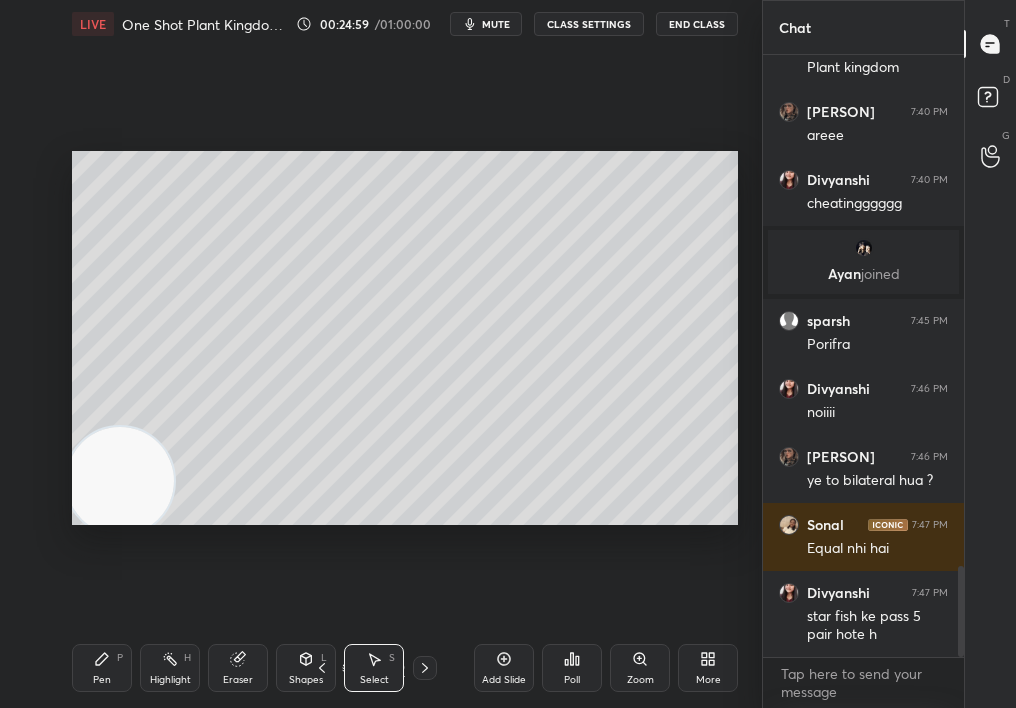 click on "Highlight H" at bounding box center [170, 668] 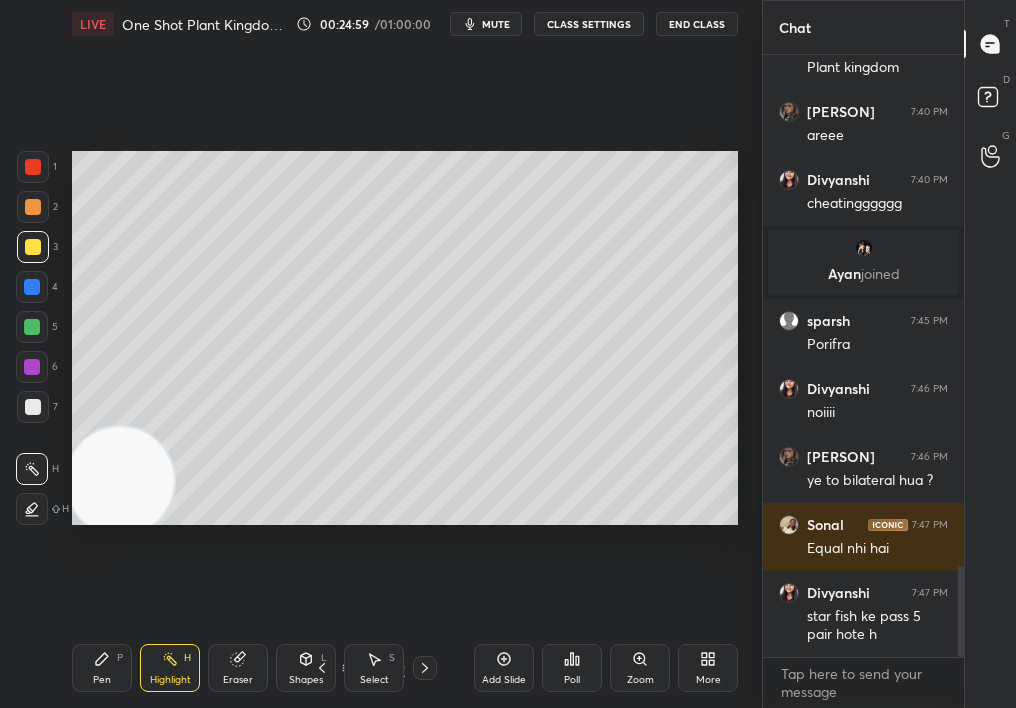 drag, startPoint x: 171, startPoint y: 685, endPoint x: 156, endPoint y: 686, distance: 15.033297 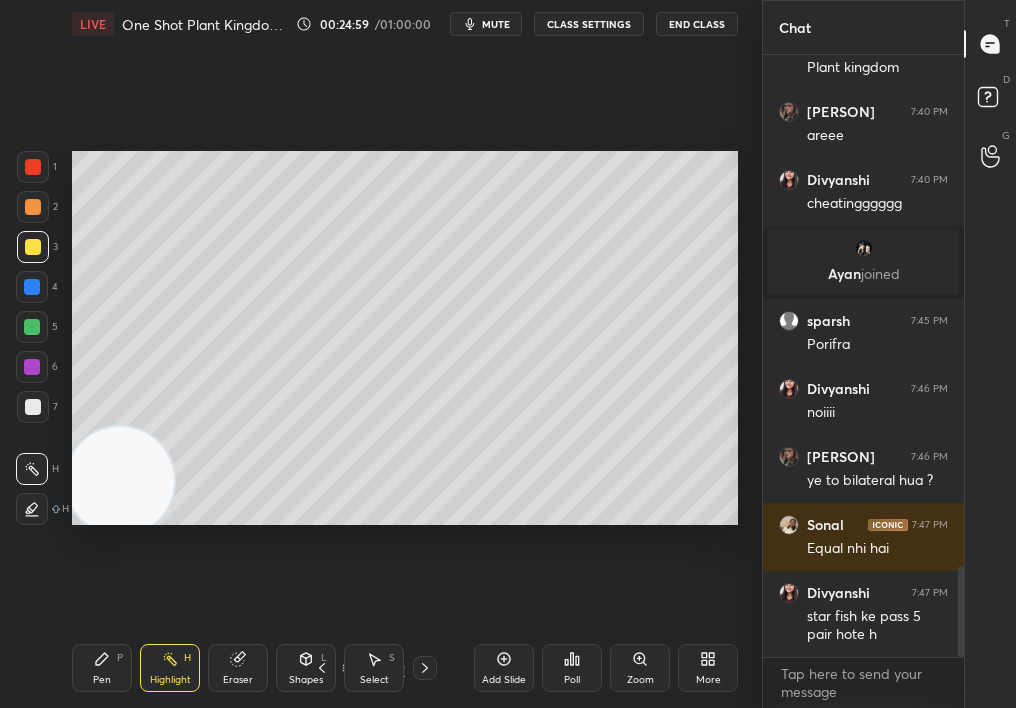 click on "Highlight" at bounding box center (170, 680) 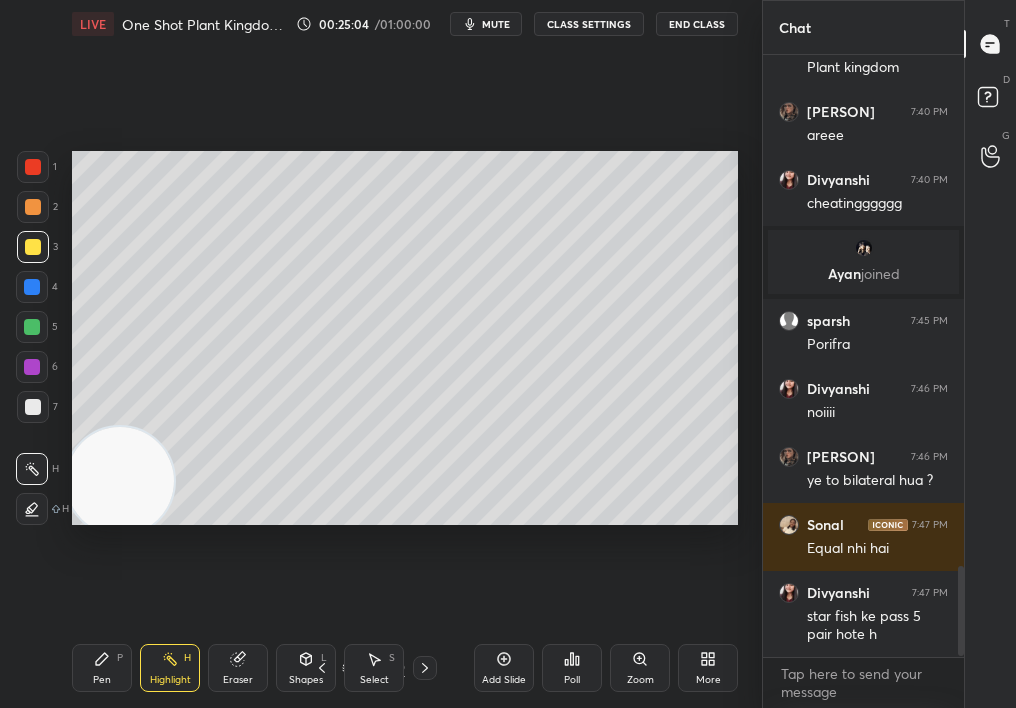 scroll, scrollTop: 3450, scrollLeft: 0, axis: vertical 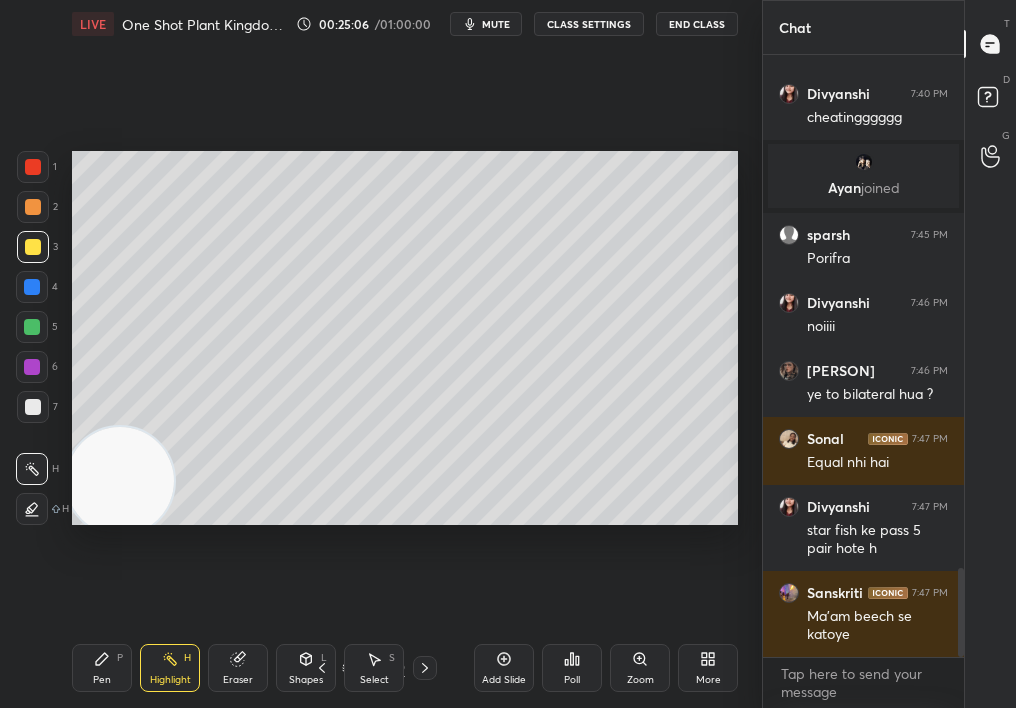 drag, startPoint x: 334, startPoint y: 667, endPoint x: 351, endPoint y: 669, distance: 17.117243 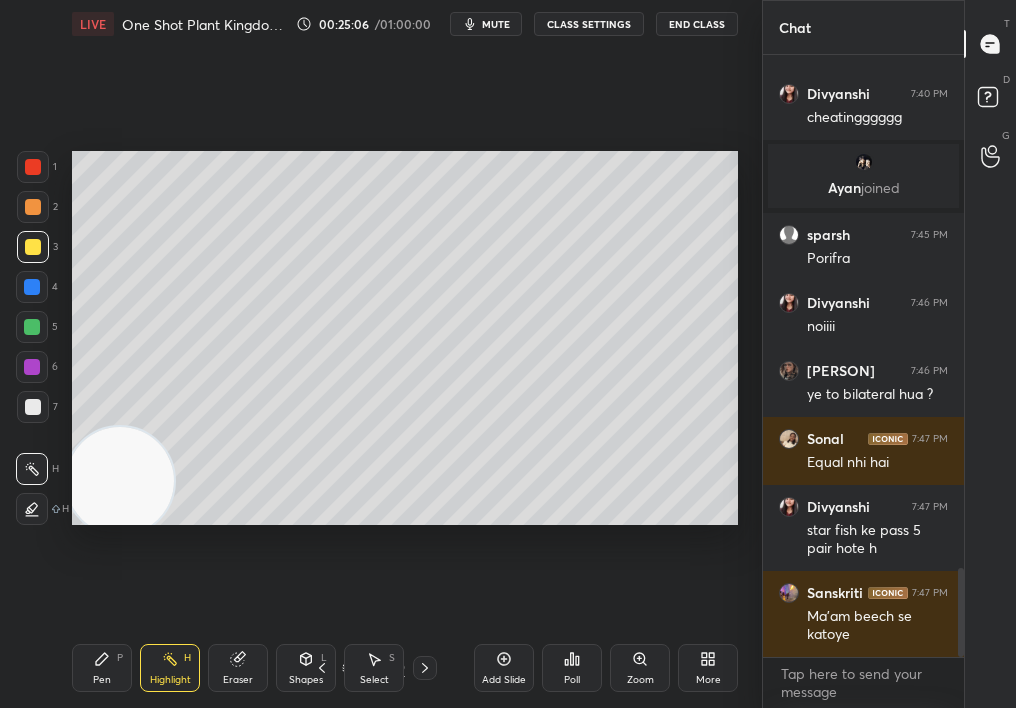 click on "Pen P Highlight H Eraser Shapes L Select S 14 / 79 Add Slide Poll Zoom More" at bounding box center (405, 668) 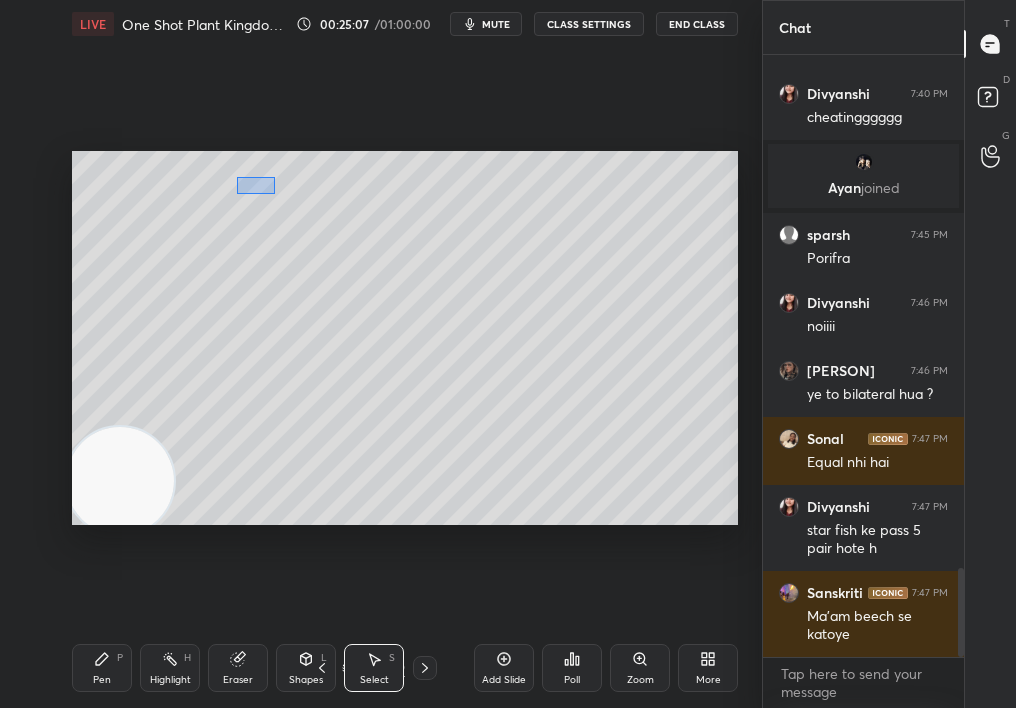 drag, startPoint x: 274, startPoint y: 194, endPoint x: 563, endPoint y: 644, distance: 534.8093 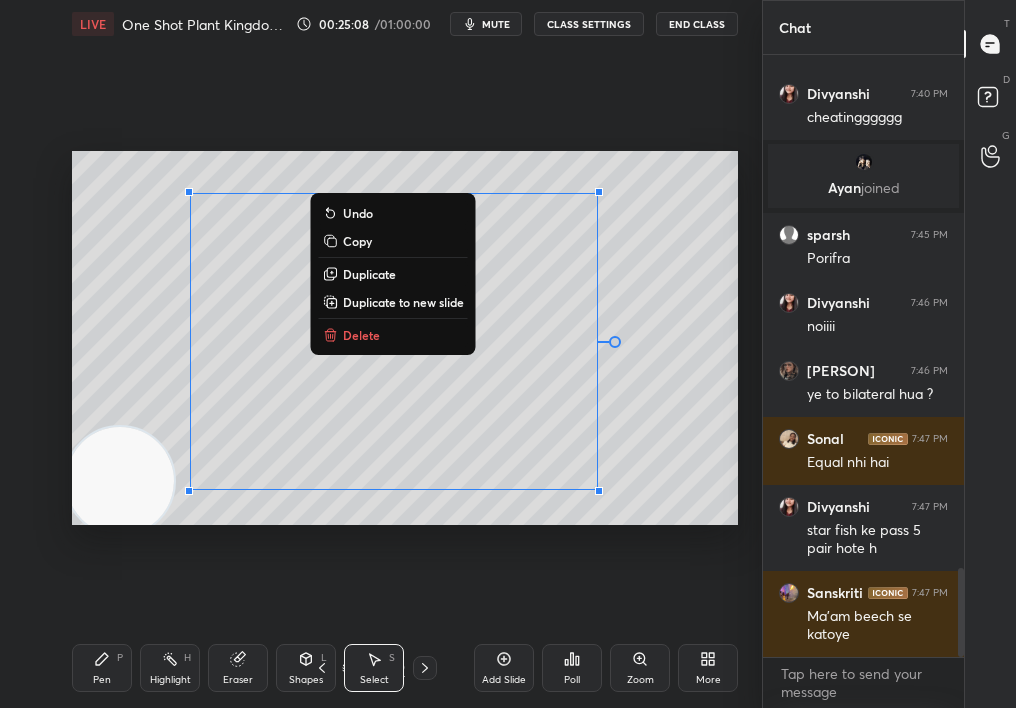 click on "Delete" at bounding box center [393, 335] 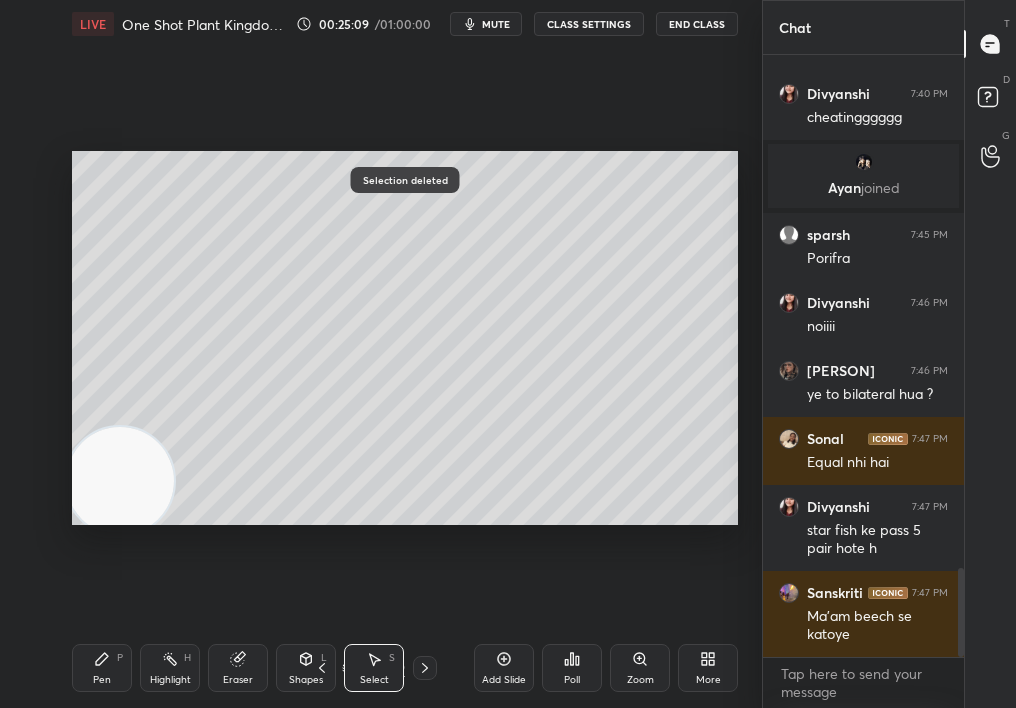 click on "Pen P" at bounding box center (102, 668) 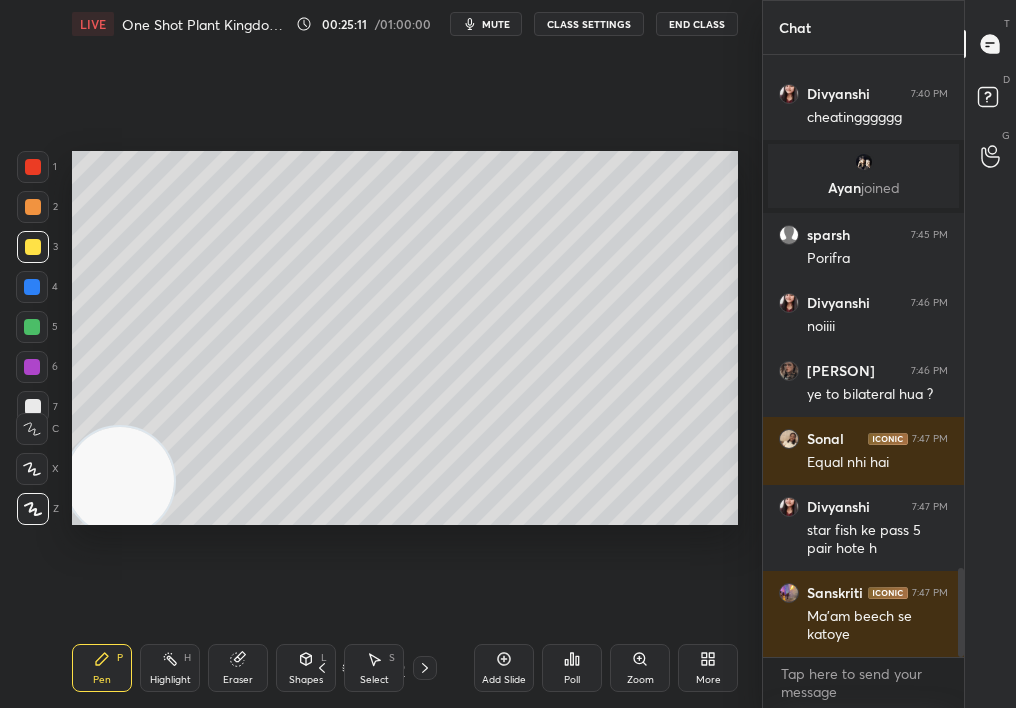 scroll, scrollTop: 3470, scrollLeft: 0, axis: vertical 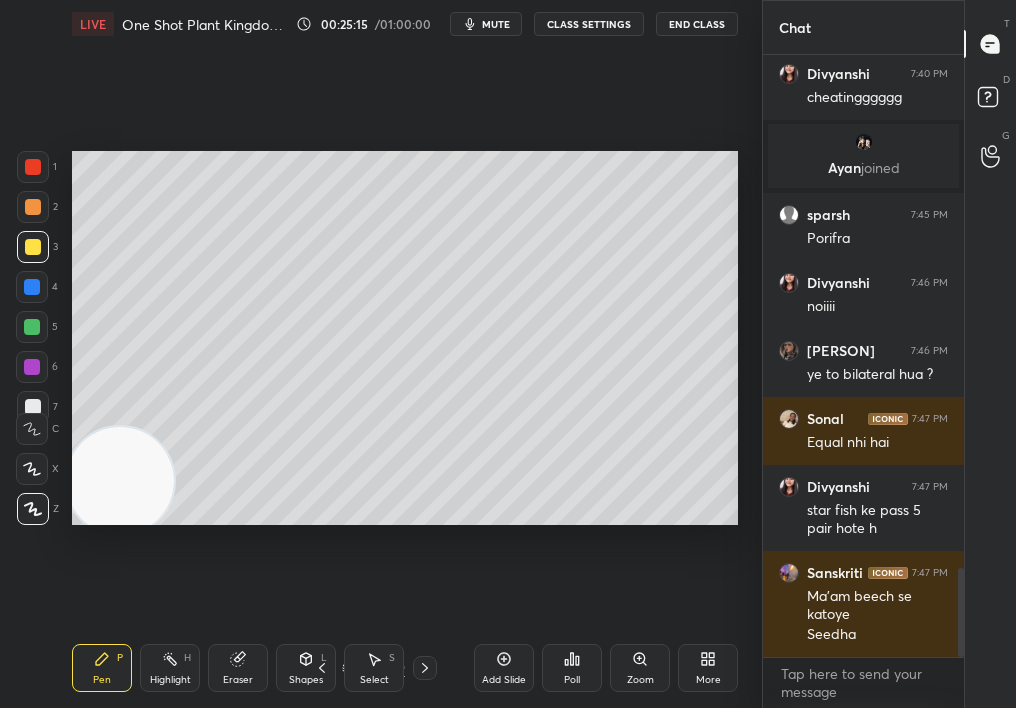 click at bounding box center [32, 327] 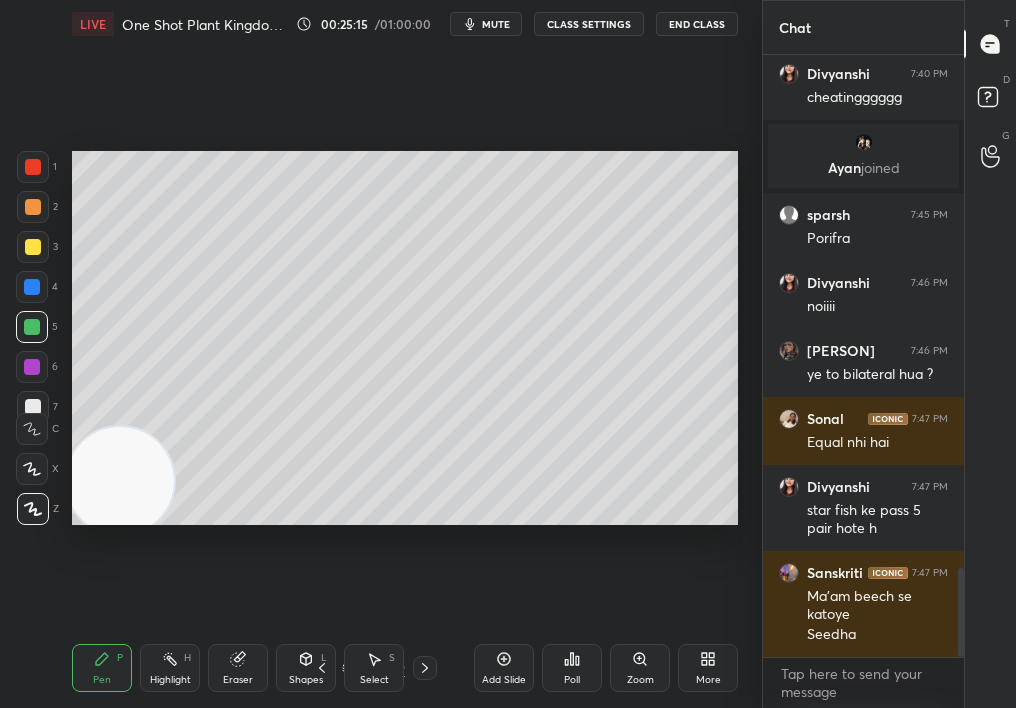 click at bounding box center (32, 327) 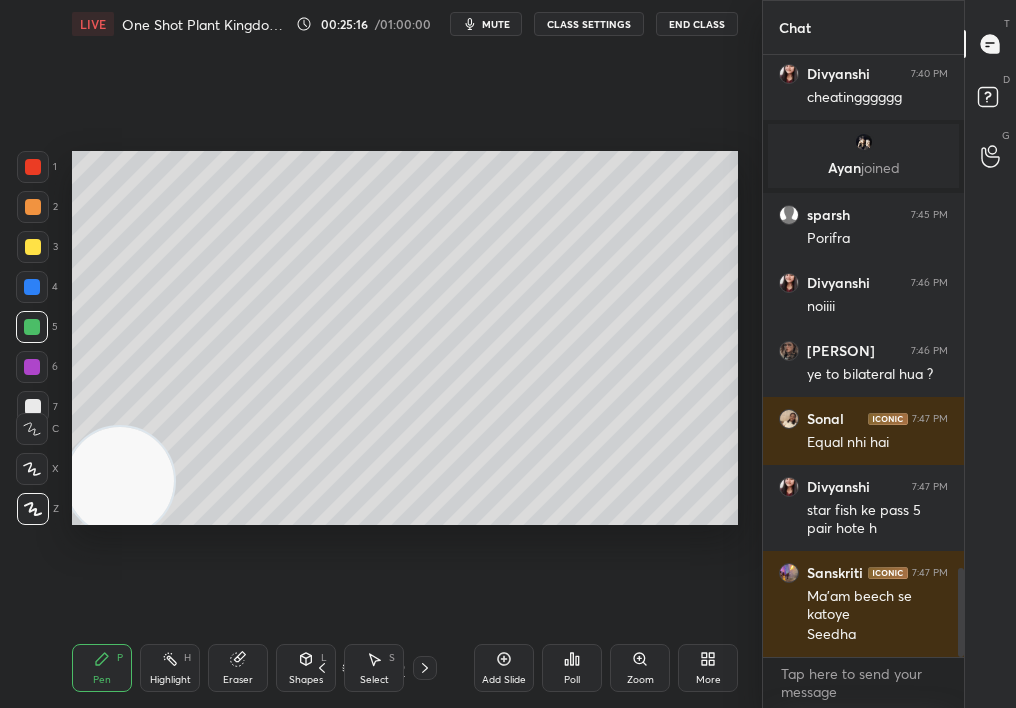 click at bounding box center (32, 327) 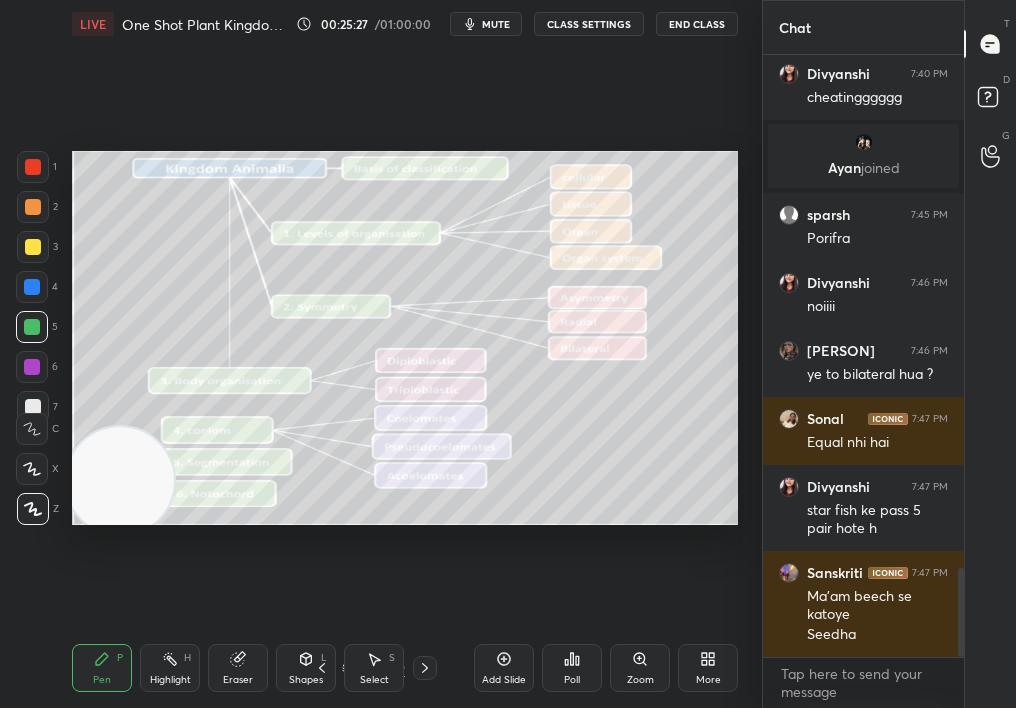 click 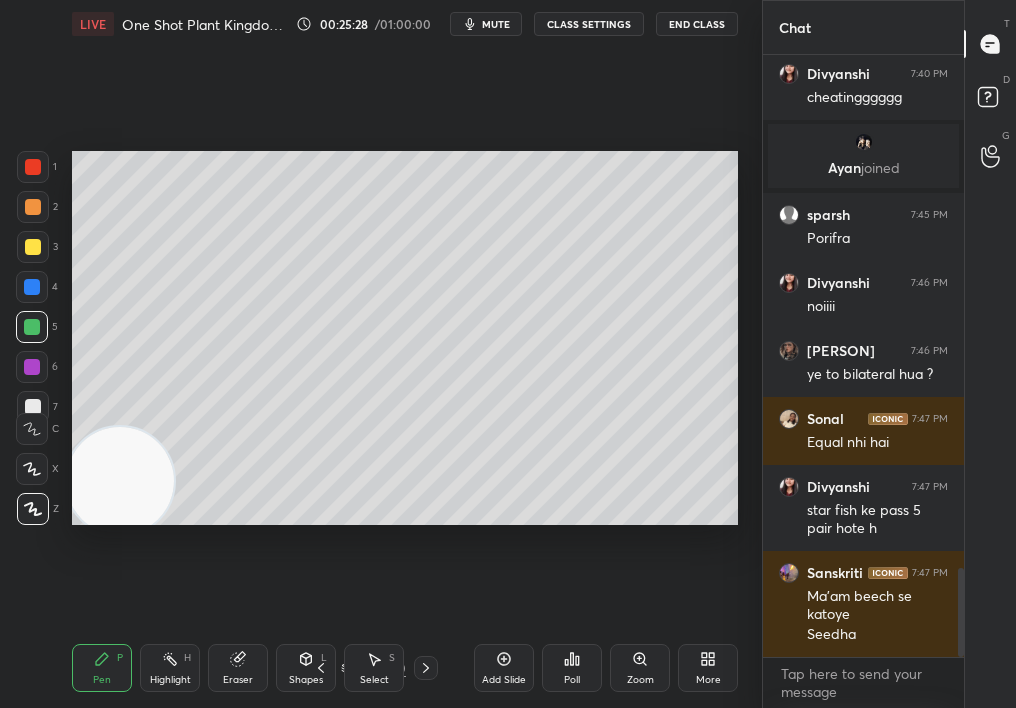 click on "Shapes L" at bounding box center [306, 668] 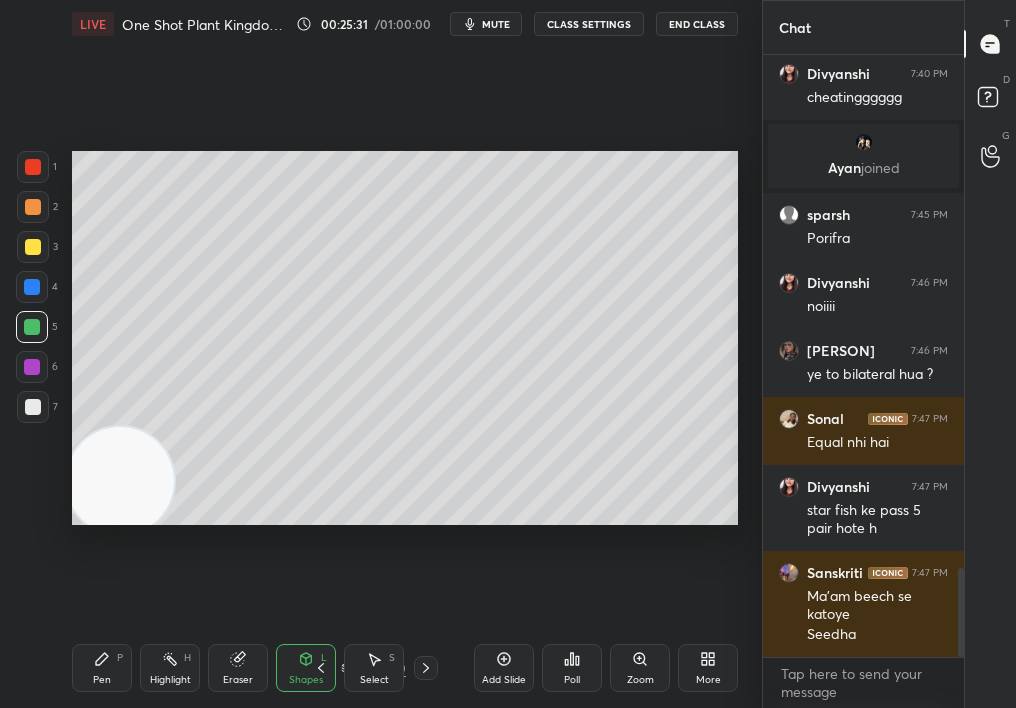 click on "Shapes L" at bounding box center (306, 668) 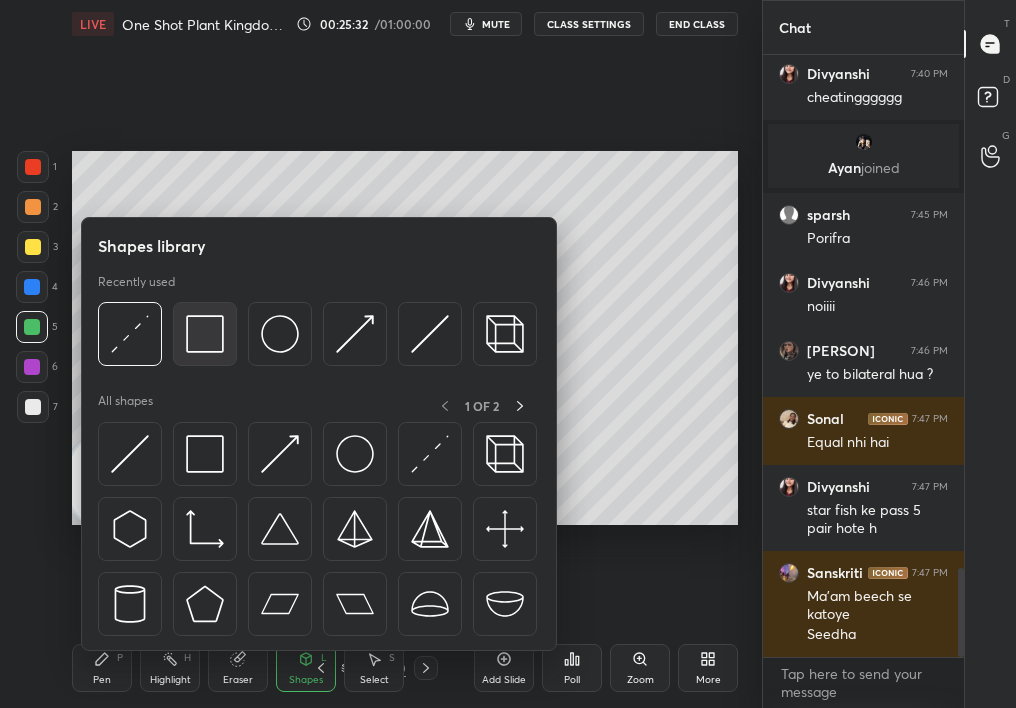 click at bounding box center (205, 334) 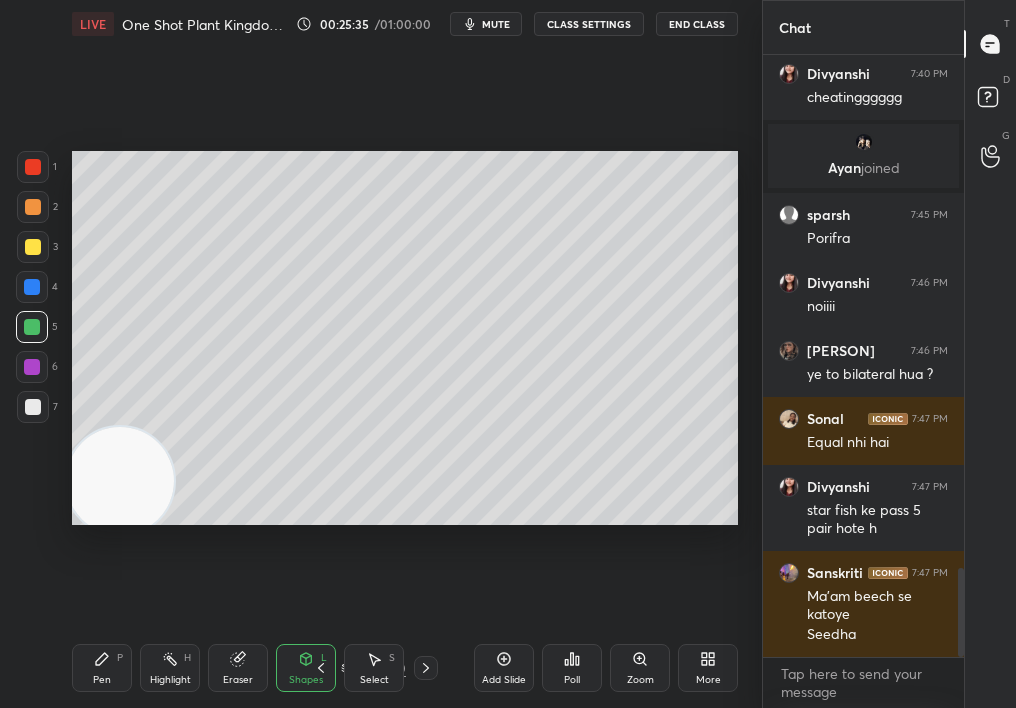 click 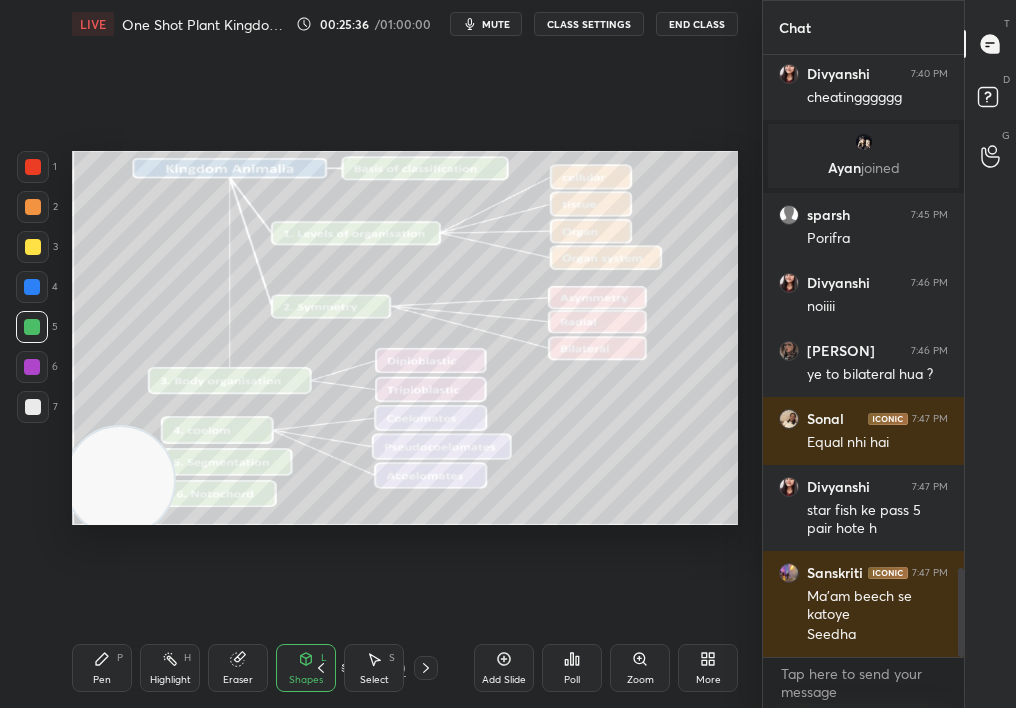 click 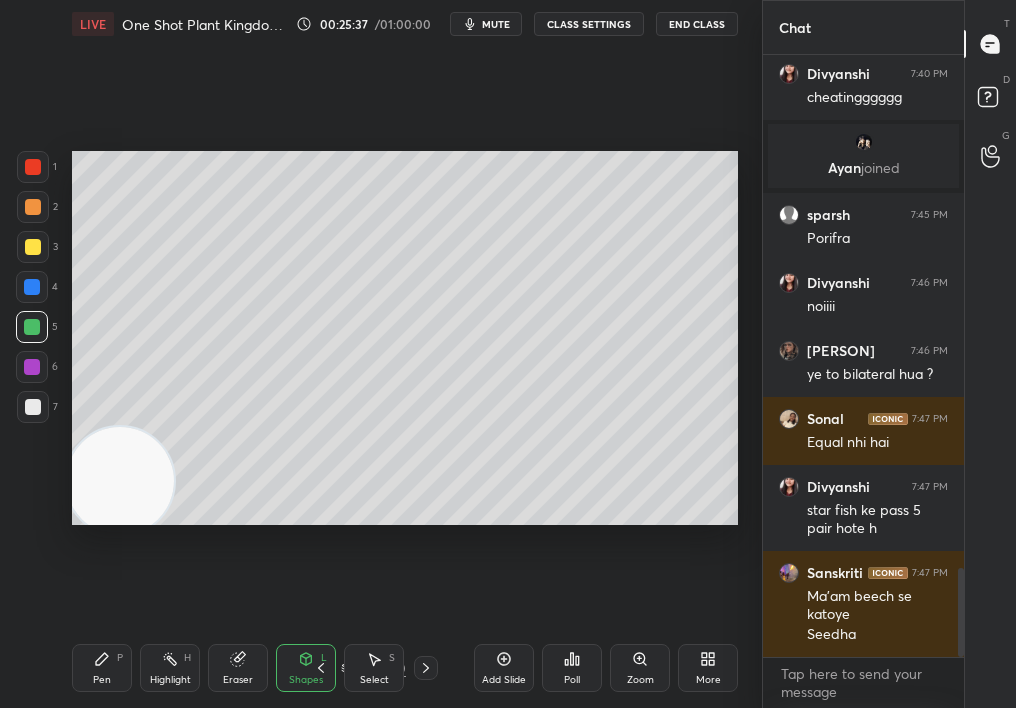 click on "Pen P Highlight H Eraser Shapes L Select S 14 / 80 Add Slide Poll Zoom More" at bounding box center [405, 668] 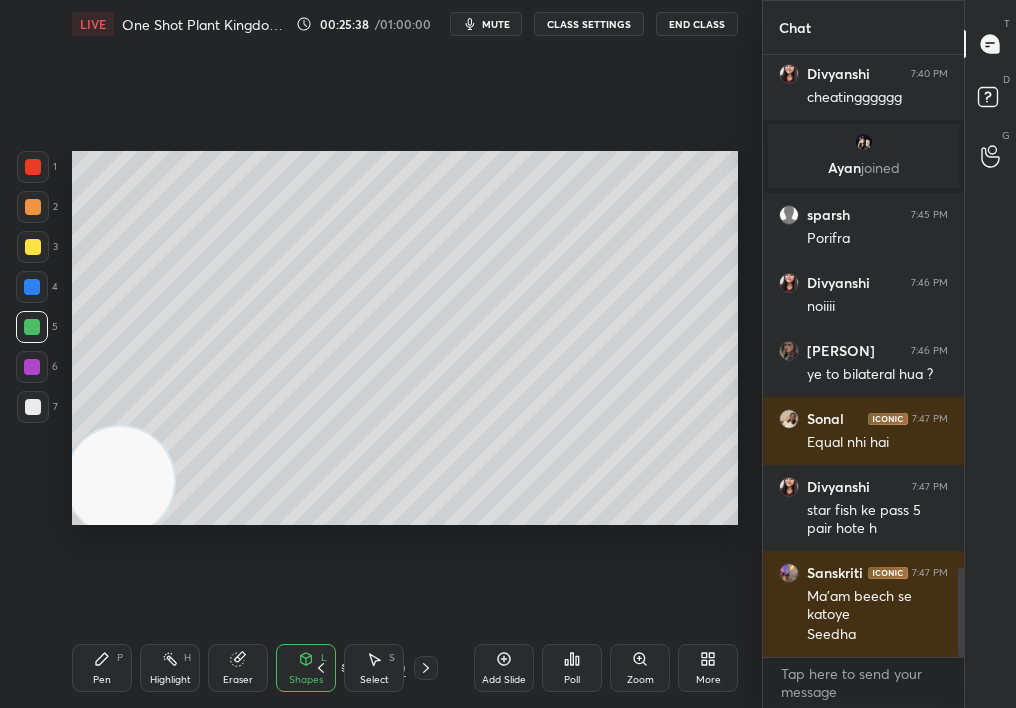 click on "Pen P Highlight H Eraser Shapes L Select S 14 / 80 Add Slide Poll Zoom More" at bounding box center (405, 668) 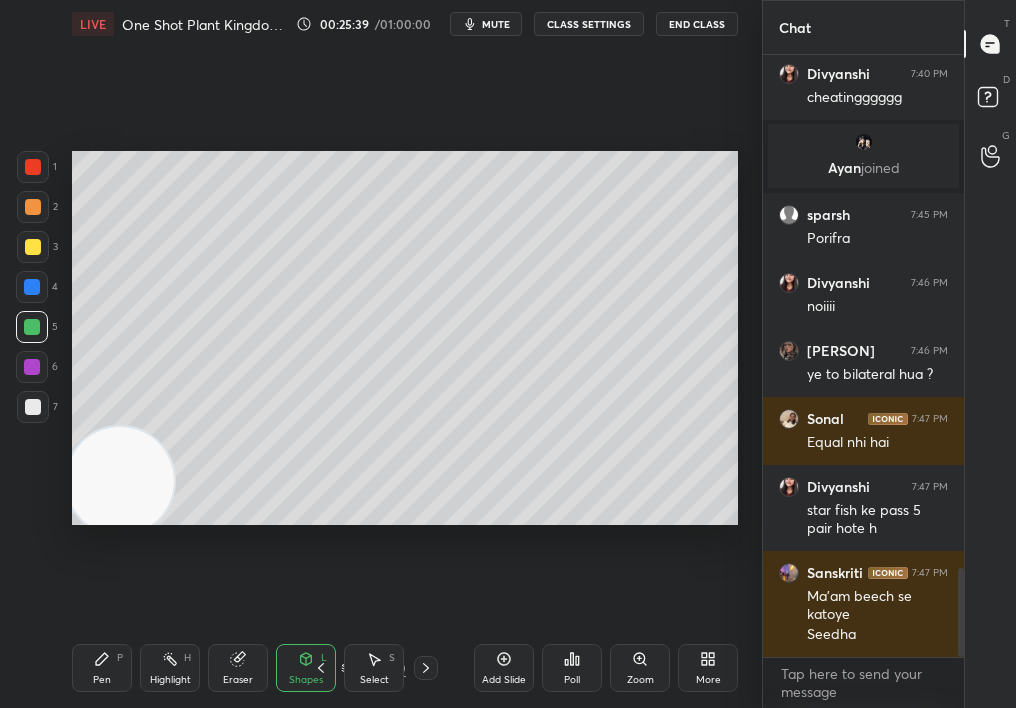 click 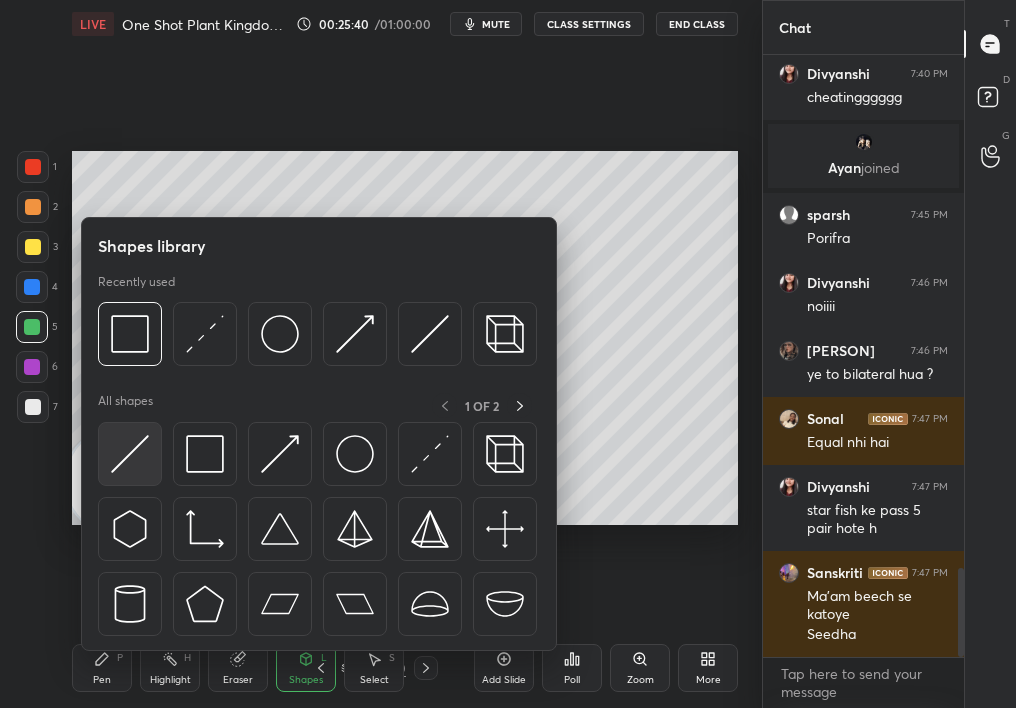 click at bounding box center (130, 454) 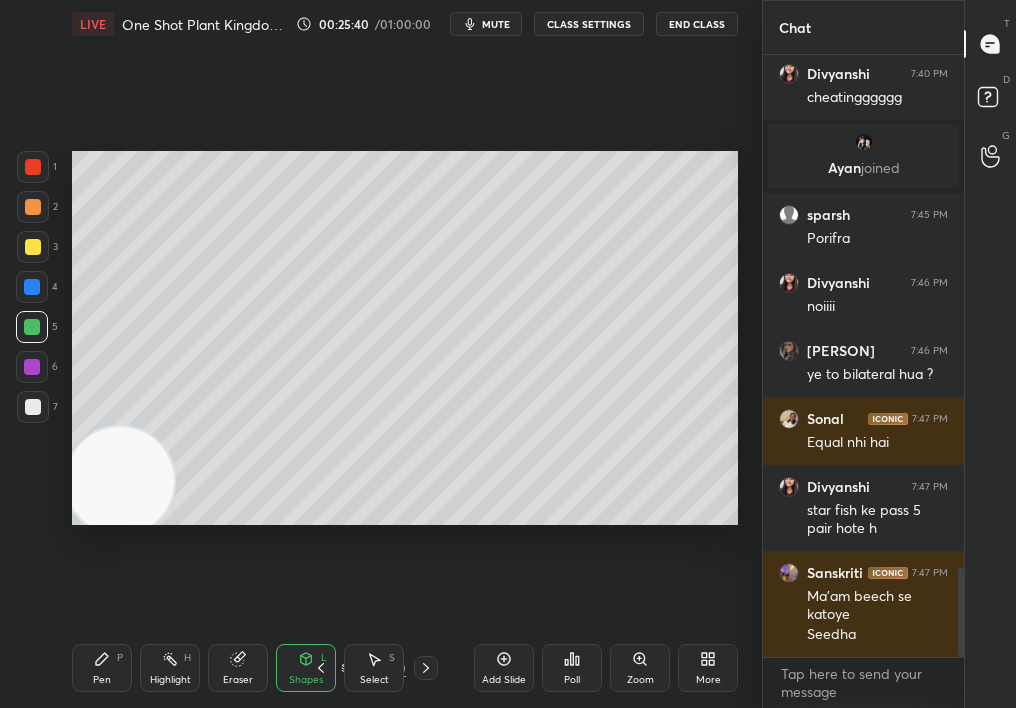 click at bounding box center [120, 481] 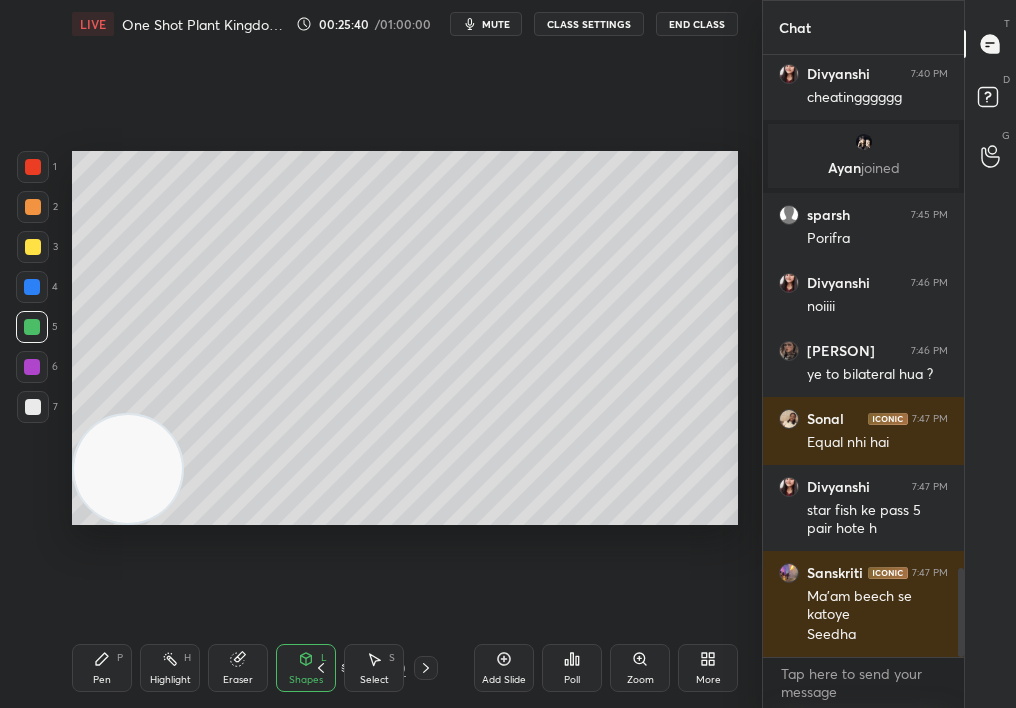 click at bounding box center (33, 407) 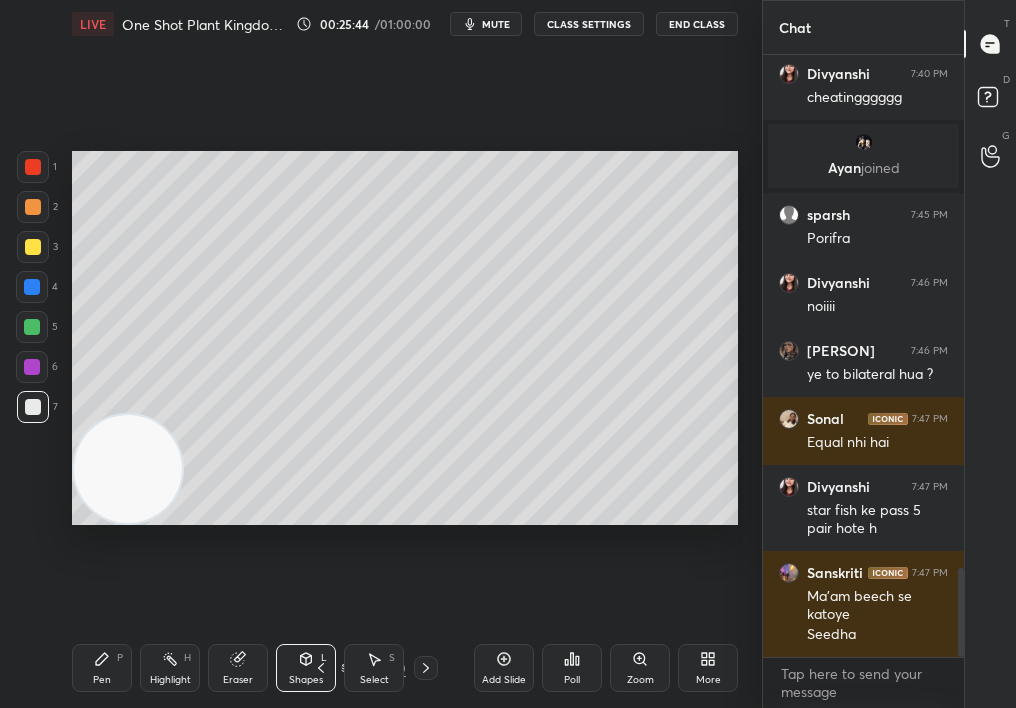 click on "Highlight H" at bounding box center (170, 668) 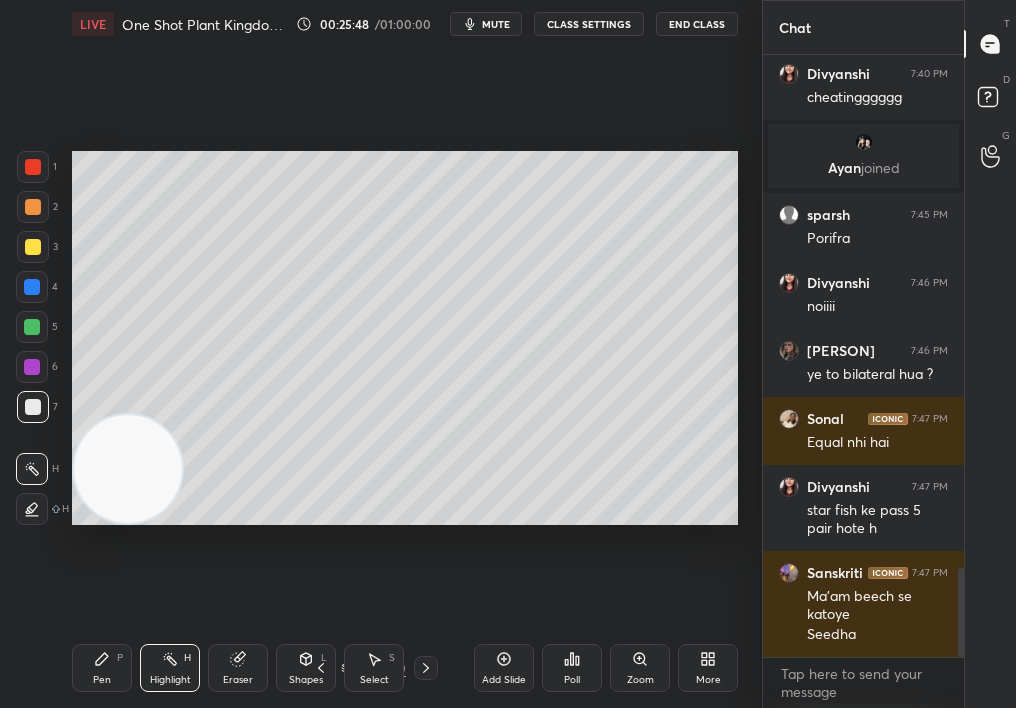 click on "Eraser" at bounding box center (238, 668) 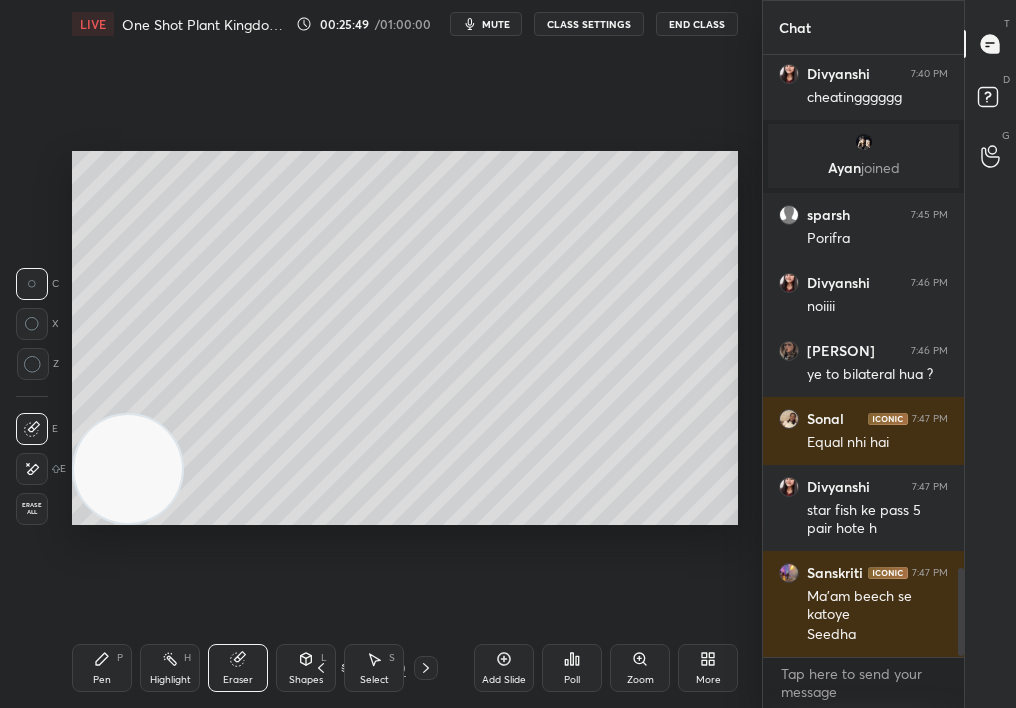 scroll, scrollTop: 3538, scrollLeft: 0, axis: vertical 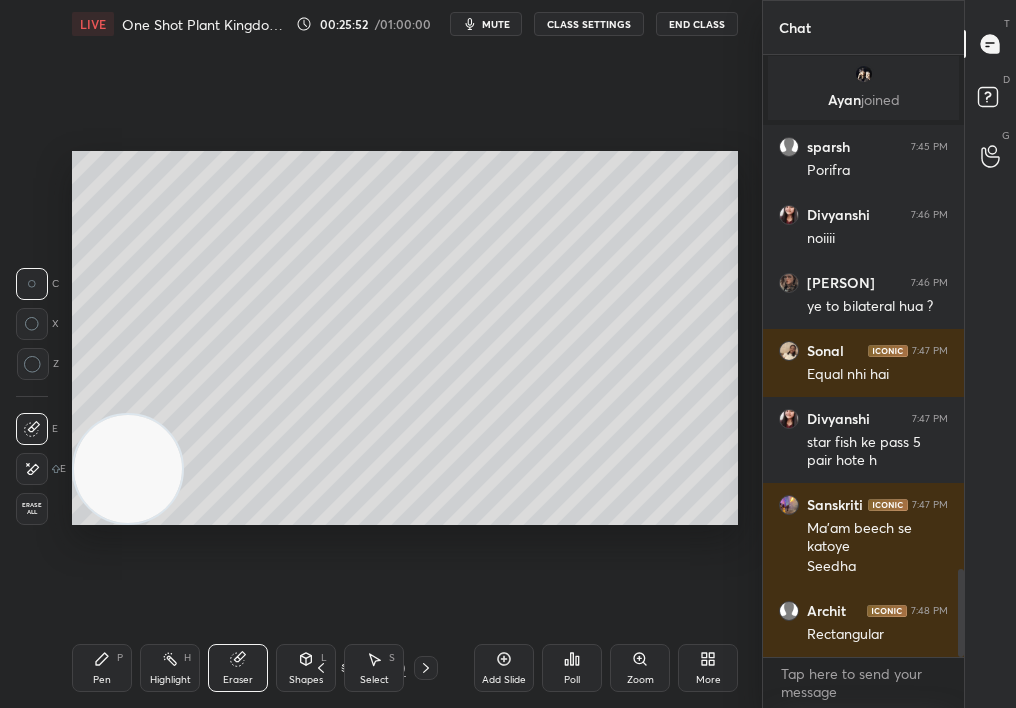 click on "Shapes L" at bounding box center (306, 668) 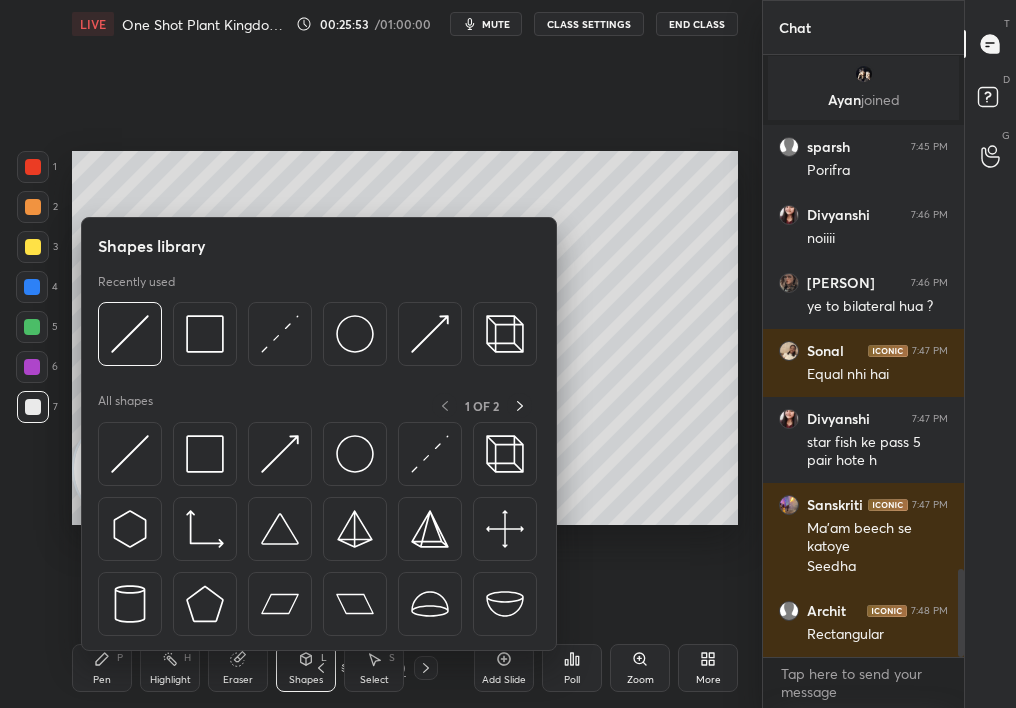 click at bounding box center (280, 334) 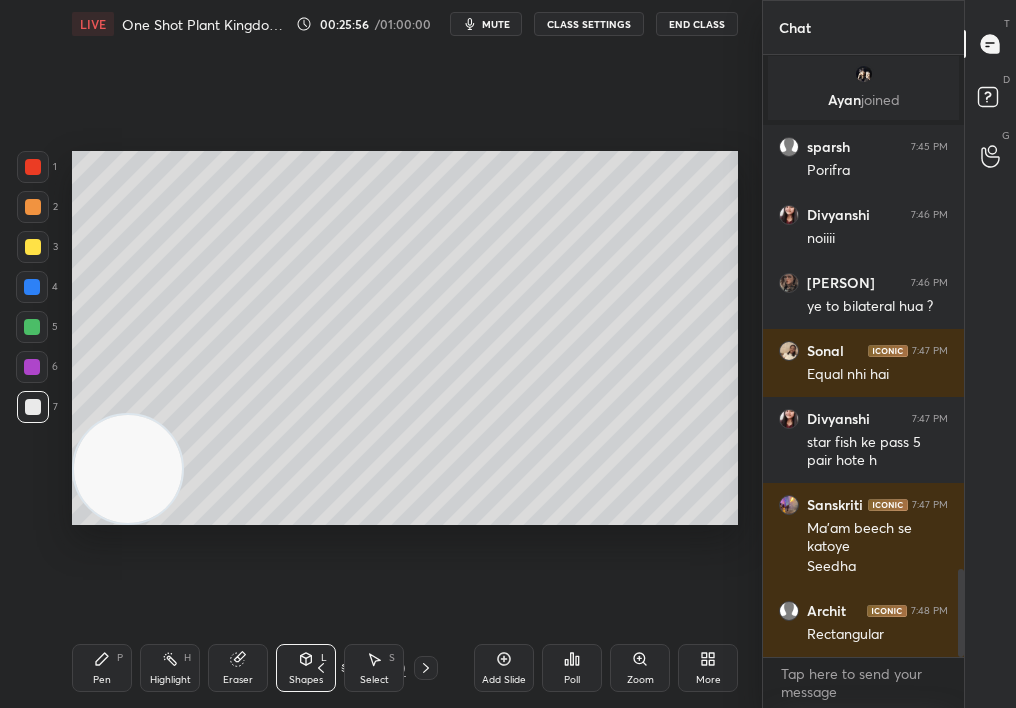click on "Highlight H" at bounding box center (170, 668) 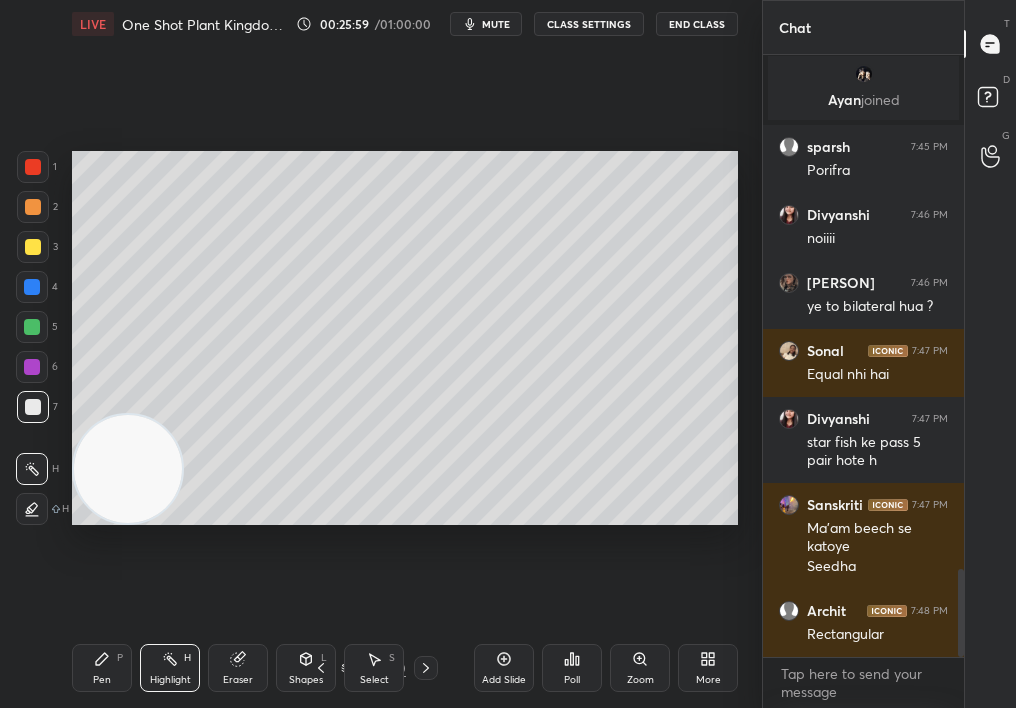 click 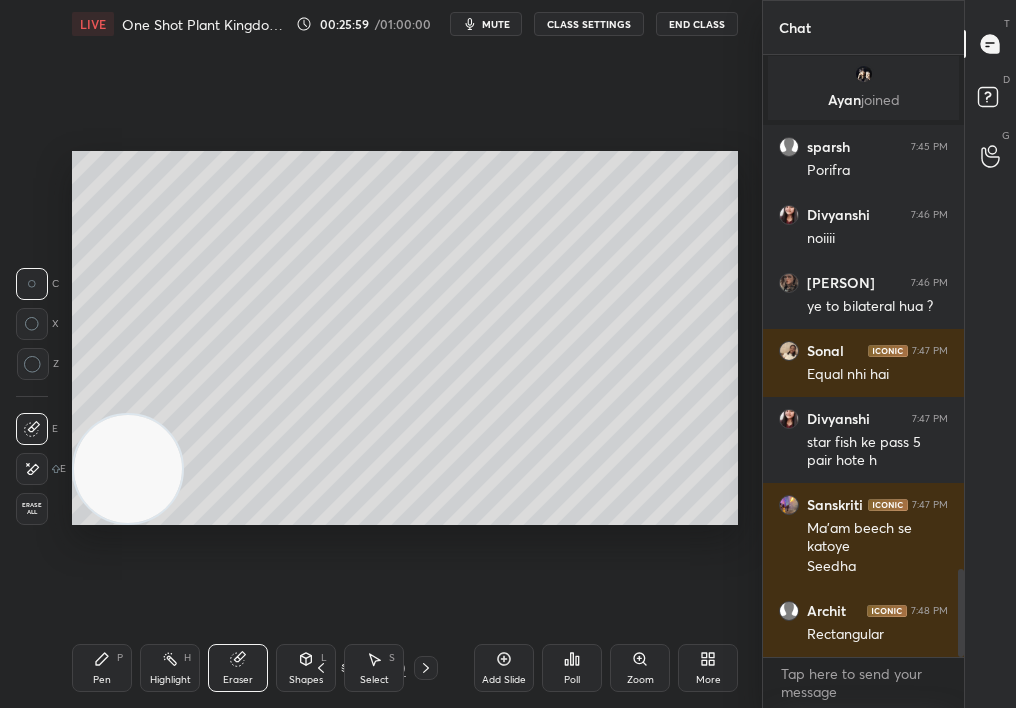 click on "Shapes L" at bounding box center [306, 668] 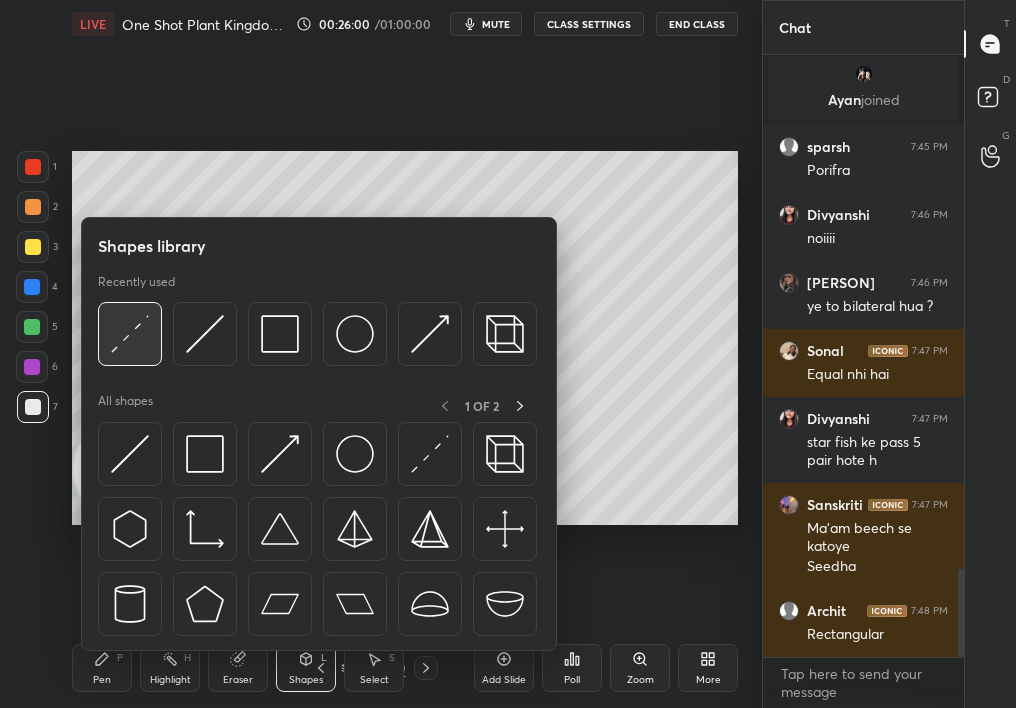 click at bounding box center (130, 334) 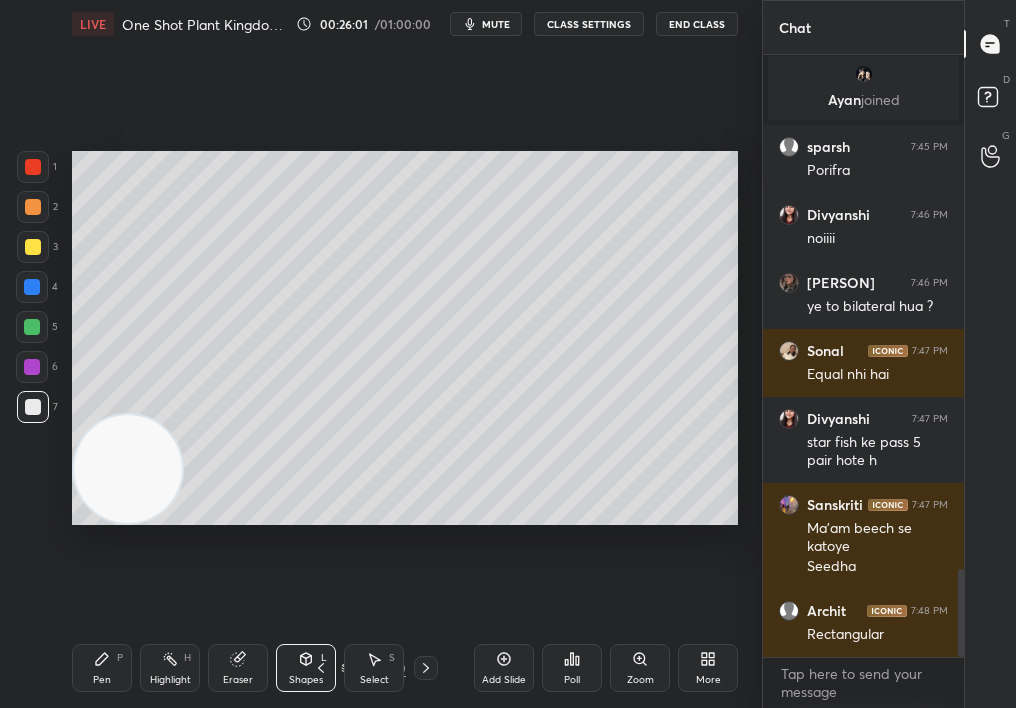 click at bounding box center [32, 327] 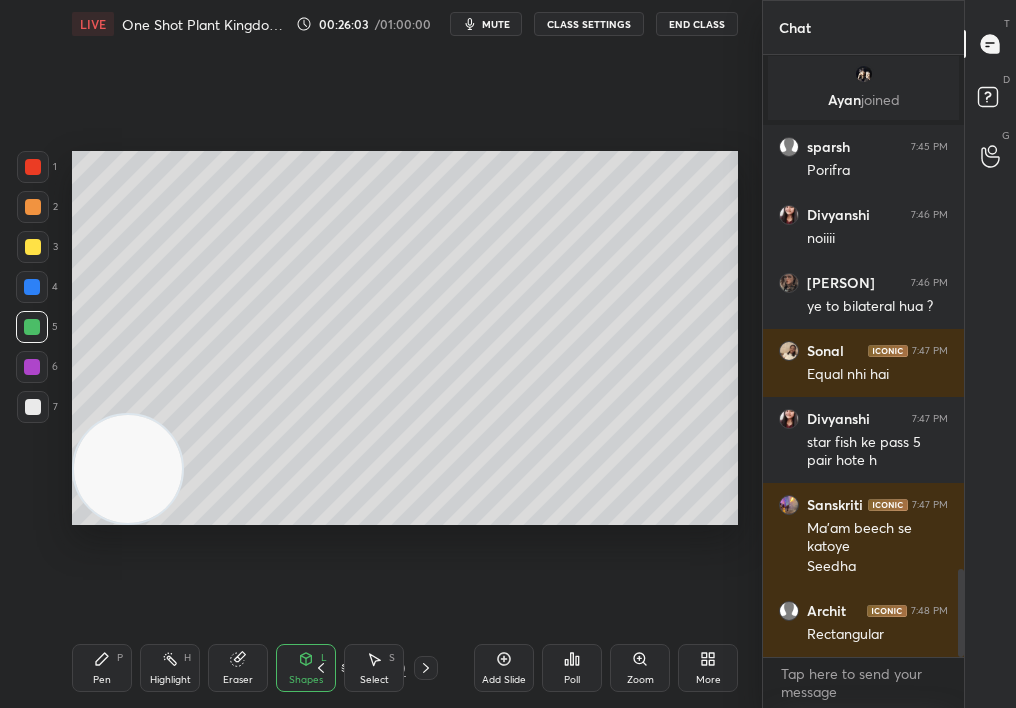 click on "Eraser" at bounding box center (238, 668) 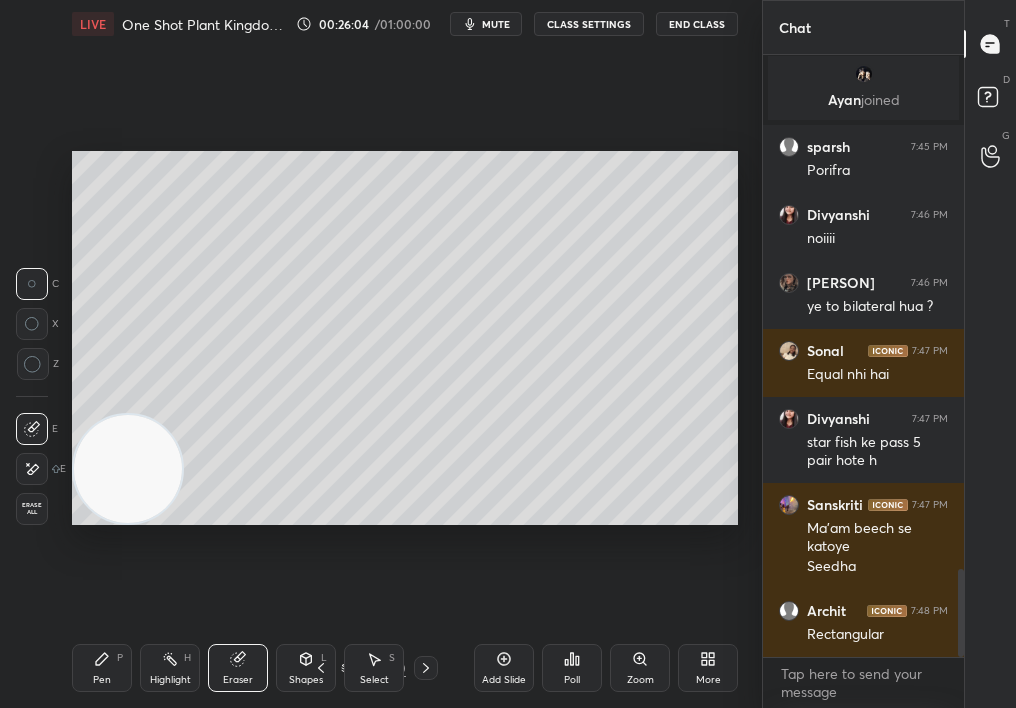 click on "Shapes L" at bounding box center (306, 668) 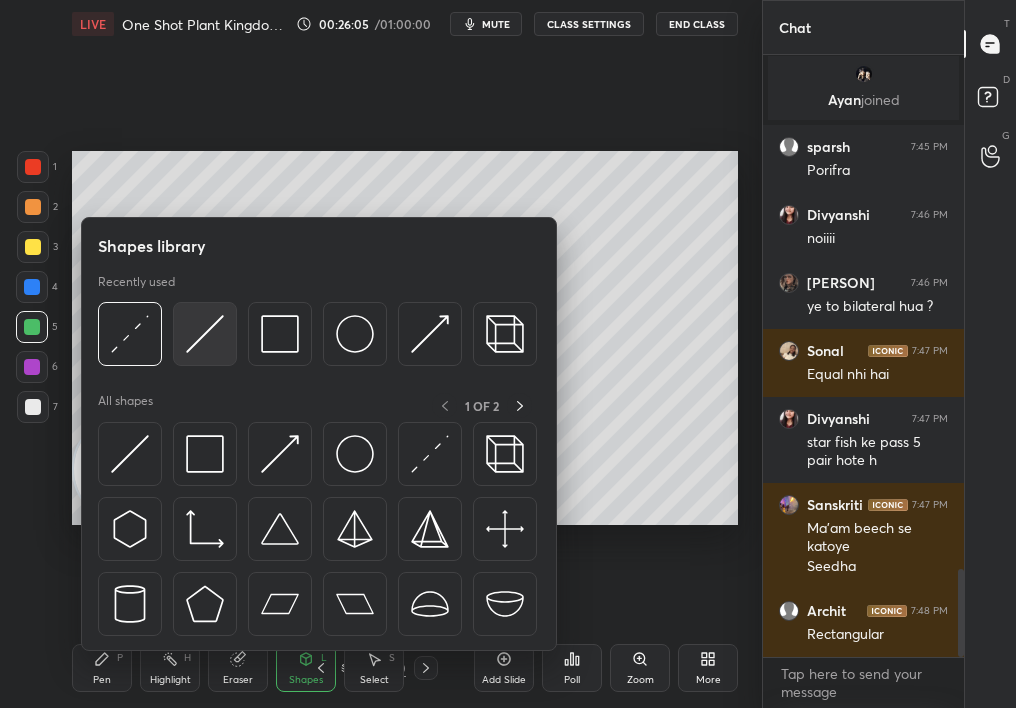 click at bounding box center (205, 334) 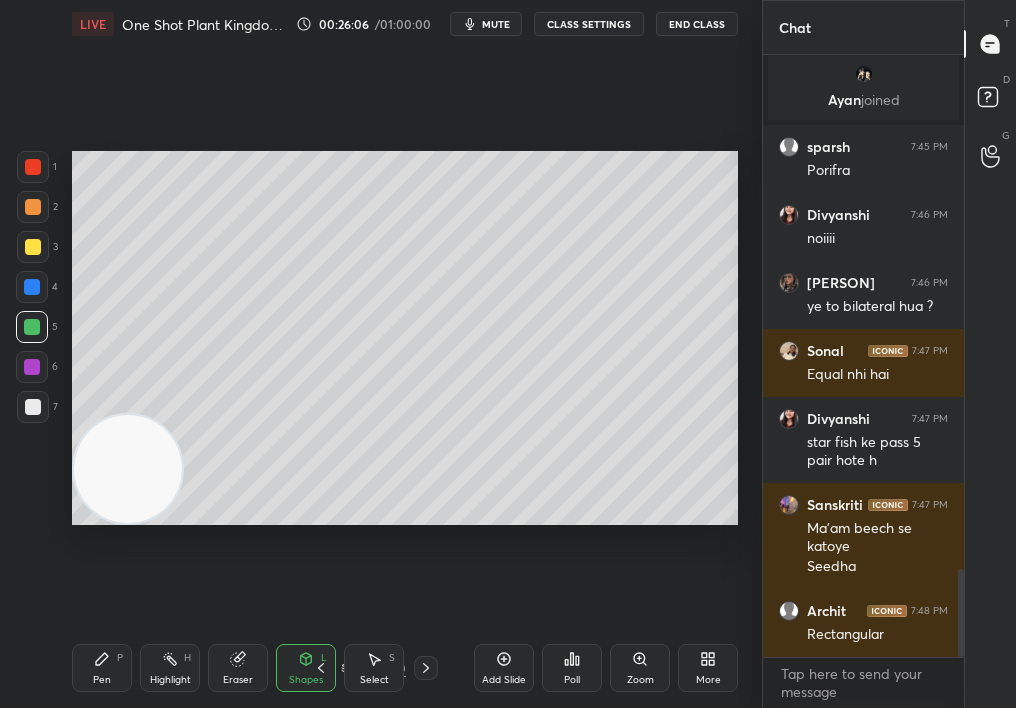 click at bounding box center [32, 367] 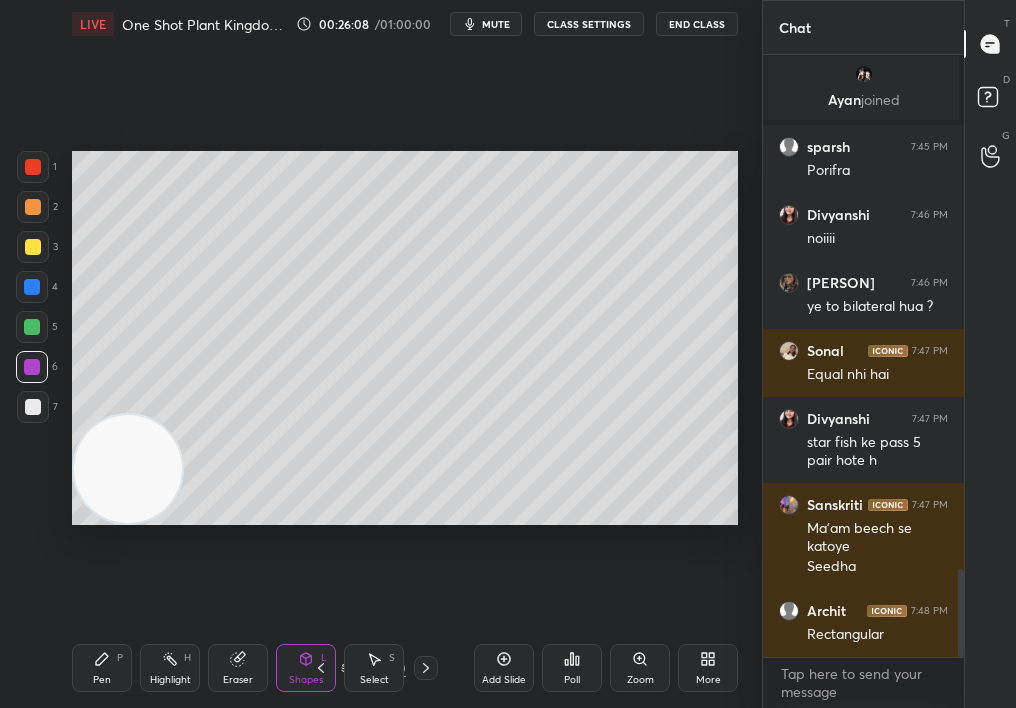 click on "Highlight H" at bounding box center [170, 668] 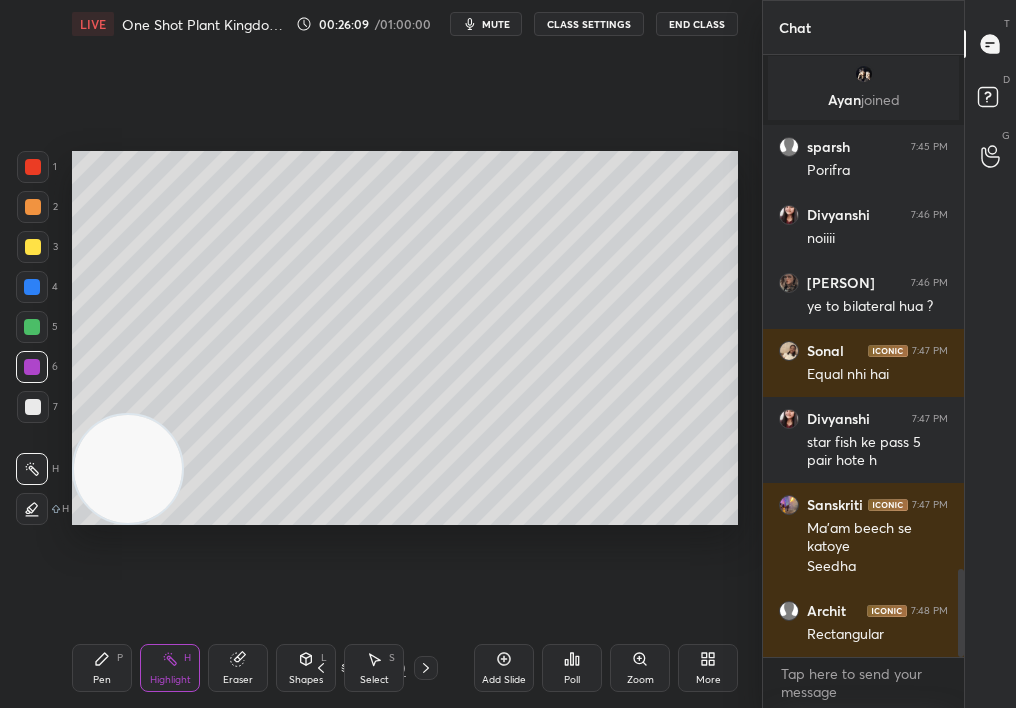 drag, startPoint x: 179, startPoint y: 657, endPoint x: 171, endPoint y: 665, distance: 11.313708 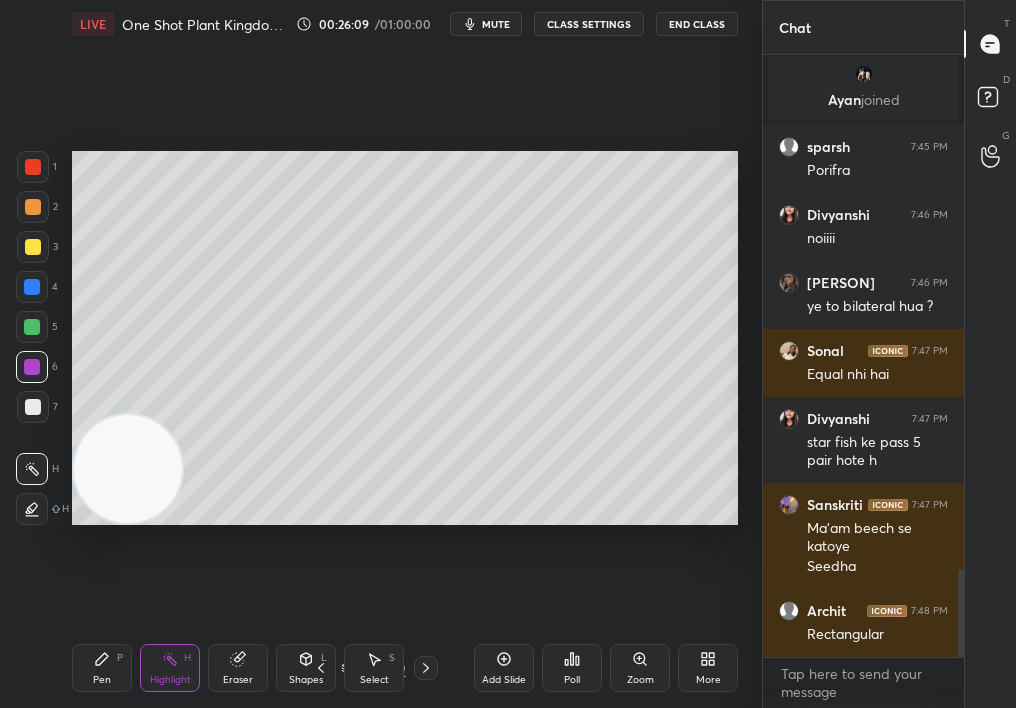 click on "Highlight H" at bounding box center (170, 668) 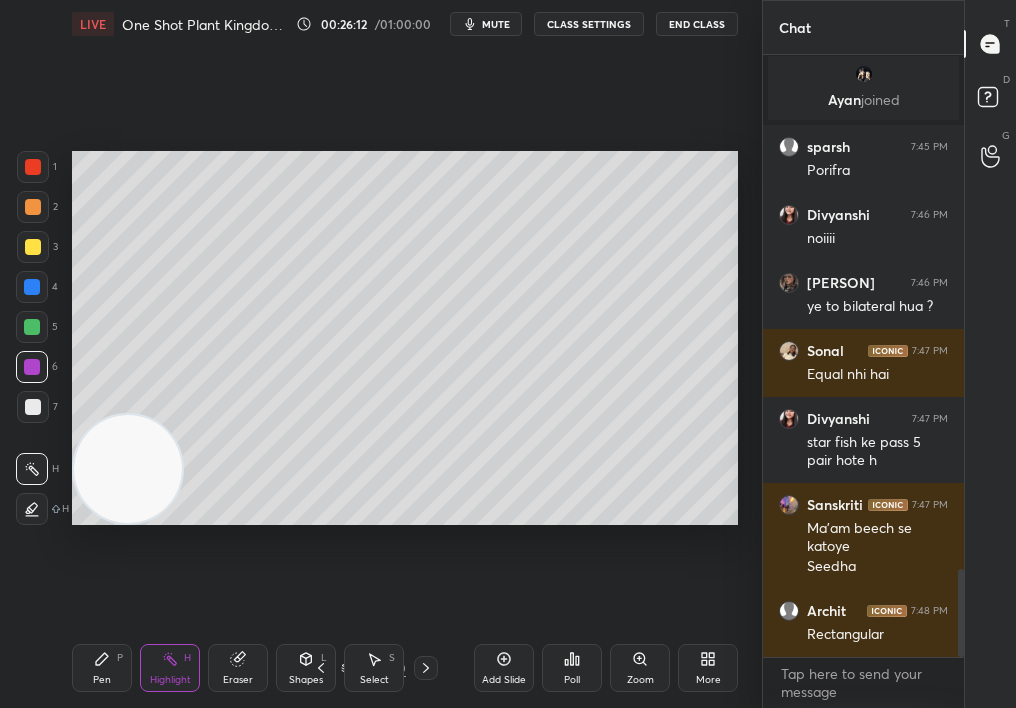 click on "Shapes L" at bounding box center [306, 668] 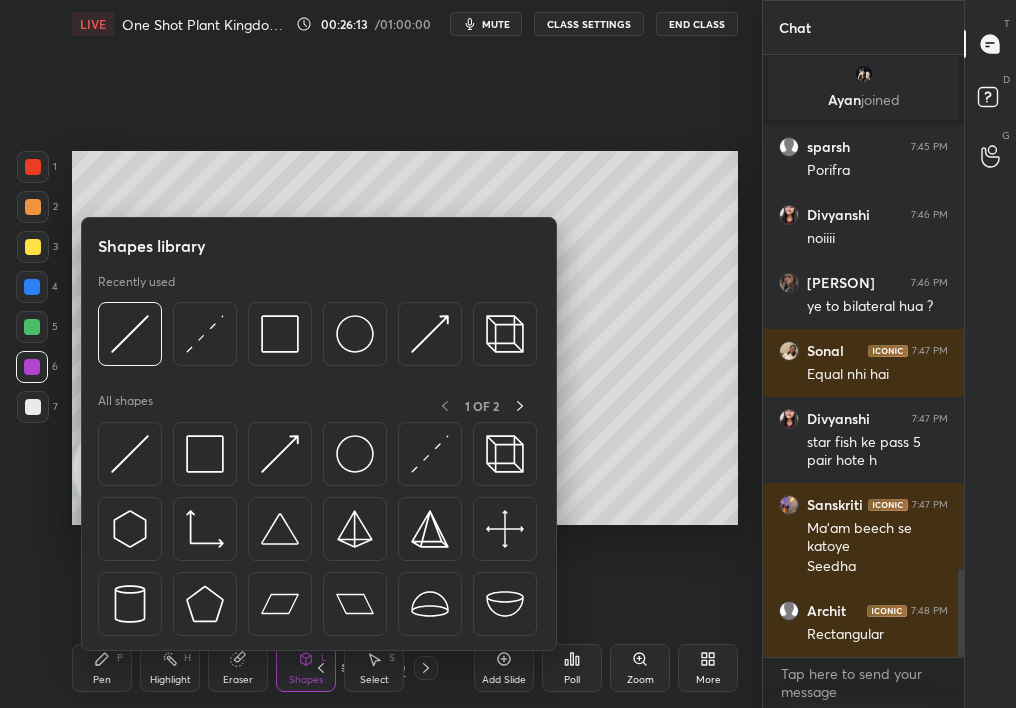 click at bounding box center (33, 407) 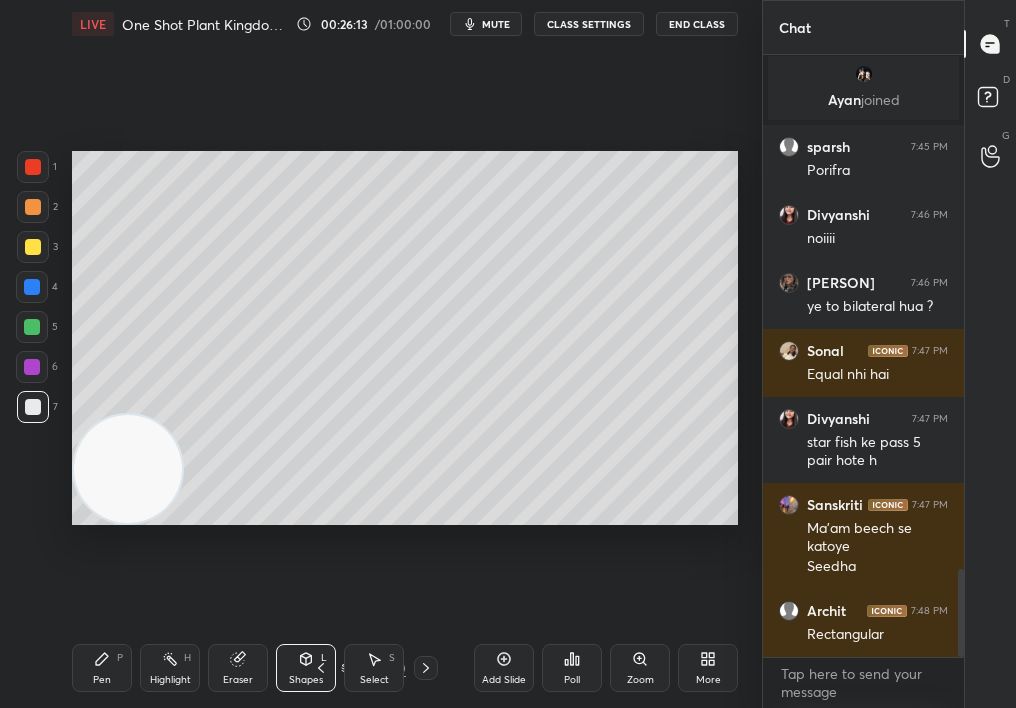 click at bounding box center (33, 407) 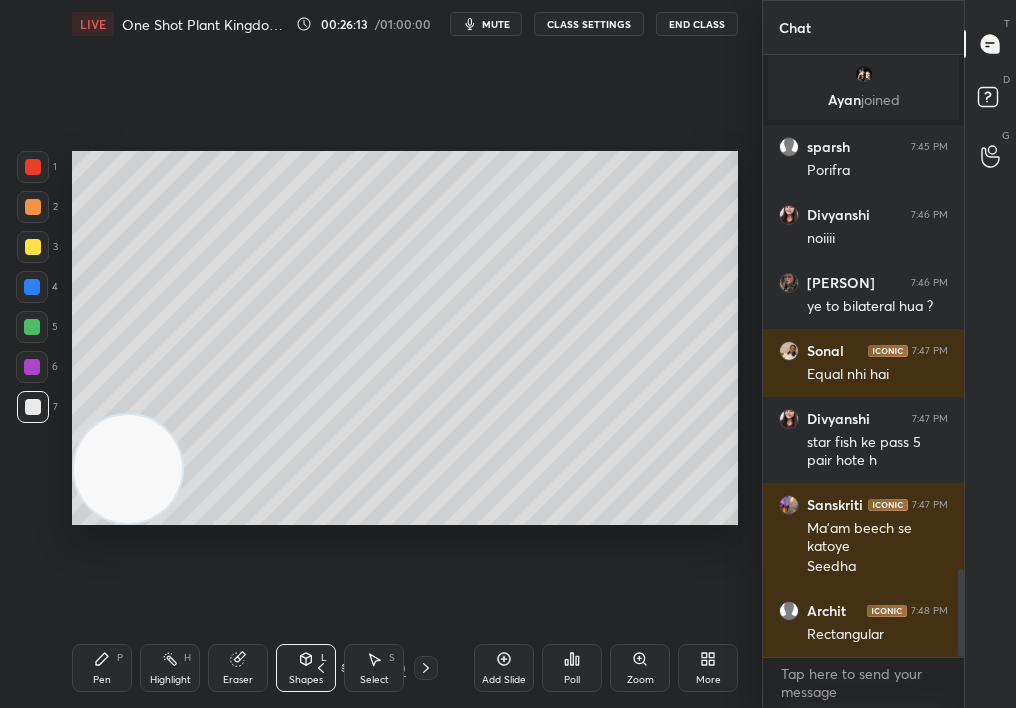 click at bounding box center [33, 407] 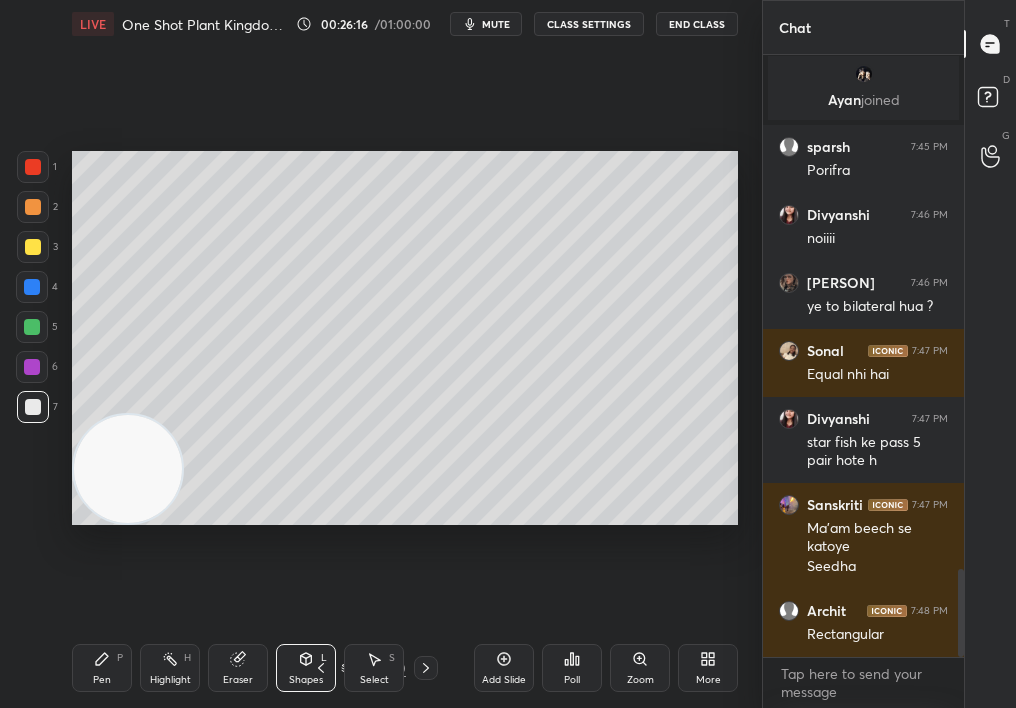 click on "Highlight H" at bounding box center (170, 668) 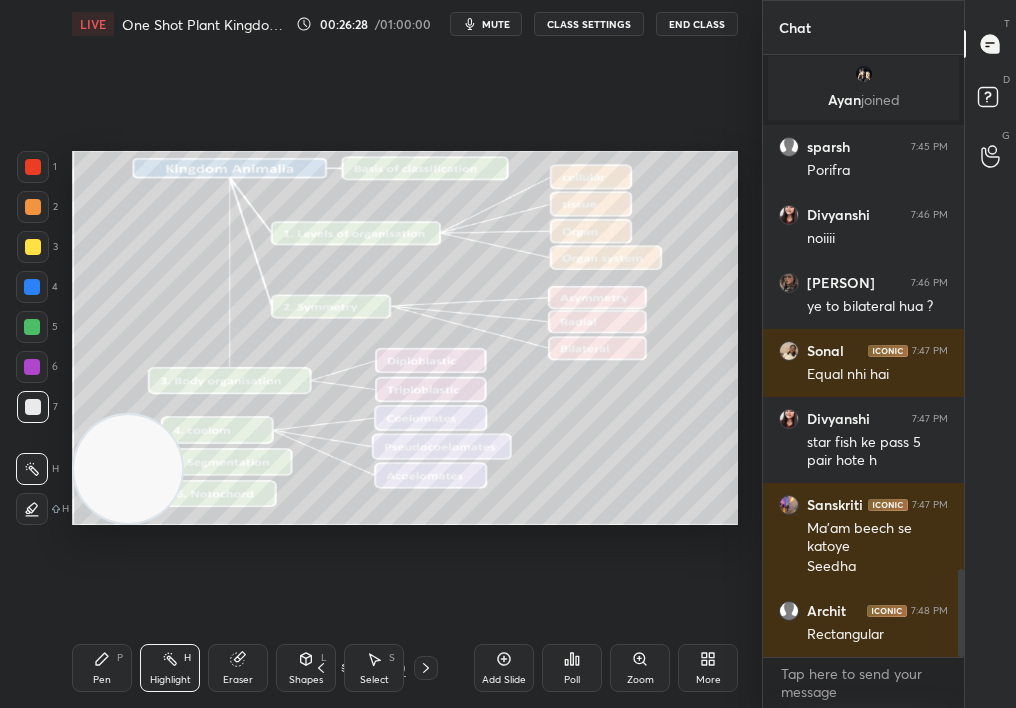 click 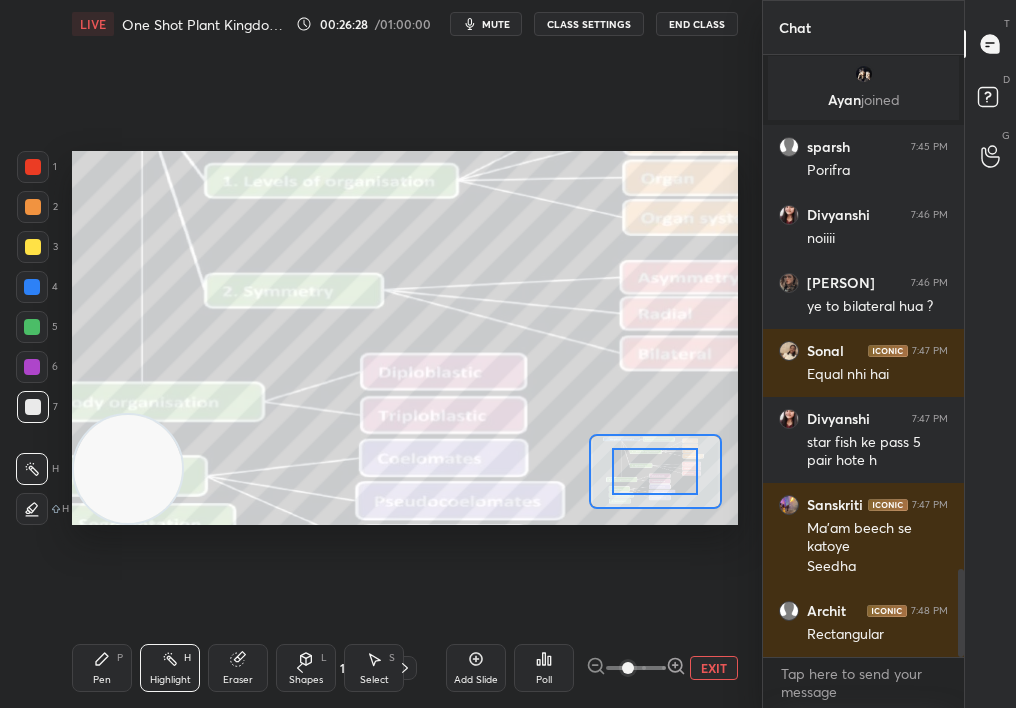 click at bounding box center (628, 668) 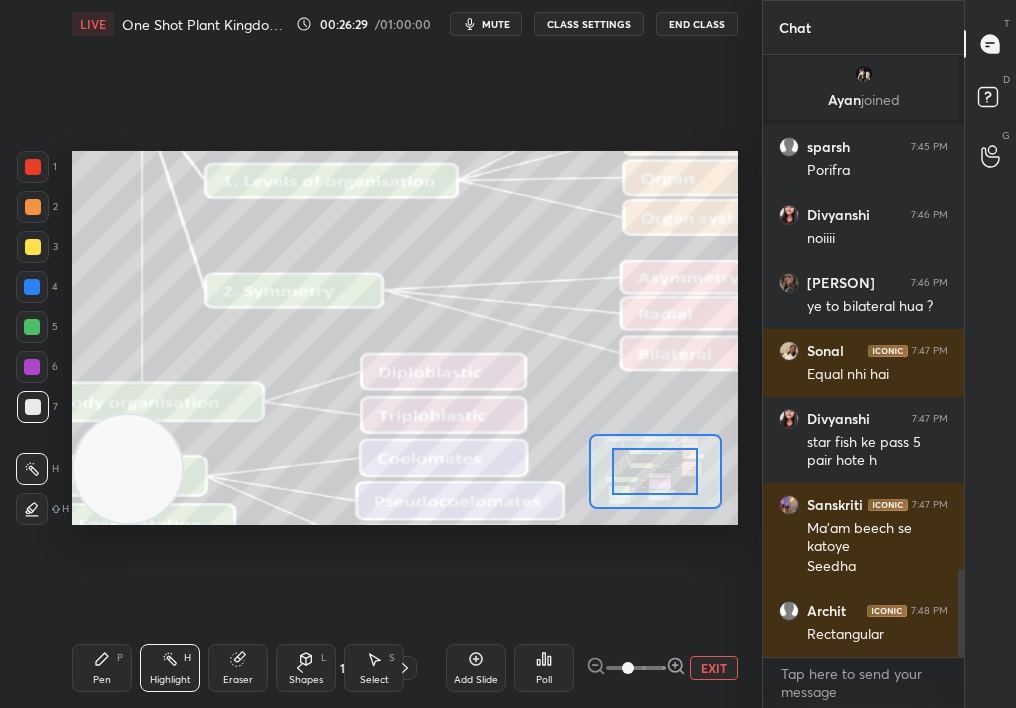 drag, startPoint x: 623, startPoint y: 667, endPoint x: 710, endPoint y: 658, distance: 87.46428 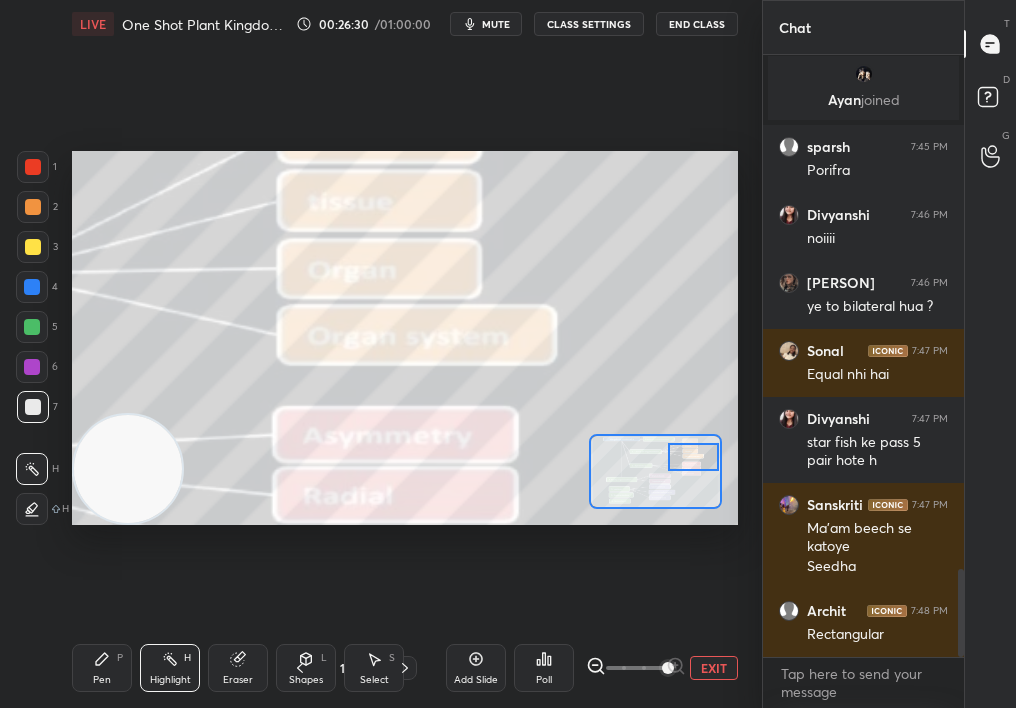 drag, startPoint x: 650, startPoint y: 469, endPoint x: 689, endPoint y: 452, distance: 42.544094 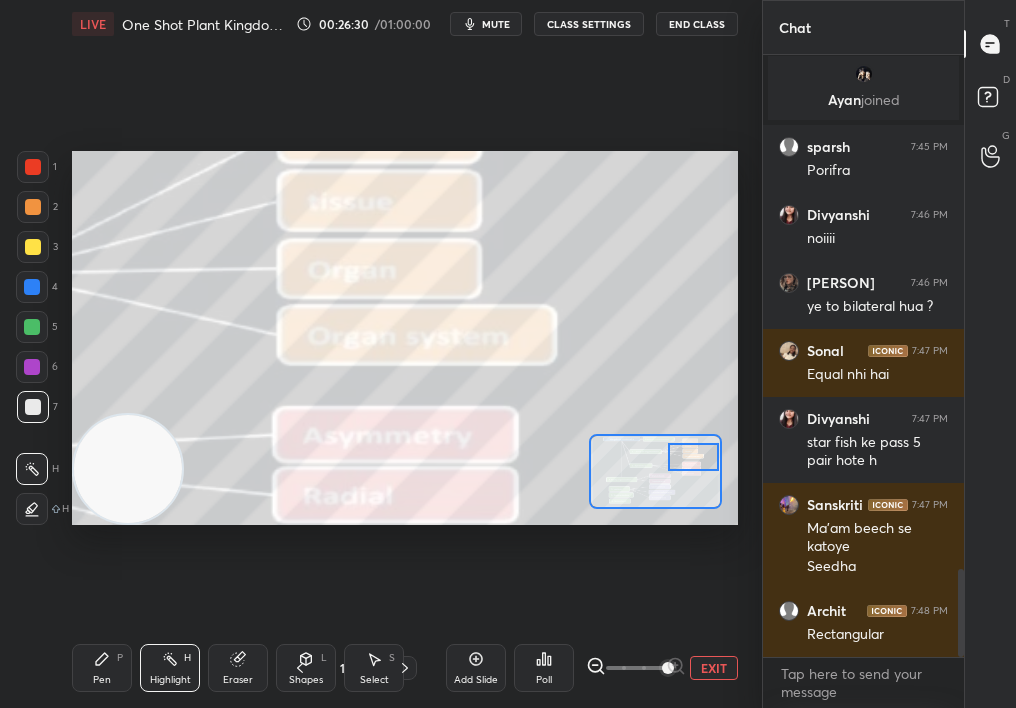 click at bounding box center (694, 457) 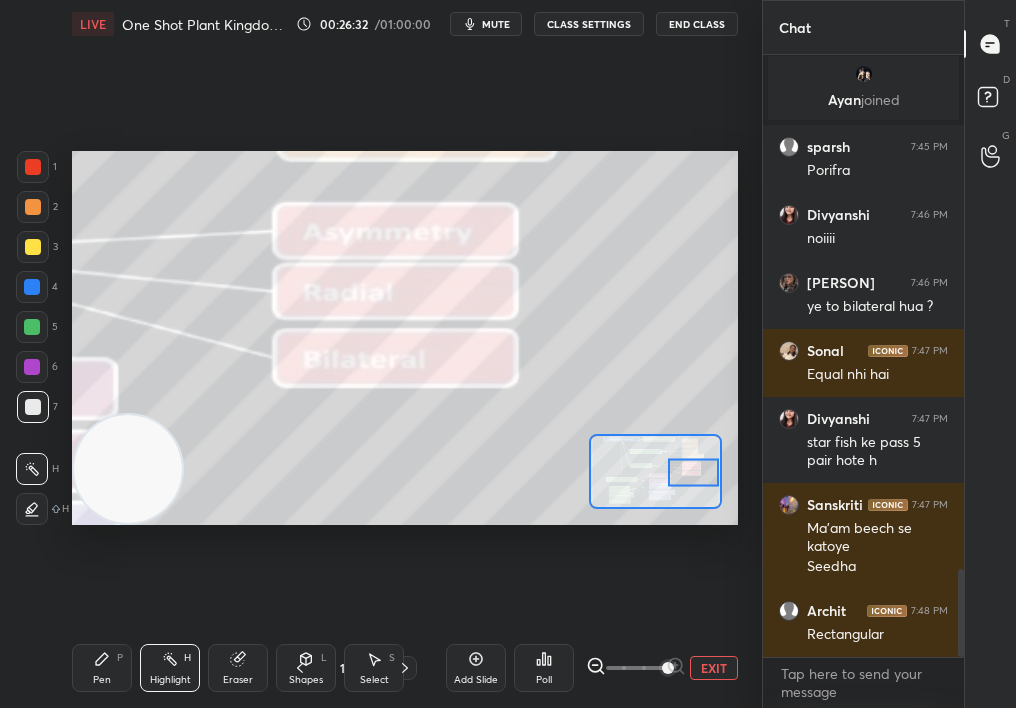 drag, startPoint x: 666, startPoint y: 478, endPoint x: 696, endPoint y: 467, distance: 31.95309 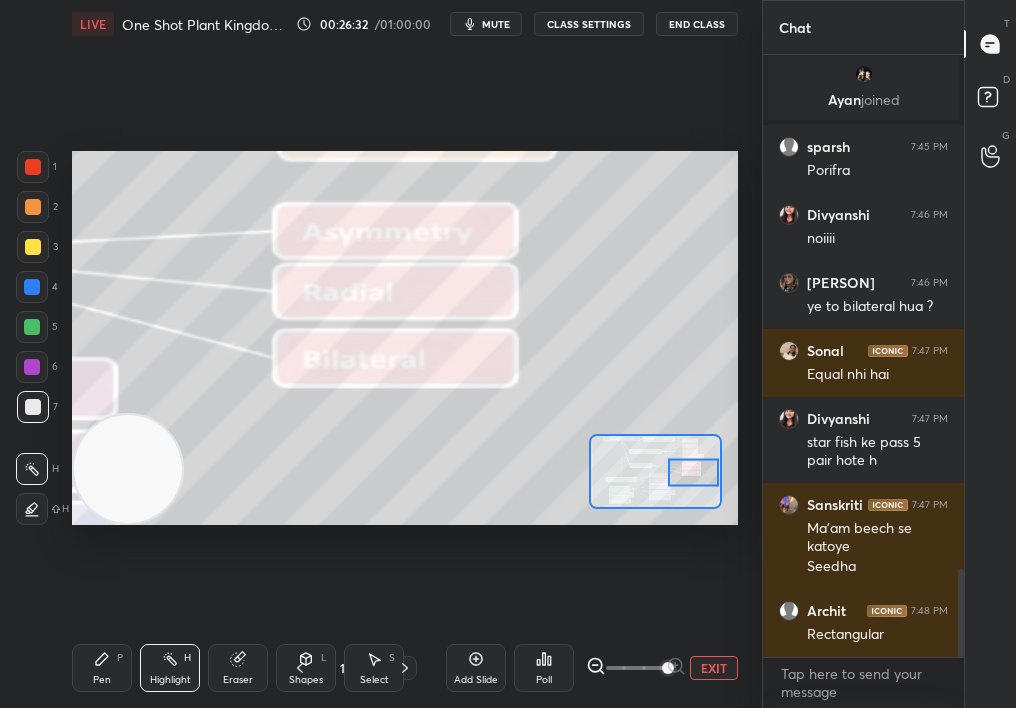 click at bounding box center [694, 472] 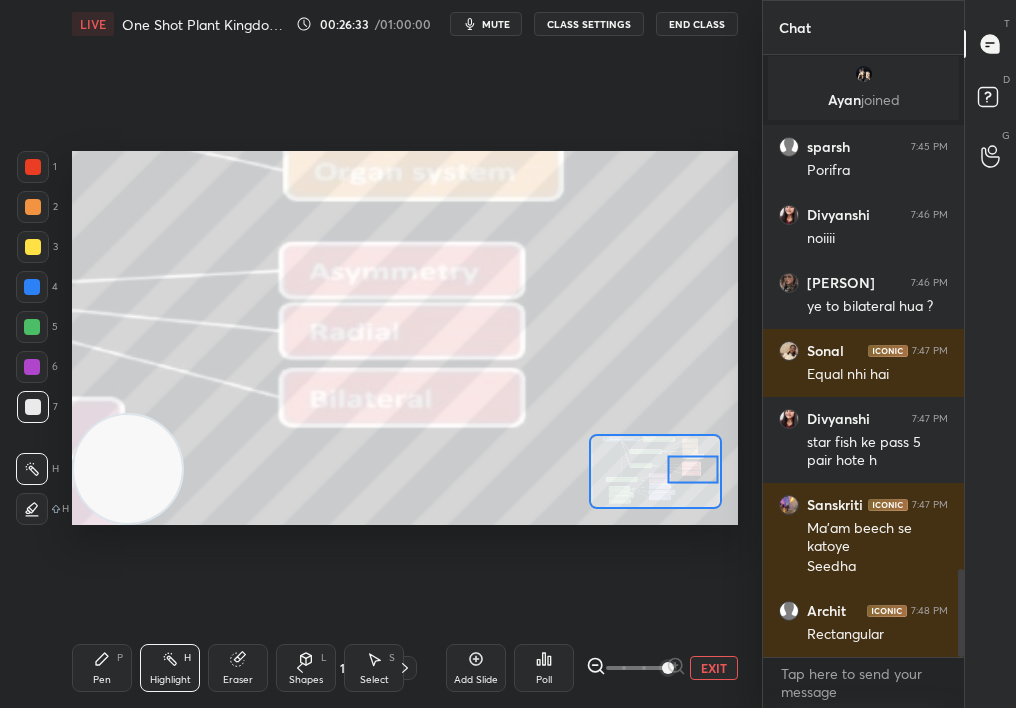 click on "Pen P" at bounding box center [102, 668] 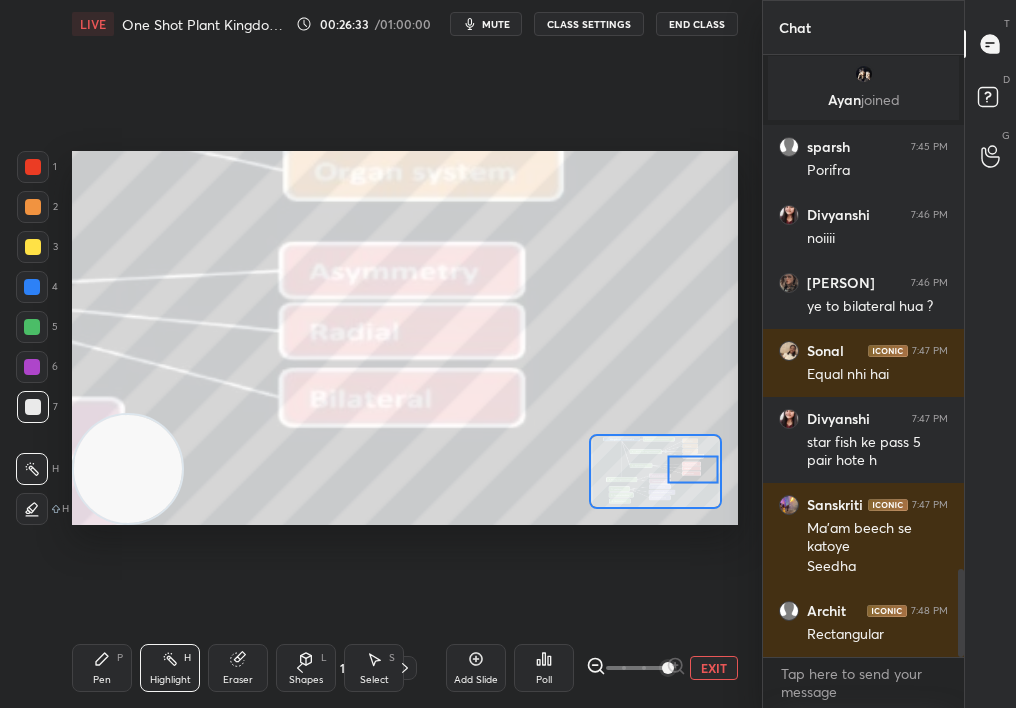 click 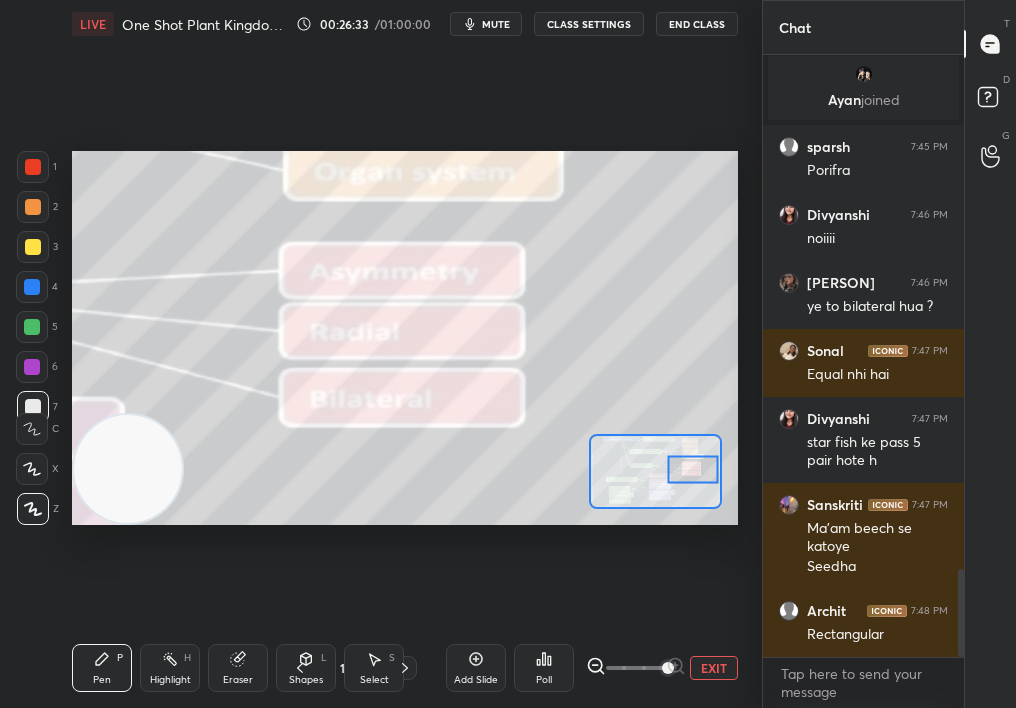 click at bounding box center [32, 327] 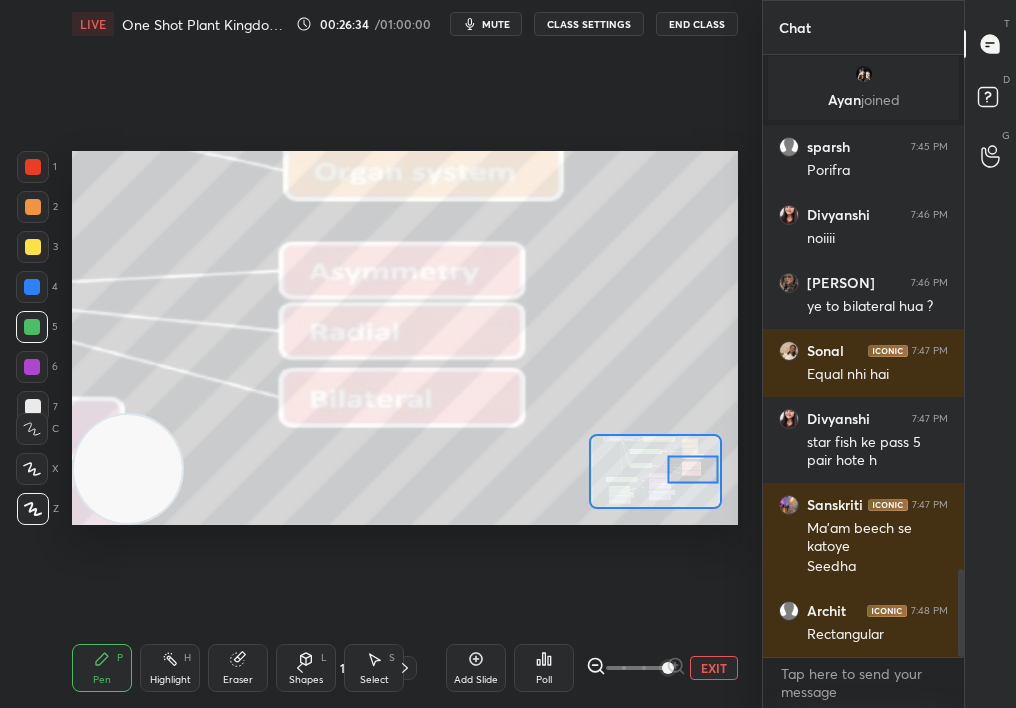 click at bounding box center [32, 327] 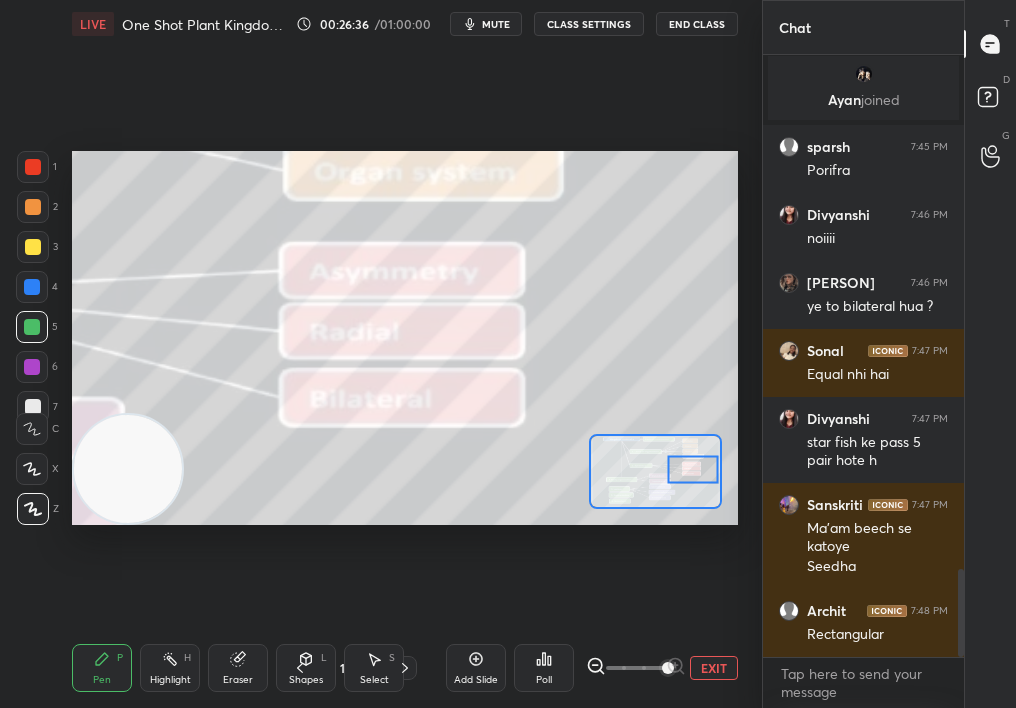 click on "mute" at bounding box center (486, 24) 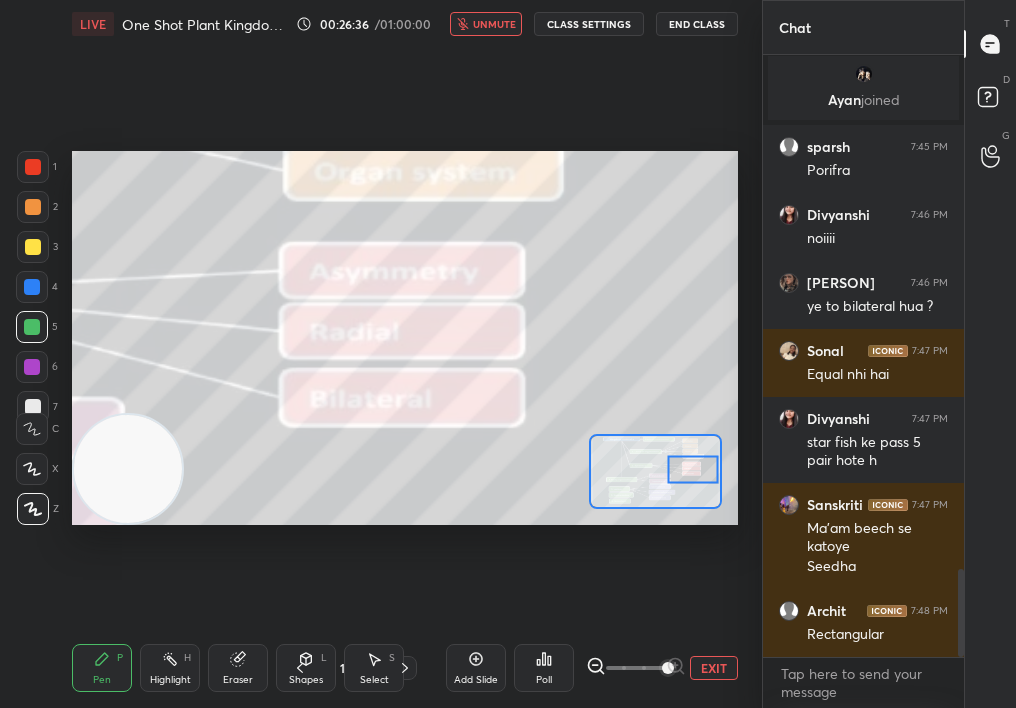 click 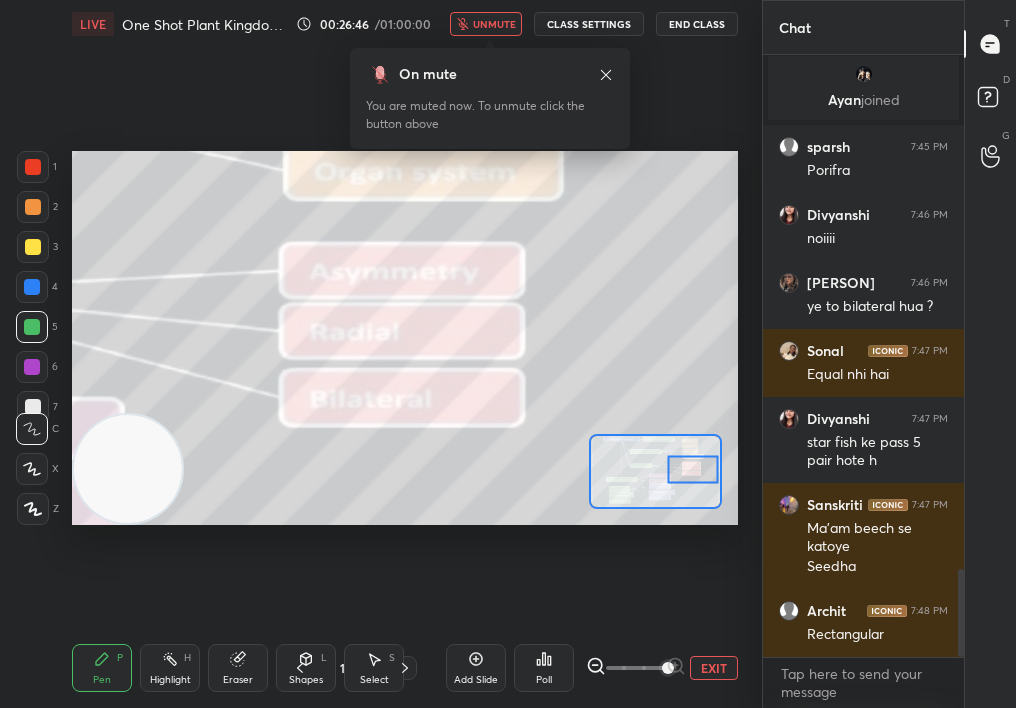 click on "unmute" at bounding box center [494, 24] 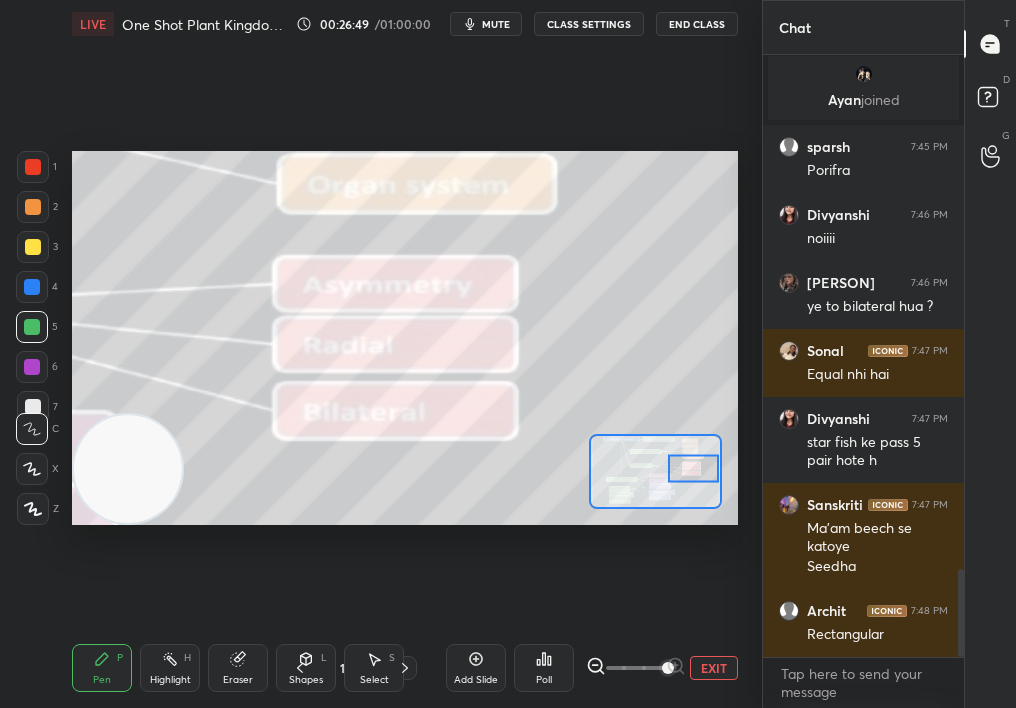 drag, startPoint x: 685, startPoint y: 472, endPoint x: 708, endPoint y: 473, distance: 23.021729 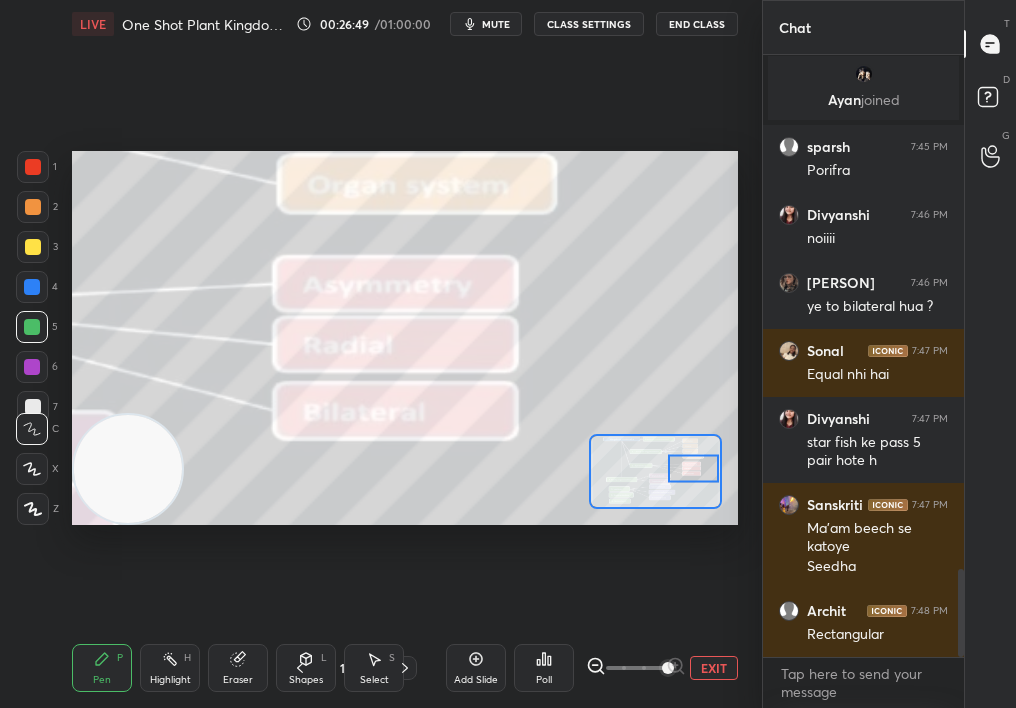 click at bounding box center (694, 468) 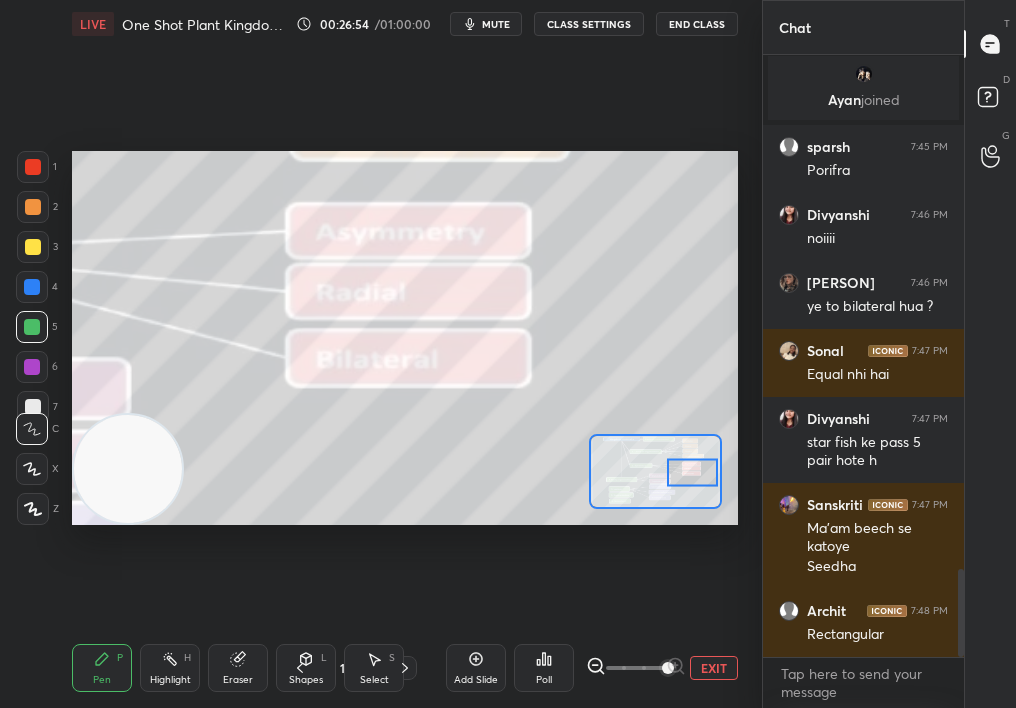 click at bounding box center (693, 472) 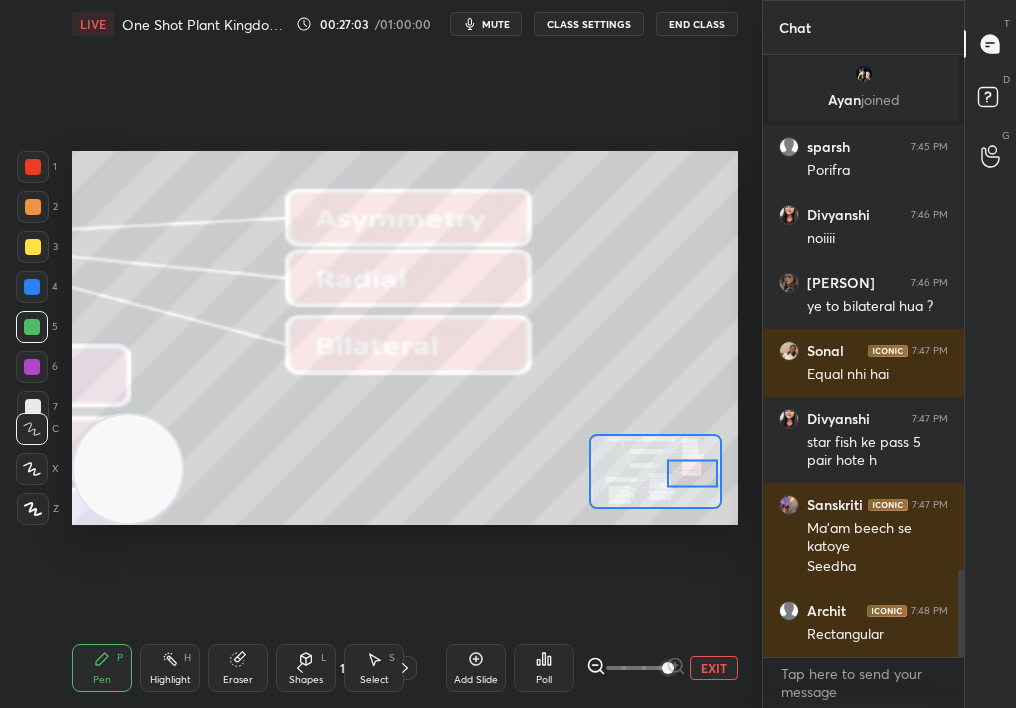 click at bounding box center [33, 247] 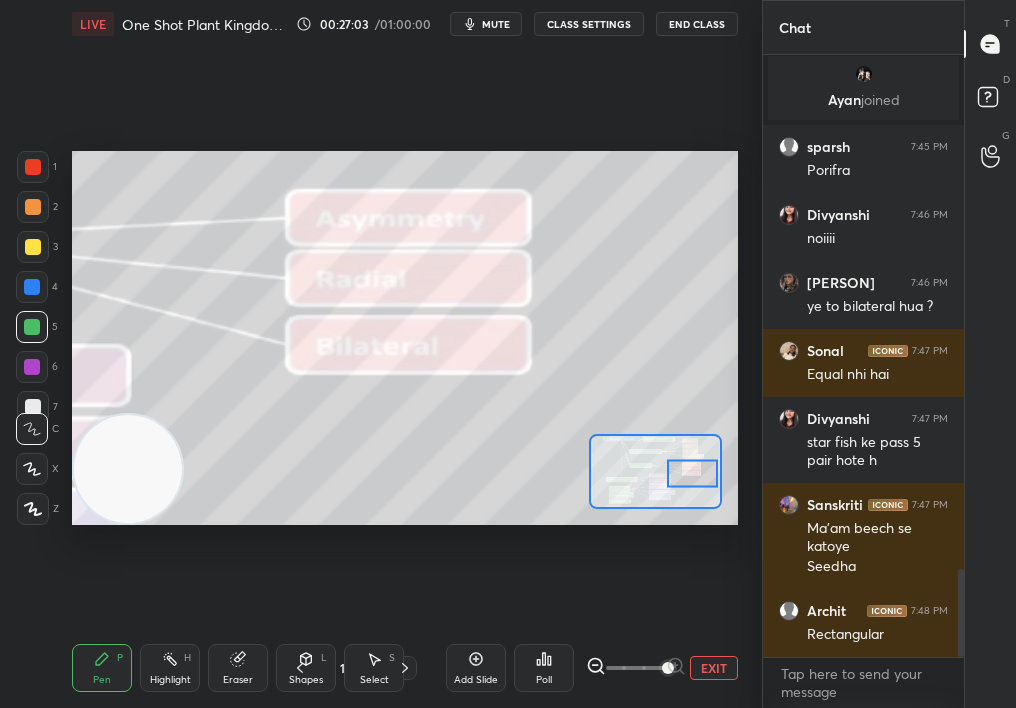 click at bounding box center (33, 247) 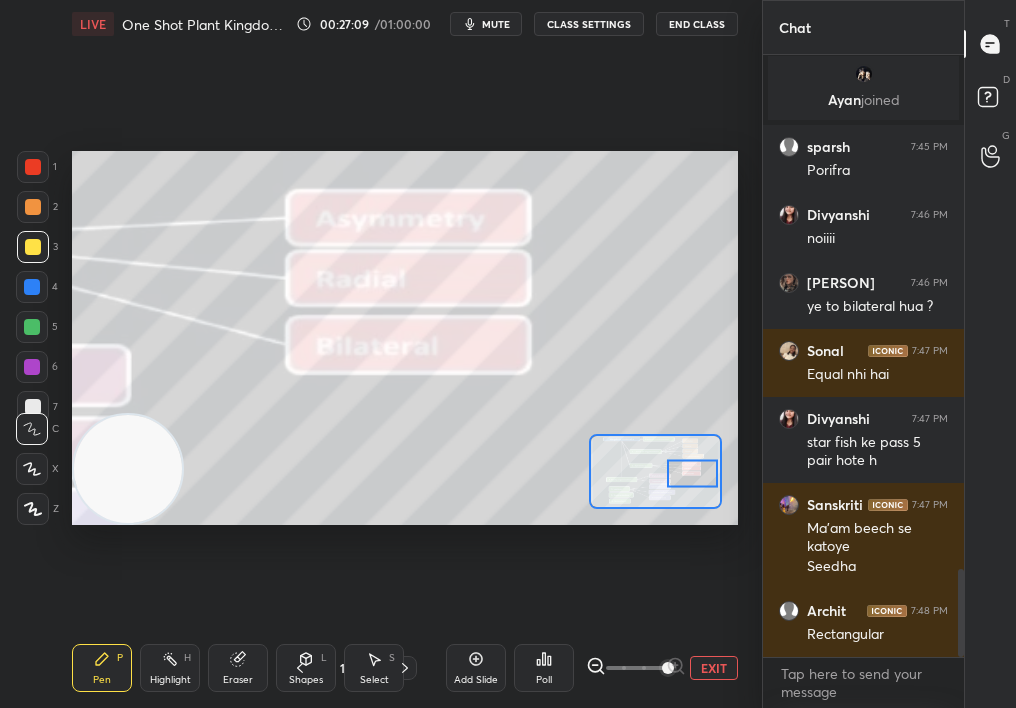 click on "LIVE One Shot Plant Kingdom-II 00:27:09 /  01:00:00 mute CLASS SETTINGS End Class Setting up your live class Poll for   secs No correct answer Start poll Back One Shot Plant Kingdom-II • L5 of Crash Course on Diversity of Living Organisms [PERSON] Pen P Highlight H Eraser Shapes L Select S 13 / 80 Add Slide Poll EXIT" at bounding box center (405, 354) 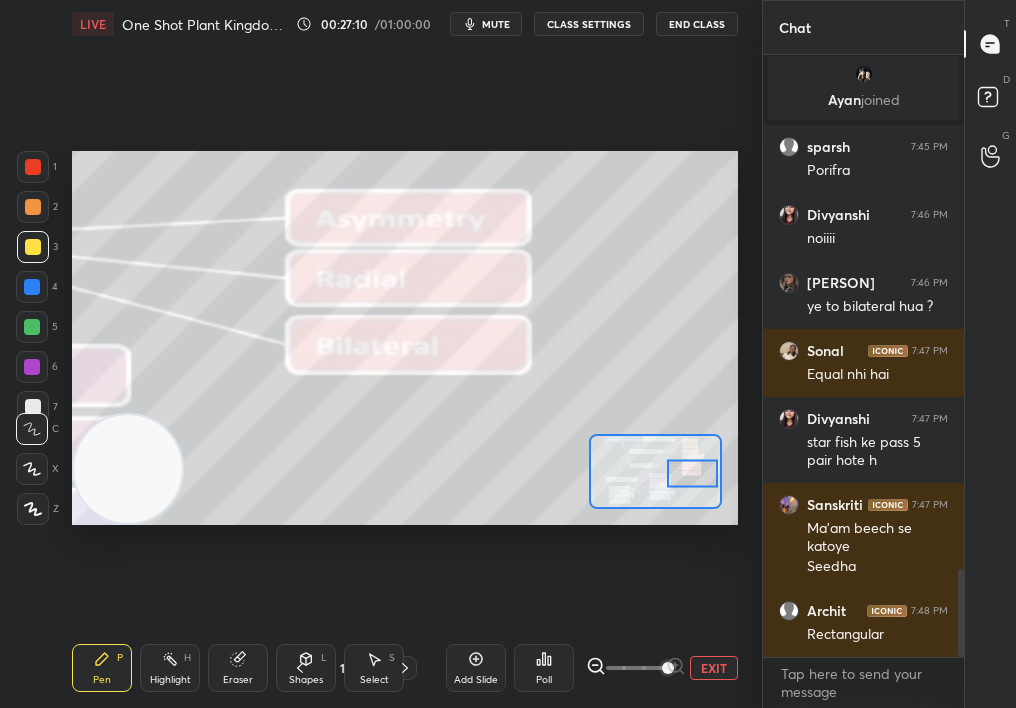 click on "EXIT" at bounding box center [714, 668] 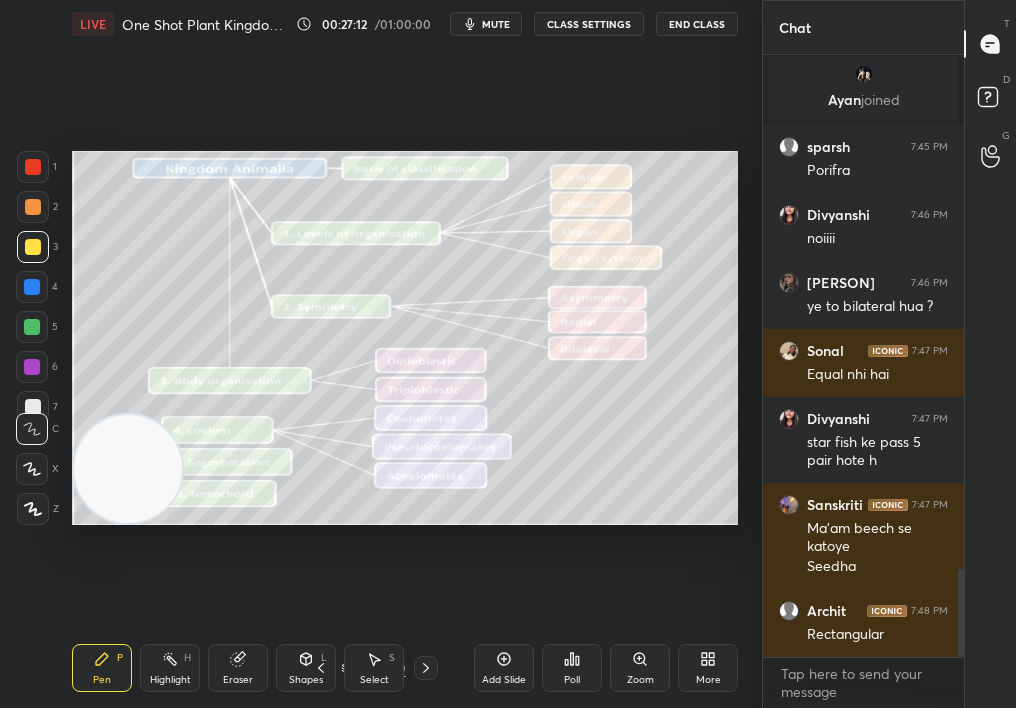 click on "Add Slide" at bounding box center (504, 680) 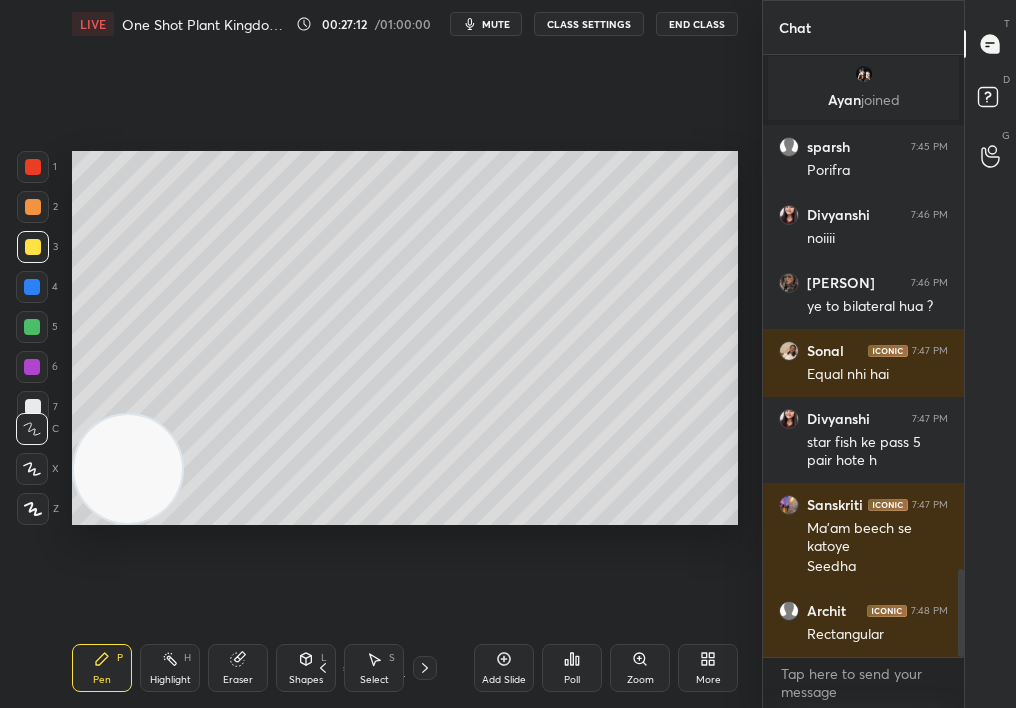 click on "Pen P" at bounding box center (102, 668) 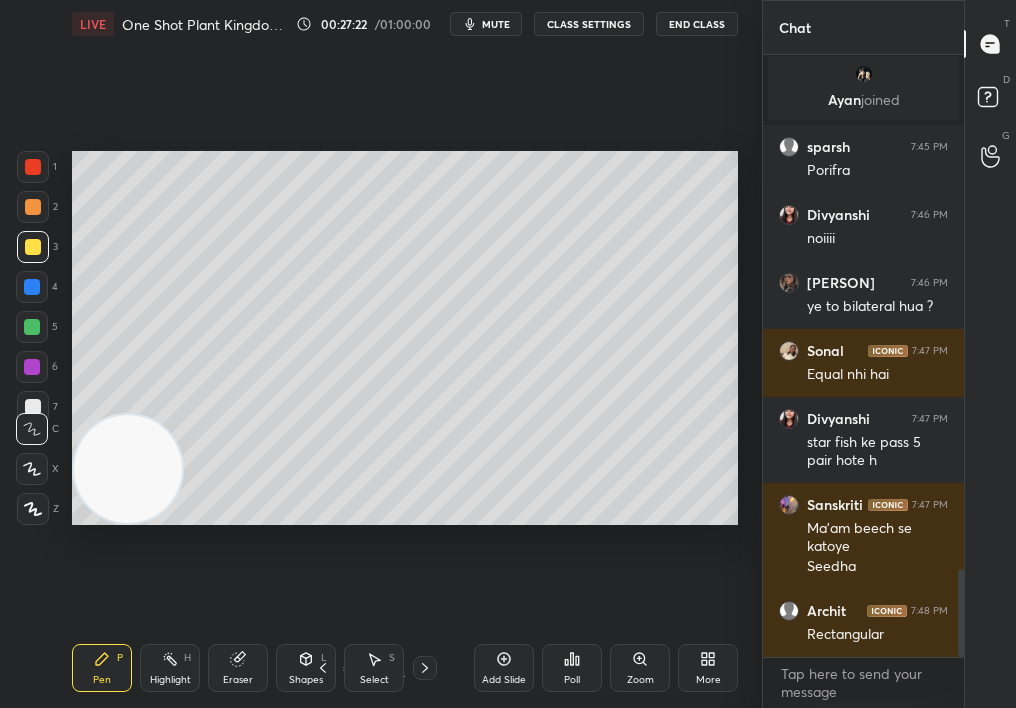 click on "5" at bounding box center (37, 331) 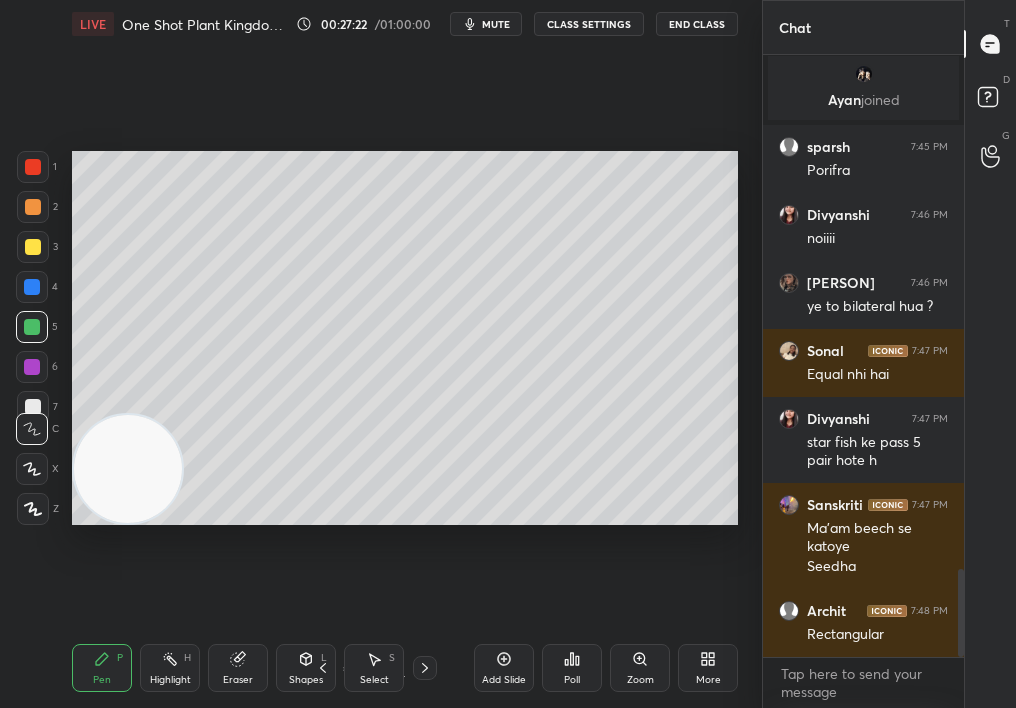 click at bounding box center (32, 327) 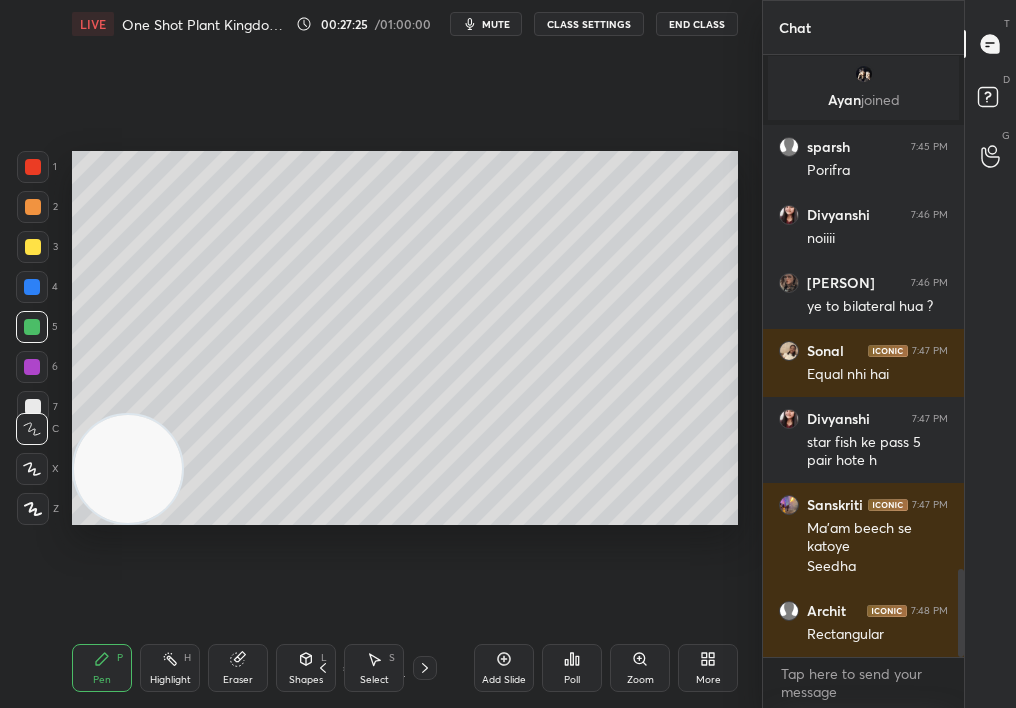 click on "Highlight H" at bounding box center (170, 668) 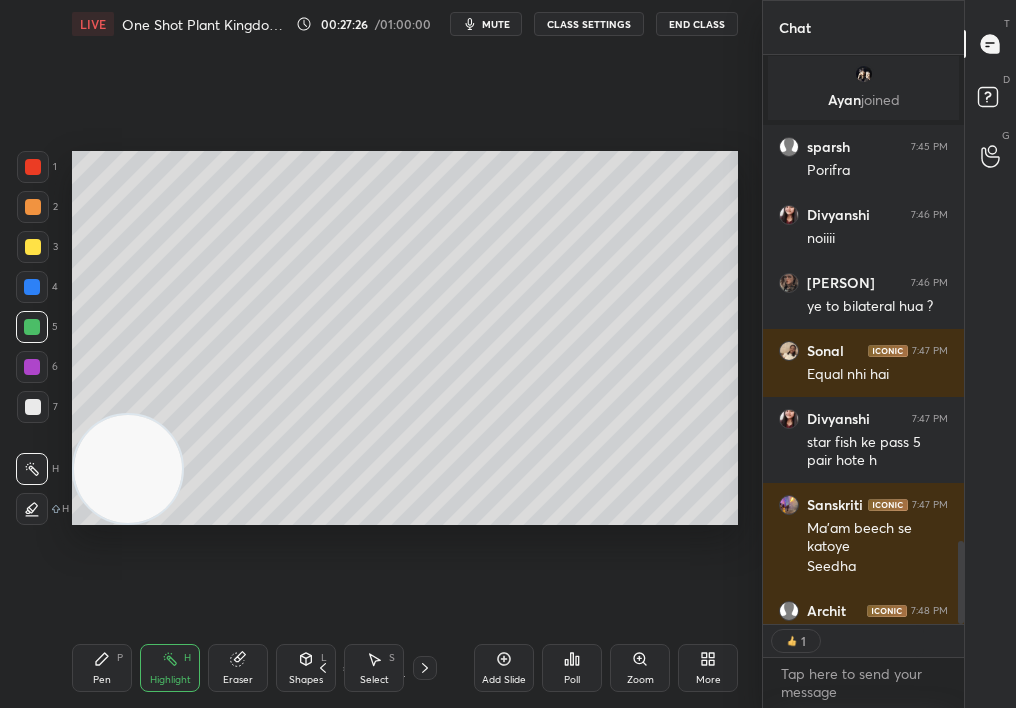 scroll, scrollTop: 563, scrollLeft: 195, axis: both 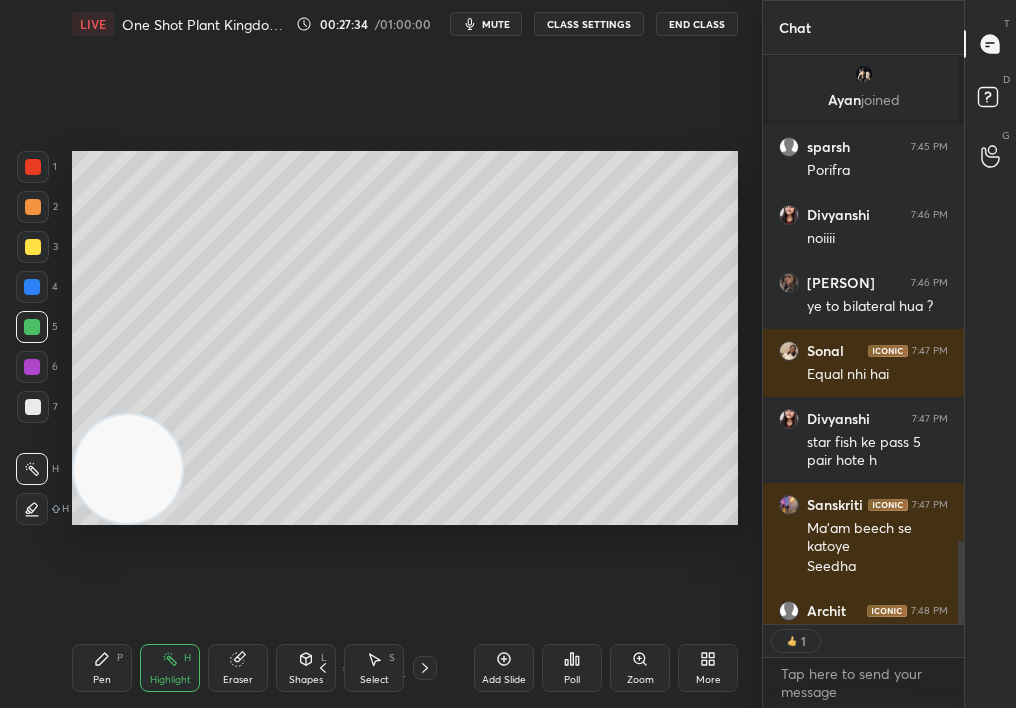 click at bounding box center [33, 407] 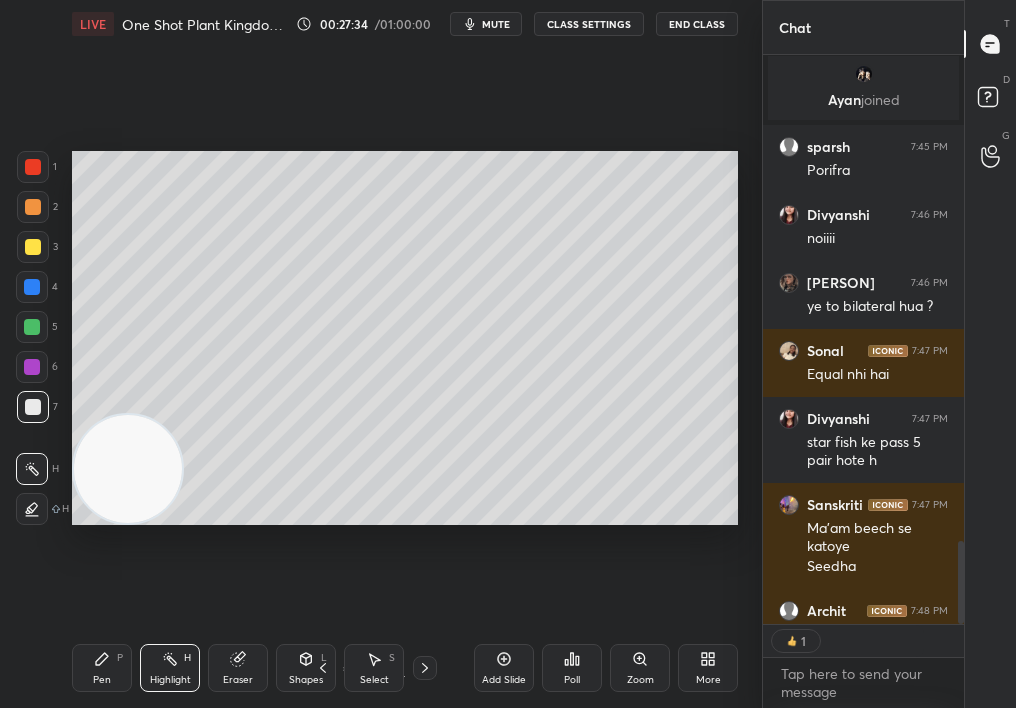 click on "7" at bounding box center (37, 407) 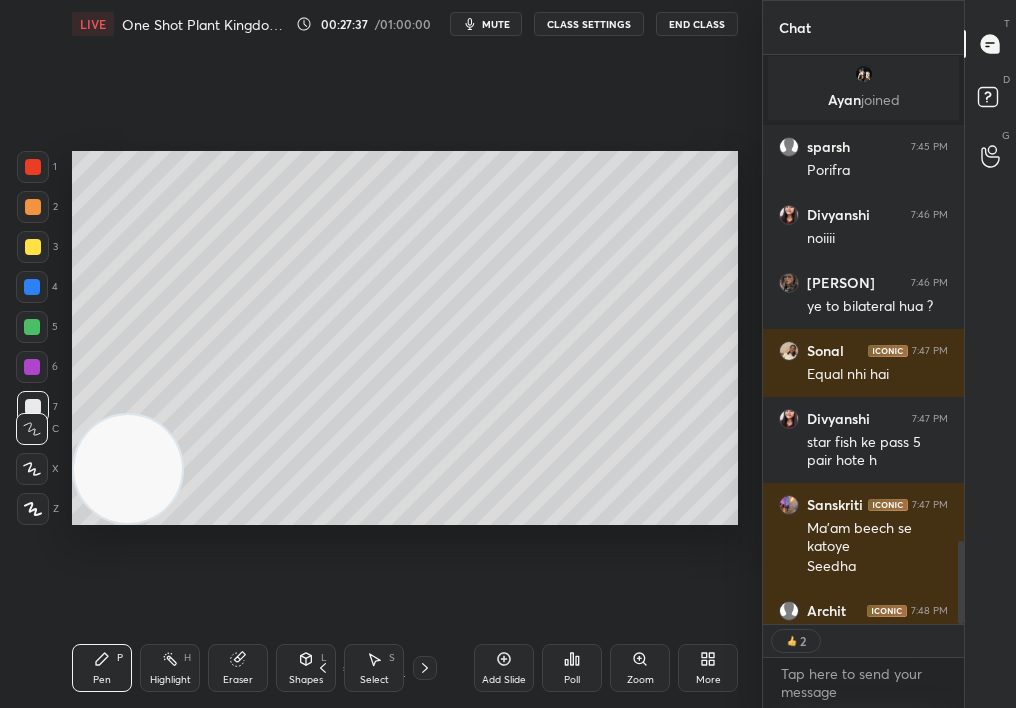 drag, startPoint x: 207, startPoint y: 652, endPoint x: 195, endPoint y: 657, distance: 13 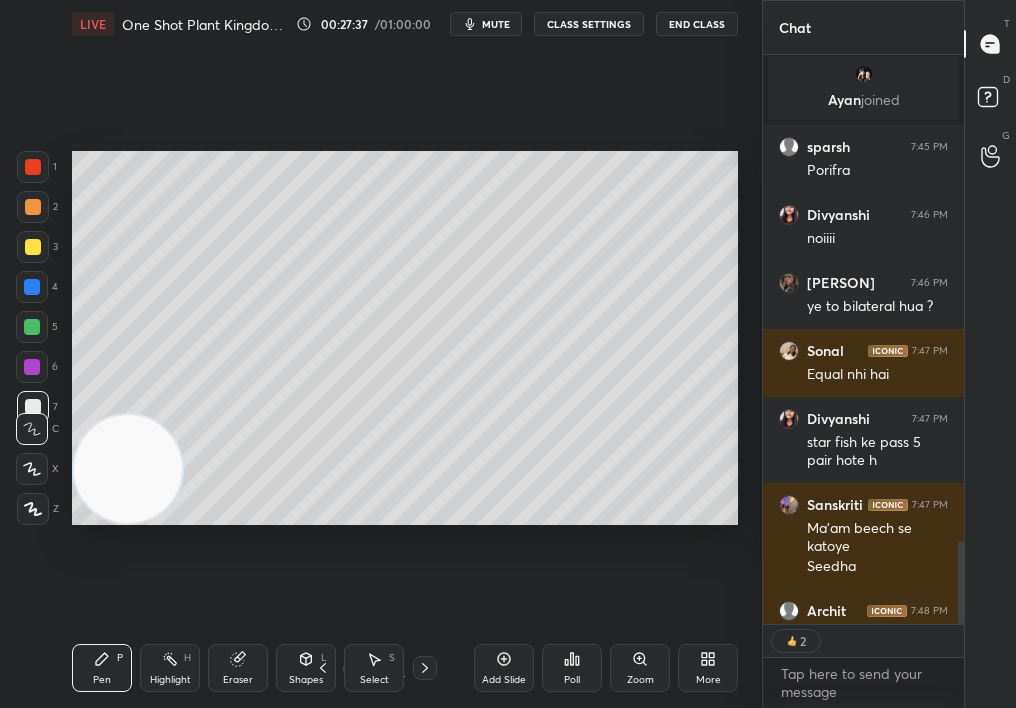 click on "Pen P Highlight H Eraser Shapes L Select S" at bounding box center [172, 668] 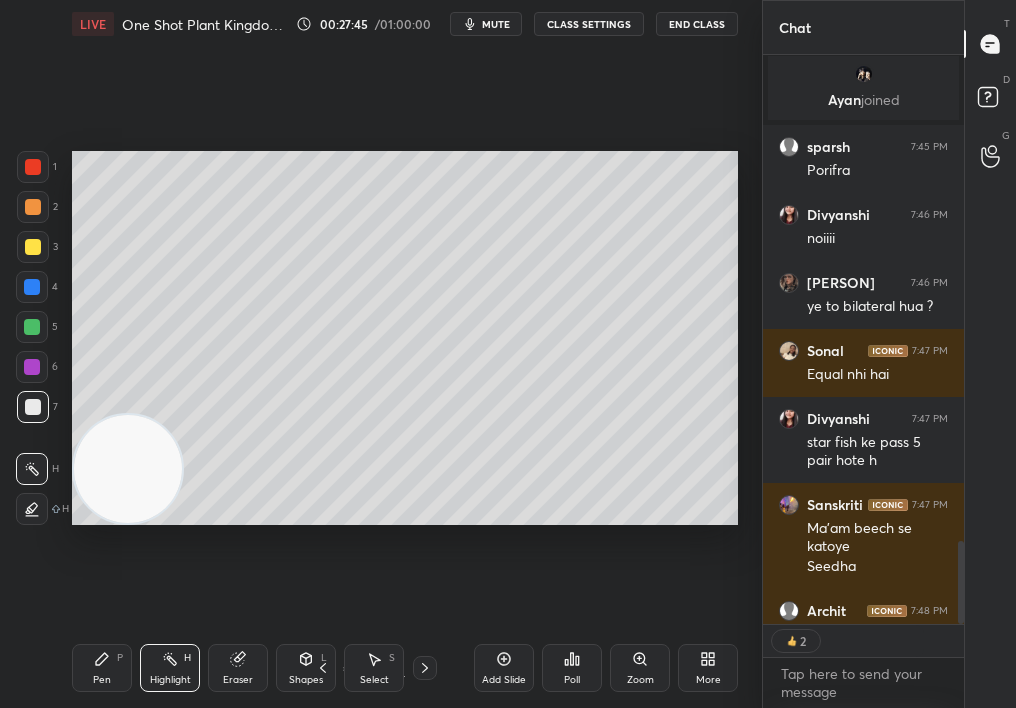 scroll, scrollTop: 7, scrollLeft: 7, axis: both 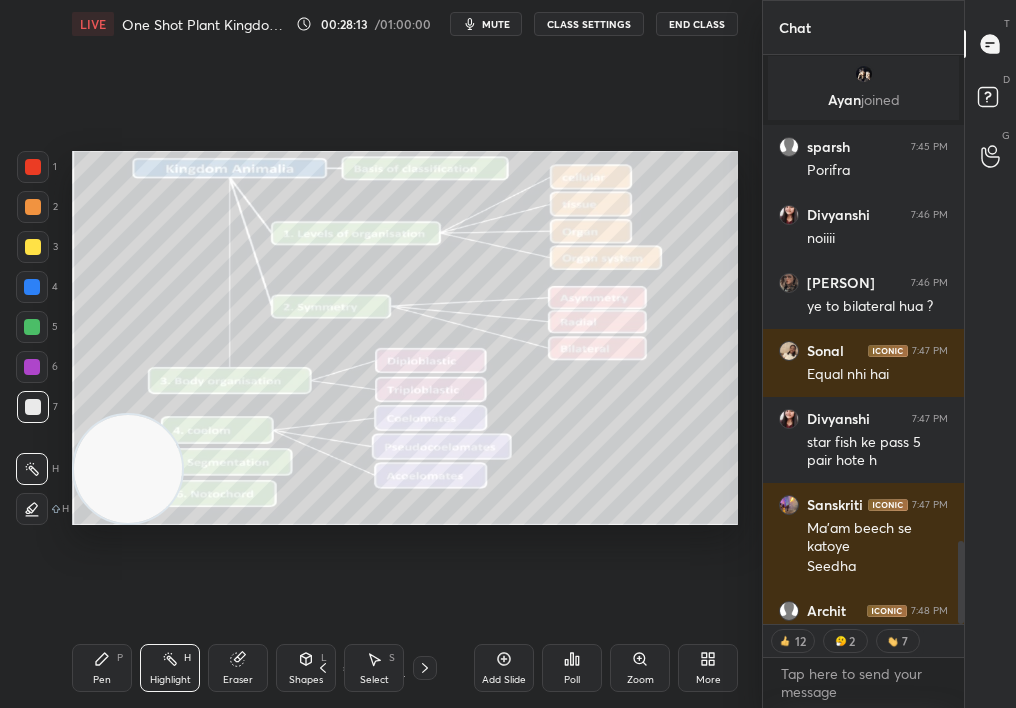 click on "Zoom" at bounding box center [640, 680] 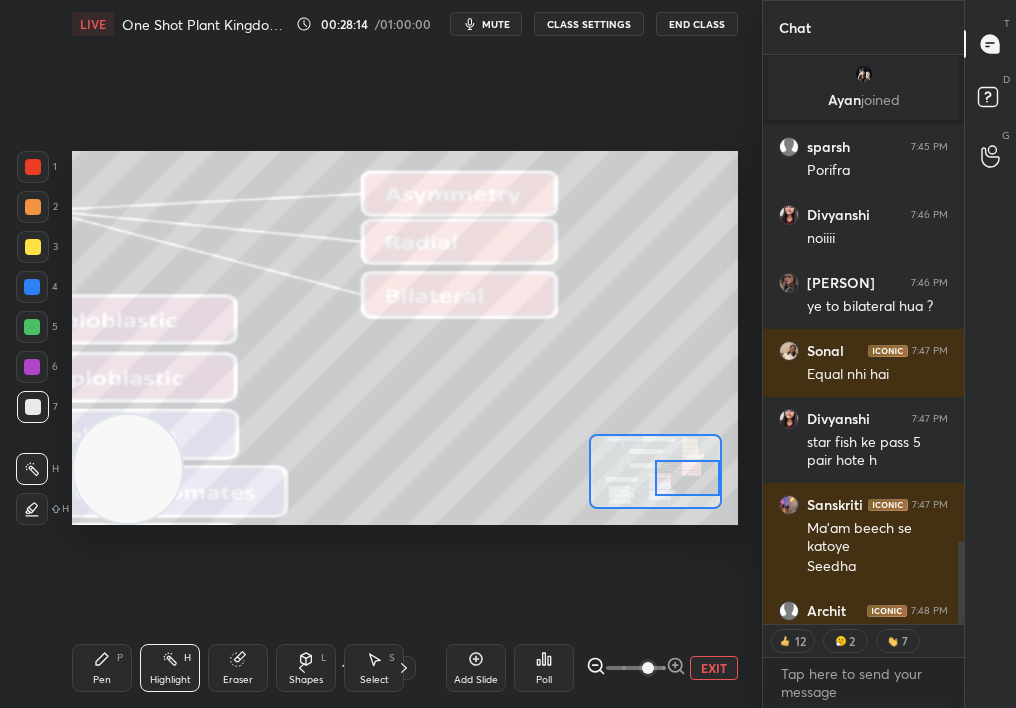 drag, startPoint x: 644, startPoint y: 467, endPoint x: 689, endPoint y: 472, distance: 45.276924 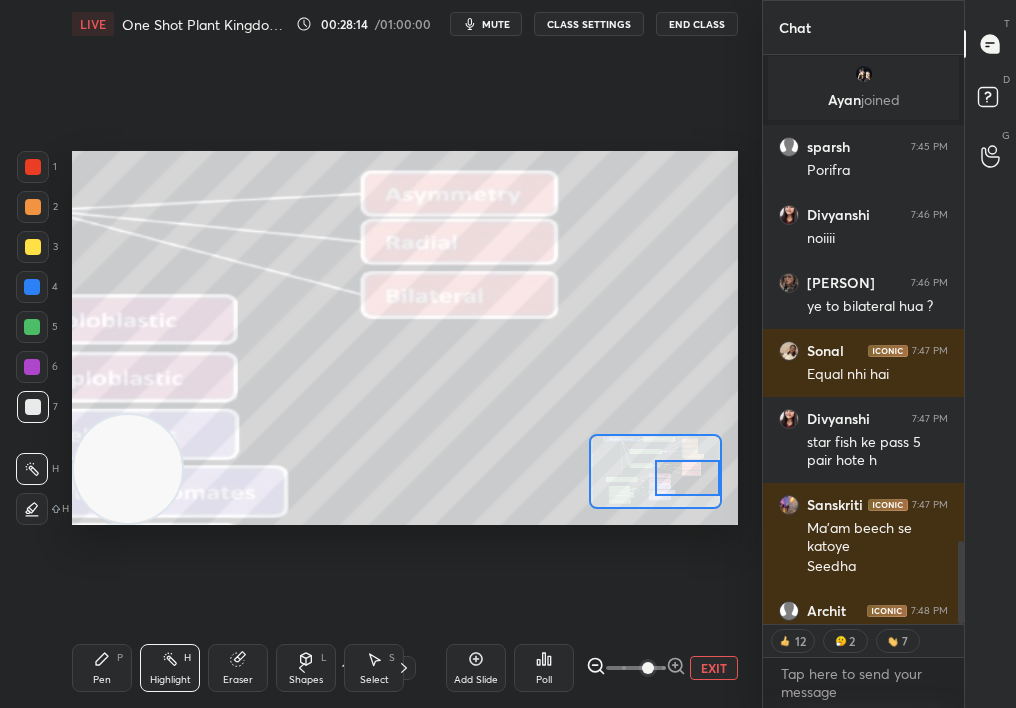 click at bounding box center [687, 477] 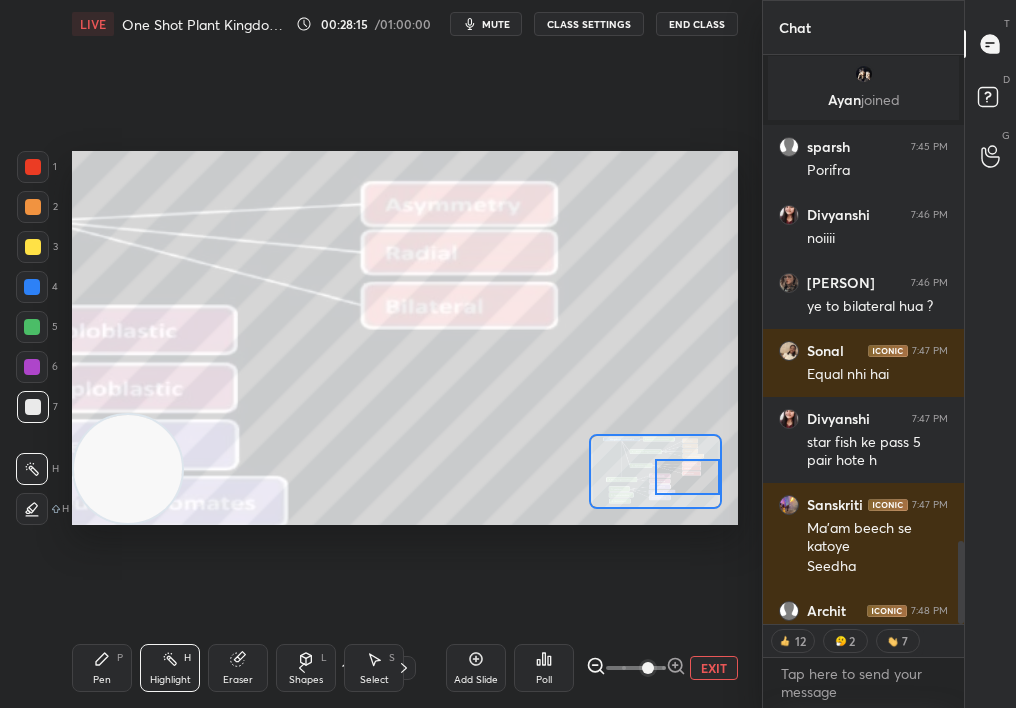 click on "Pen P" at bounding box center [102, 668] 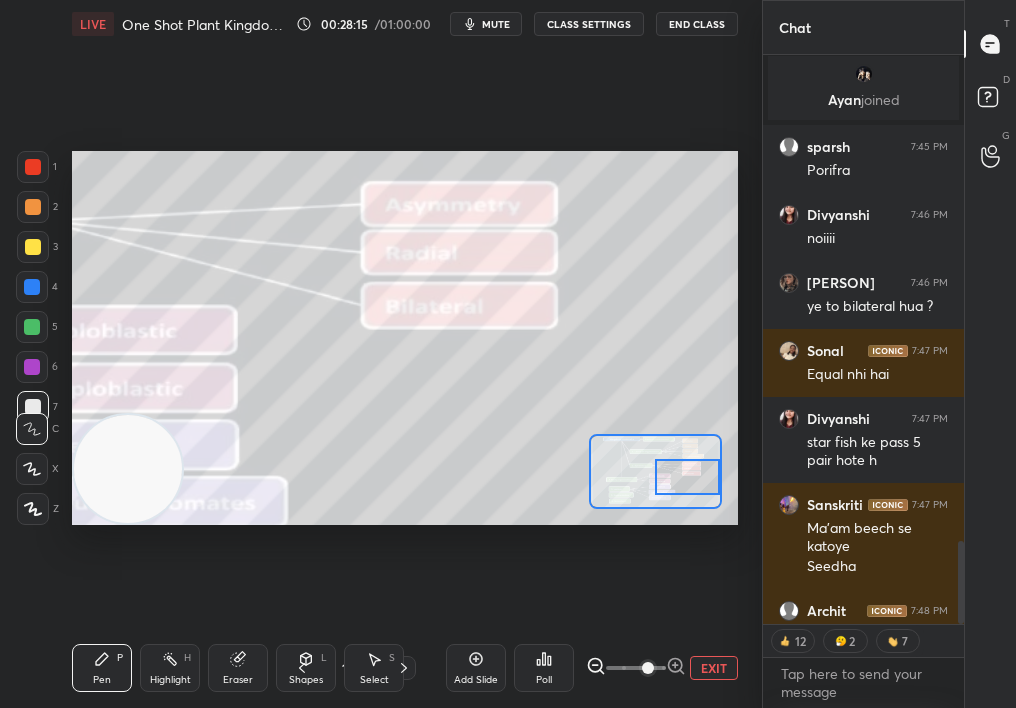 click on "Pen" at bounding box center (102, 680) 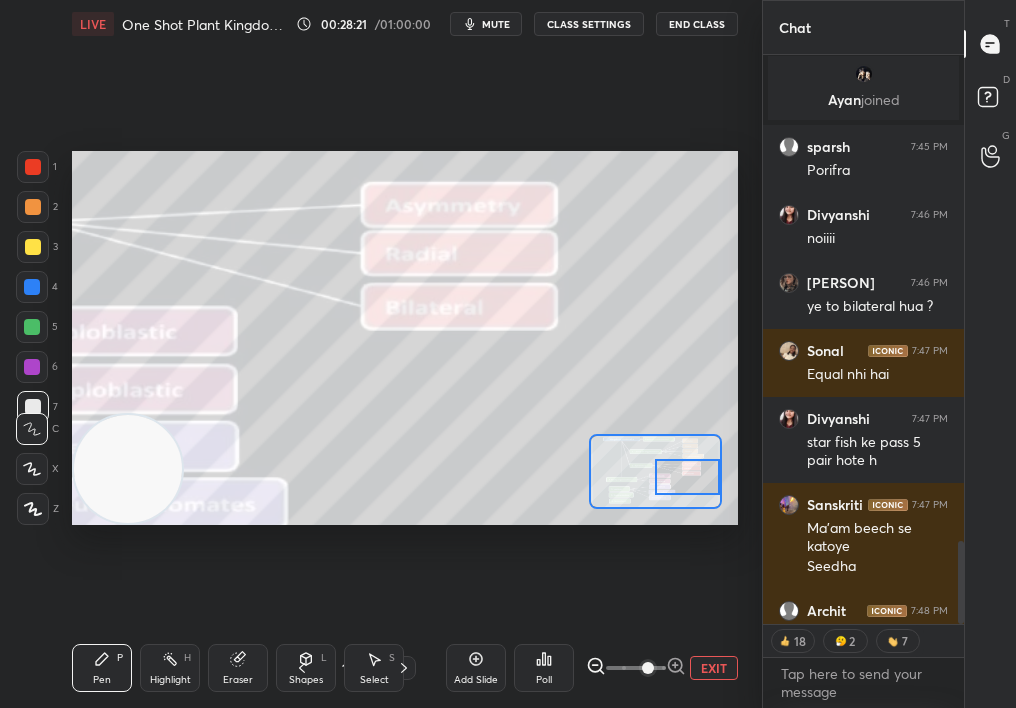 click on "EXIT" at bounding box center [714, 668] 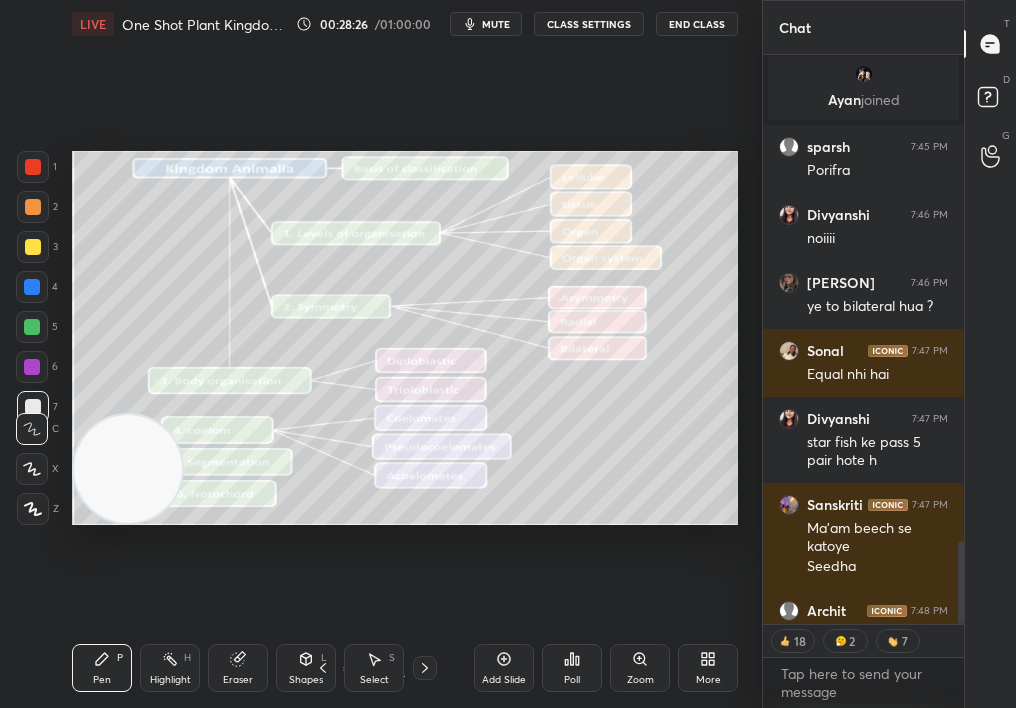 scroll, scrollTop: 3639, scrollLeft: 0, axis: vertical 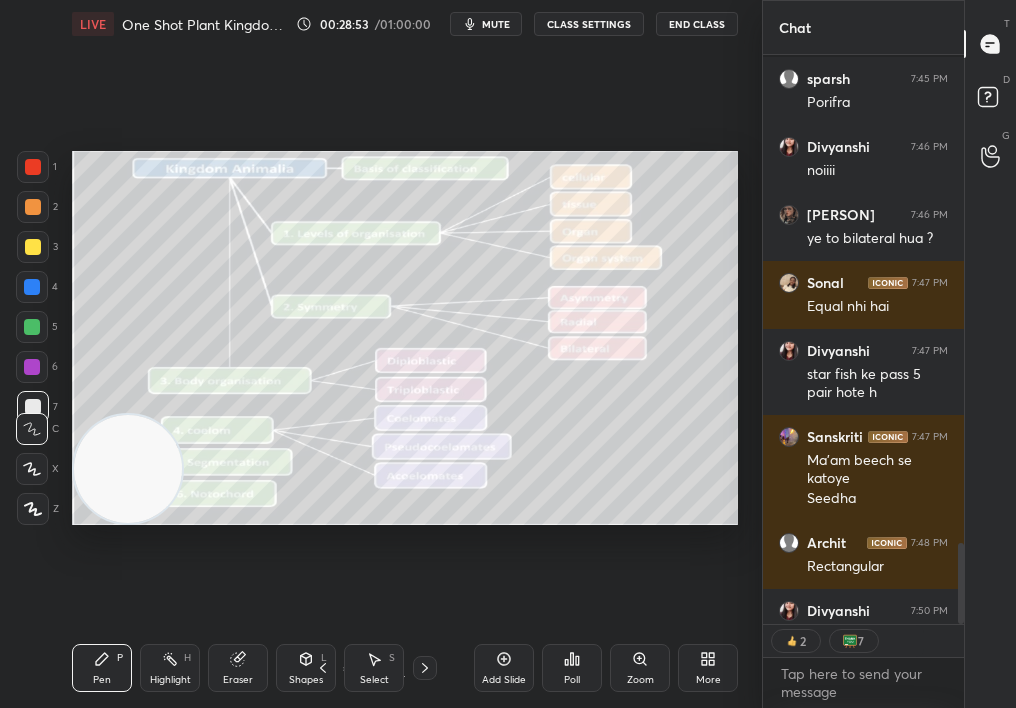 drag, startPoint x: 968, startPoint y: 608, endPoint x: 963, endPoint y: 663, distance: 55.226807 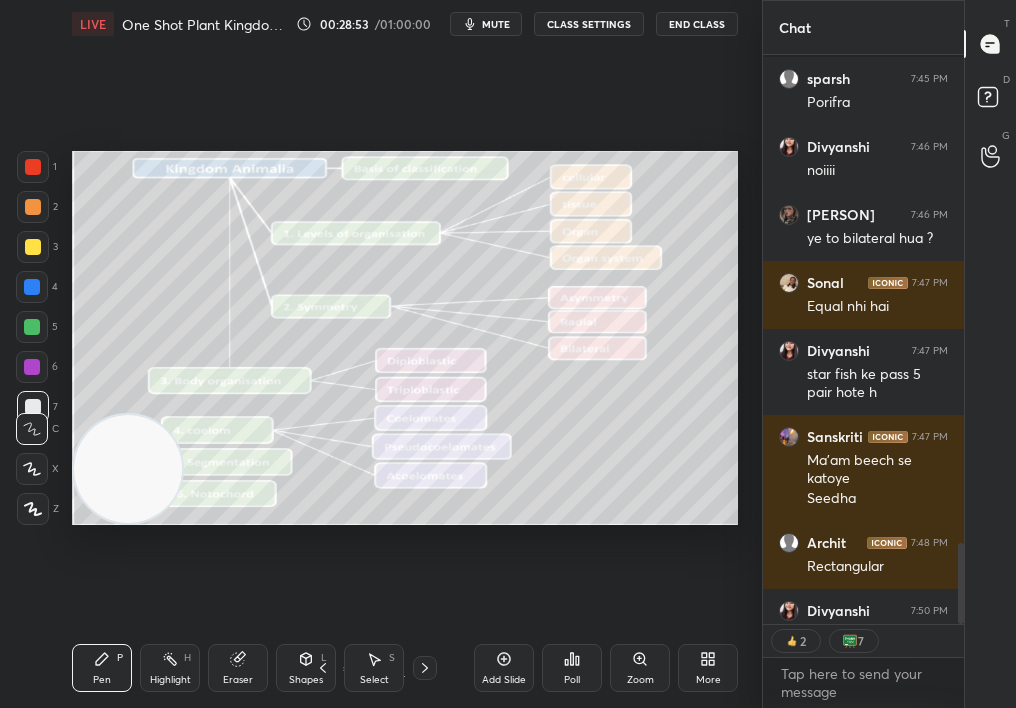 click on "Chat [PERSON] 7:39 PM mam aaj ka plant kingdom ka test show nhi ho rha h kya karu [PERSON]  joined [PERSON] 7:40 PM kal to morphology ka h na [PERSON] 7:40 PM plant kingdom [PERSON] 7:40 PM Plant kingdom [PERSON] 7:40 PM Plant [PERSON] 7:40 PM aapko jaisa sahi lage [PERSON] 7:40 PM Plant kingdom [PERSON] 7:40 PM areee [PERSON] 7:40 PM cheatingggggg [PERSON]  joined [PERSON] 7:45 PM Porifra [PERSON] 7:46 PM noiiii [PERSON] 7:46 PM ye to bilateral hua ? [PERSON] 7:47 PM Equal nhi hai [PERSON] 7:47 PM star fish ke pass 5 pair hote h [PERSON] 7:47 PM Ma'am beech se katoye Seedha [PERSON] 7:48 PM Rectangular [PERSON] 7:50 PM meeee JUMP TO LATEST 2 7 Enable hand raising Enable raise hand to speak to learners. Once enabled, chat will be turned off temporarily. Enable x   Doubts asked by learners will show up here NEW DOUBTS ASKED No one has raised a hand yet Can't raise hand Looks like educator just invited you to speak. Please wait before you can raise your hand again. Got it T Messages (T) D Doubts (D) G Raise Hand (G)" at bounding box center [889, 354] 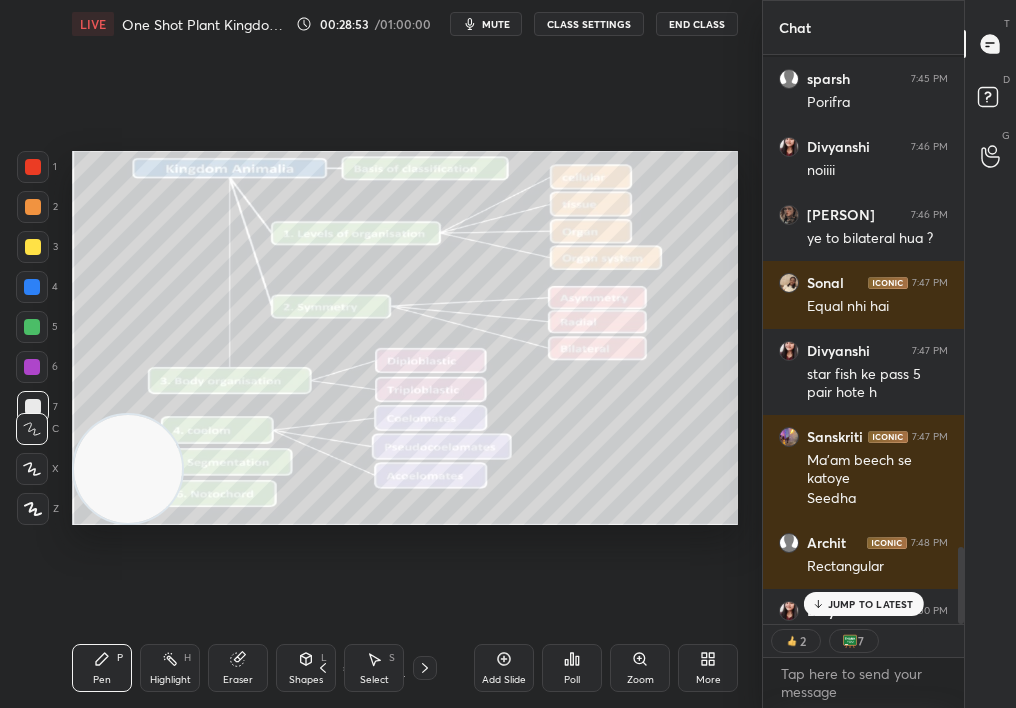 scroll, scrollTop: 3639, scrollLeft: 0, axis: vertical 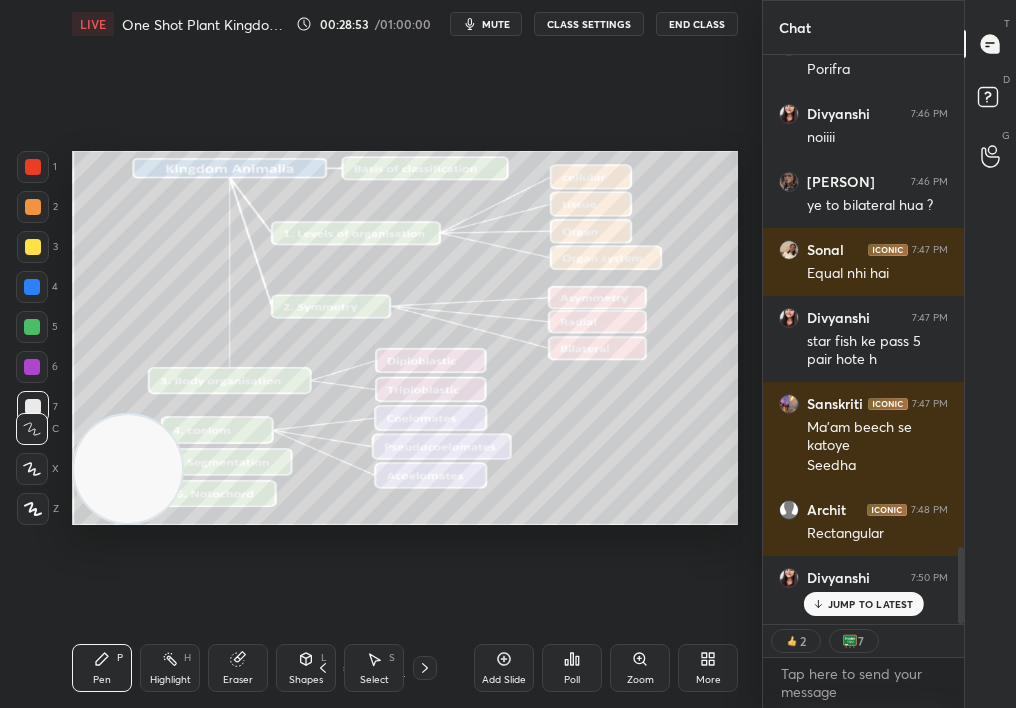 drag, startPoint x: 961, startPoint y: 603, endPoint x: 966, endPoint y: 669, distance: 66.189125 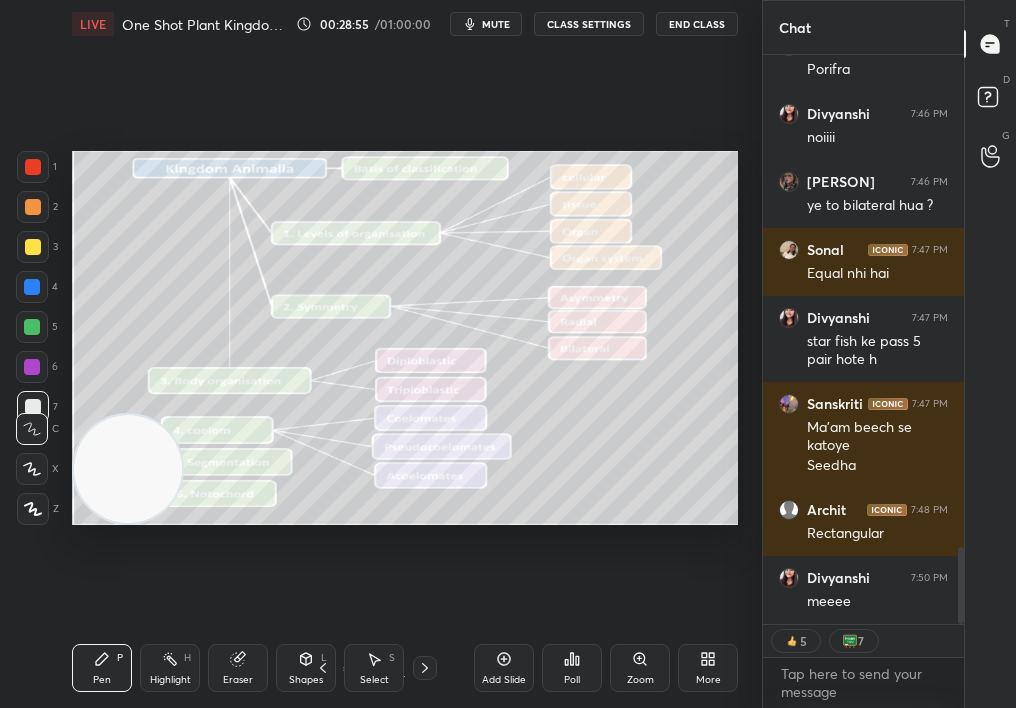 click on "Zoom" at bounding box center [640, 668] 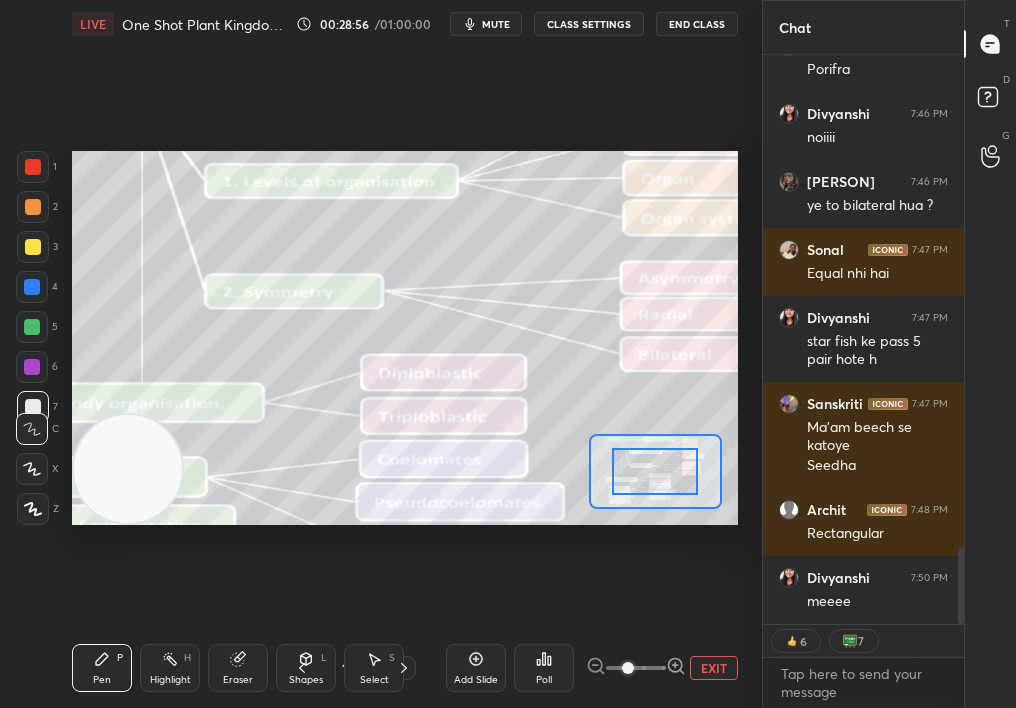 click on "EXIT" at bounding box center (714, 668) 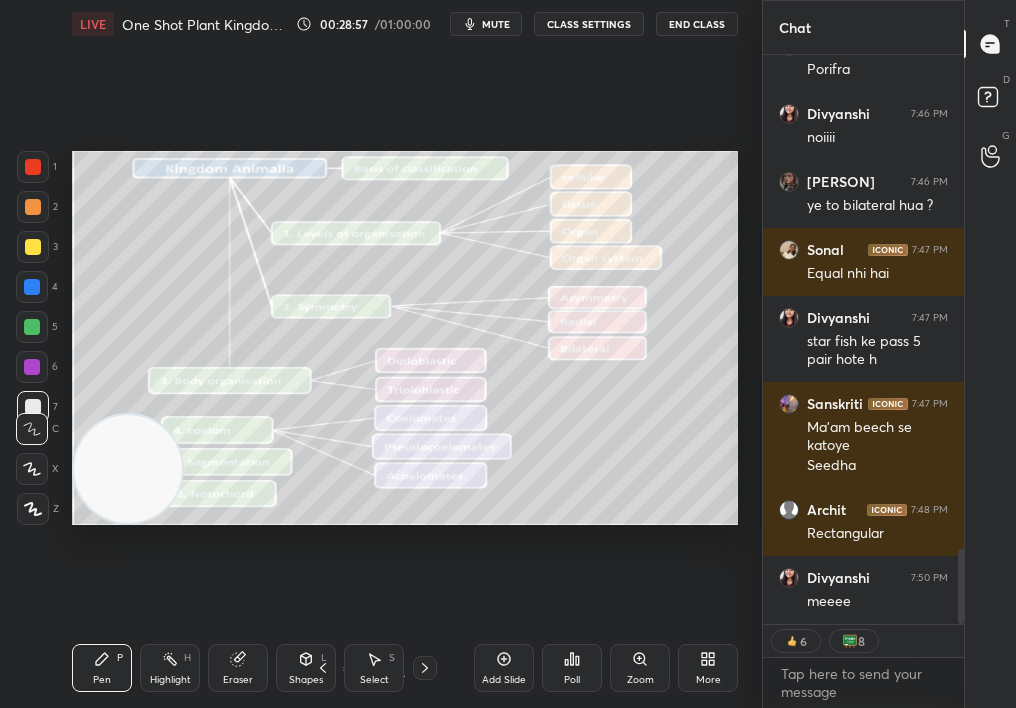 scroll, scrollTop: 3725, scrollLeft: 0, axis: vertical 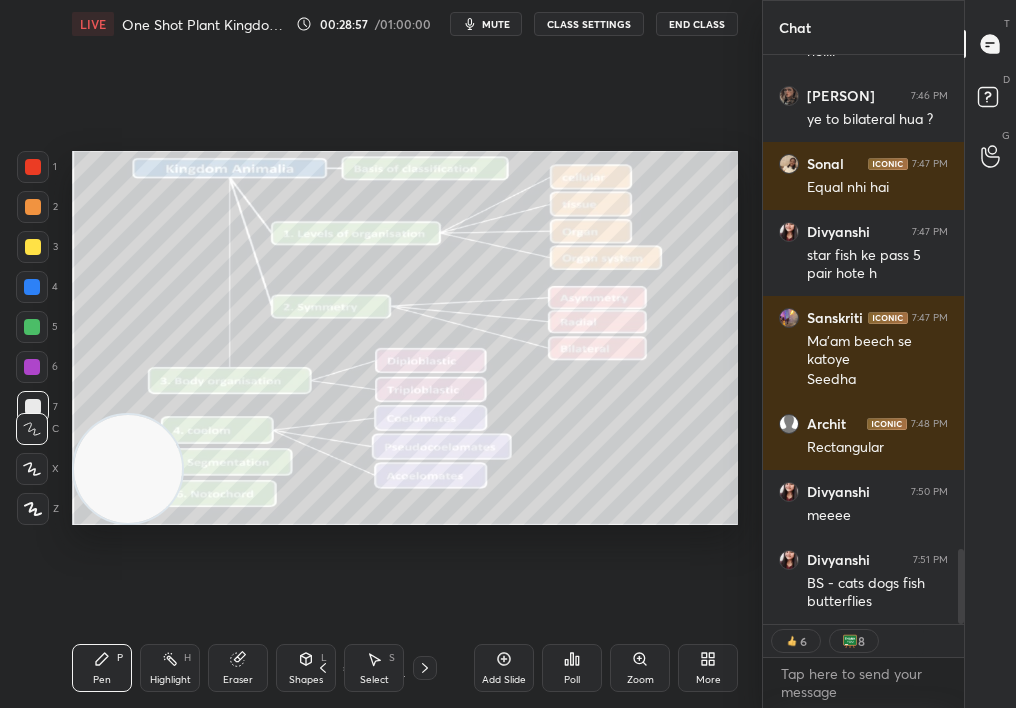click 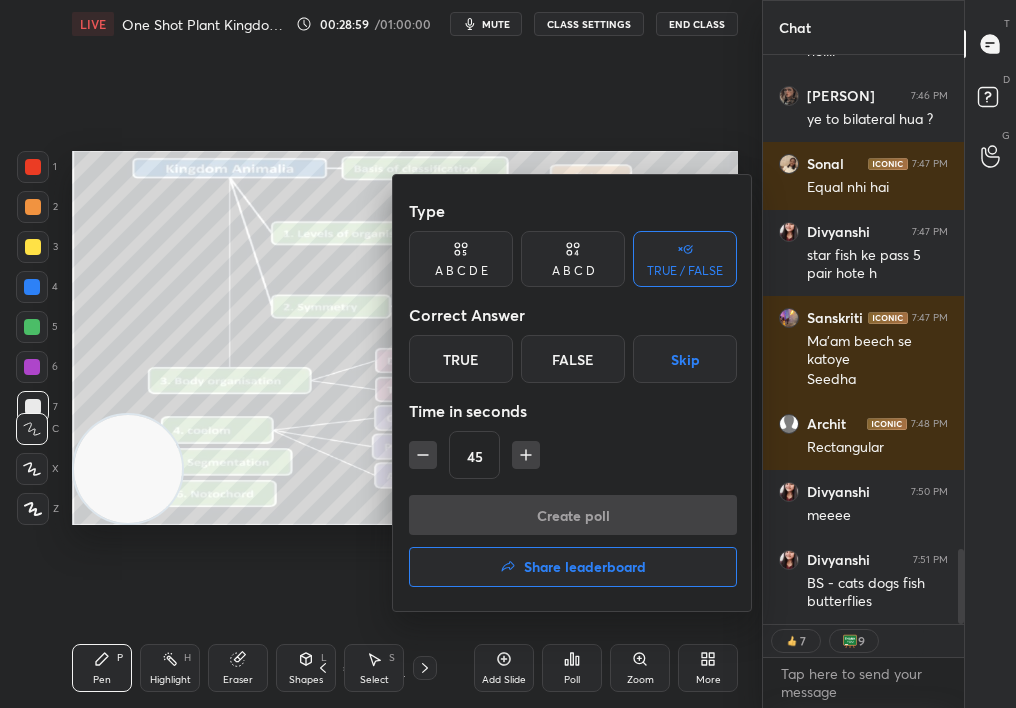 click at bounding box center (508, 354) 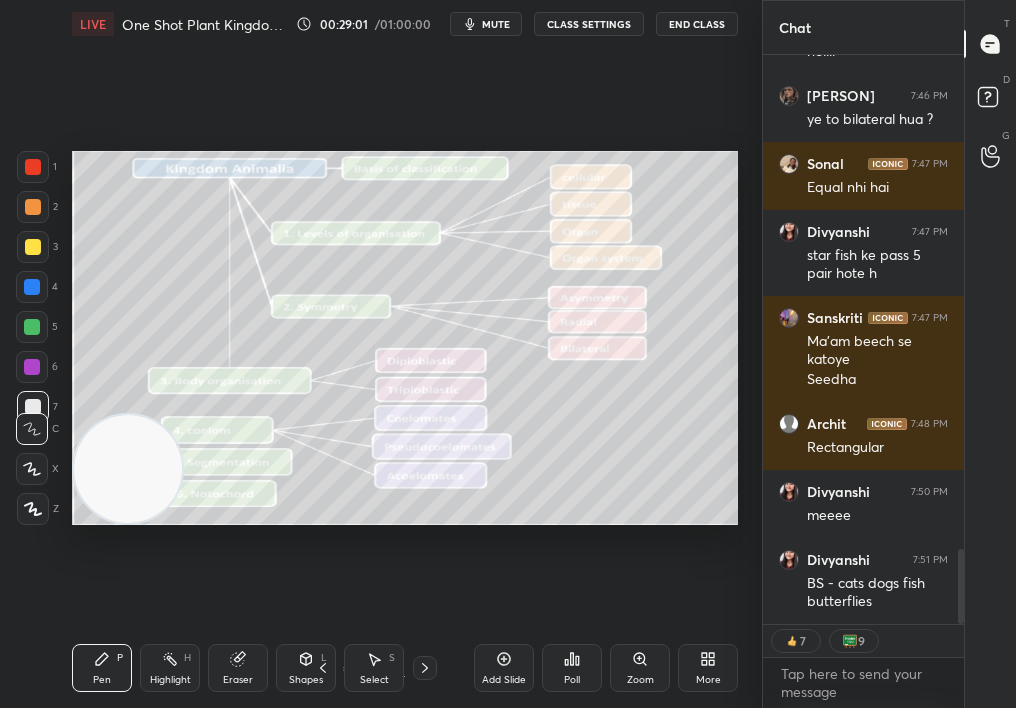 click on "Setting up your live class Poll for   secs No correct answer Start poll" at bounding box center [405, 338] 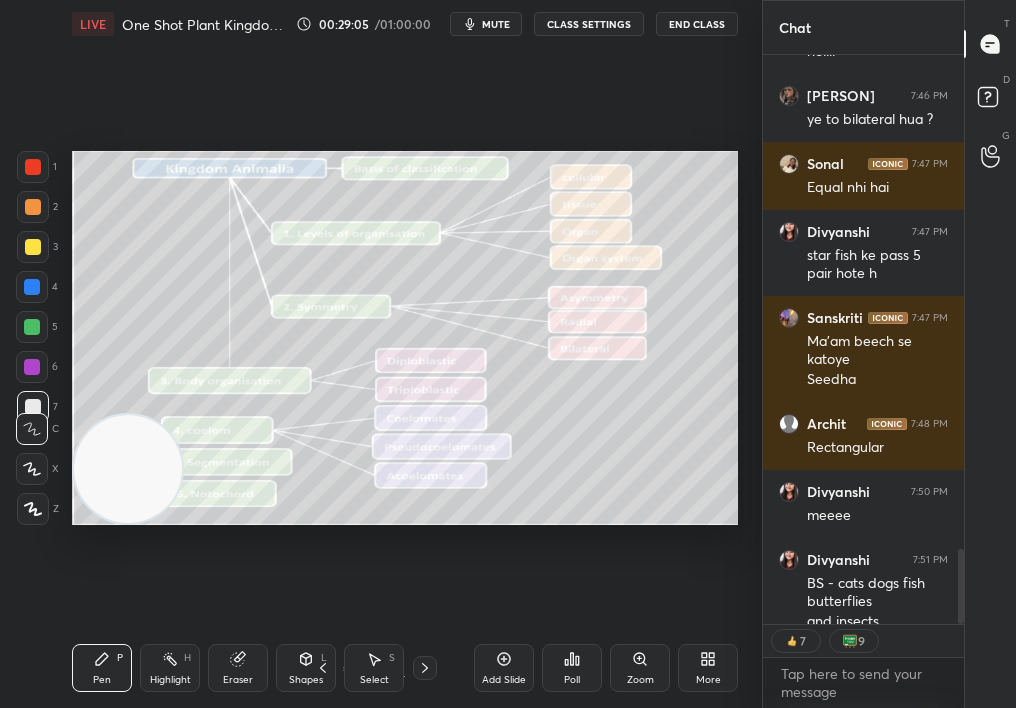 scroll, scrollTop: 3745, scrollLeft: 0, axis: vertical 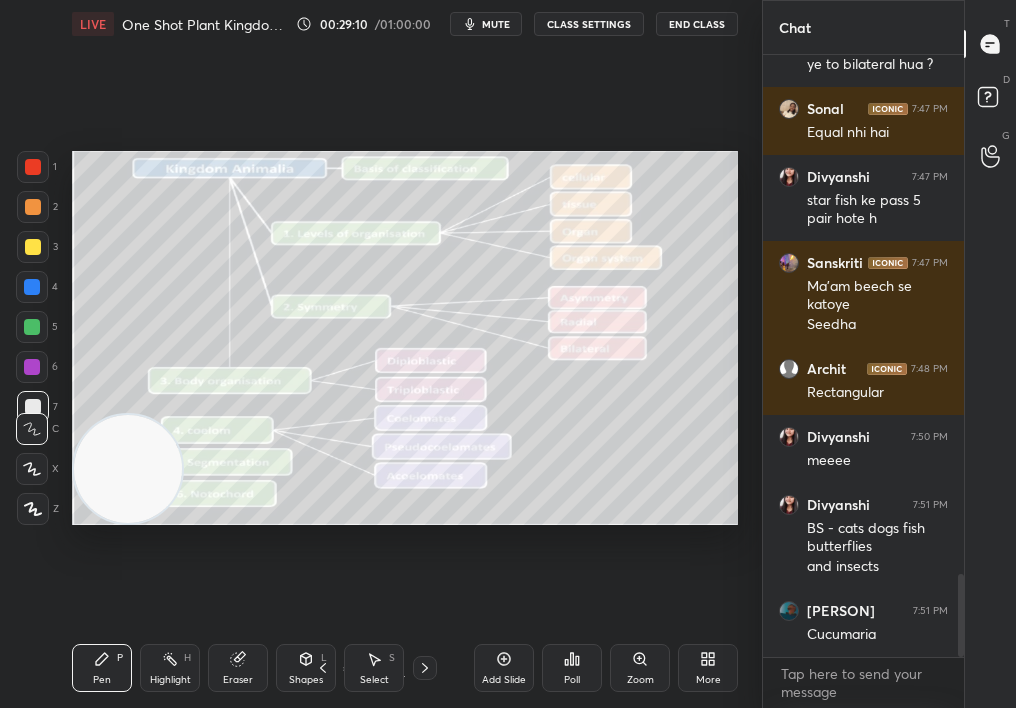 click on "Zoom" at bounding box center [640, 668] 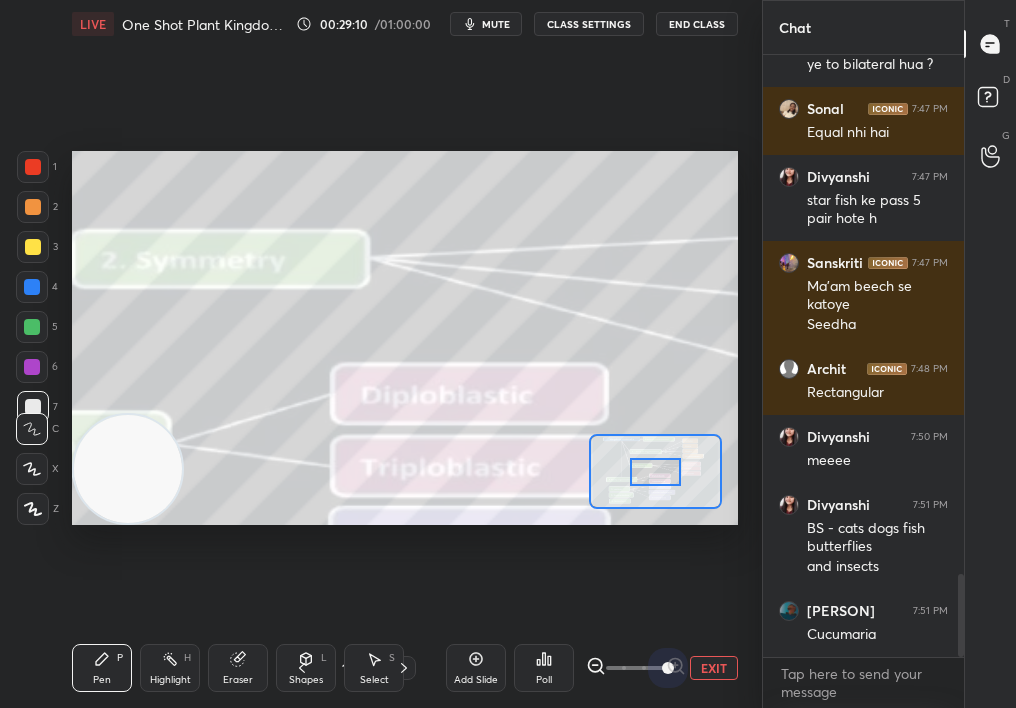 drag, startPoint x: 660, startPoint y: 666, endPoint x: 730, endPoint y: 663, distance: 70.064255 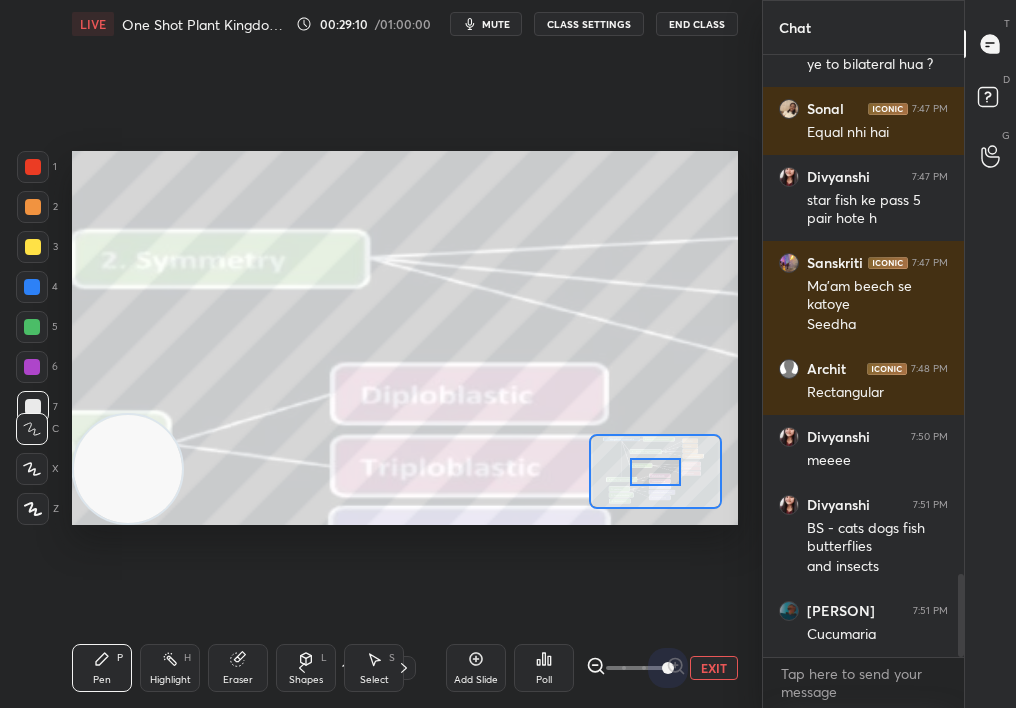 click on "EXIT" at bounding box center (662, 668) 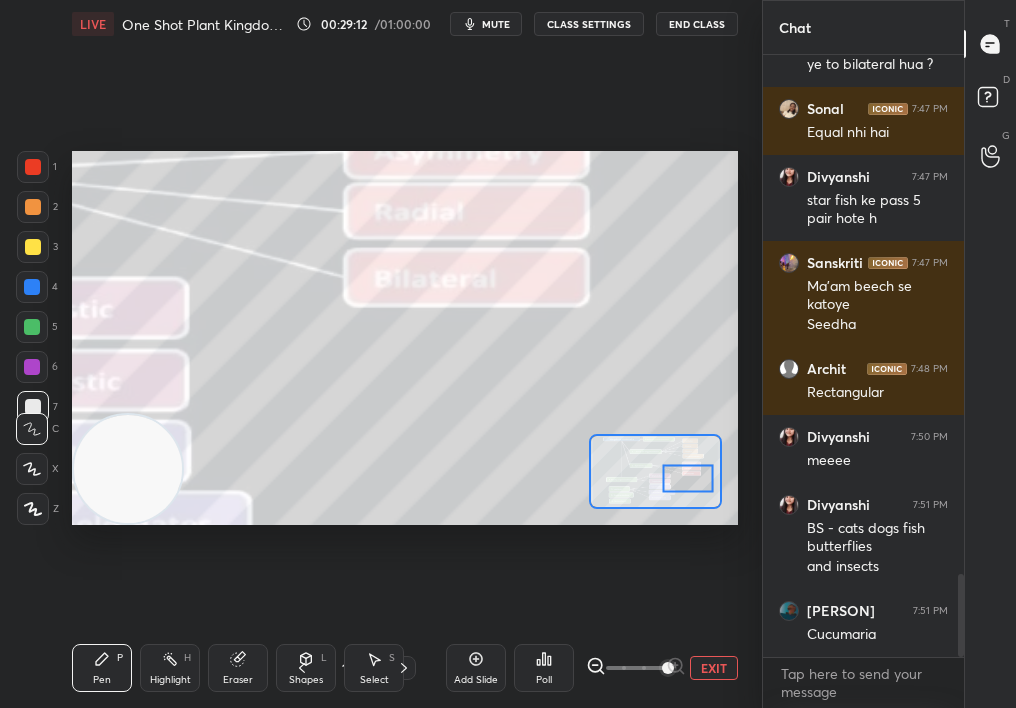 click at bounding box center [655, 471] 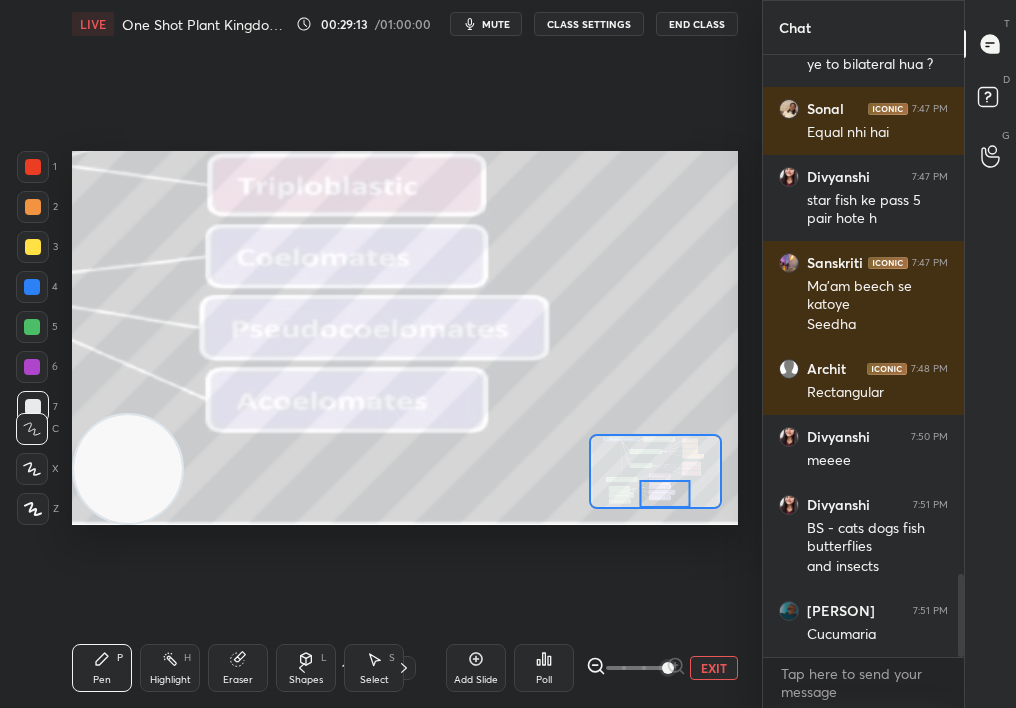 drag, startPoint x: 673, startPoint y: 480, endPoint x: 696, endPoint y: 503, distance: 32.526913 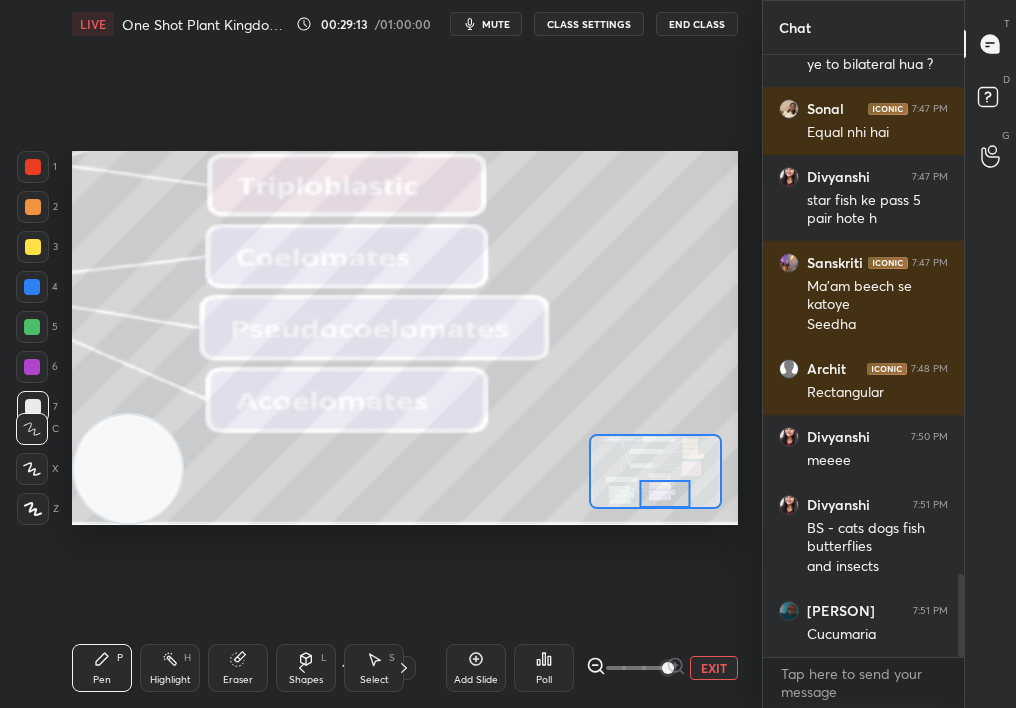 click at bounding box center [665, 494] 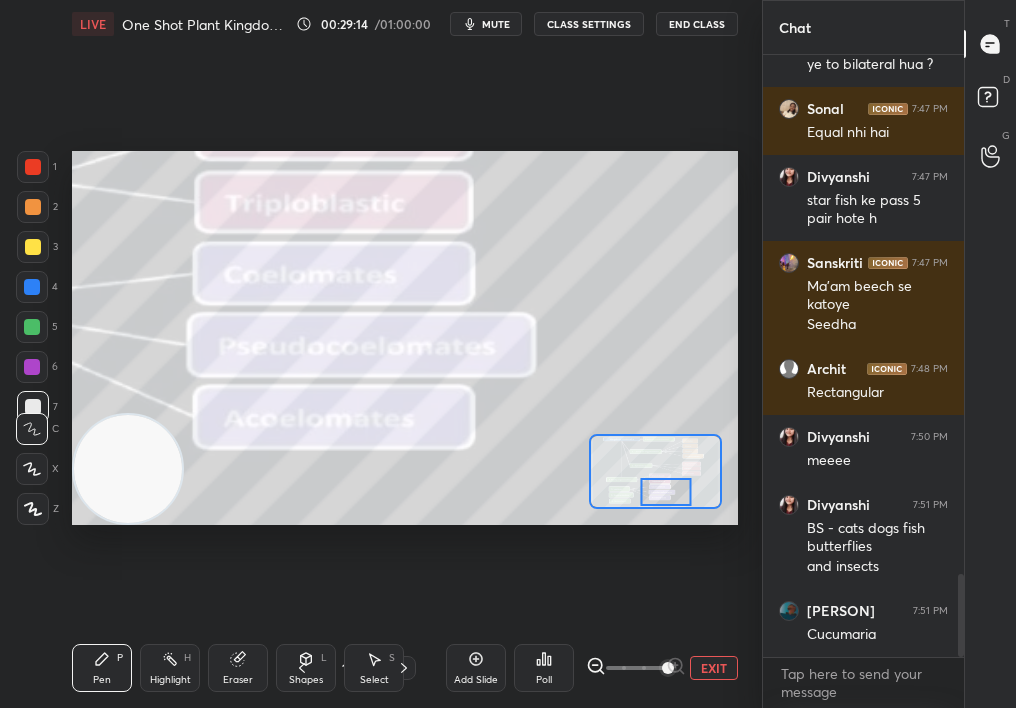 drag, startPoint x: 678, startPoint y: 491, endPoint x: 656, endPoint y: 508, distance: 27.802877 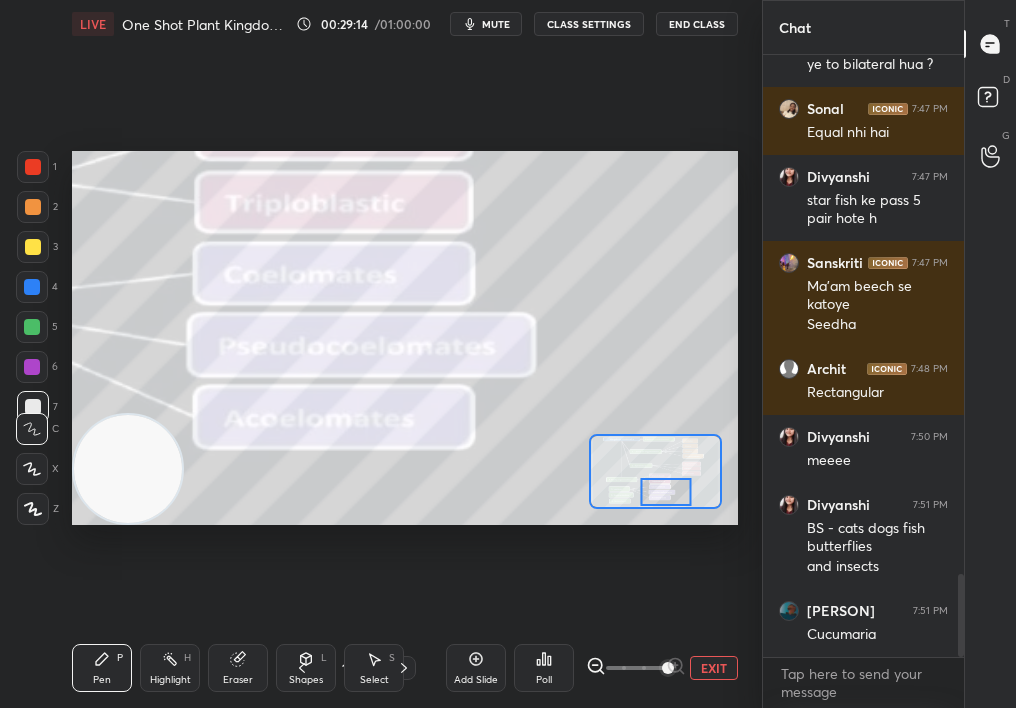 click at bounding box center [666, 492] 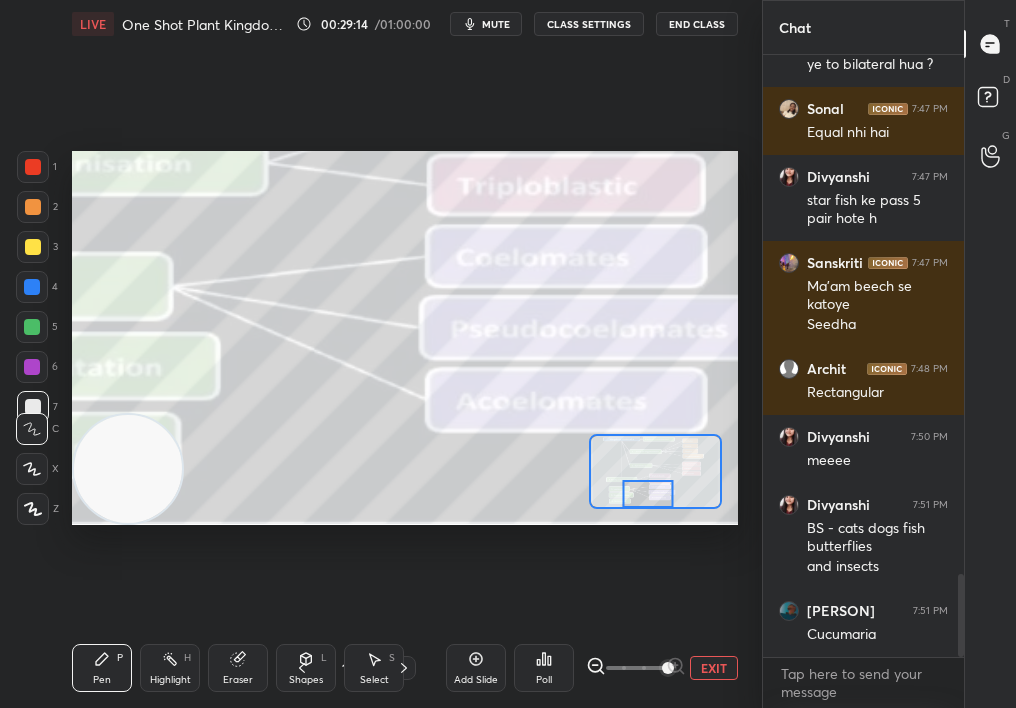 drag, startPoint x: 656, startPoint y: 508, endPoint x: 610, endPoint y: 547, distance: 60.307545 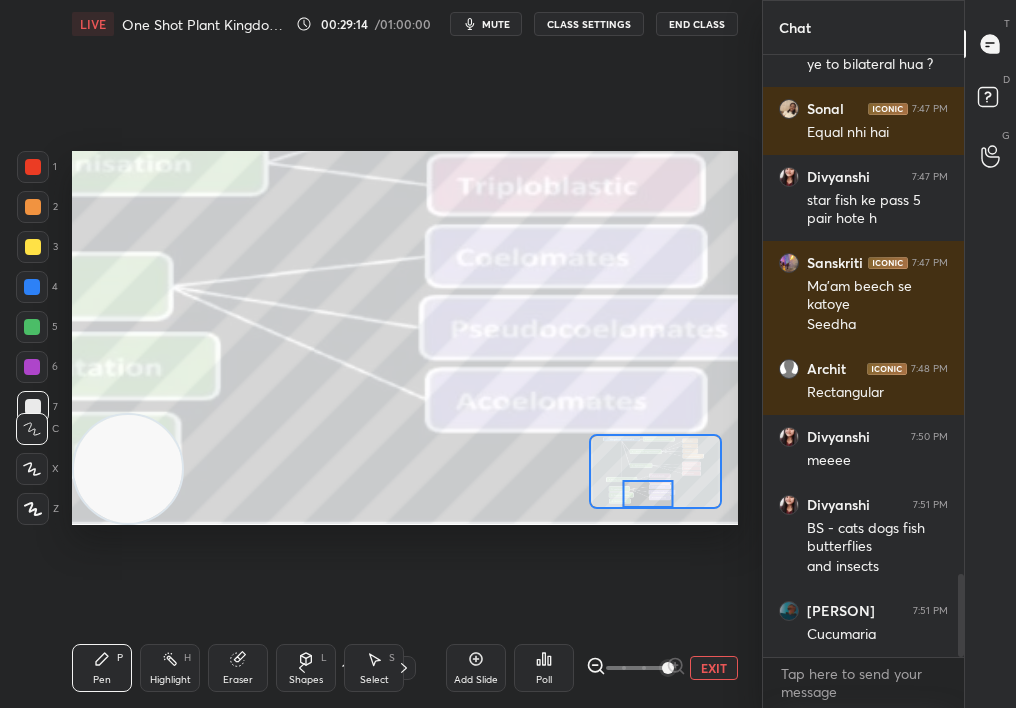 click on "Setting up your live class Poll for   secs No correct answer Start poll" at bounding box center [405, 338] 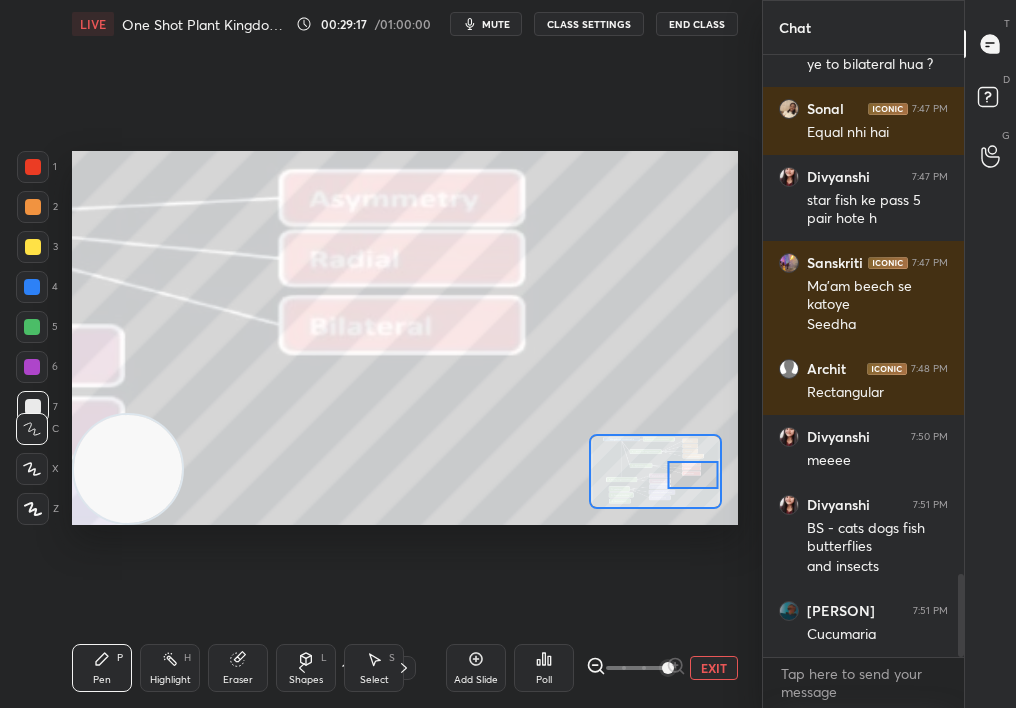 drag, startPoint x: 650, startPoint y: 482, endPoint x: 693, endPoint y: 471, distance: 44.38468 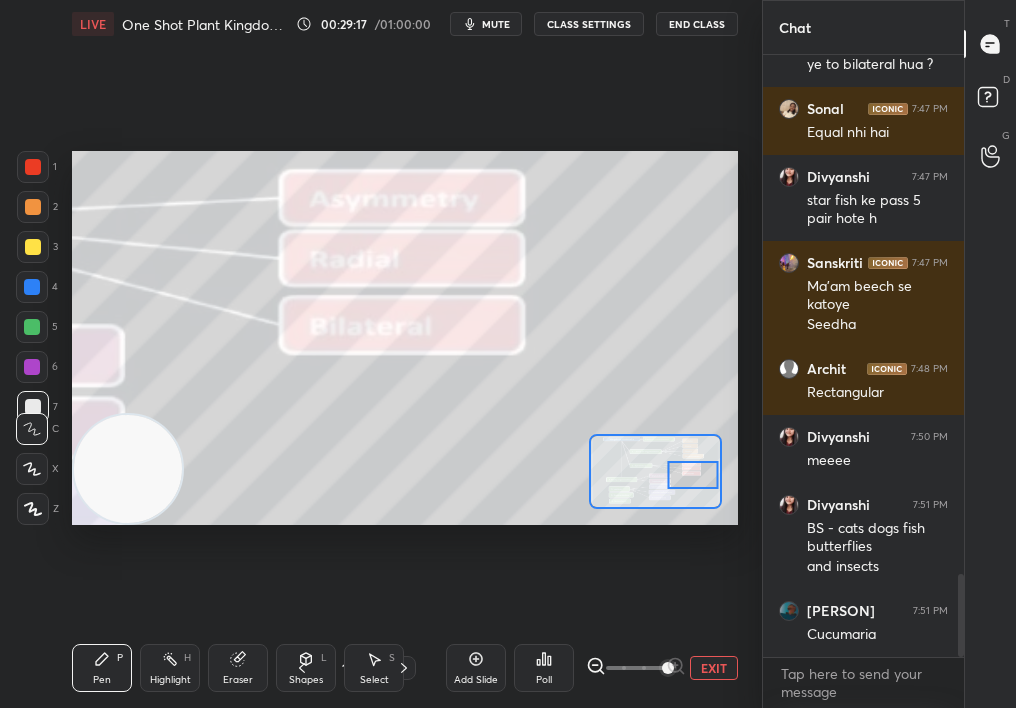click at bounding box center [693, 475] 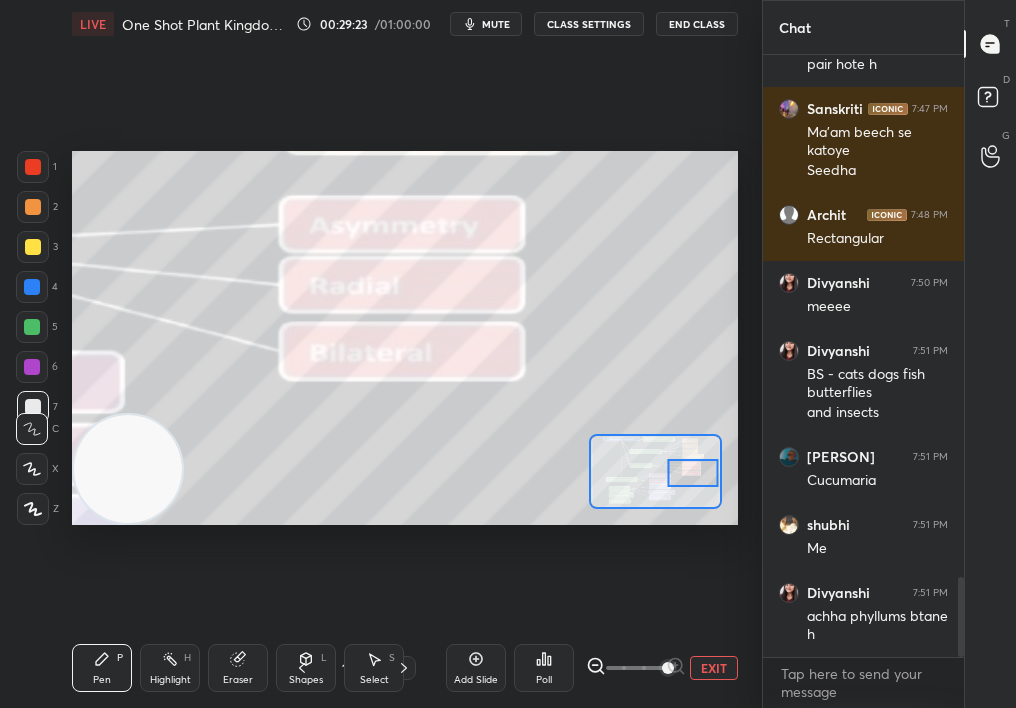 scroll, scrollTop: 4002, scrollLeft: 0, axis: vertical 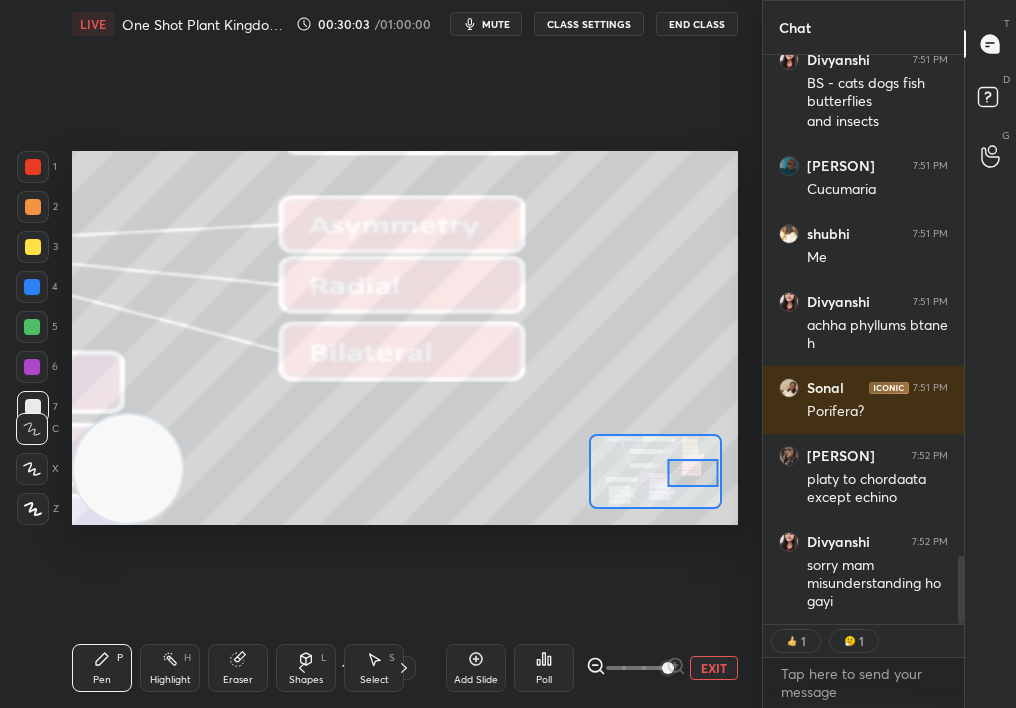 click on "mute" at bounding box center [486, 24] 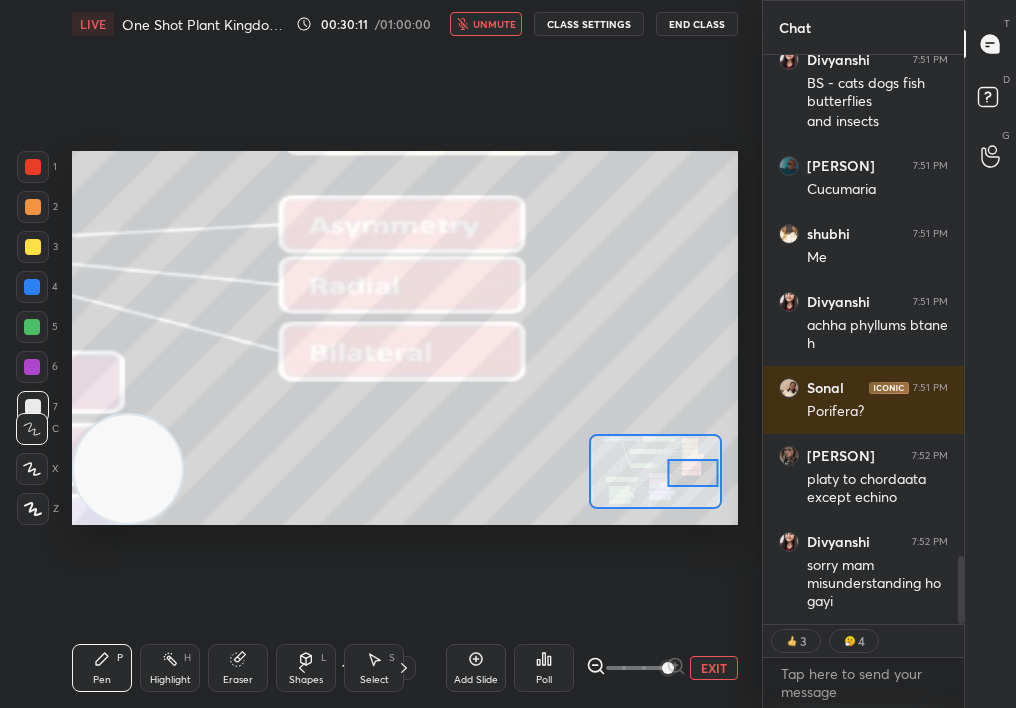 click on "LIVE One Shot Plant Kingdom-II 00:30:11 /  01:00:00 unmute CLASS SETTINGS End Class" at bounding box center [405, 24] 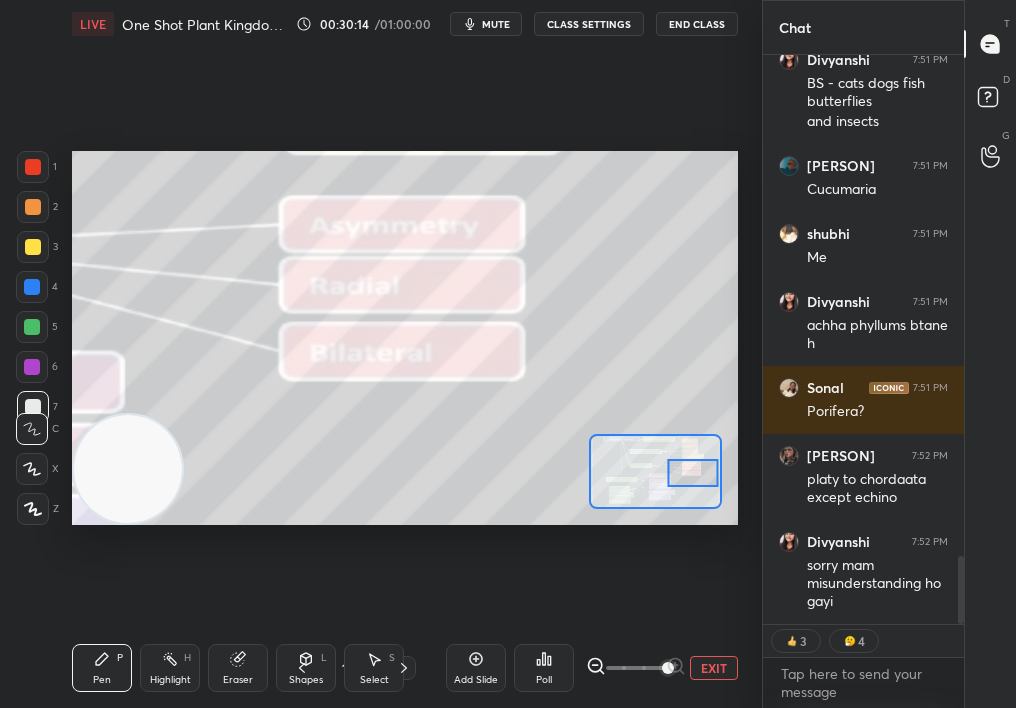 scroll, scrollTop: 7, scrollLeft: 7, axis: both 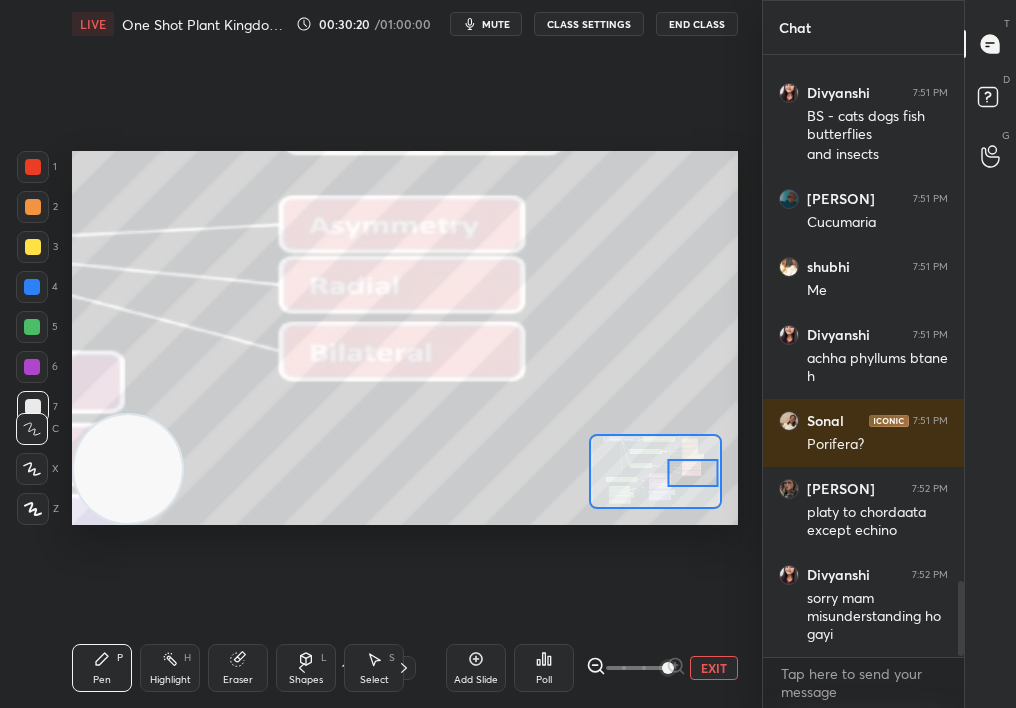 click on "EXIT" at bounding box center [714, 668] 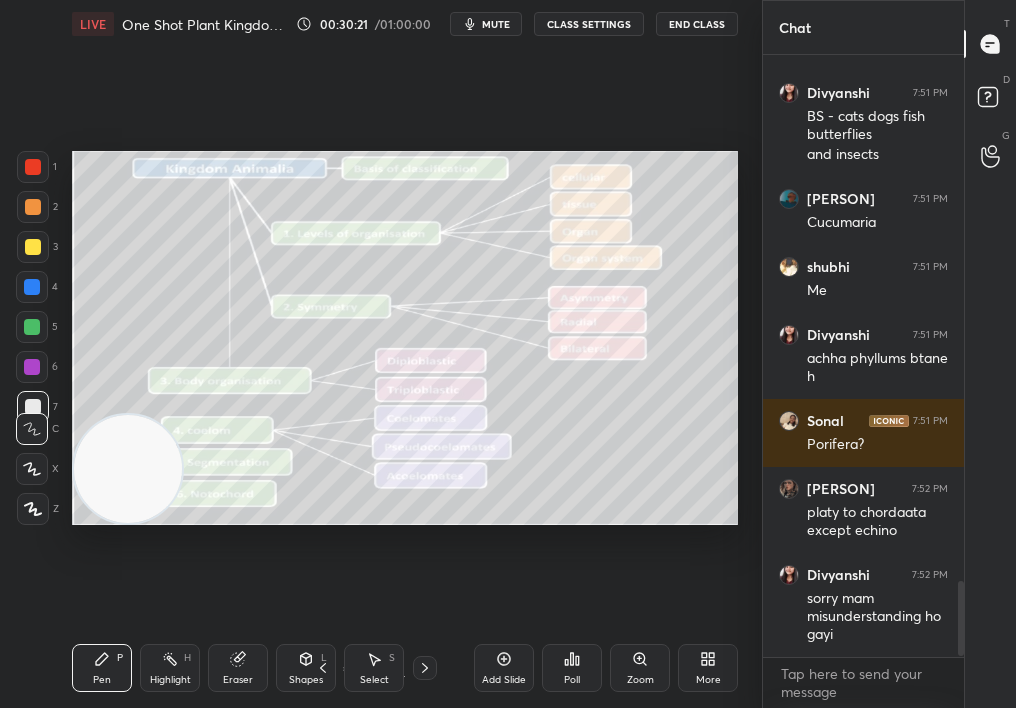 click on "Highlight H" at bounding box center (170, 668) 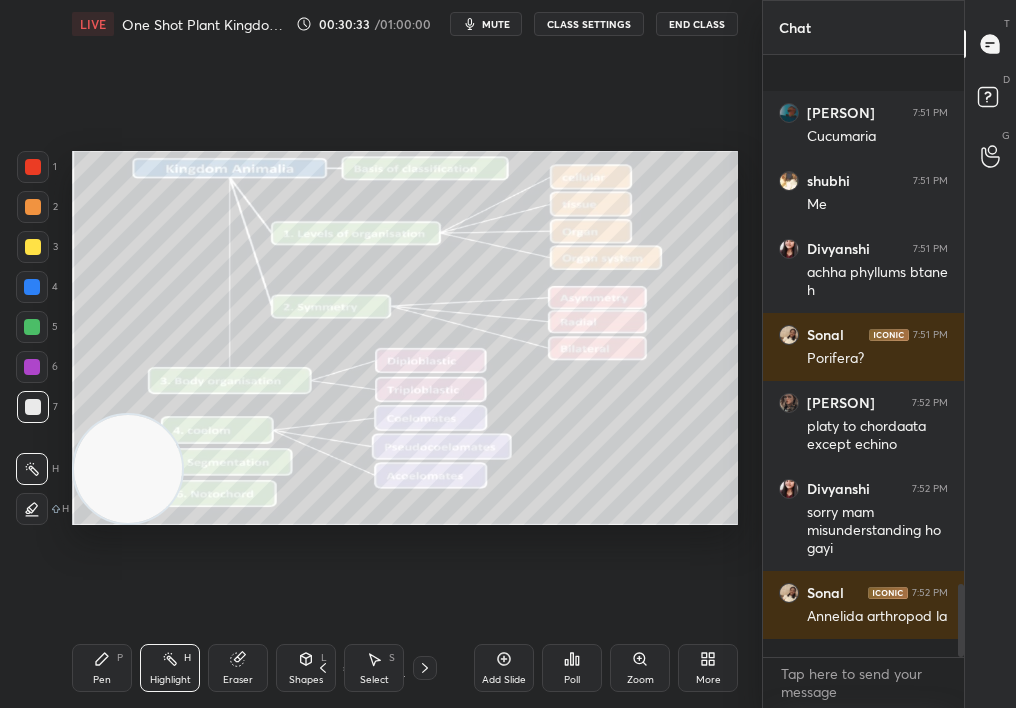 scroll, scrollTop: 4382, scrollLeft: 0, axis: vertical 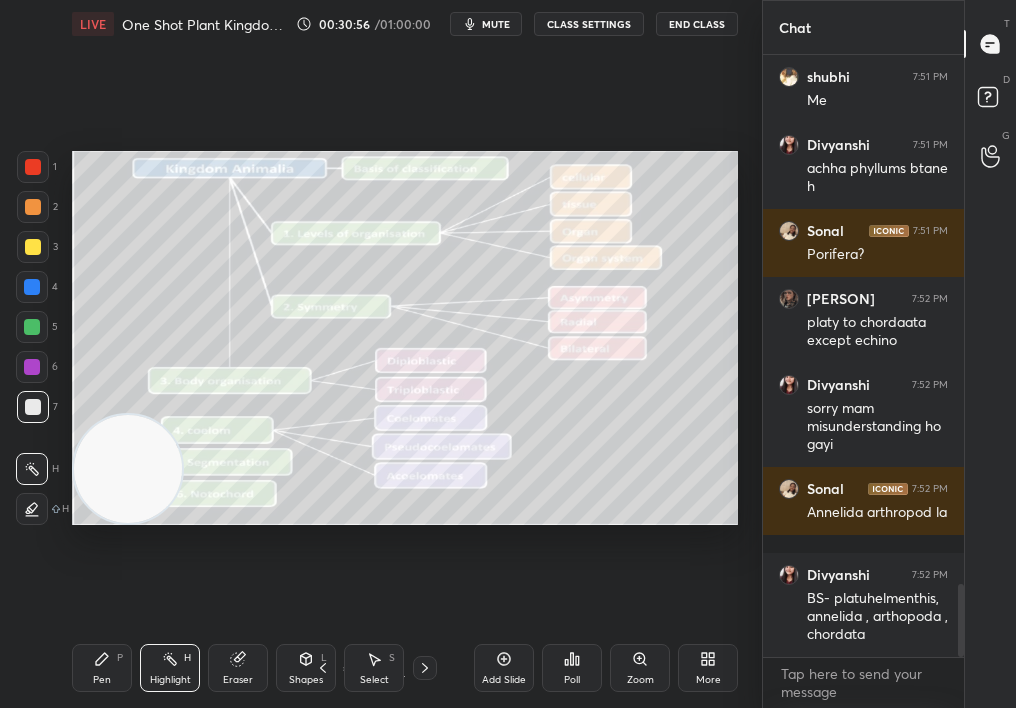 click on "Pen" at bounding box center [102, 680] 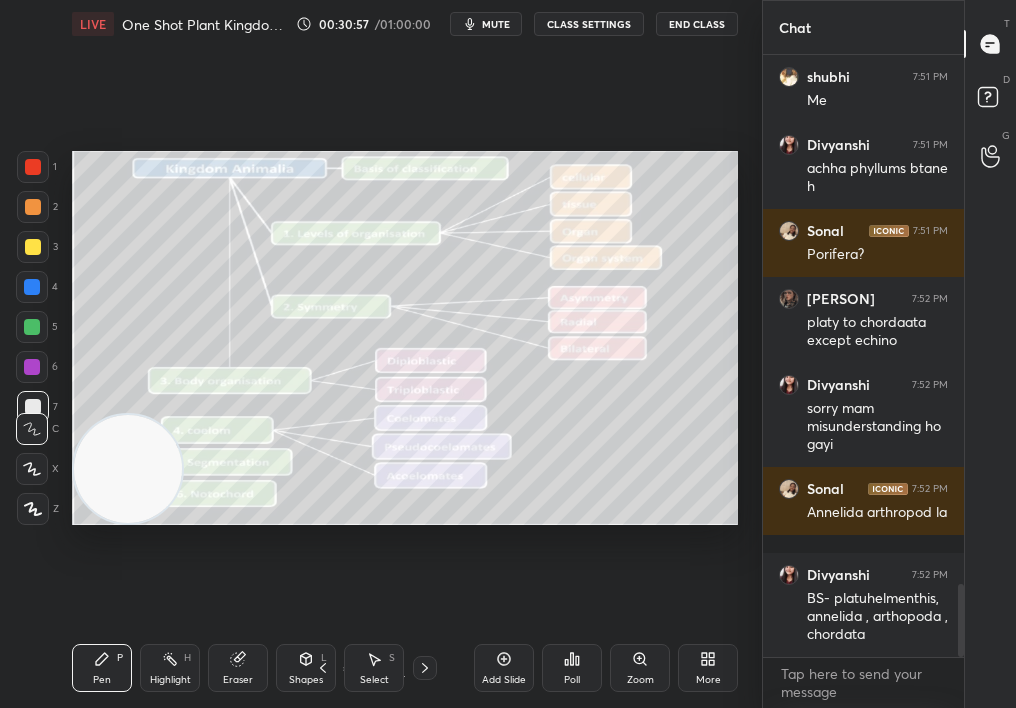 click on "Pen" at bounding box center [102, 680] 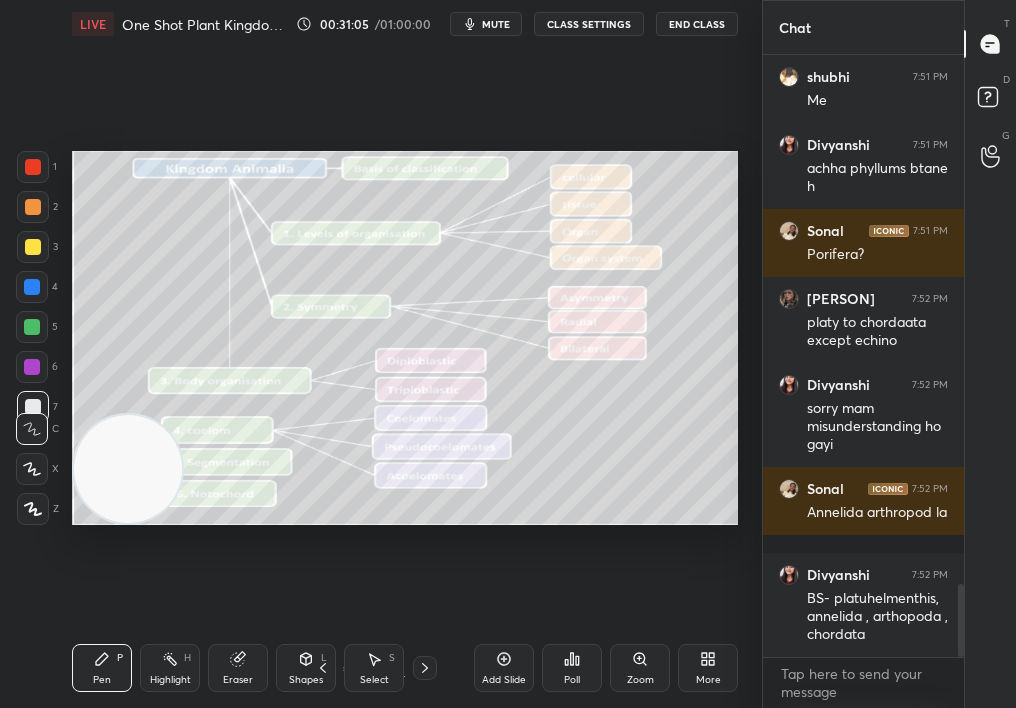 click on "Zoom" at bounding box center [640, 668] 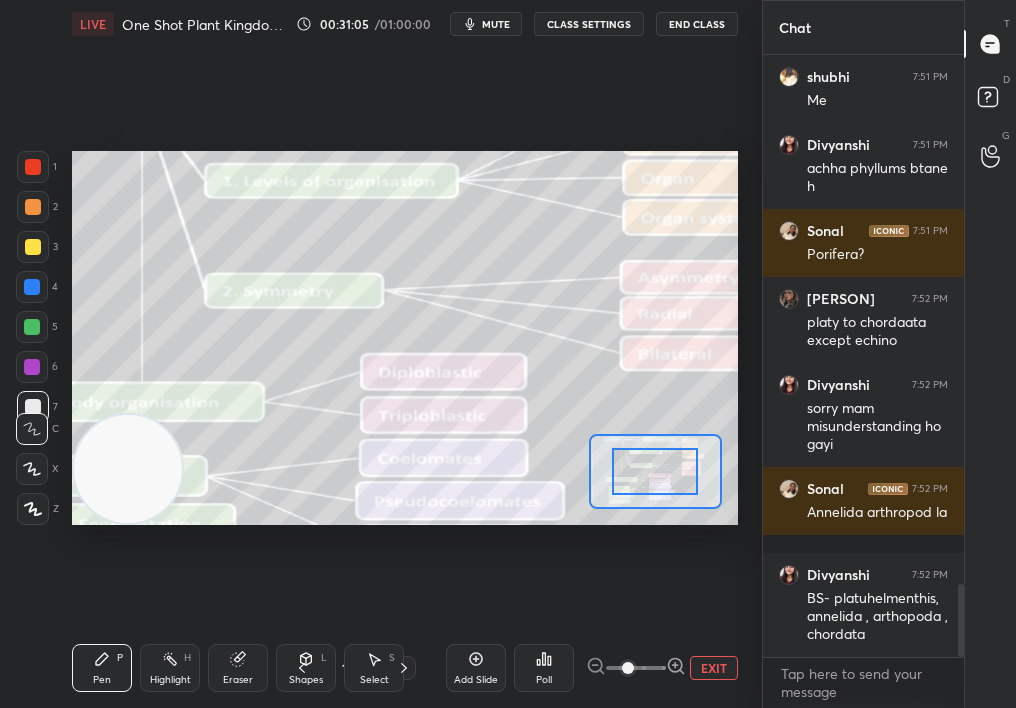 click at bounding box center [628, 668] 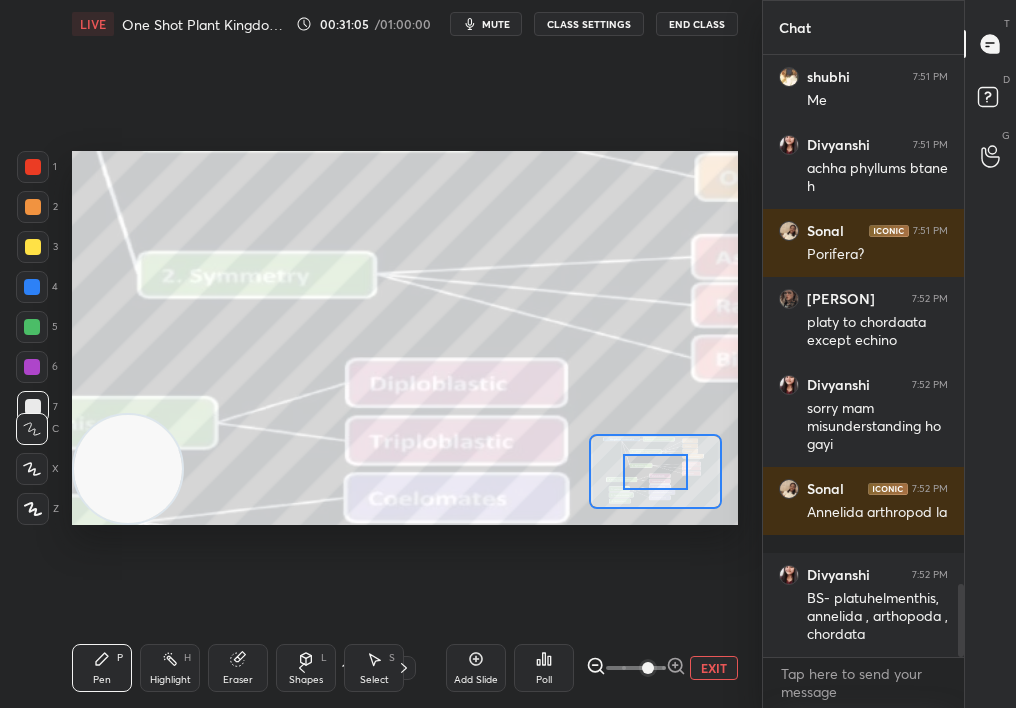 drag, startPoint x: 637, startPoint y: 668, endPoint x: 648, endPoint y: 667, distance: 11.045361 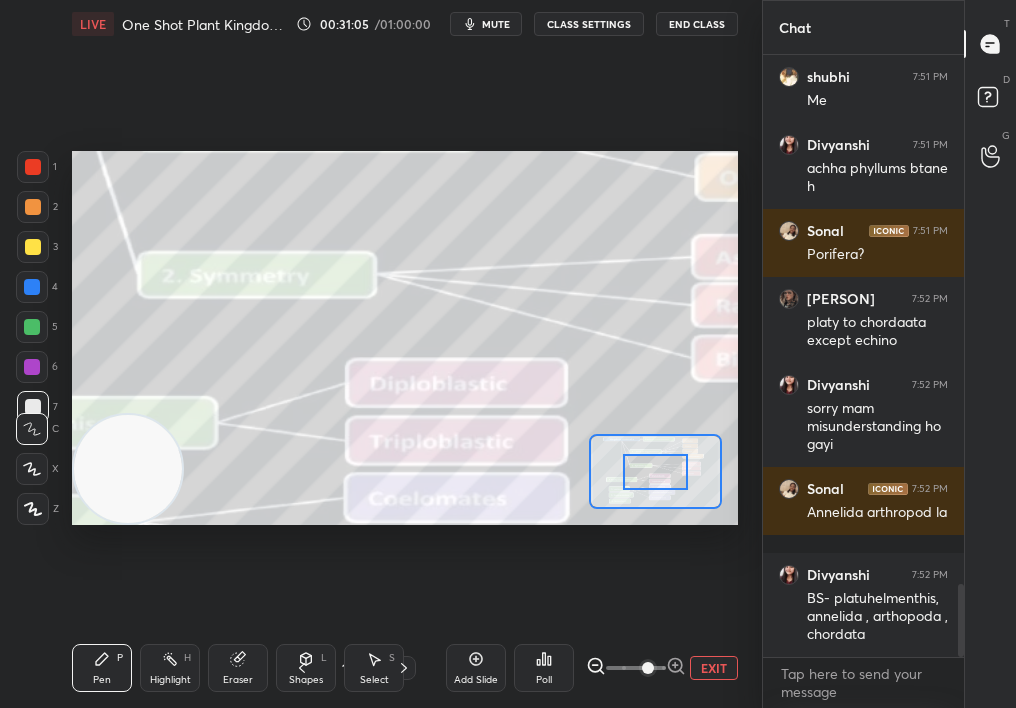 click at bounding box center (648, 668) 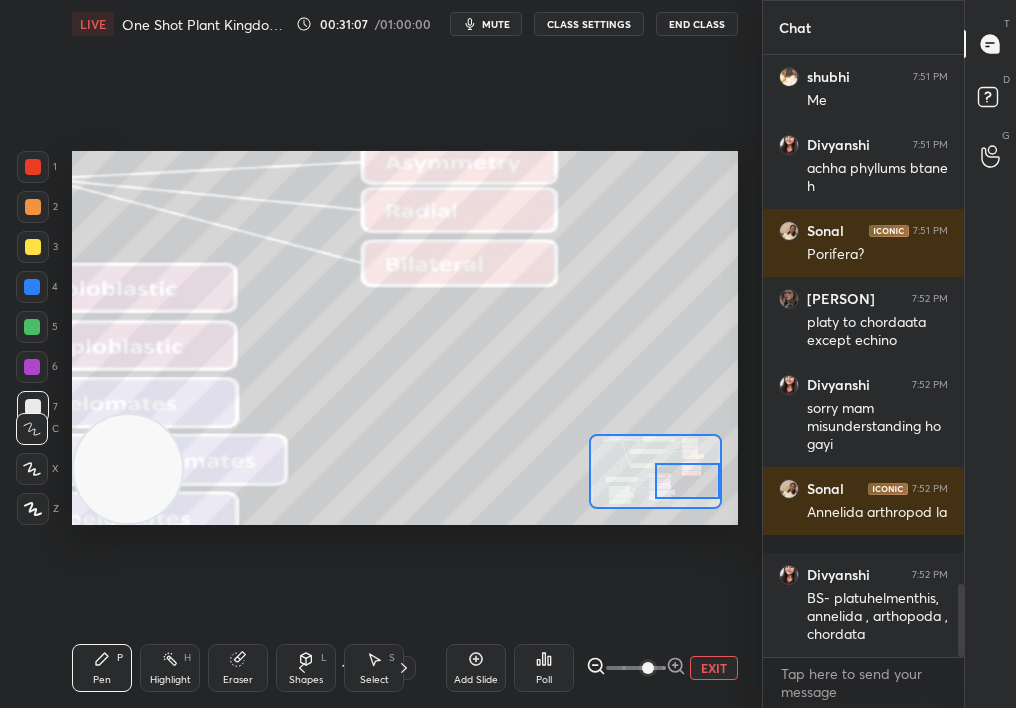 drag, startPoint x: 643, startPoint y: 465, endPoint x: 685, endPoint y: 474, distance: 42.953465 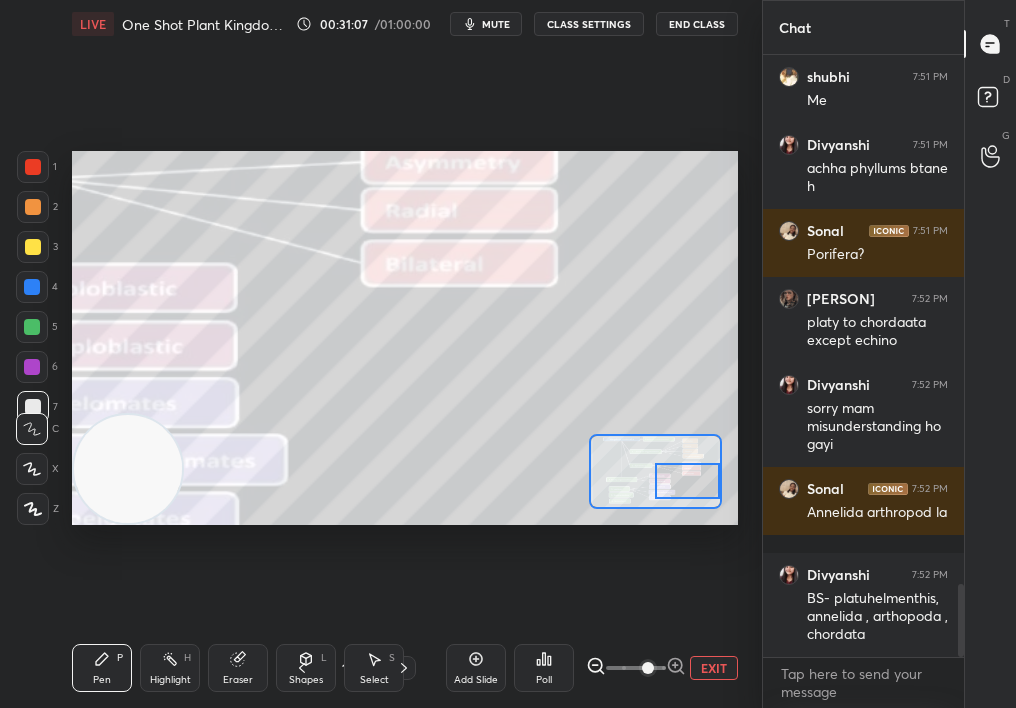 click at bounding box center [687, 480] 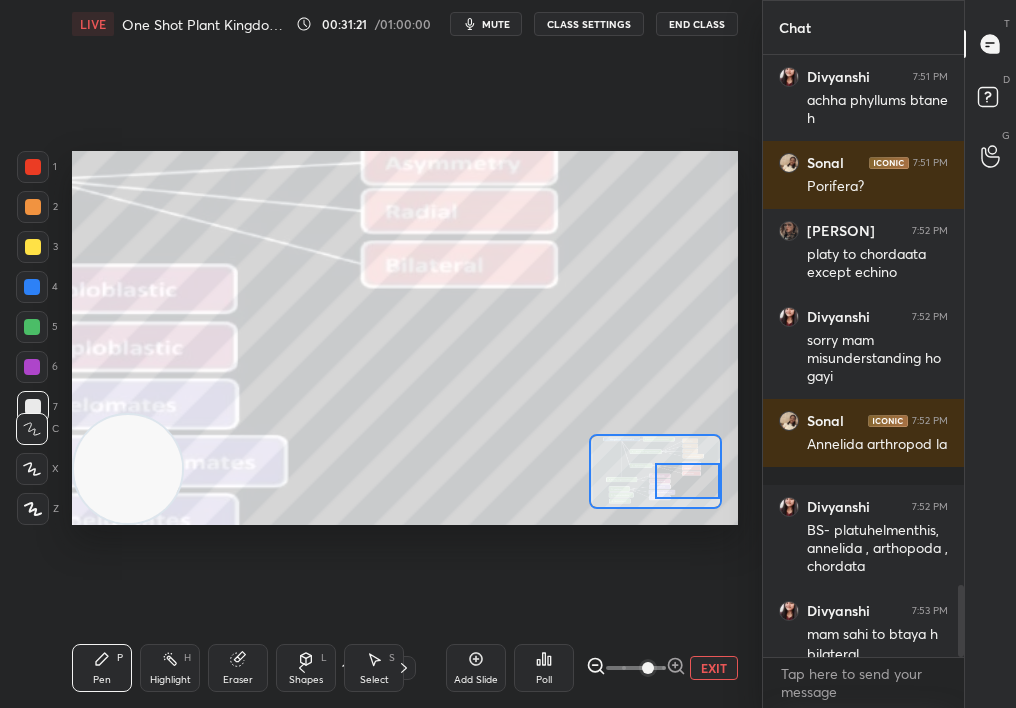 scroll, scrollTop: 4470, scrollLeft: 0, axis: vertical 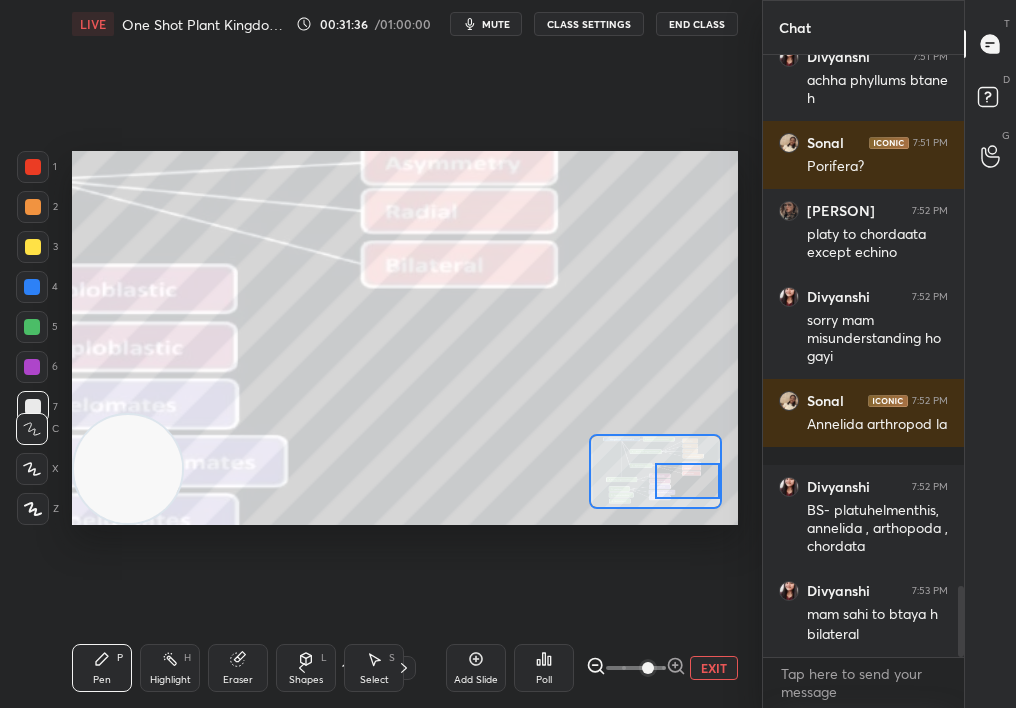 click on "Pen" at bounding box center [102, 680] 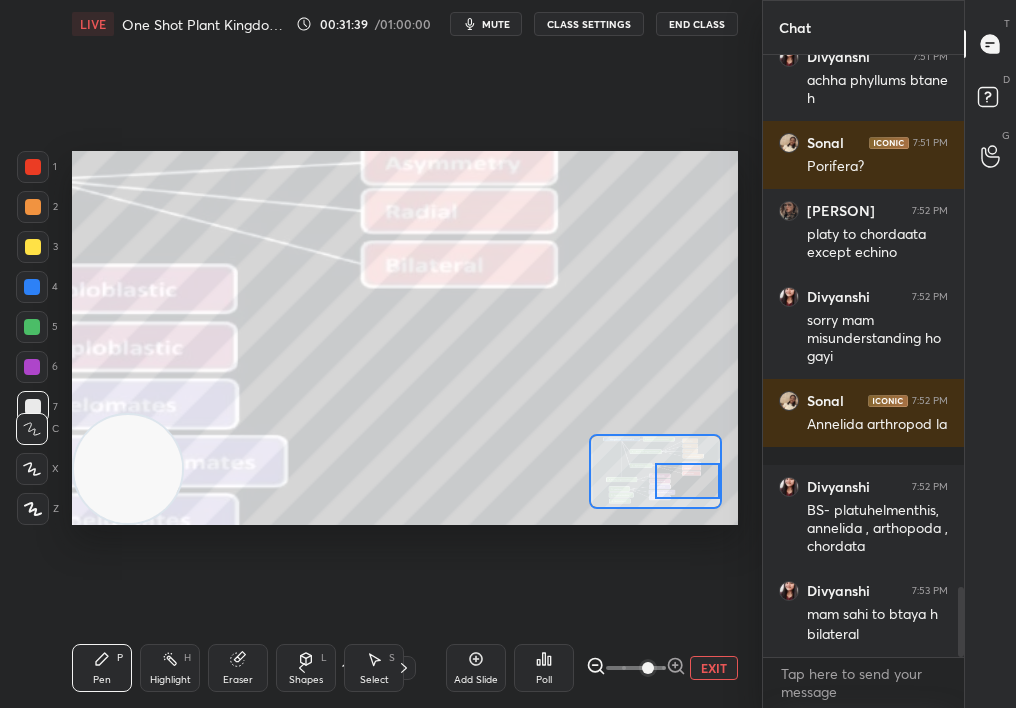 scroll, scrollTop: 4556, scrollLeft: 0, axis: vertical 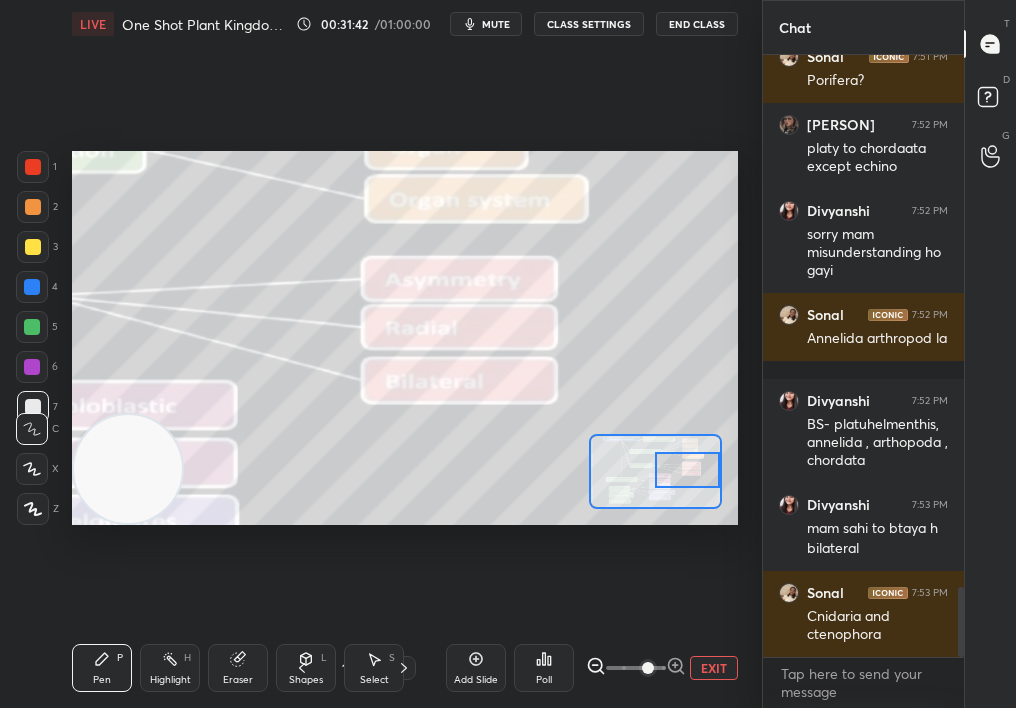 drag, startPoint x: 681, startPoint y: 476, endPoint x: 697, endPoint y: 467, distance: 18.35756 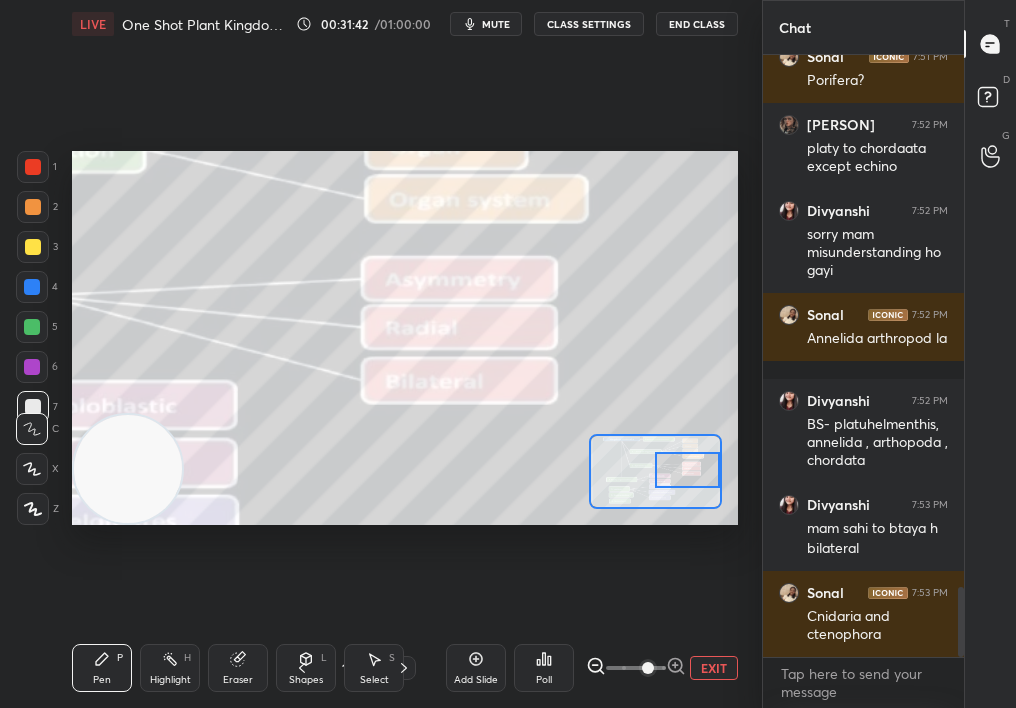click at bounding box center [687, 469] 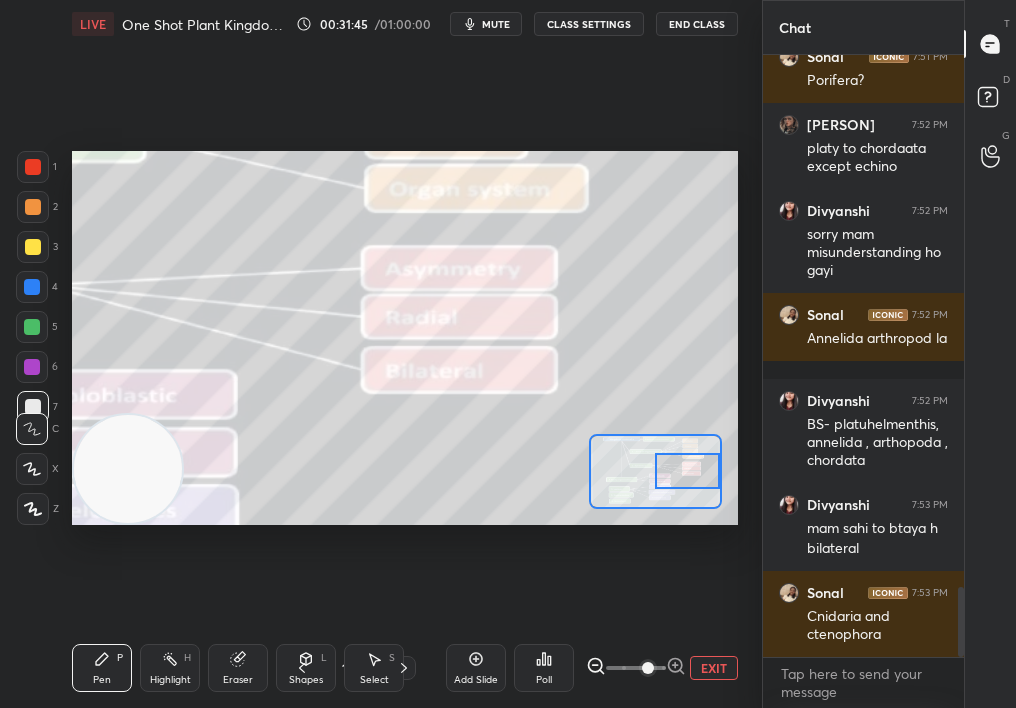 drag, startPoint x: 682, startPoint y: 464, endPoint x: 708, endPoint y: 466, distance: 26.076809 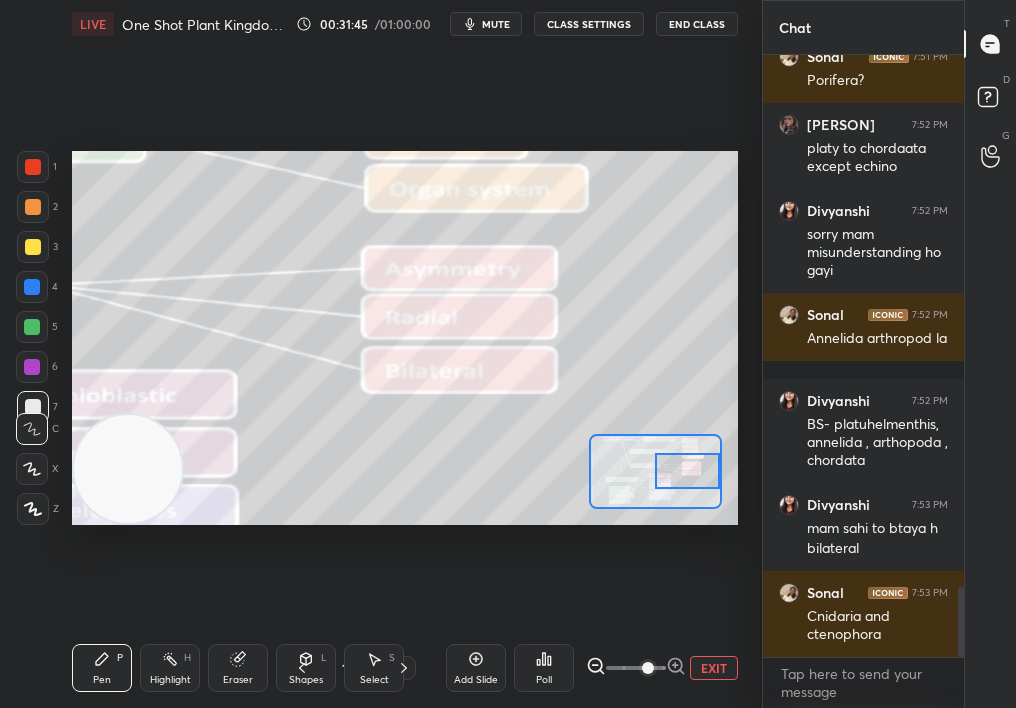 click at bounding box center (687, 470) 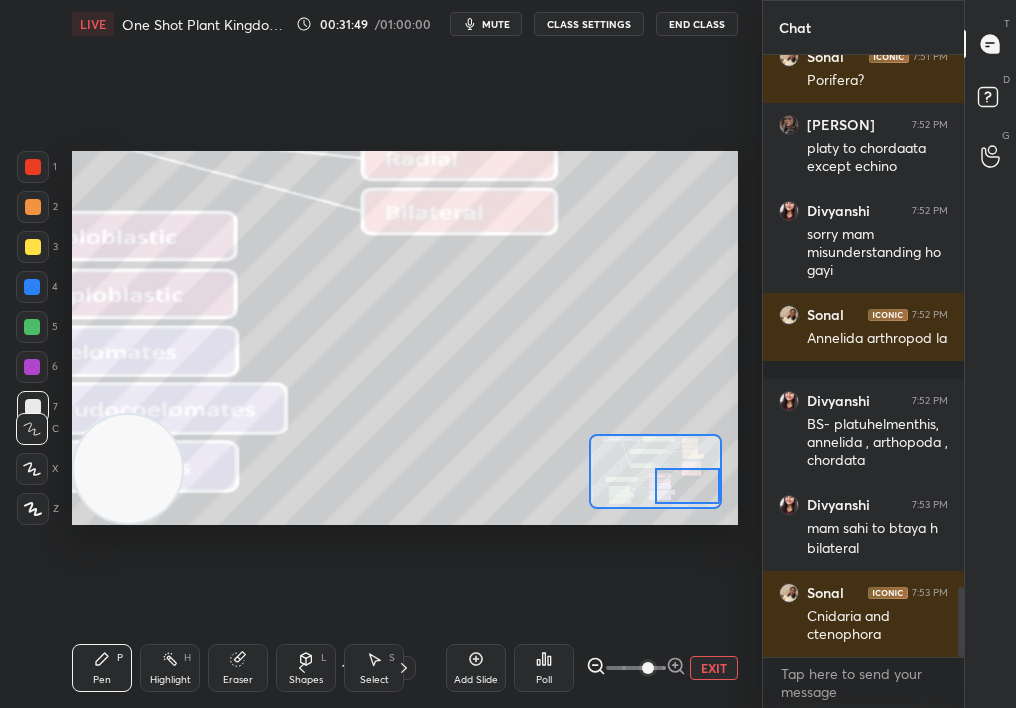 click at bounding box center (687, 485) 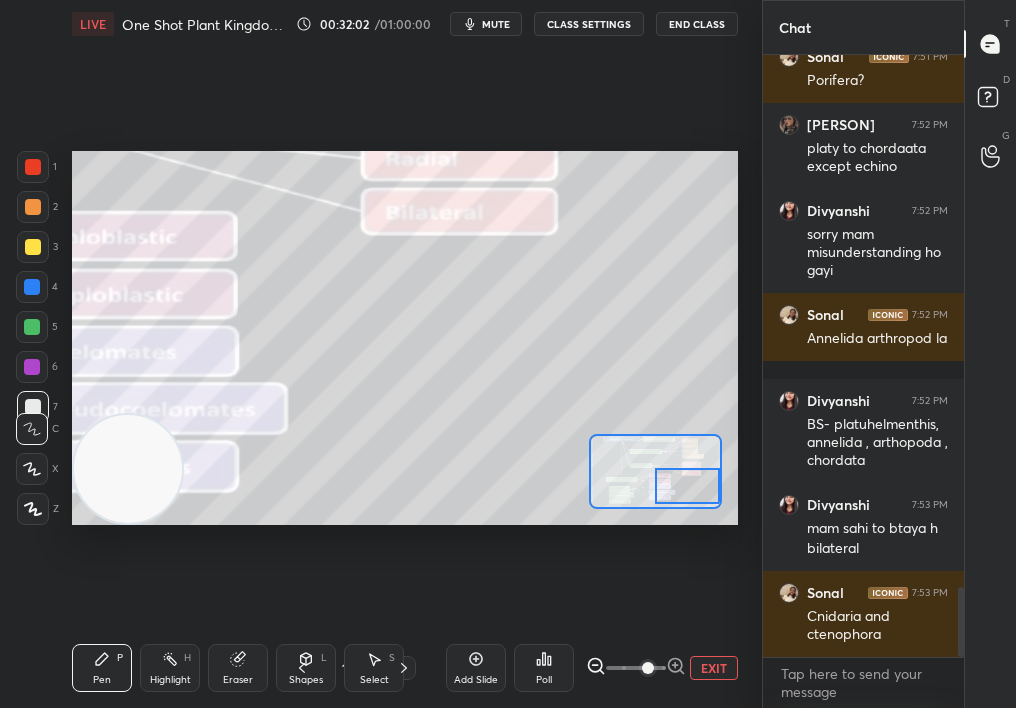 click at bounding box center (33, 247) 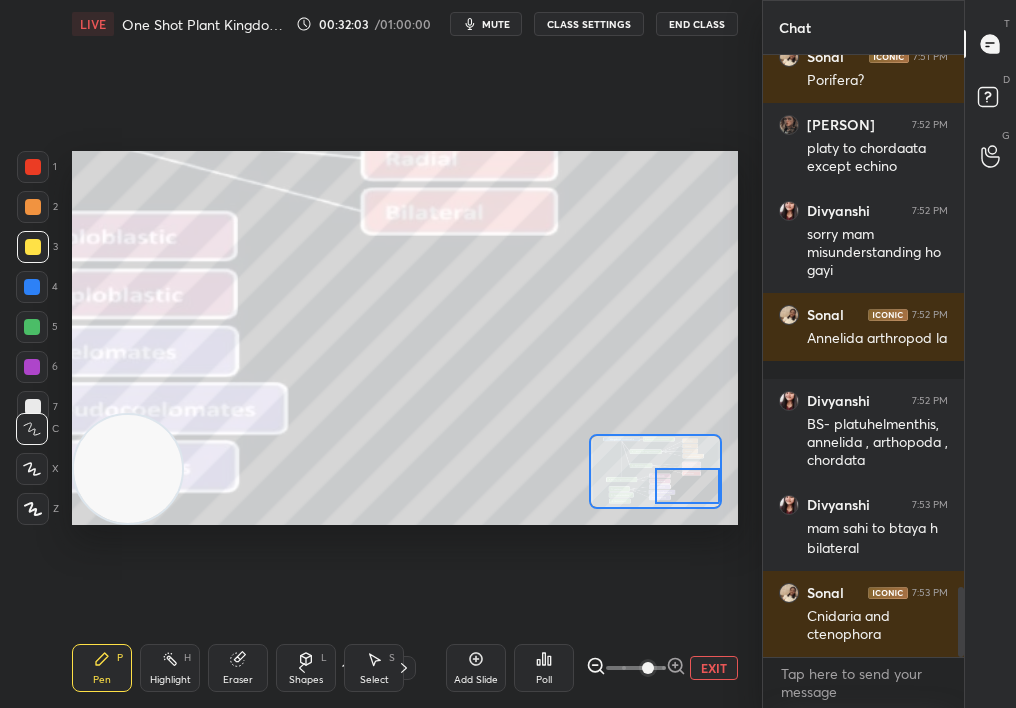 click at bounding box center [33, 247] 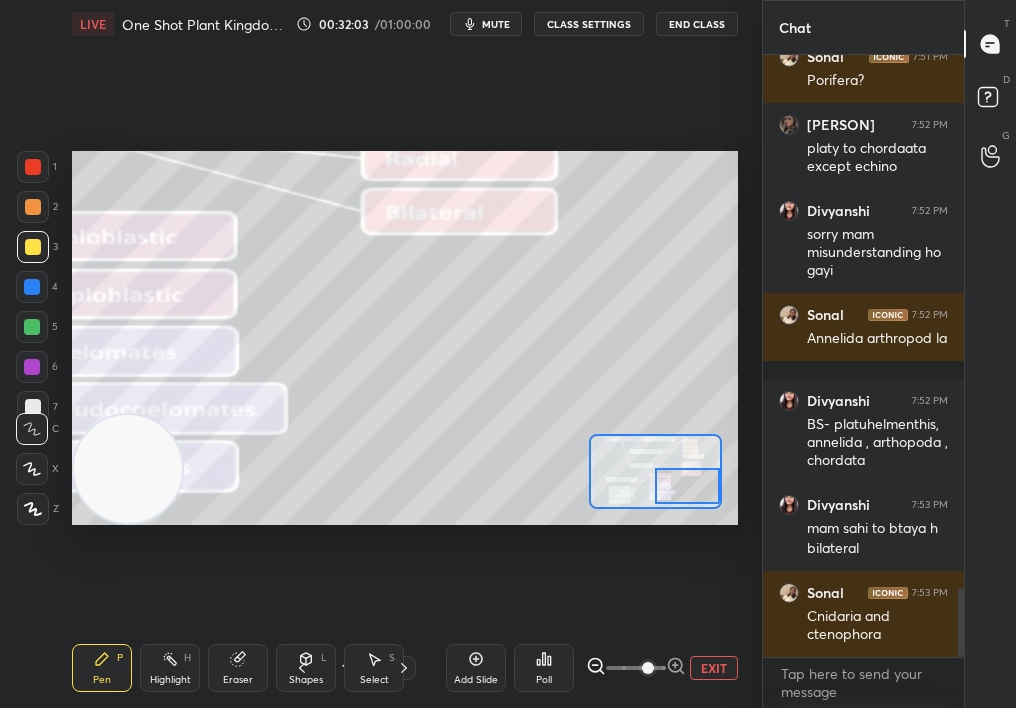 scroll, scrollTop: 4624, scrollLeft: 0, axis: vertical 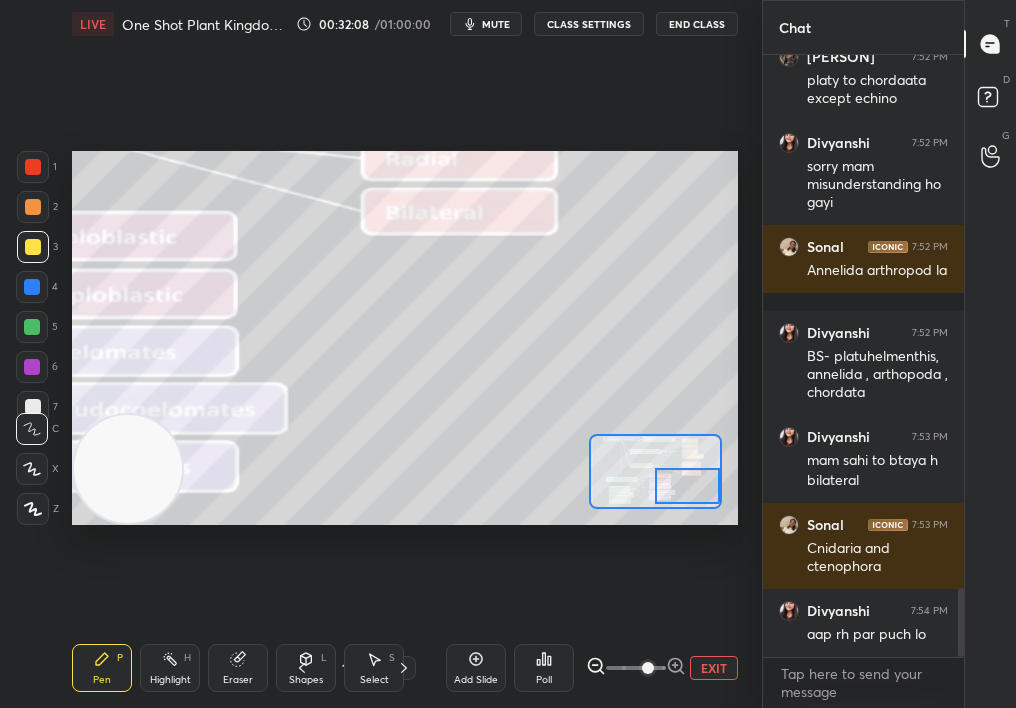 click 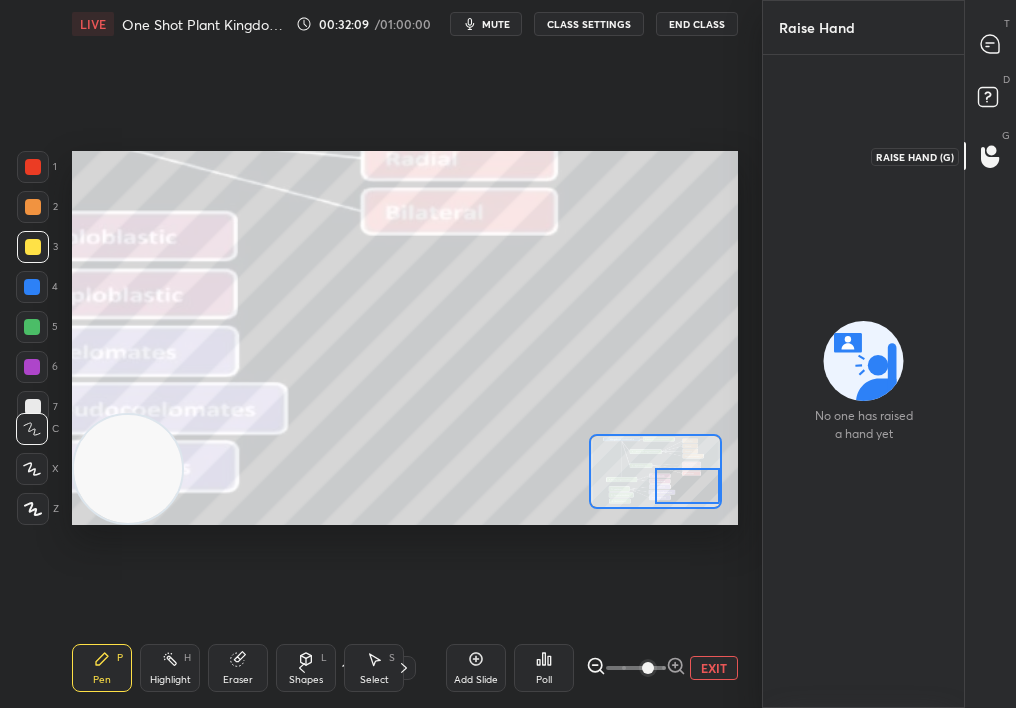 click 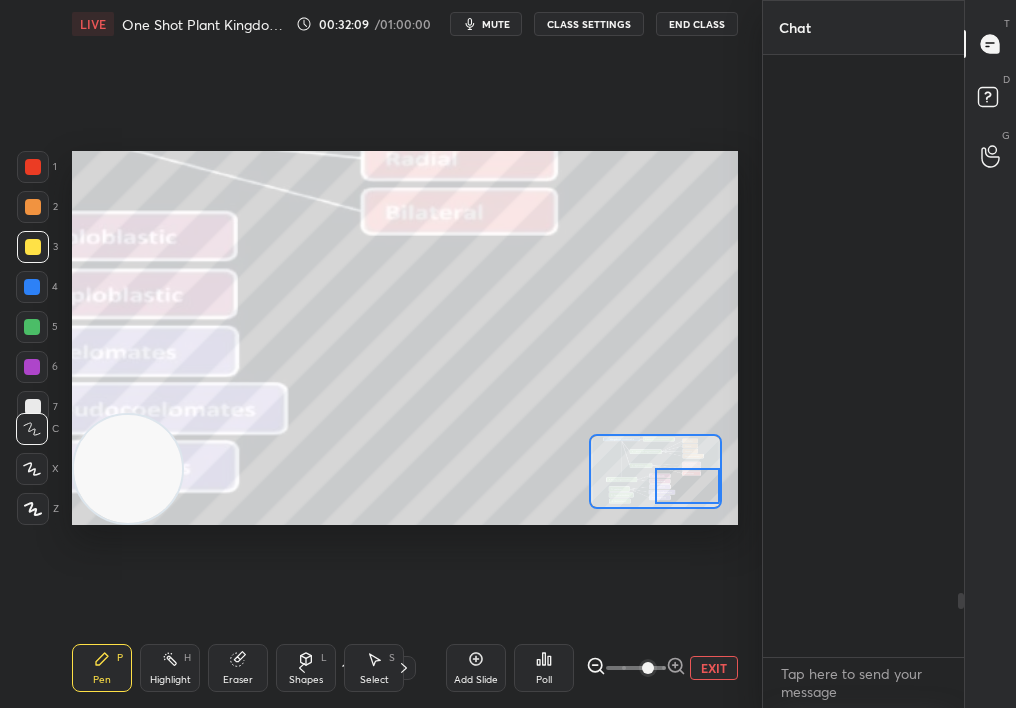 scroll, scrollTop: 5094, scrollLeft: 0, axis: vertical 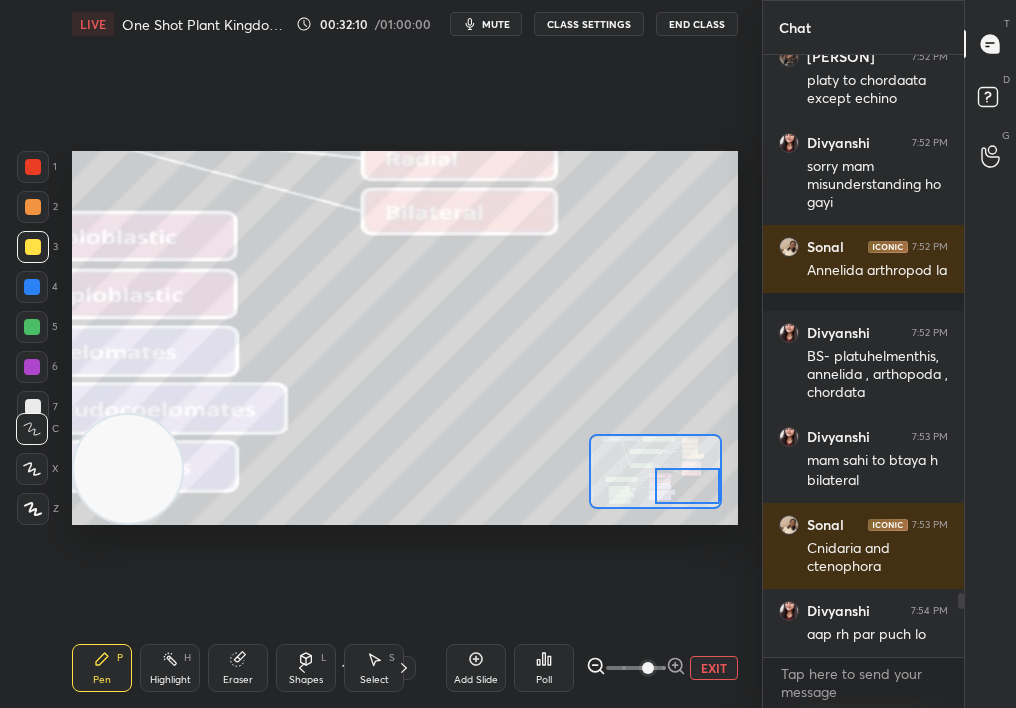 click on "EXIT" at bounding box center [714, 668] 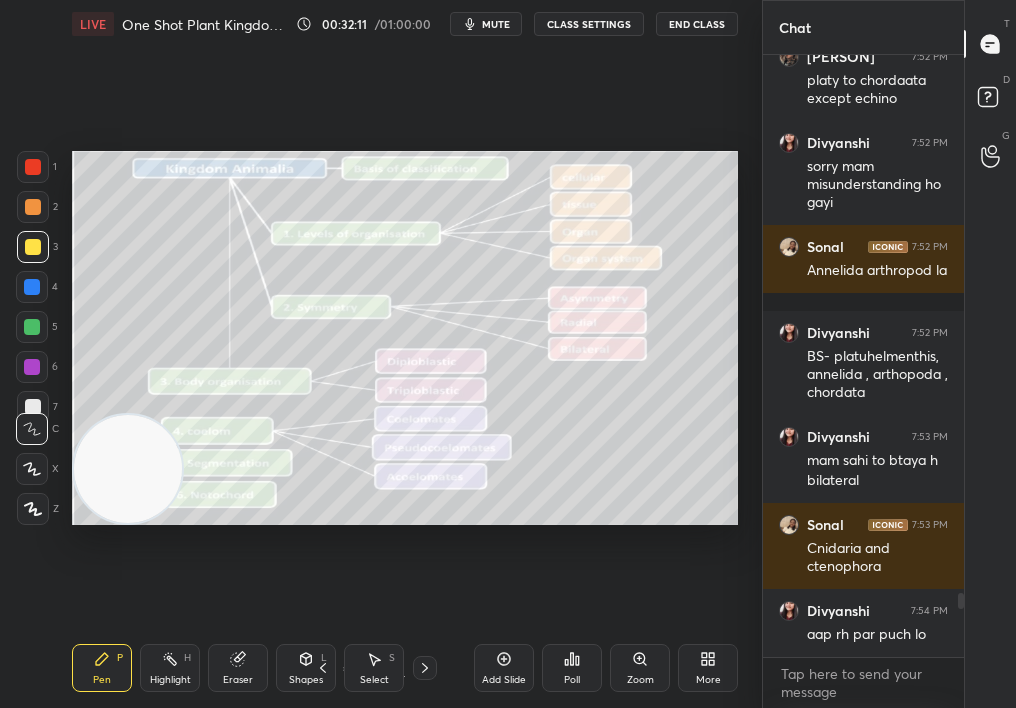 scroll, scrollTop: 5162, scrollLeft: 0, axis: vertical 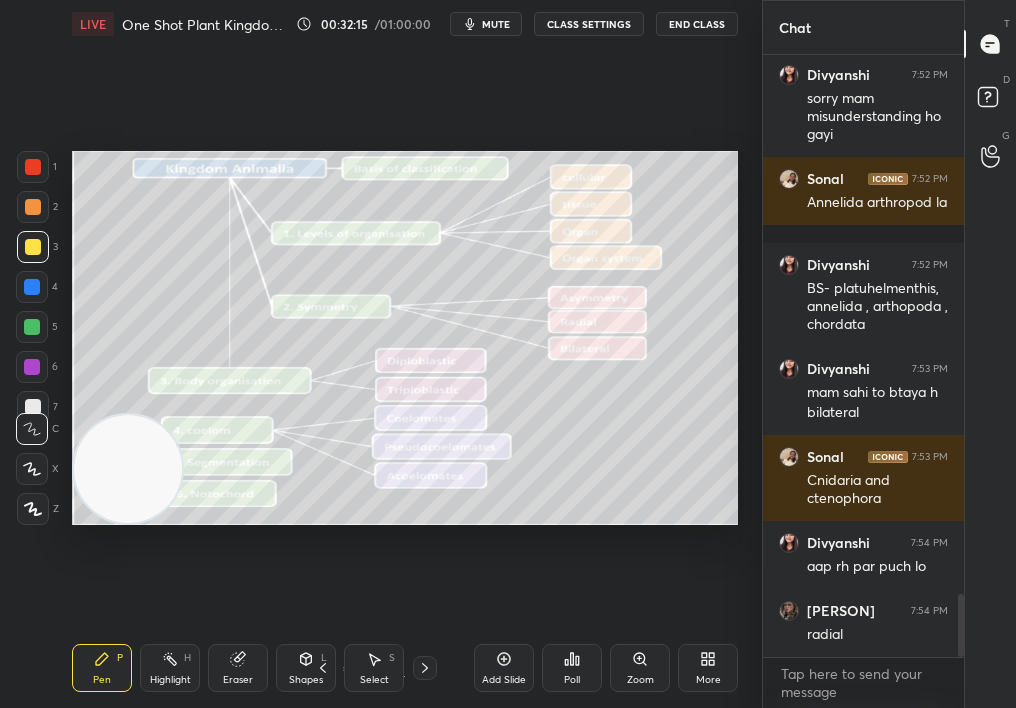 click on "Zoom" at bounding box center [640, 668] 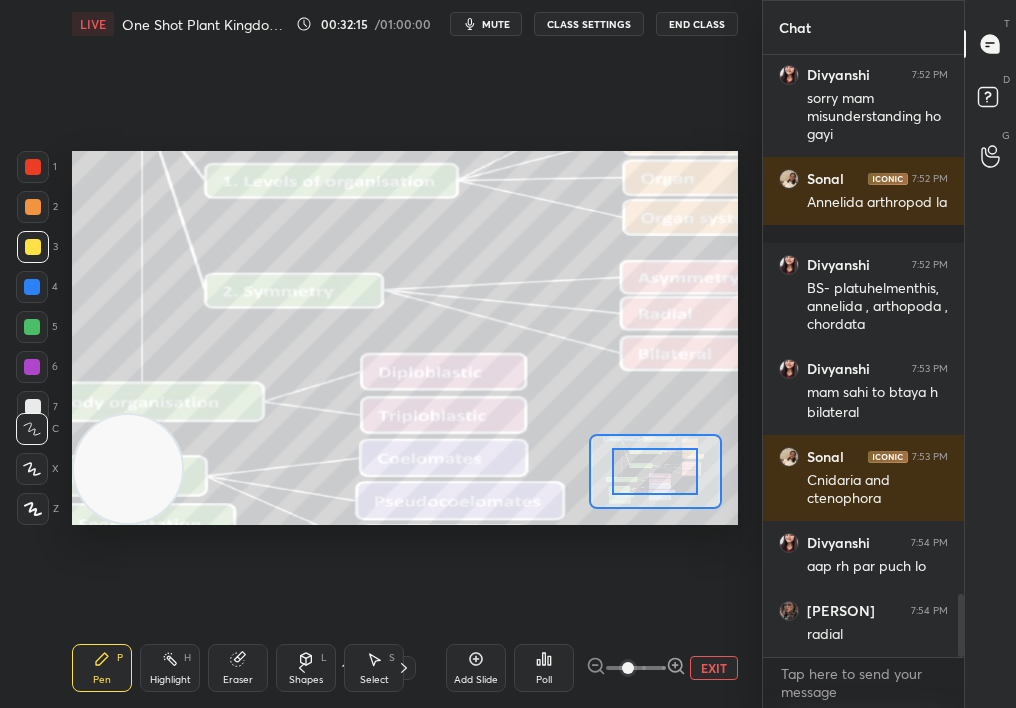 click at bounding box center [628, 668] 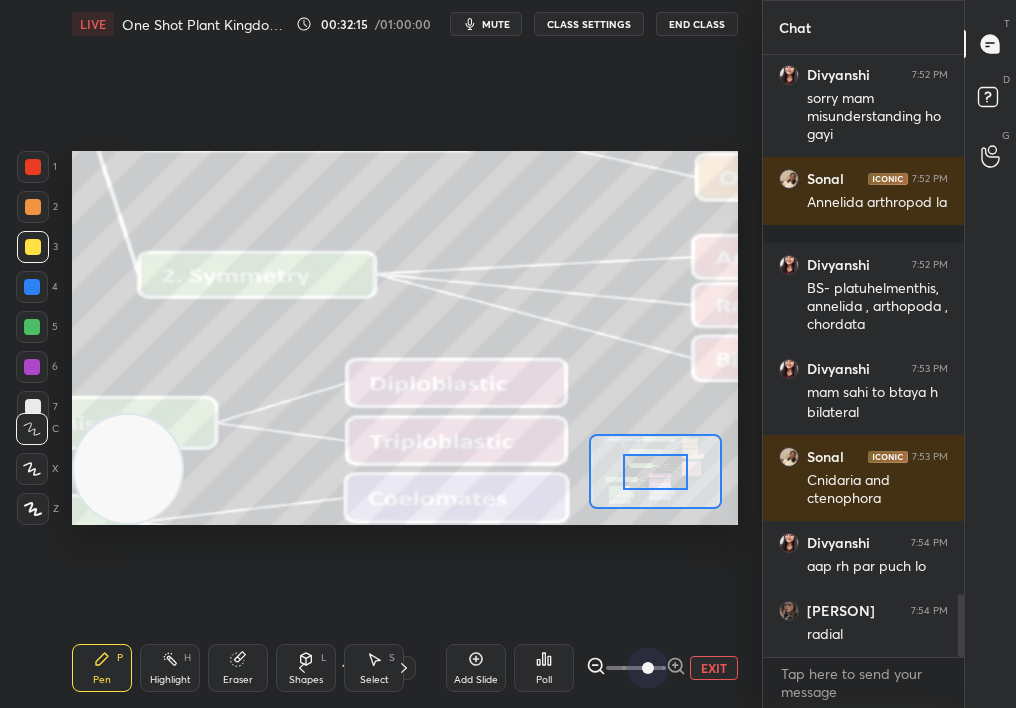drag, startPoint x: 649, startPoint y: 673, endPoint x: 706, endPoint y: 665, distance: 57.558666 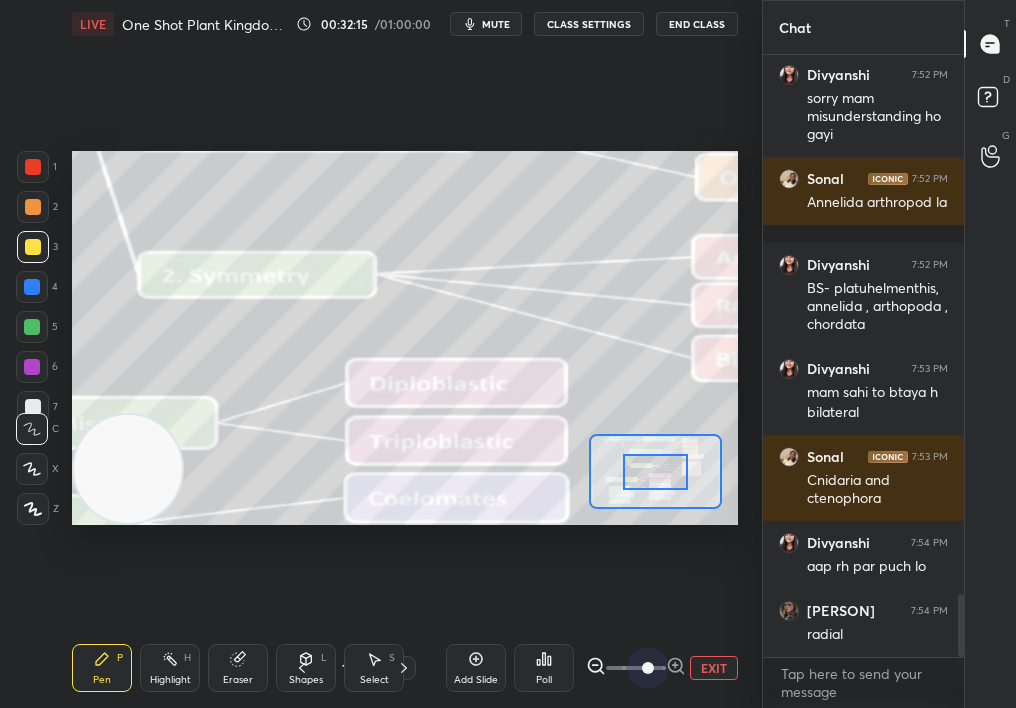 click on "EXIT" at bounding box center (662, 668) 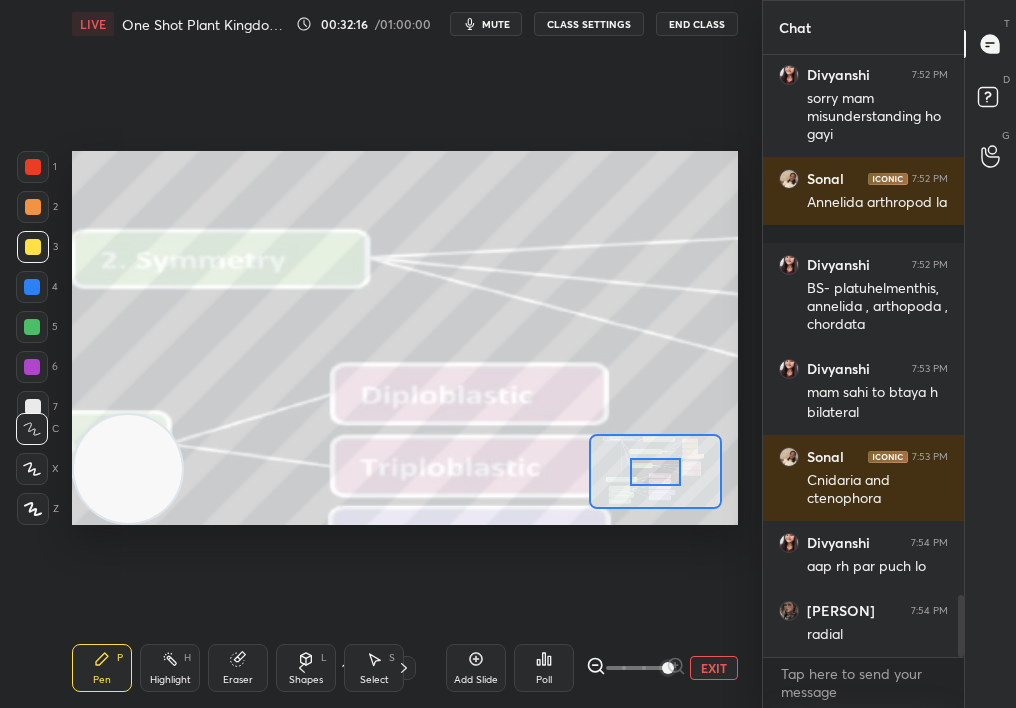 scroll, scrollTop: 5230, scrollLeft: 0, axis: vertical 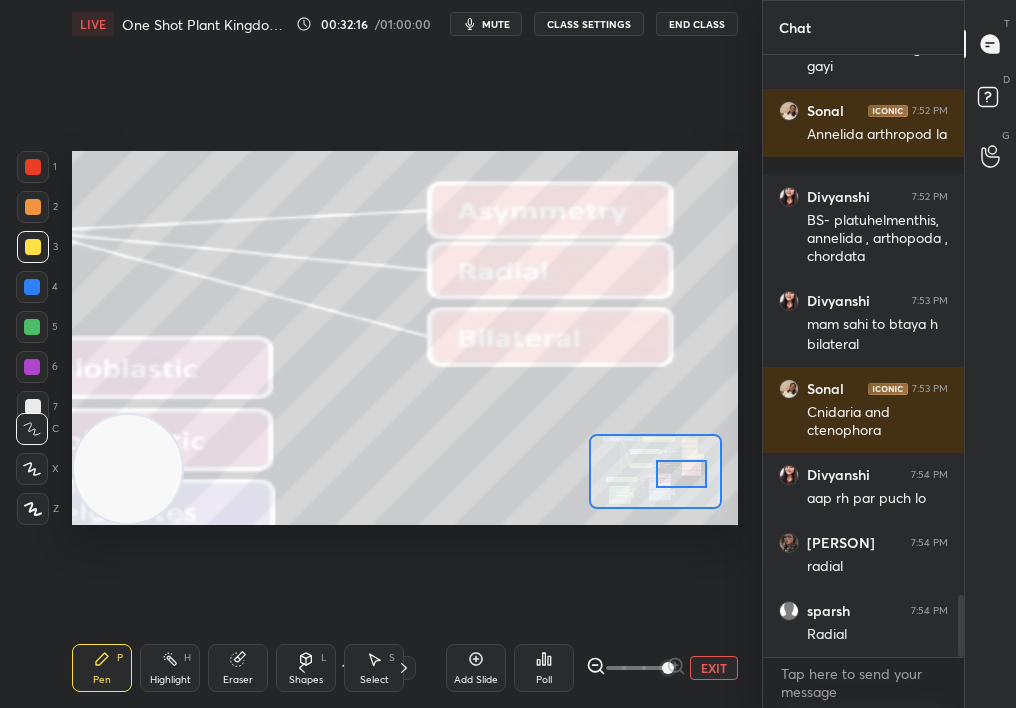 drag, startPoint x: 666, startPoint y: 465, endPoint x: 685, endPoint y: 465, distance: 19 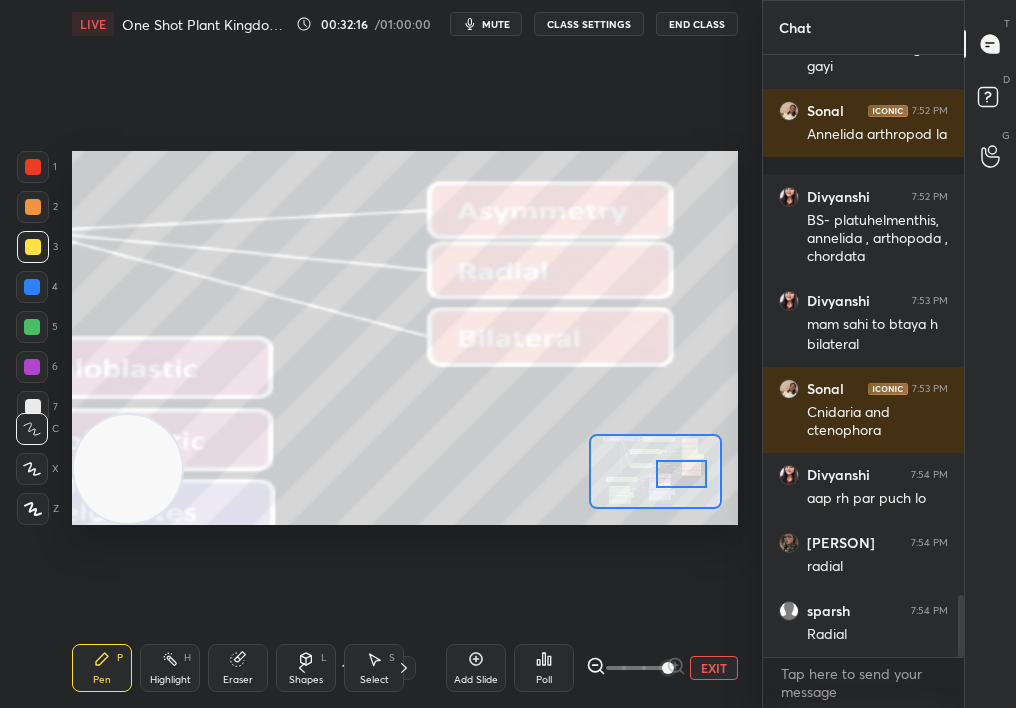 click at bounding box center [682, 474] 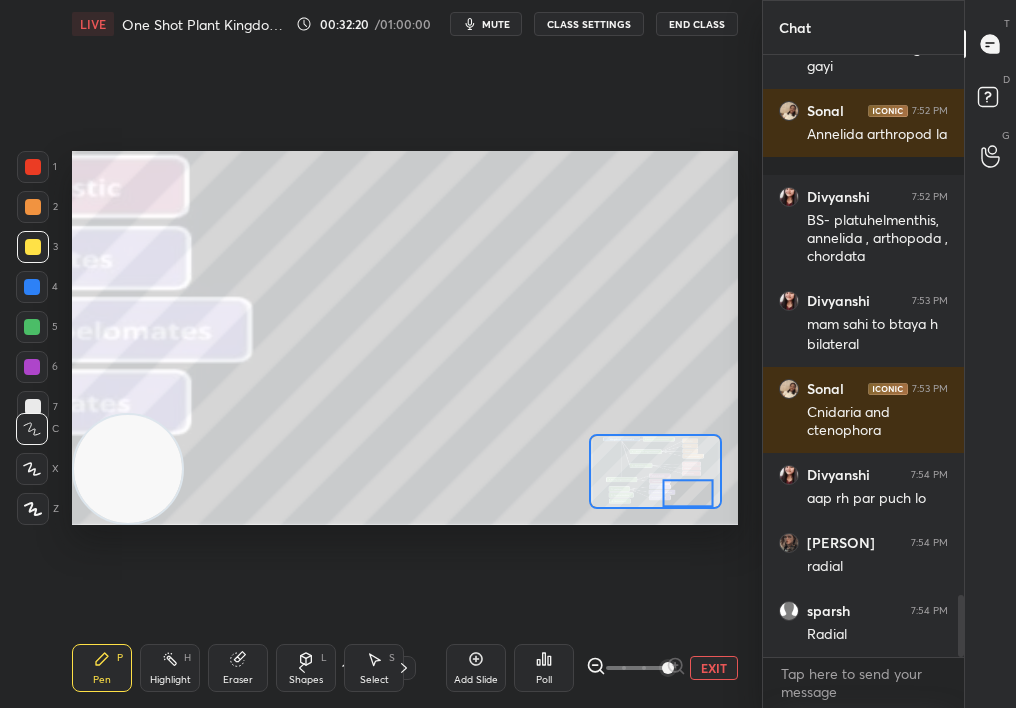 click on "EXIT" at bounding box center (714, 668) 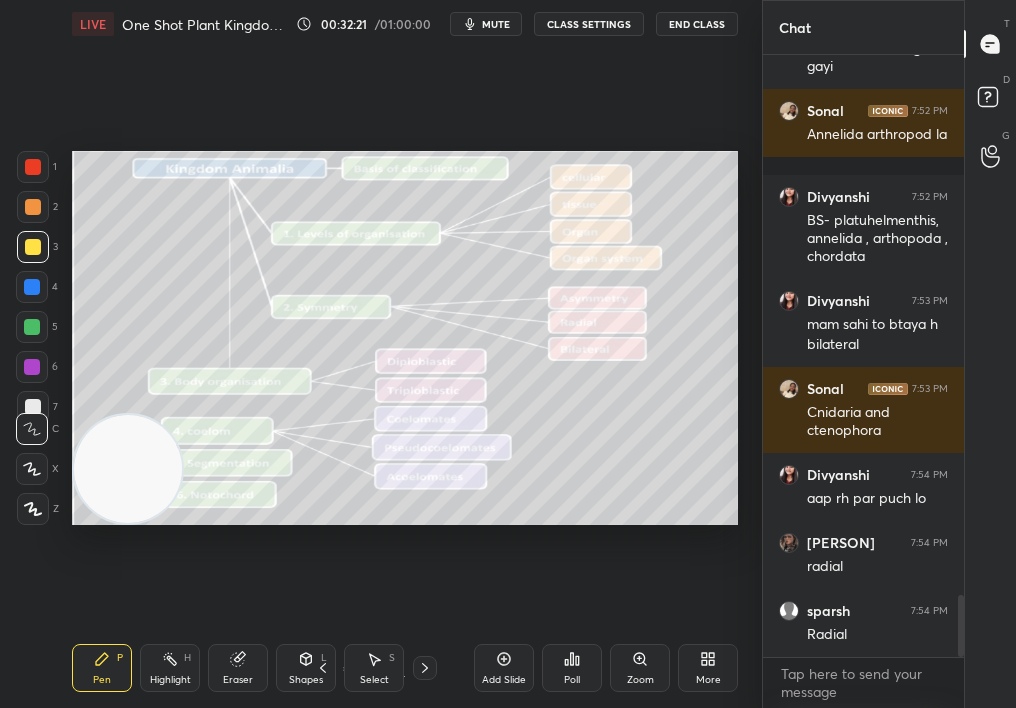 click on "Setting up your live class Poll for   secs No correct answer Start poll" at bounding box center (405, 338) 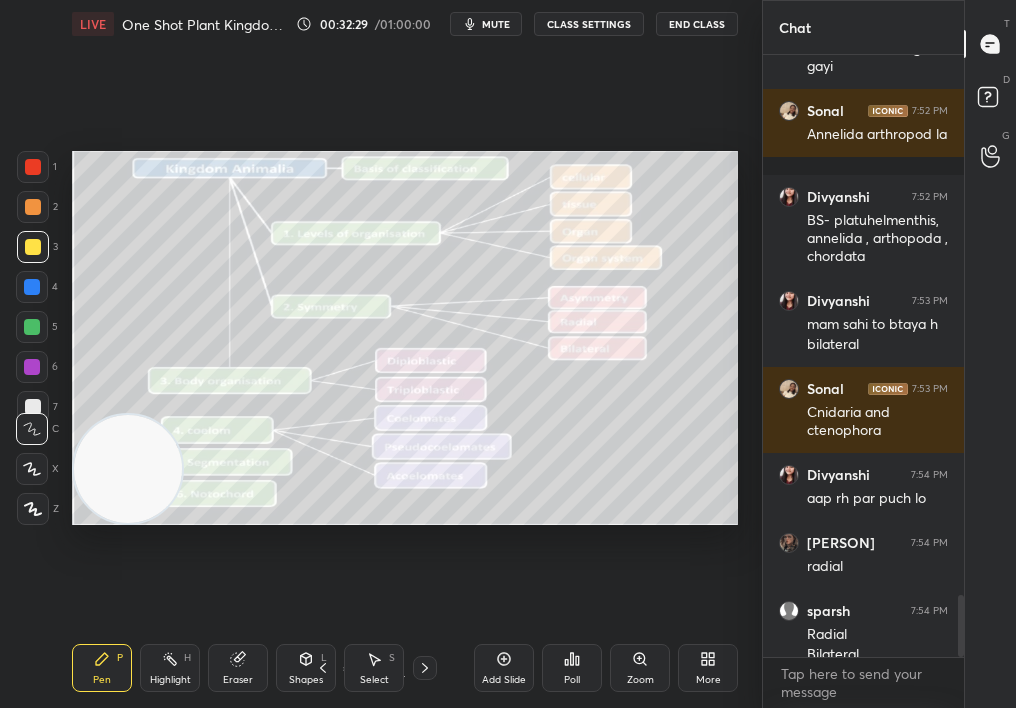 scroll, scrollTop: 5250, scrollLeft: 0, axis: vertical 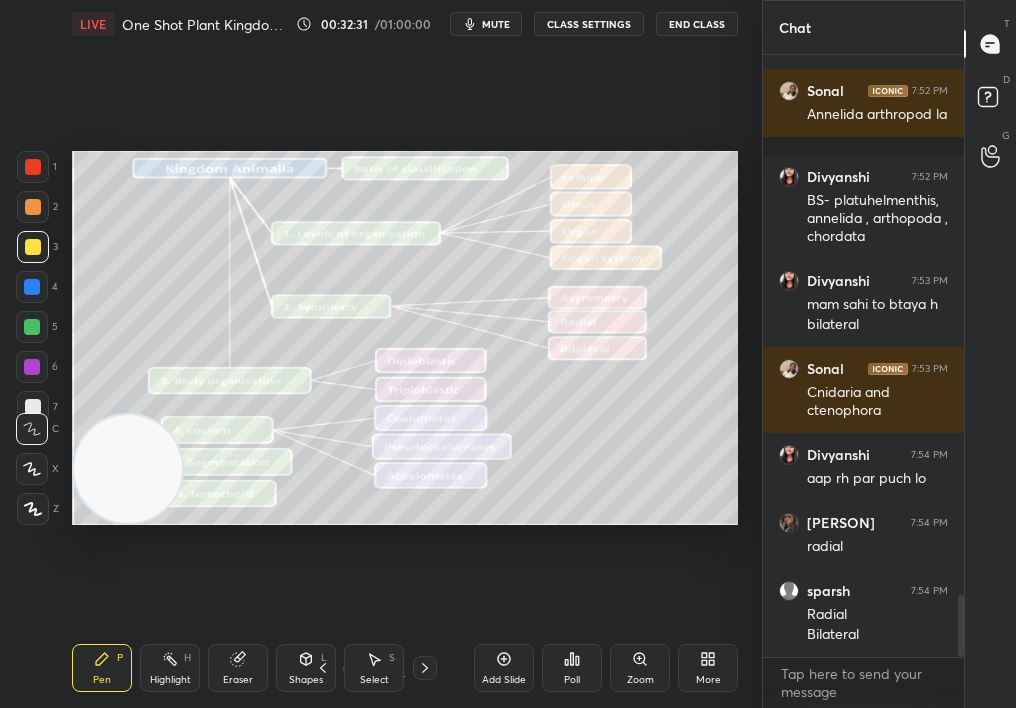 click on "Zoom" at bounding box center [640, 680] 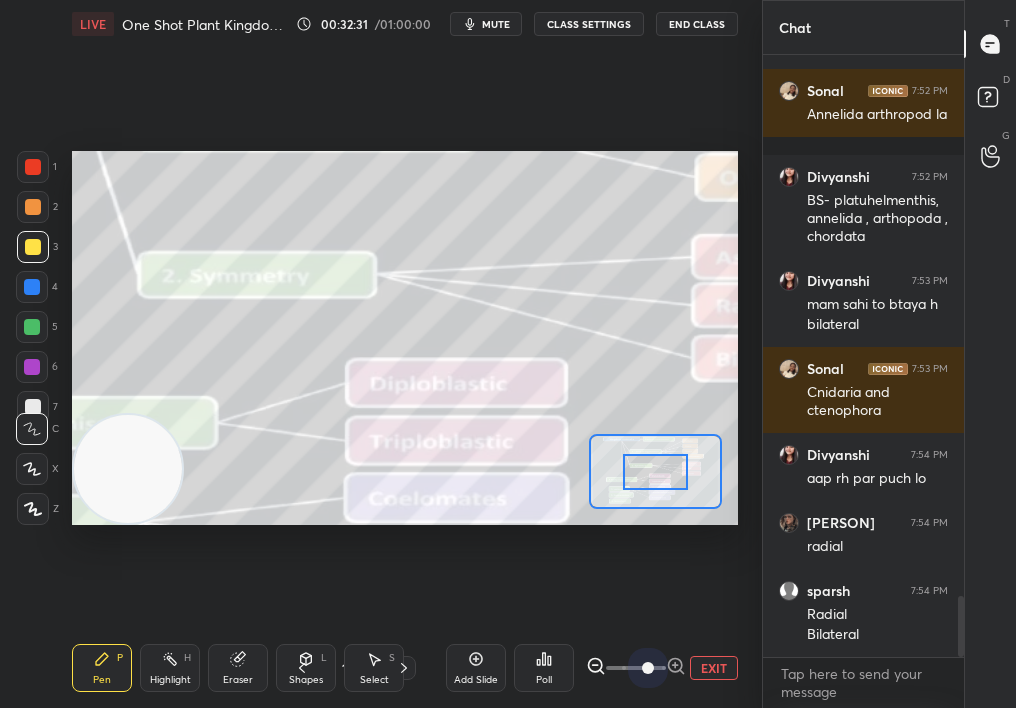 click at bounding box center [648, 668] 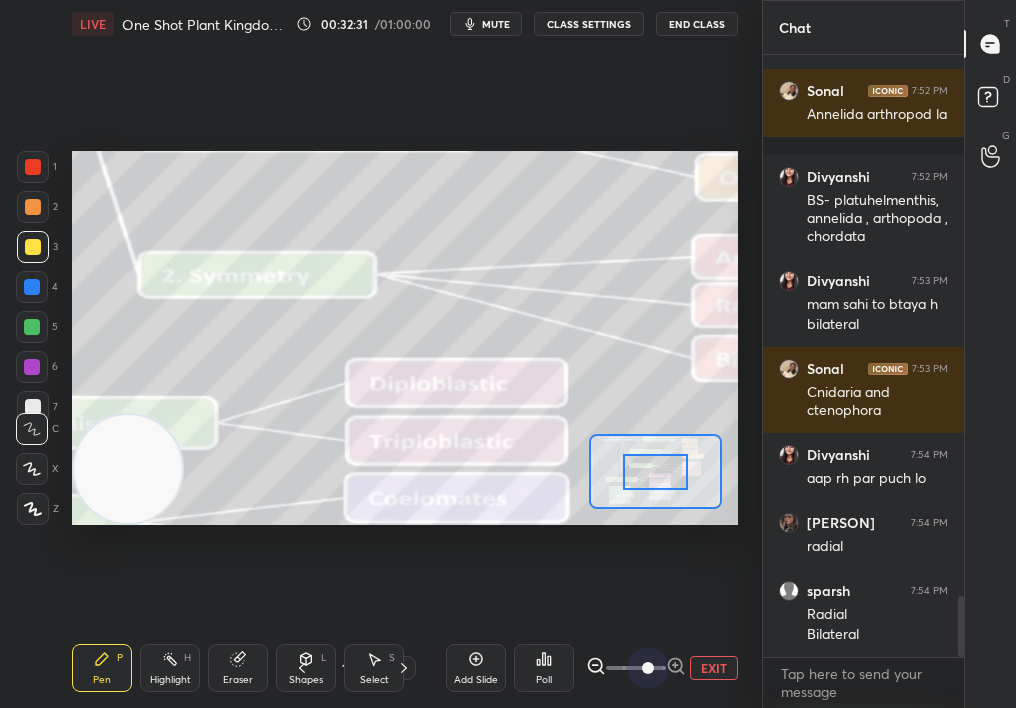 scroll, scrollTop: 5318, scrollLeft: 0, axis: vertical 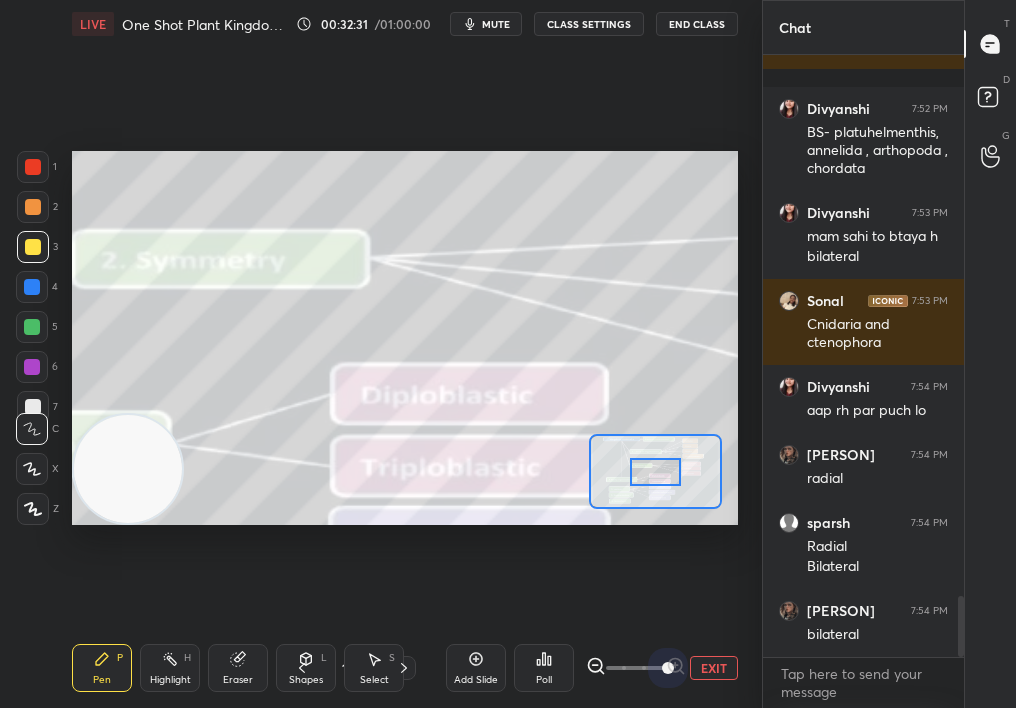 drag, startPoint x: 621, startPoint y: 674, endPoint x: 714, endPoint y: 665, distance: 93.43447 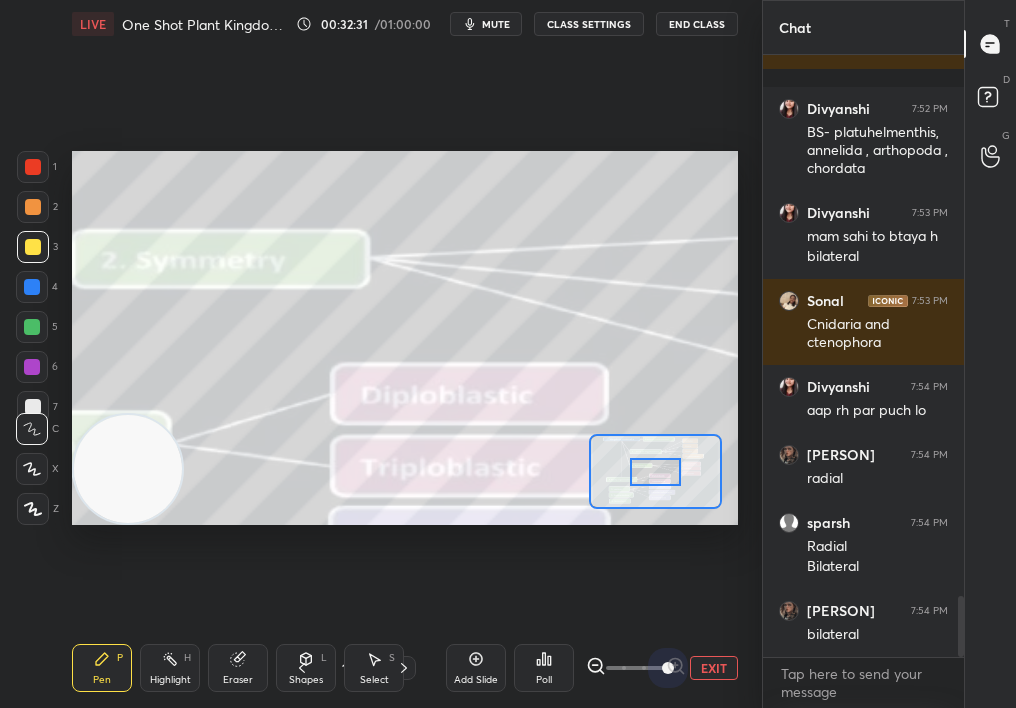 click on "EXIT" at bounding box center (662, 668) 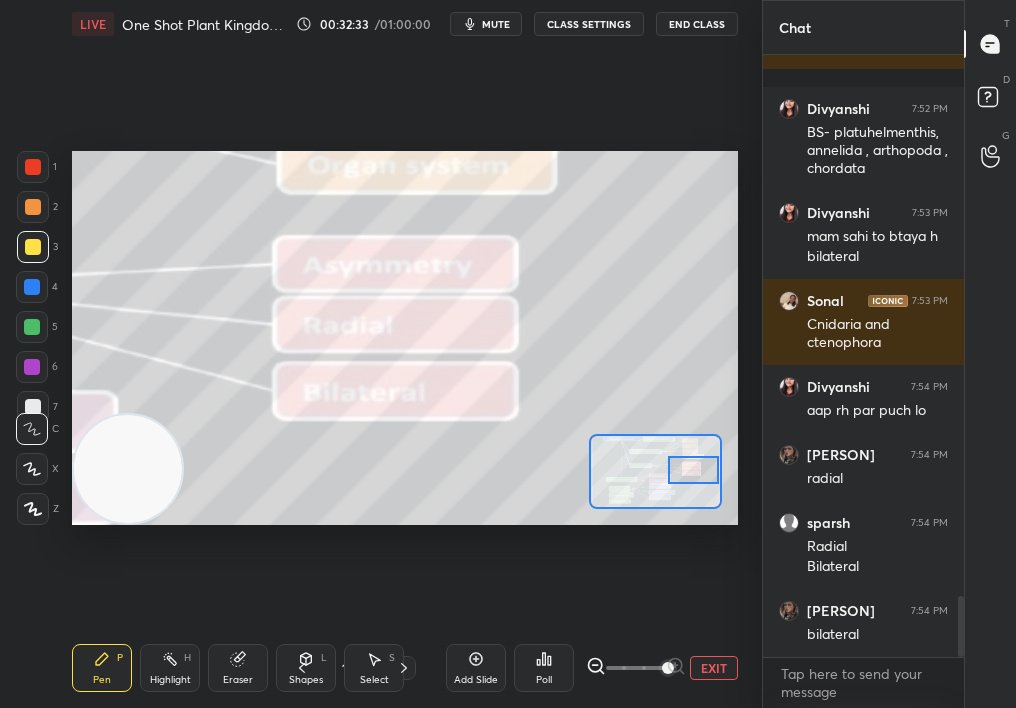 drag, startPoint x: 656, startPoint y: 471, endPoint x: 709, endPoint y: 470, distance: 53.009434 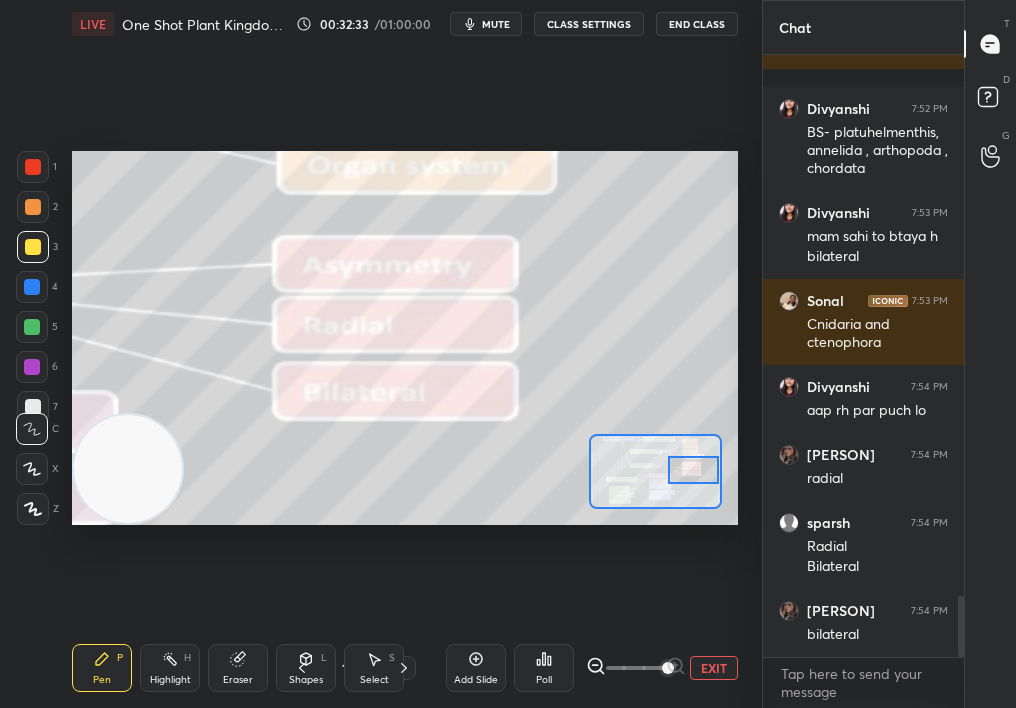 click at bounding box center [694, 470] 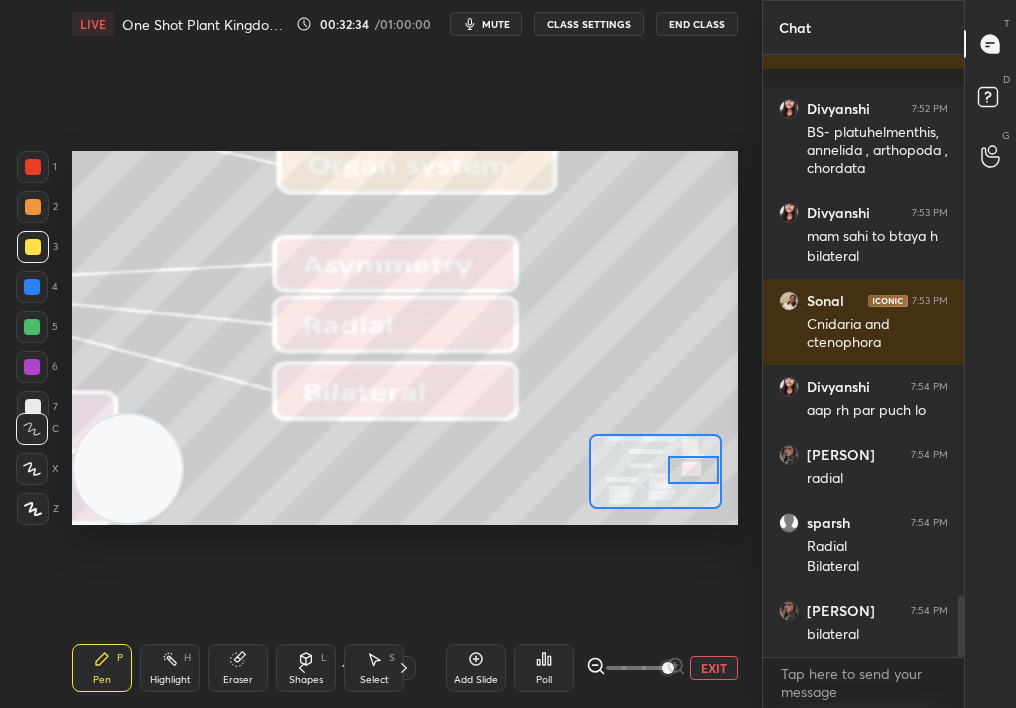 scroll, scrollTop: 5386, scrollLeft: 0, axis: vertical 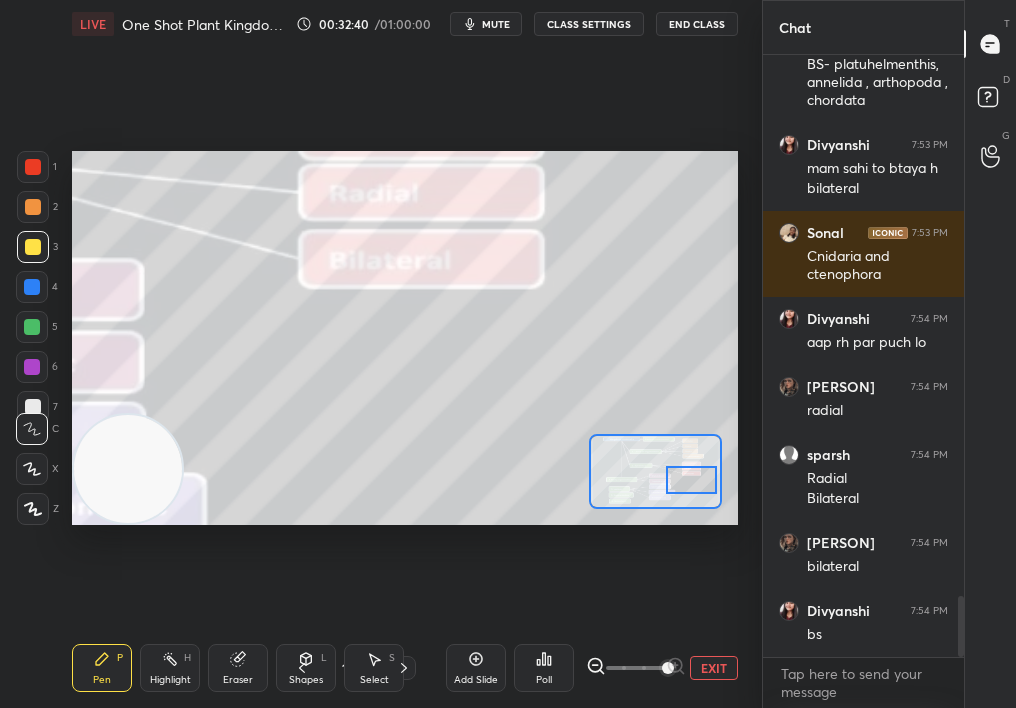 click at bounding box center (692, 480) 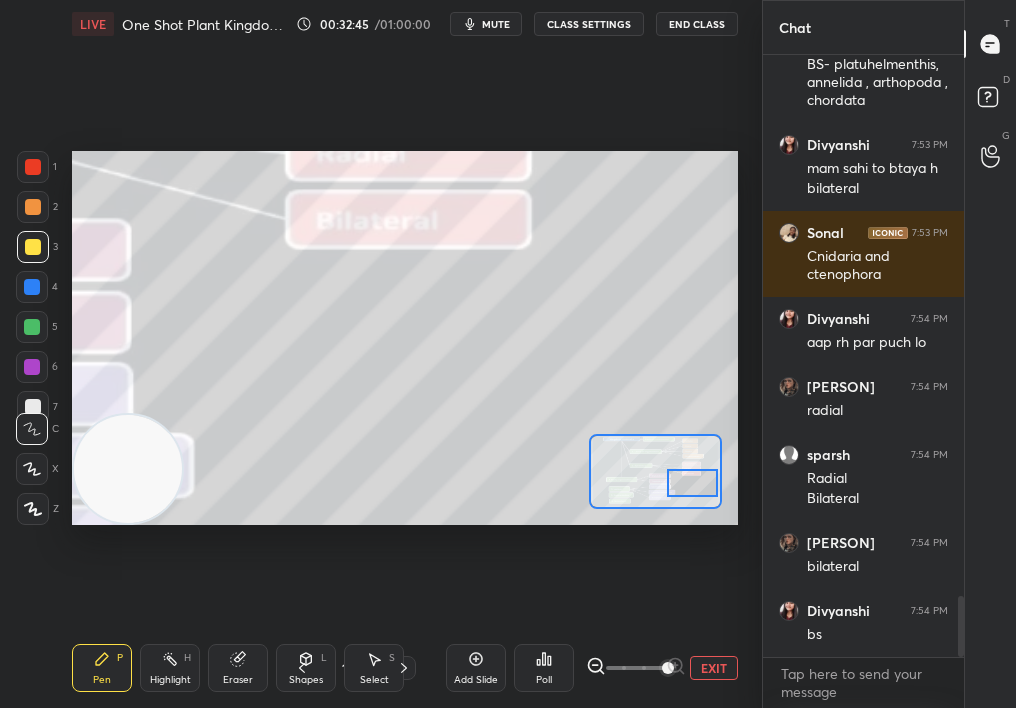 click on "EXIT" at bounding box center [714, 668] 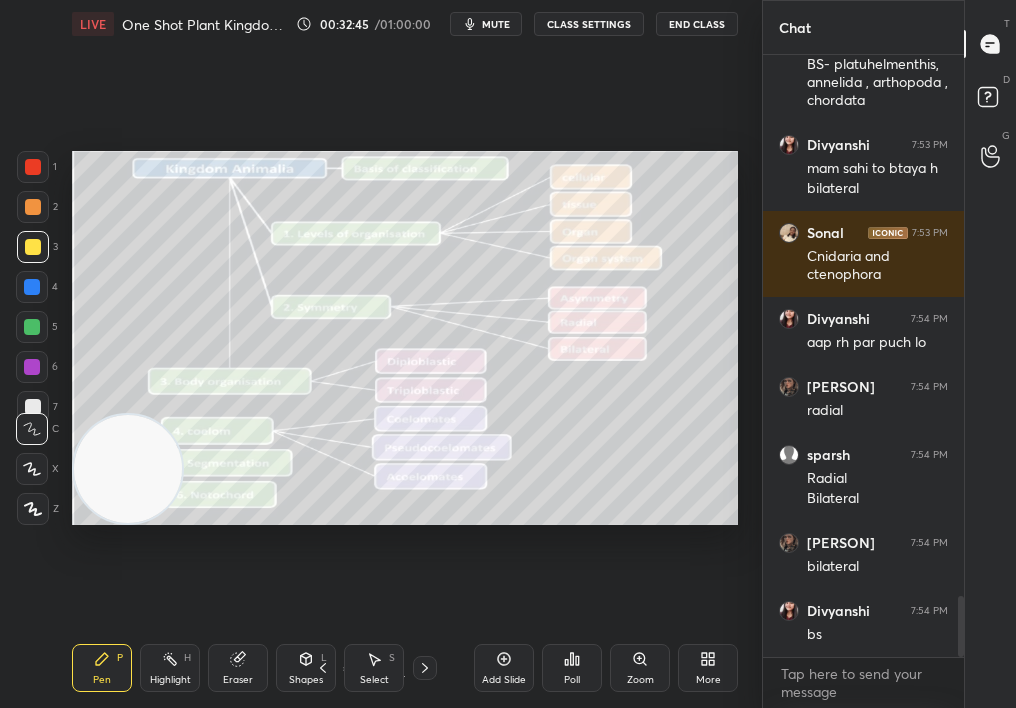 click on "More" at bounding box center [708, 668] 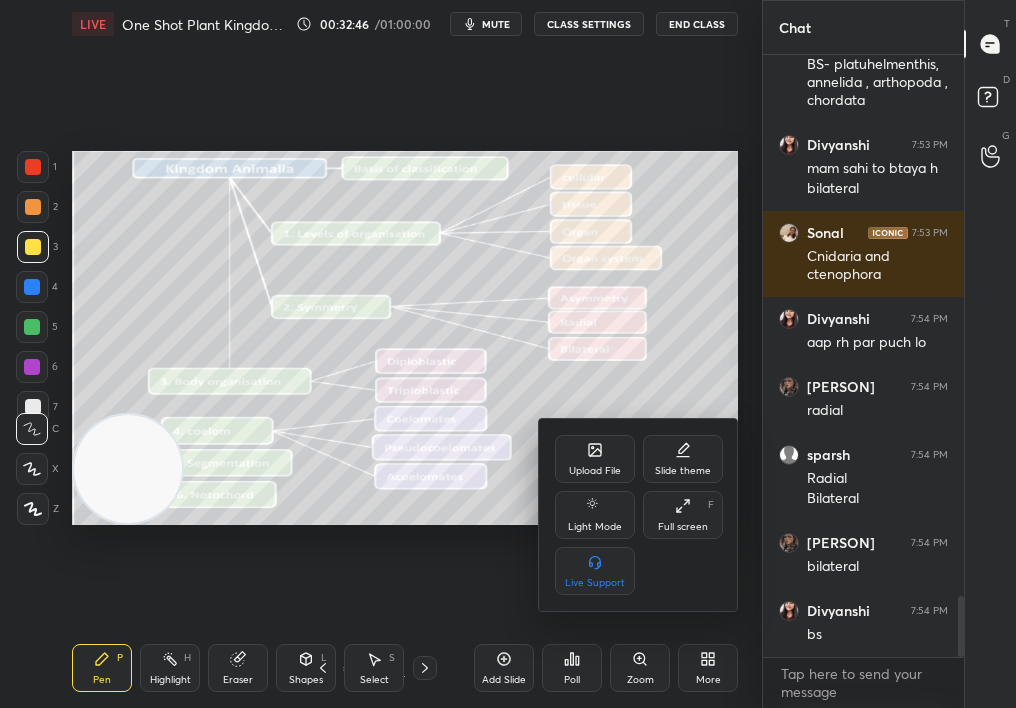drag, startPoint x: 392, startPoint y: 496, endPoint x: 401, endPoint y: 501, distance: 10.29563 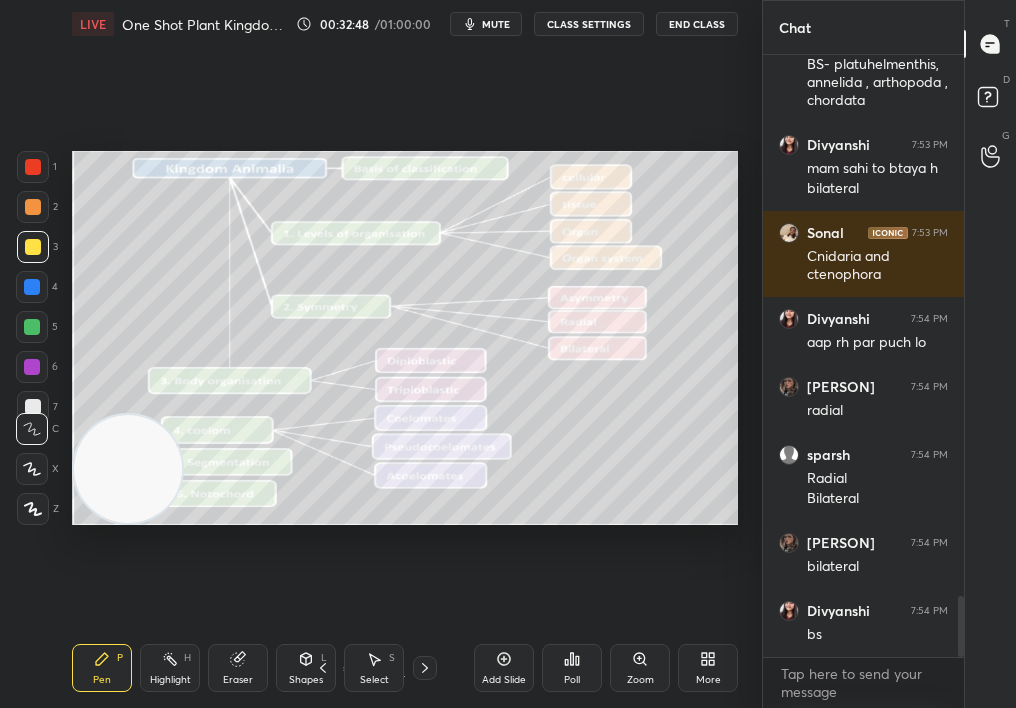 click 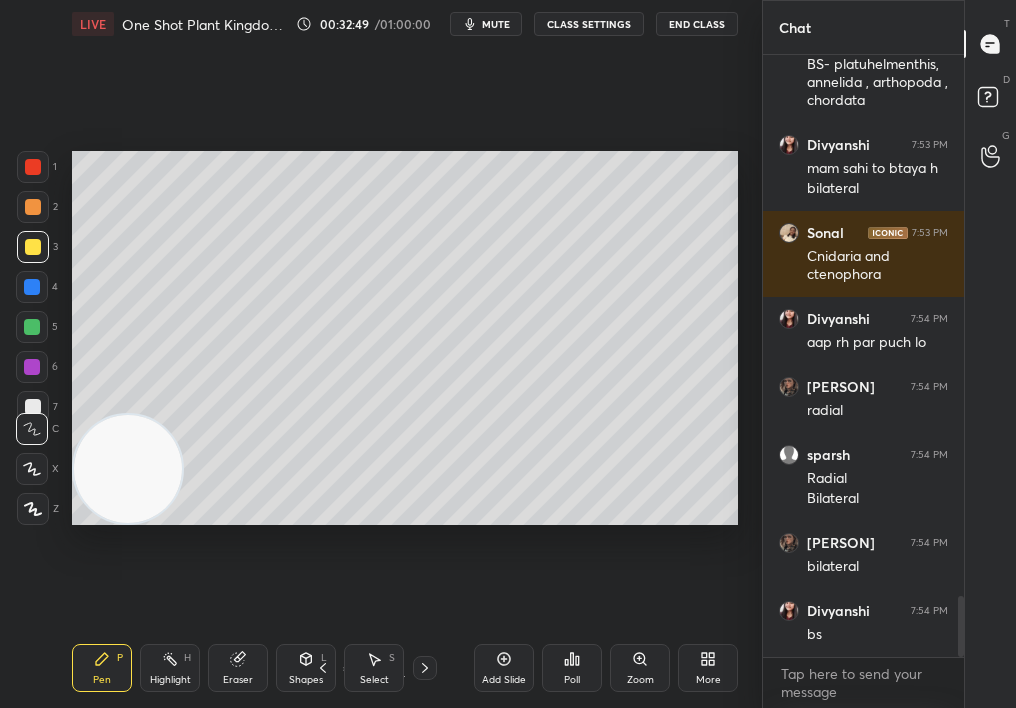 click 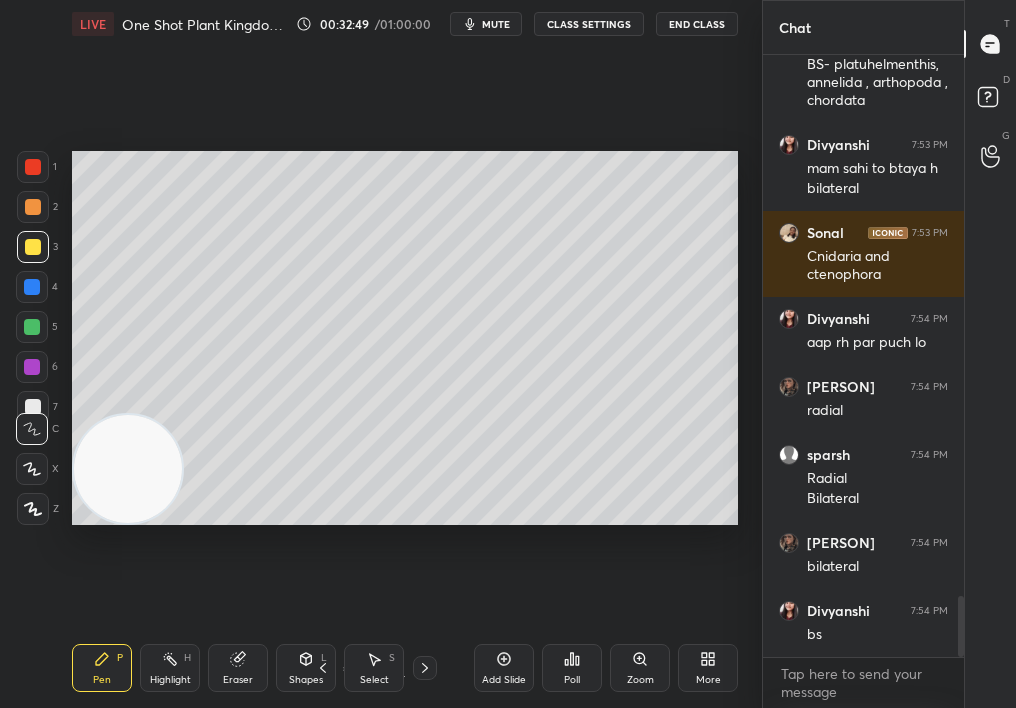 click 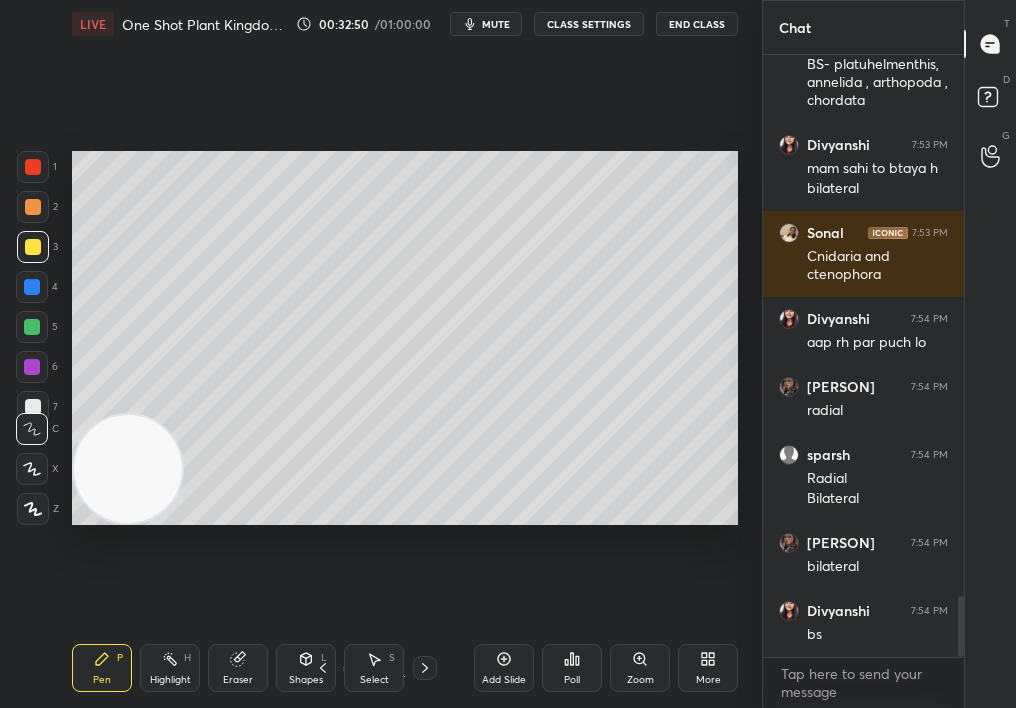 click 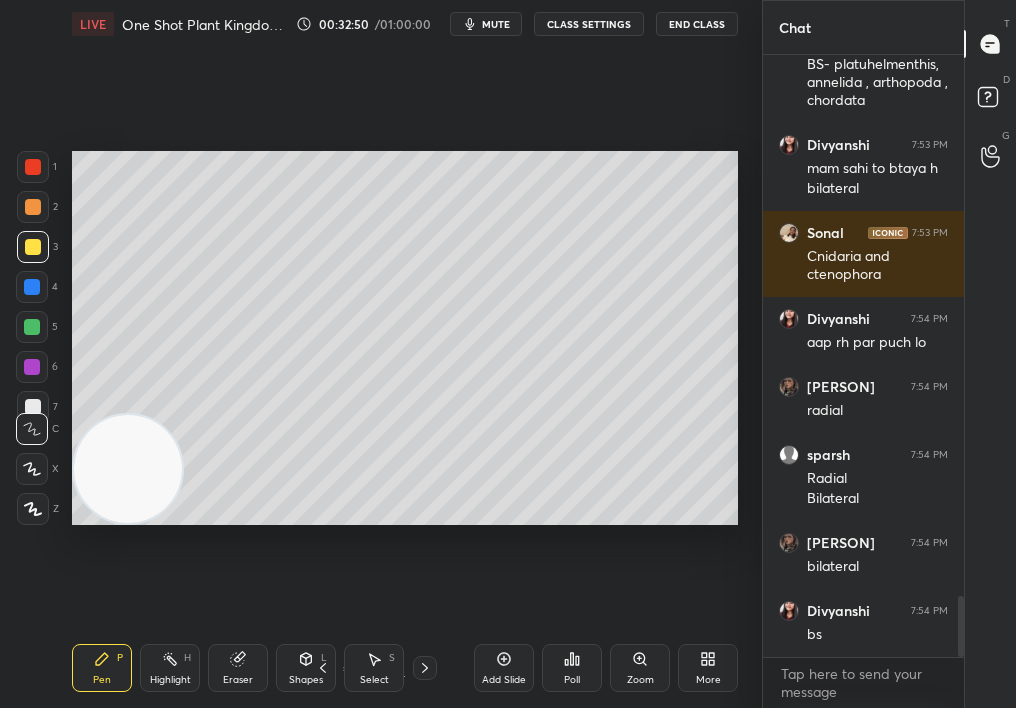 click 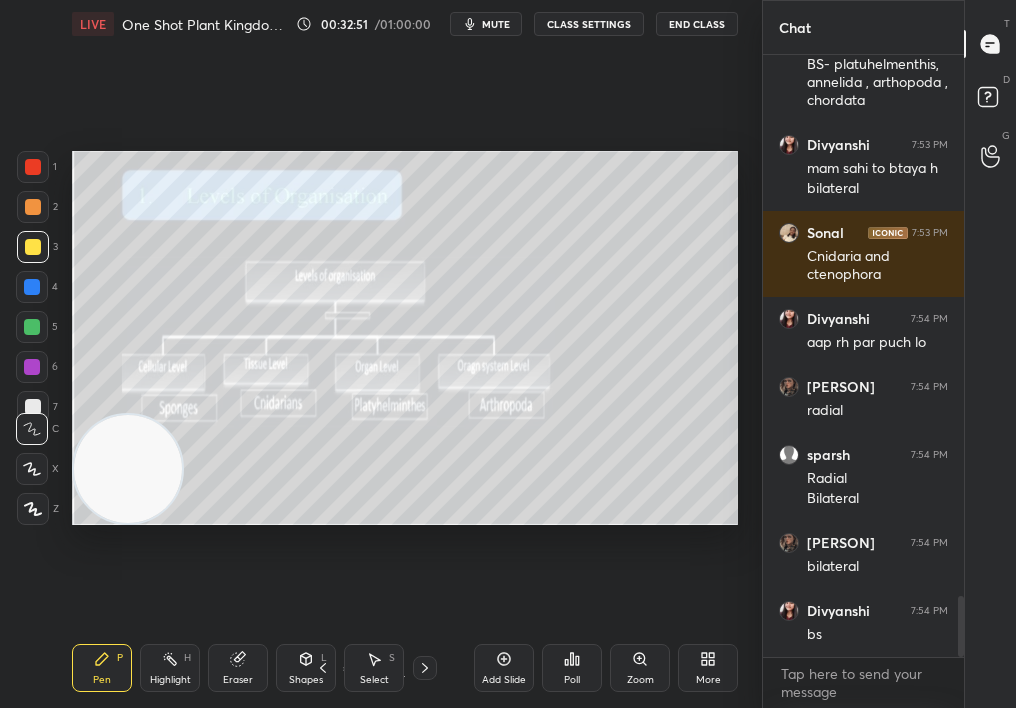 click 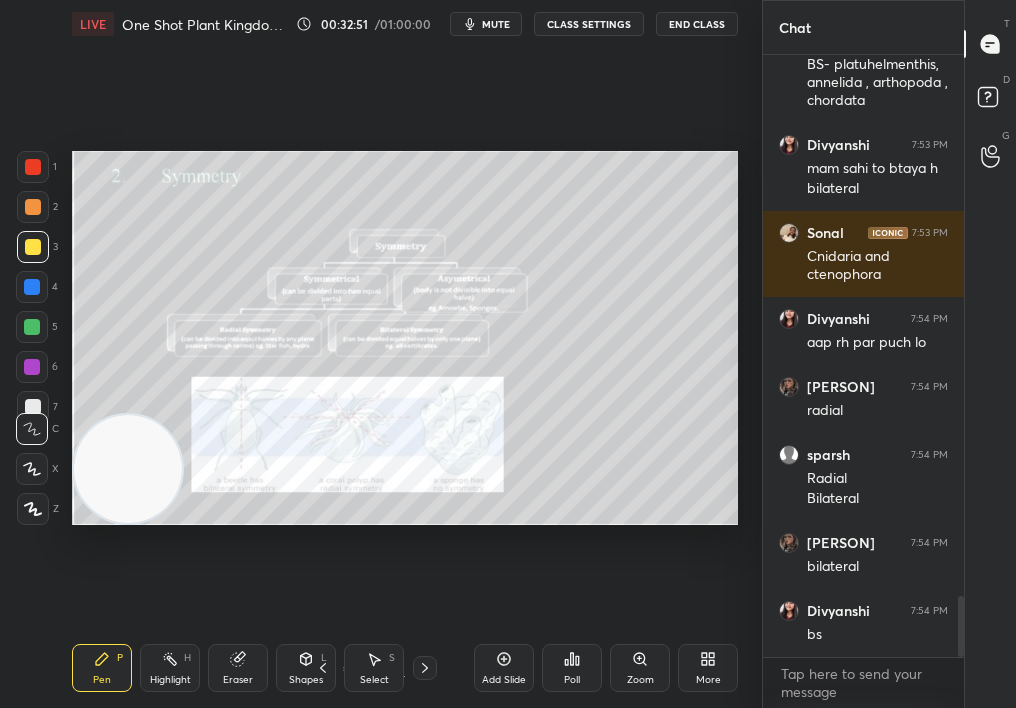 click on "19 / 81" at bounding box center [373, 668] 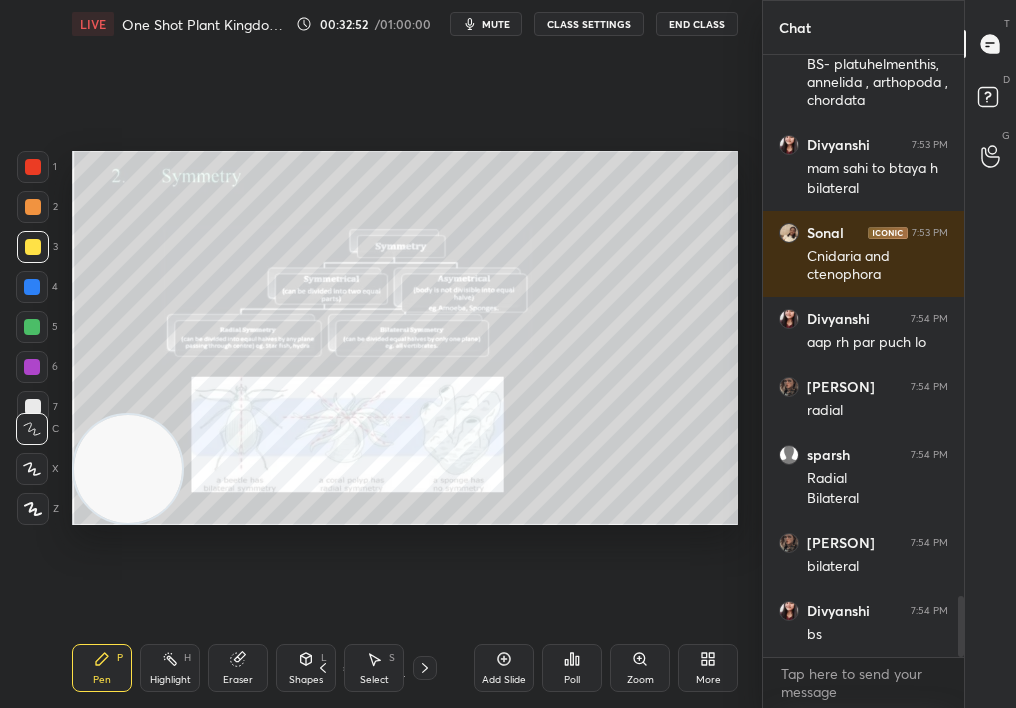 click 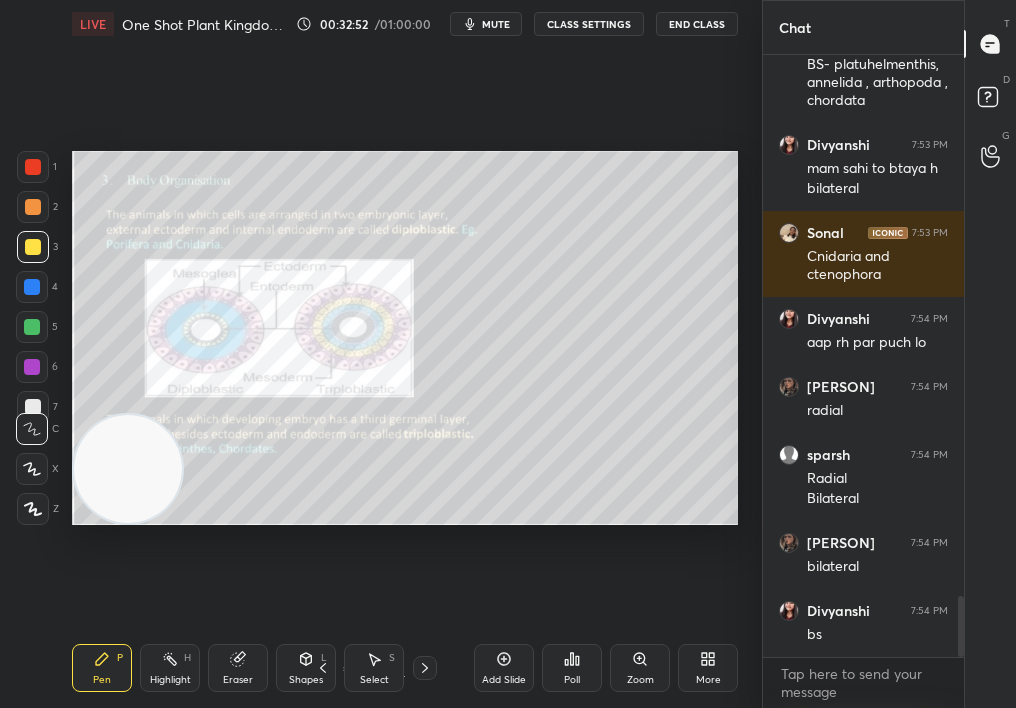 click 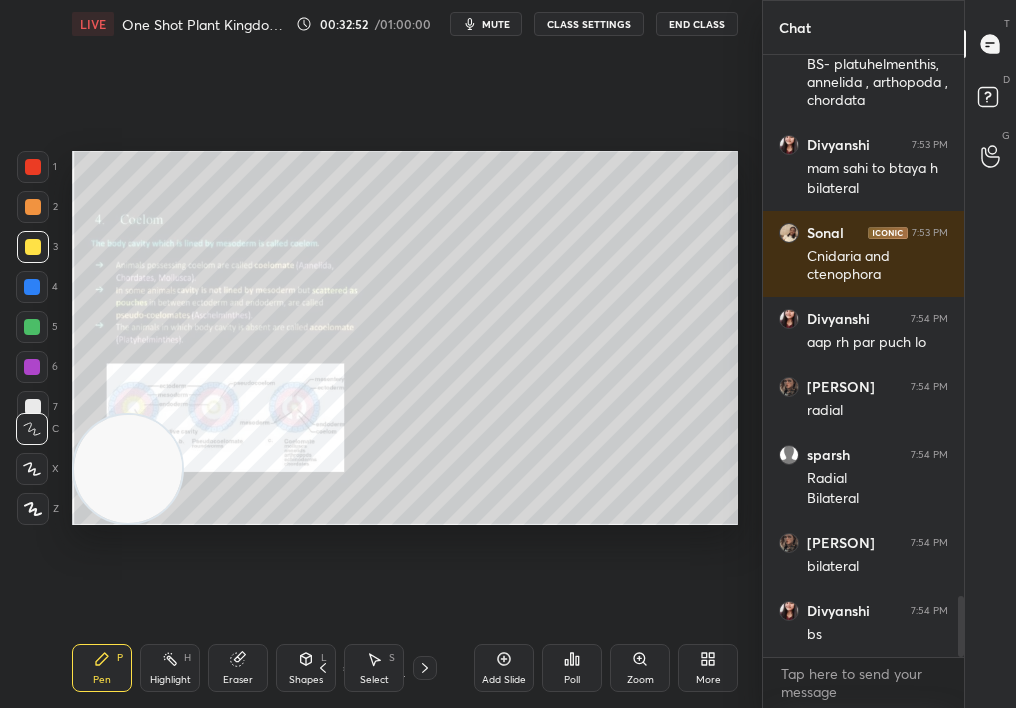 click 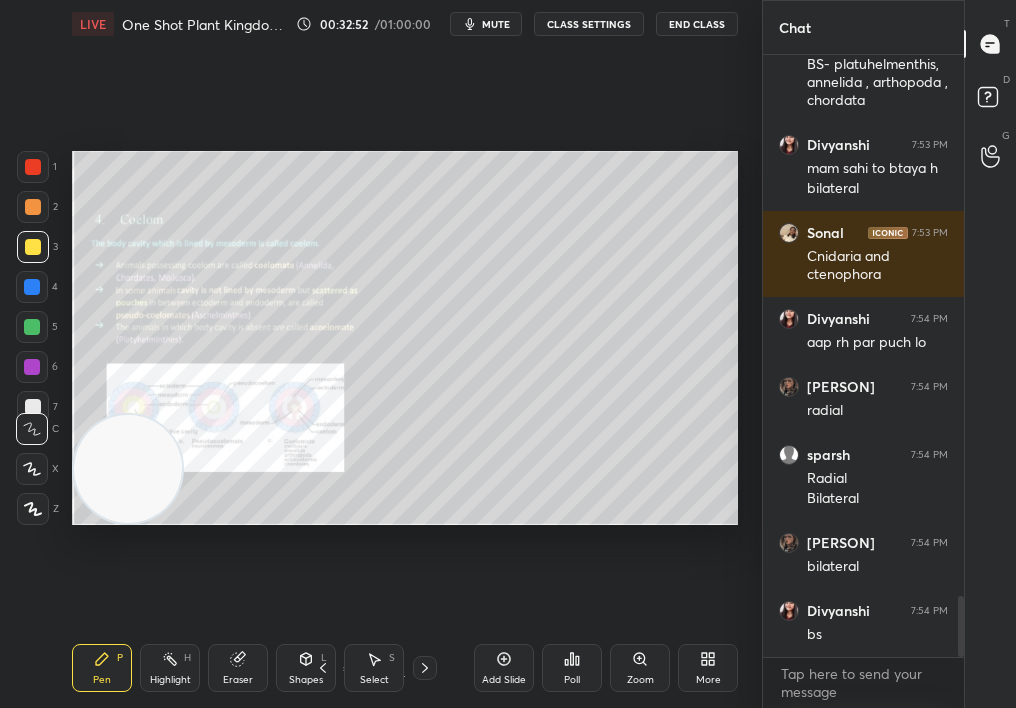 click 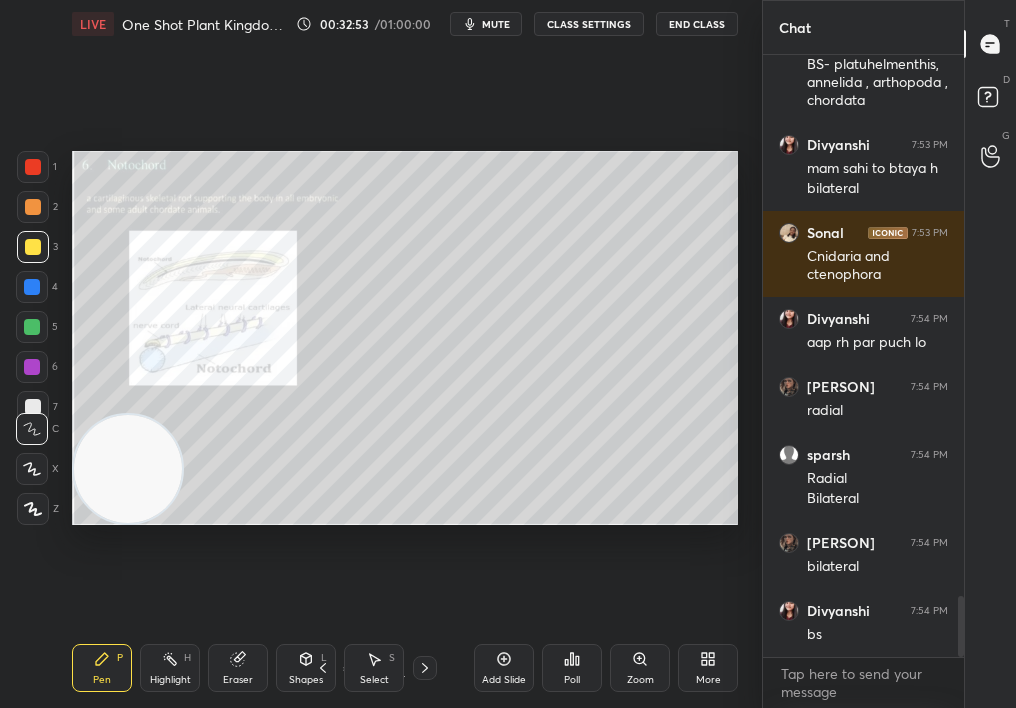 click 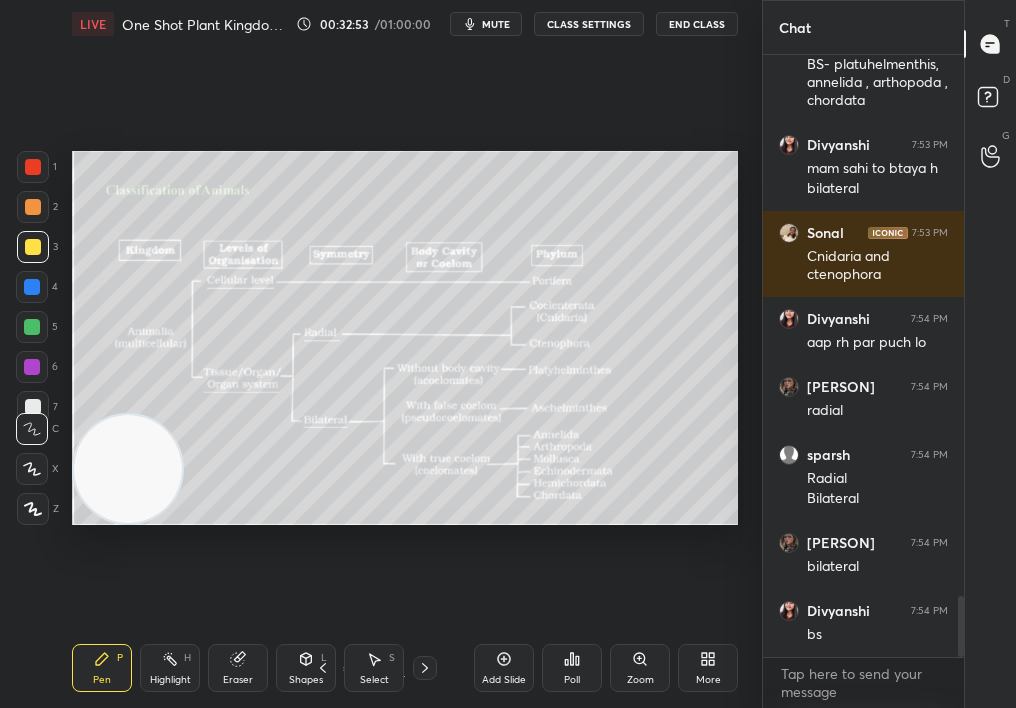 click 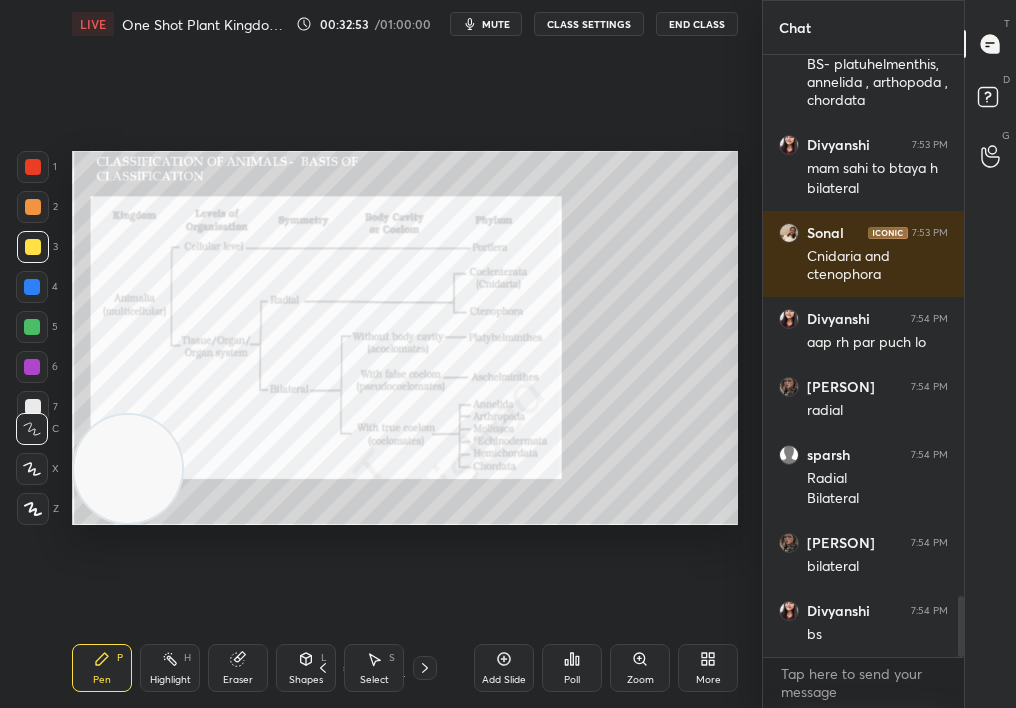 click 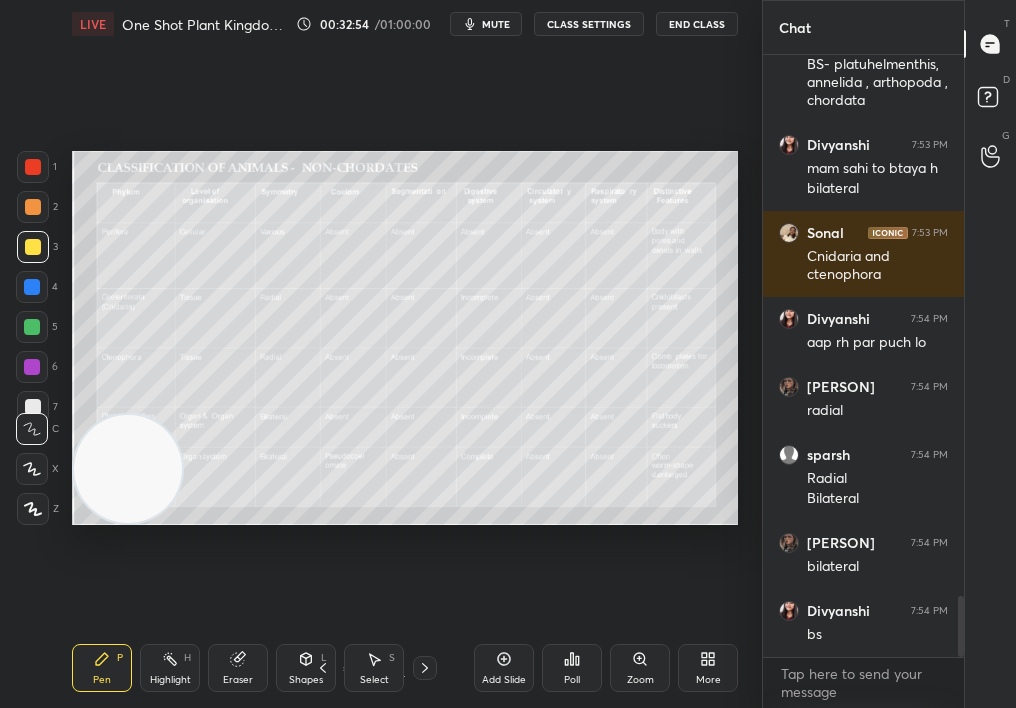 click 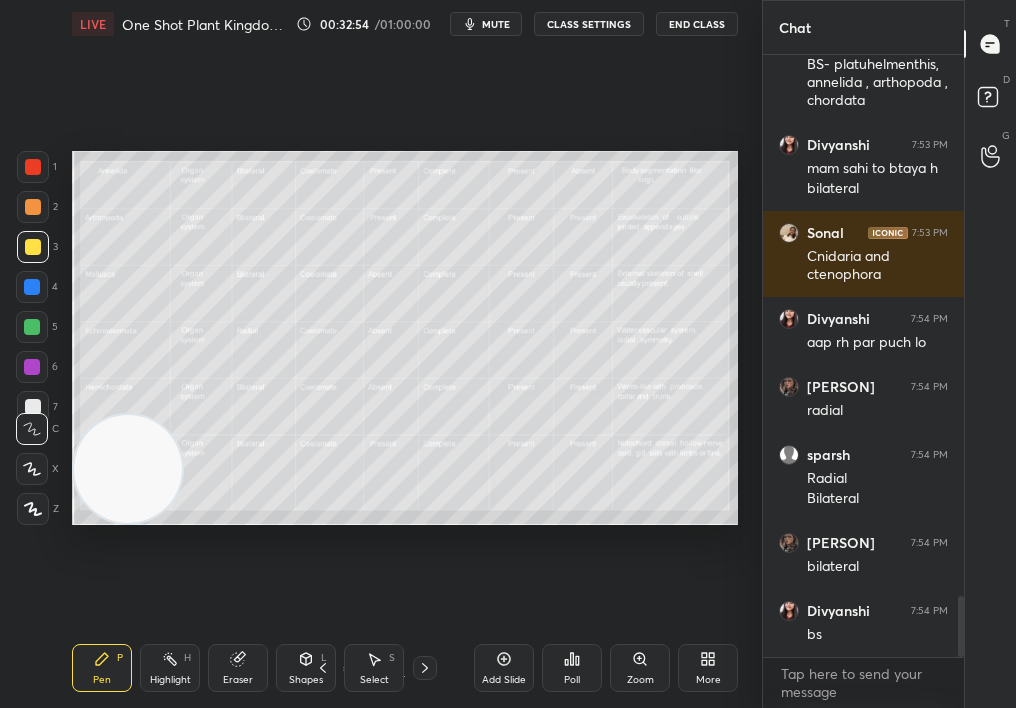 click 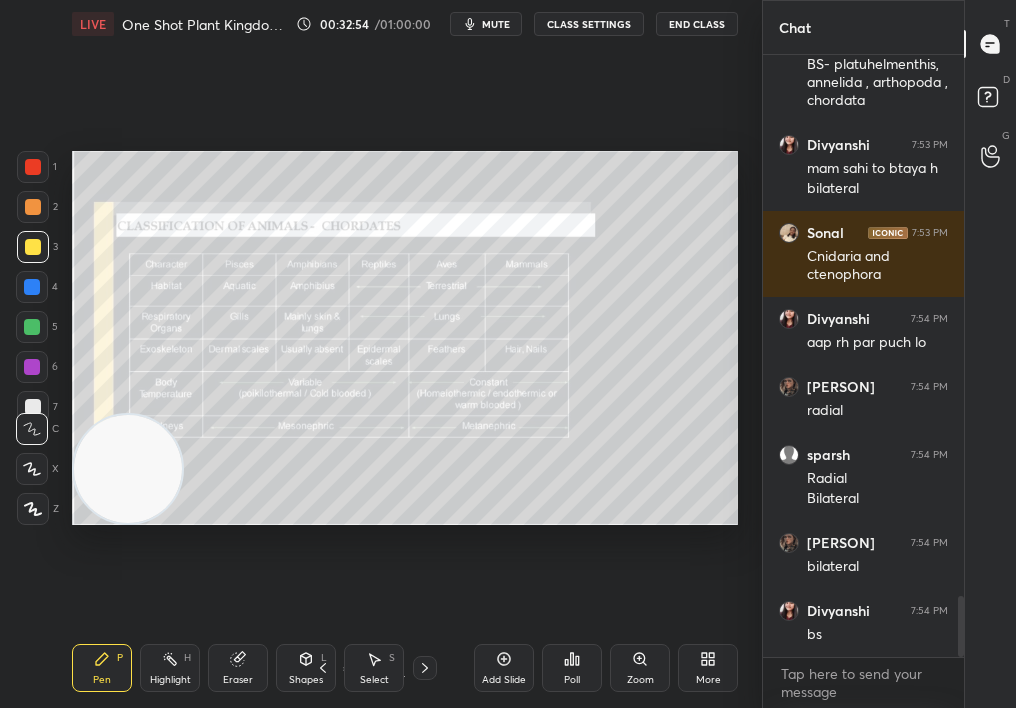 click 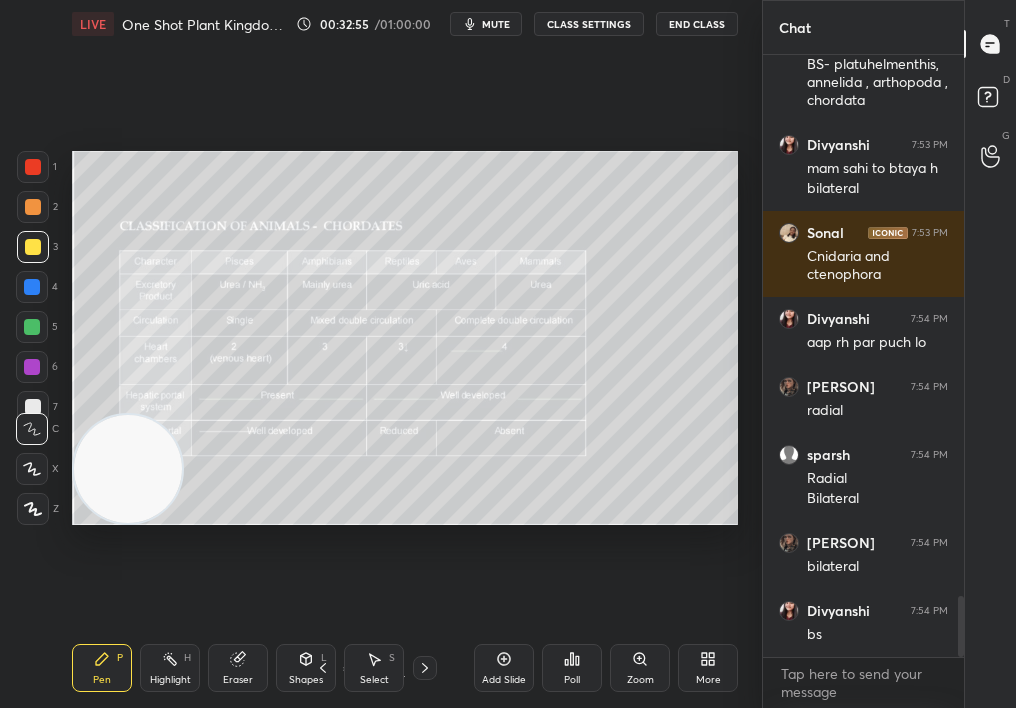 click 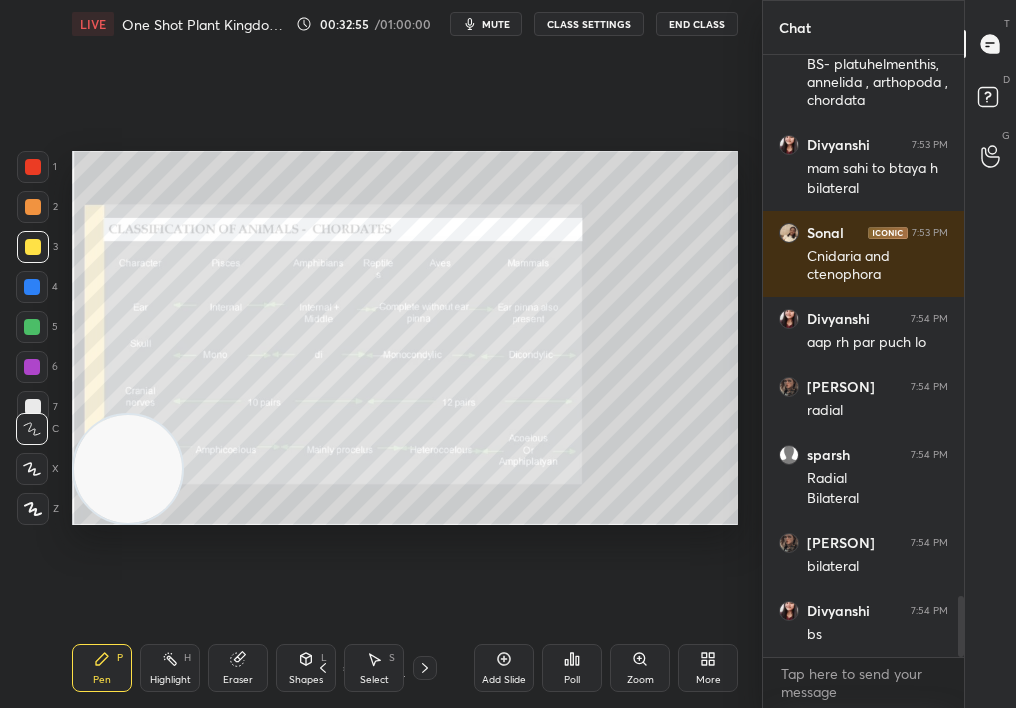 click 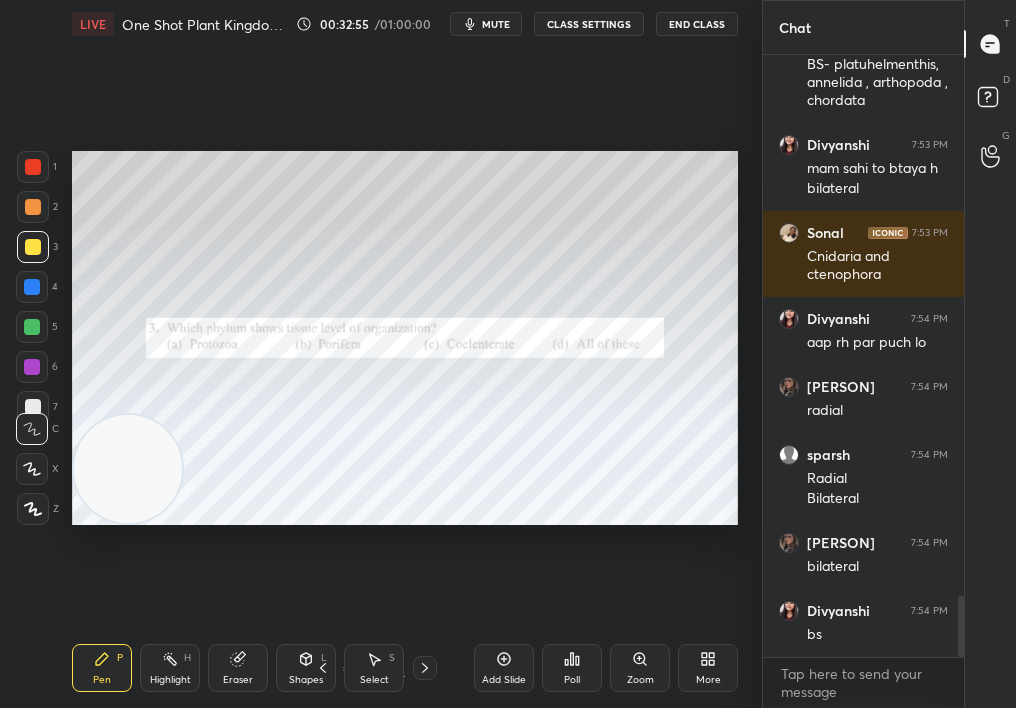 click 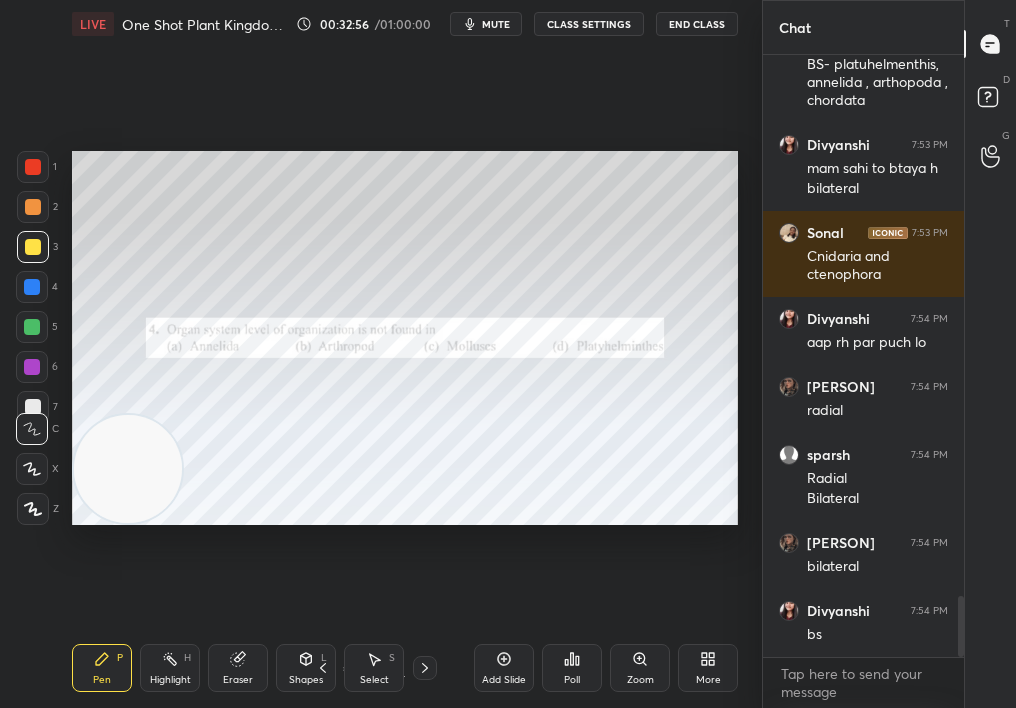 click 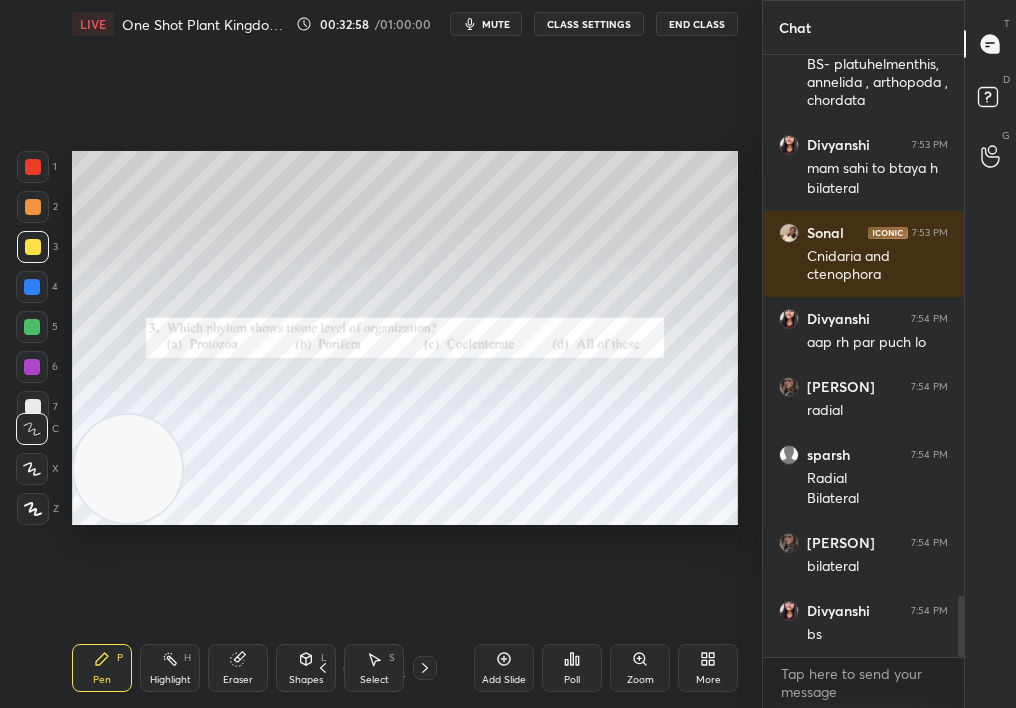 click at bounding box center (33, 167) 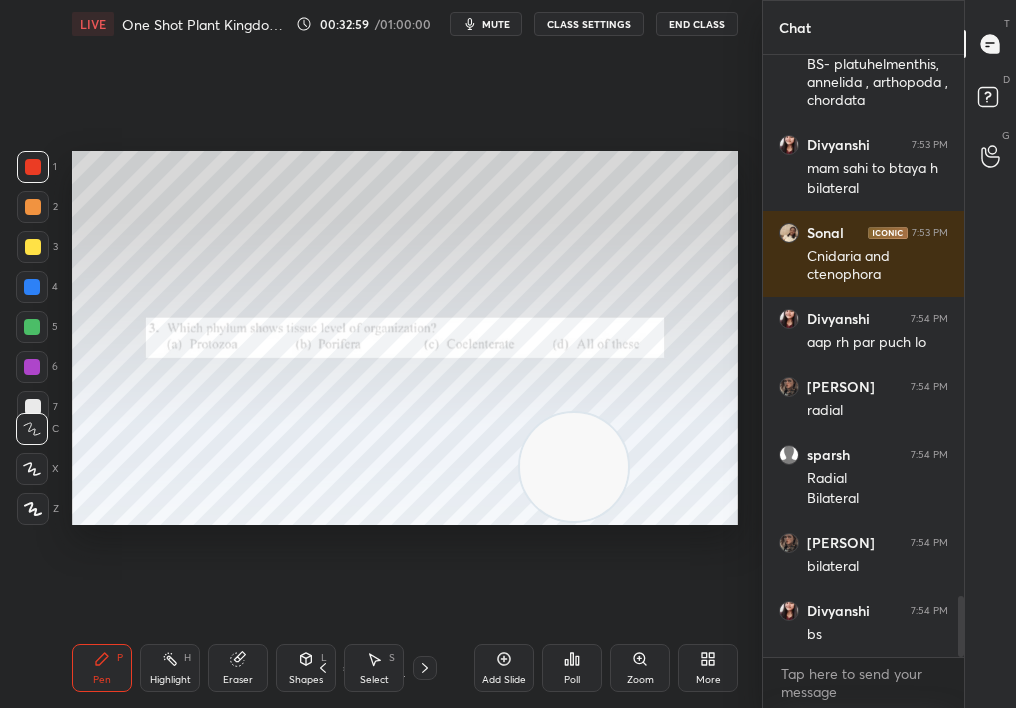 drag, startPoint x: 21, startPoint y: 173, endPoint x: 640, endPoint y: 404, distance: 660.6981 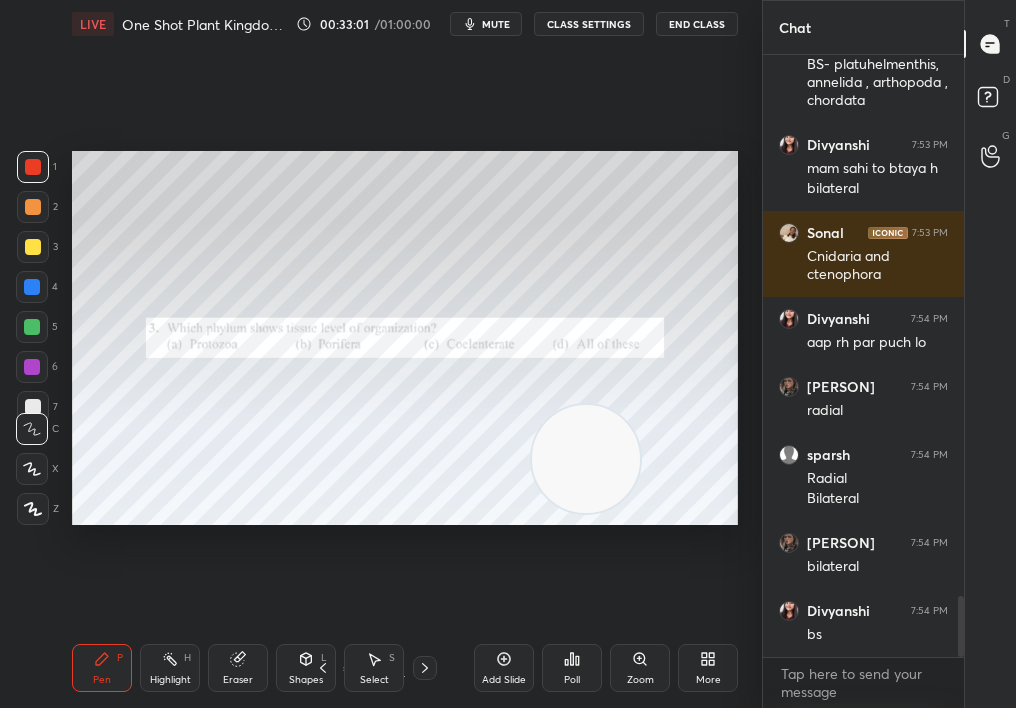click on "Poll" at bounding box center [572, 668] 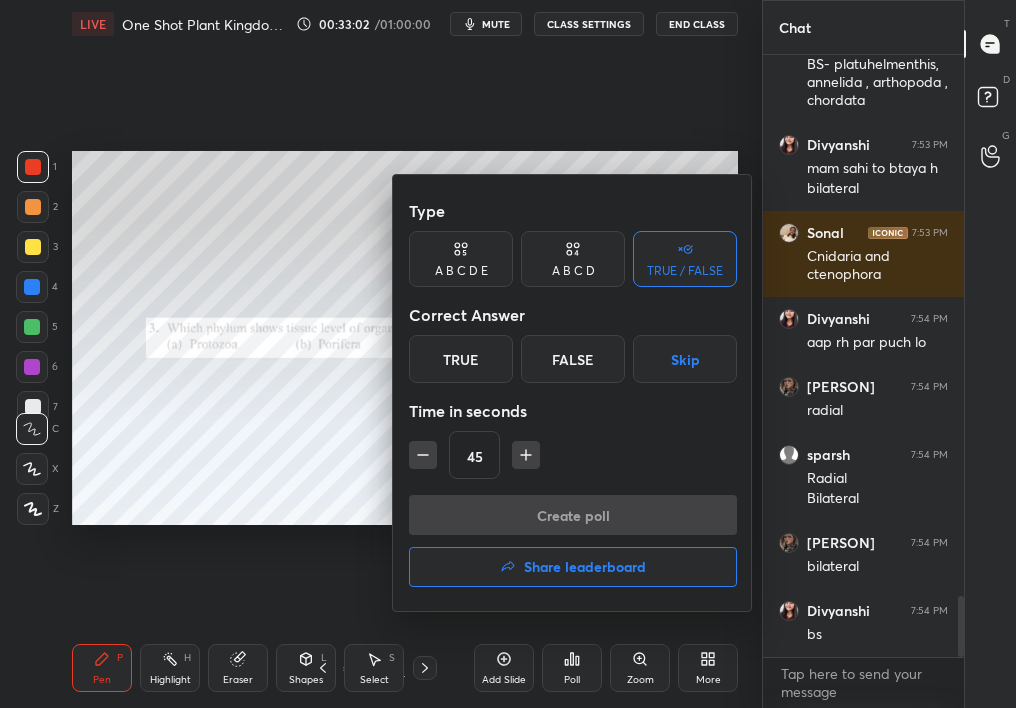 click on "A B C D" at bounding box center (573, 259) 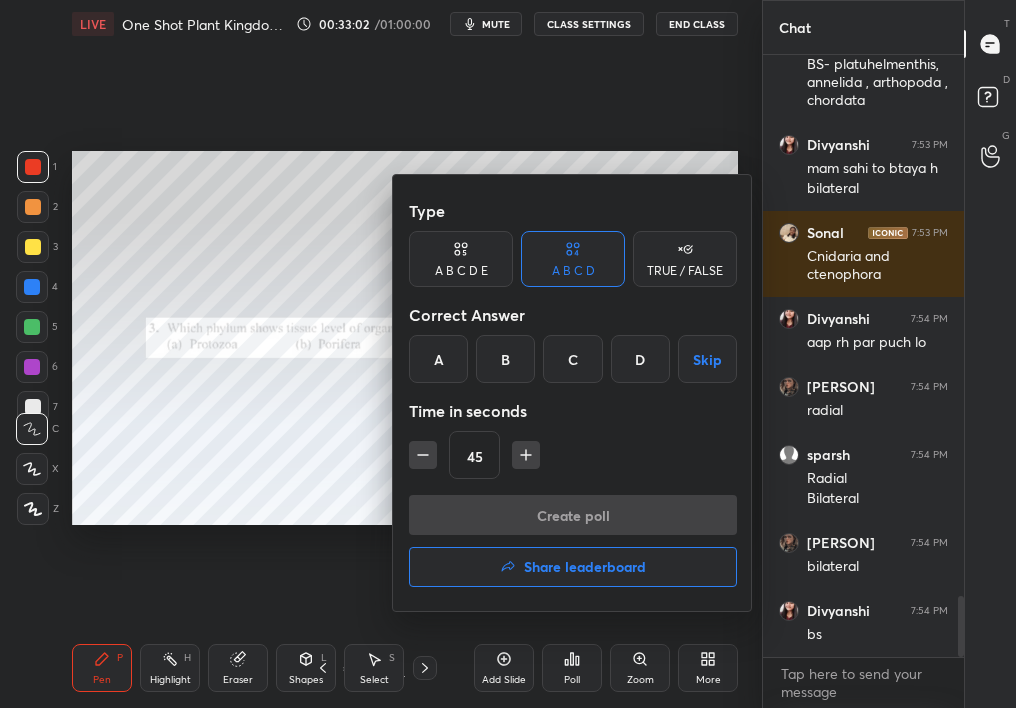 click on "C" at bounding box center [572, 359] 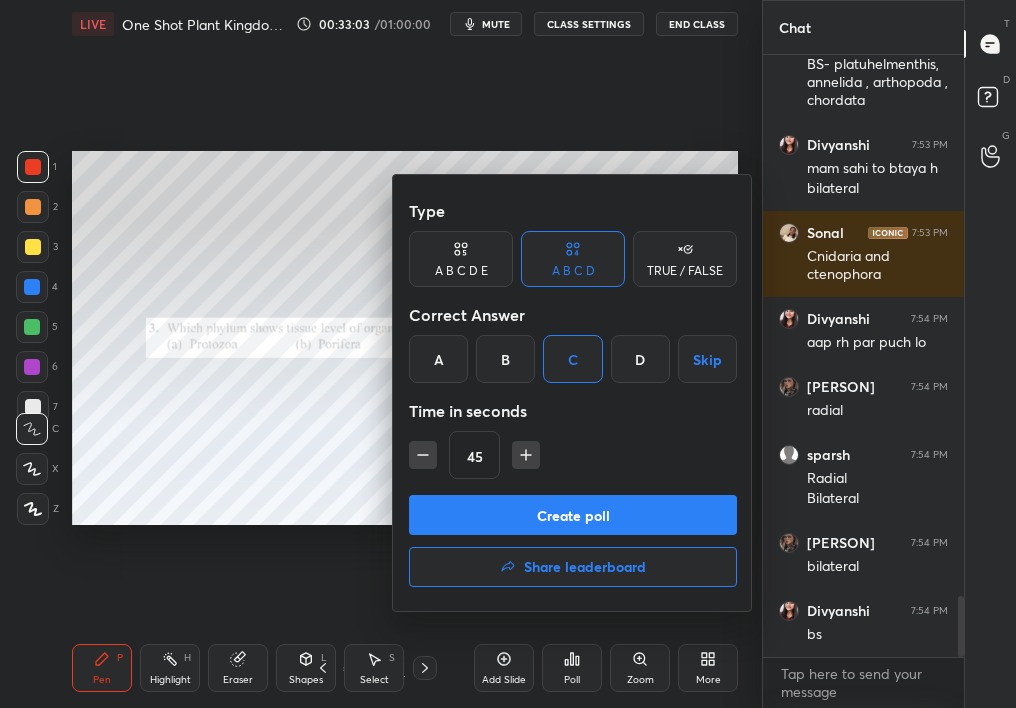 click on "Create poll" at bounding box center [573, 515] 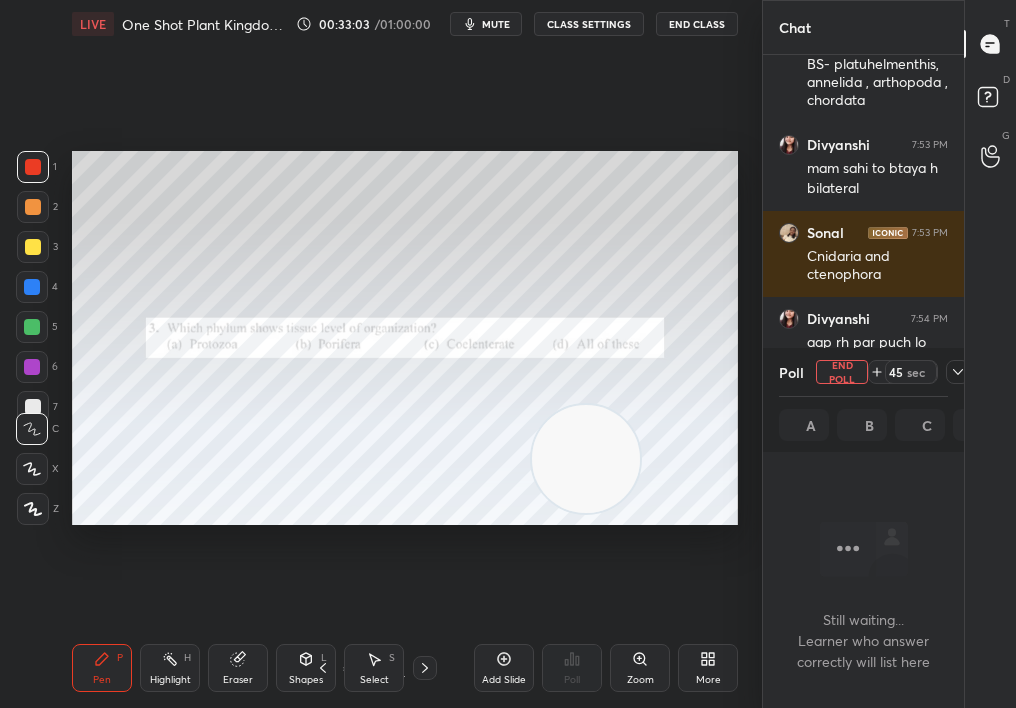 scroll, scrollTop: 497, scrollLeft: 195, axis: both 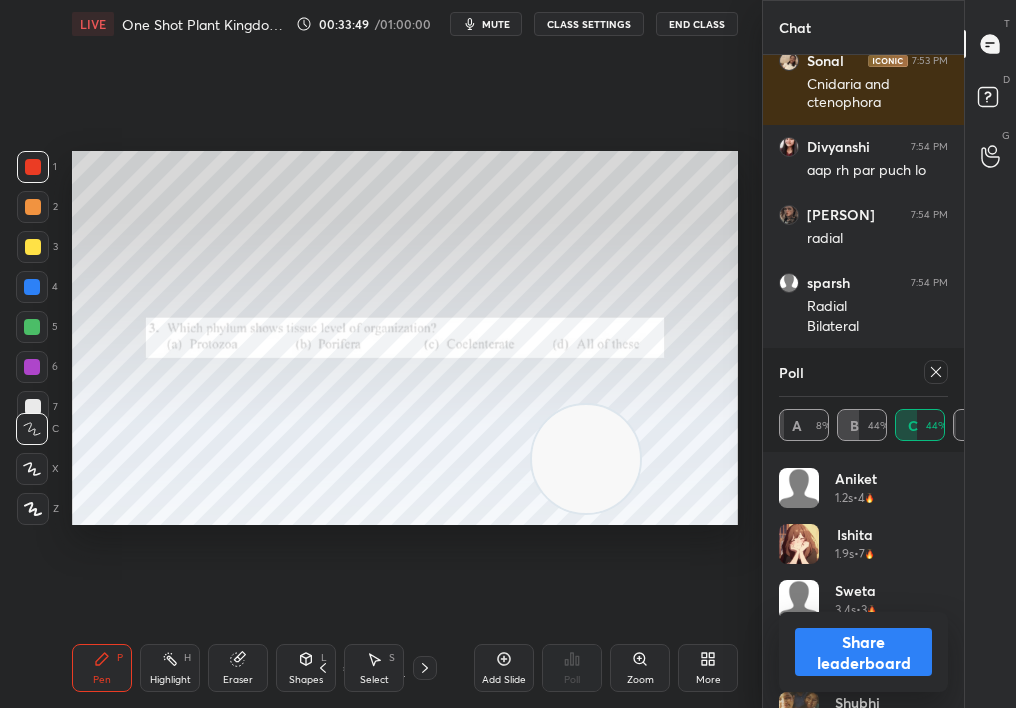 click 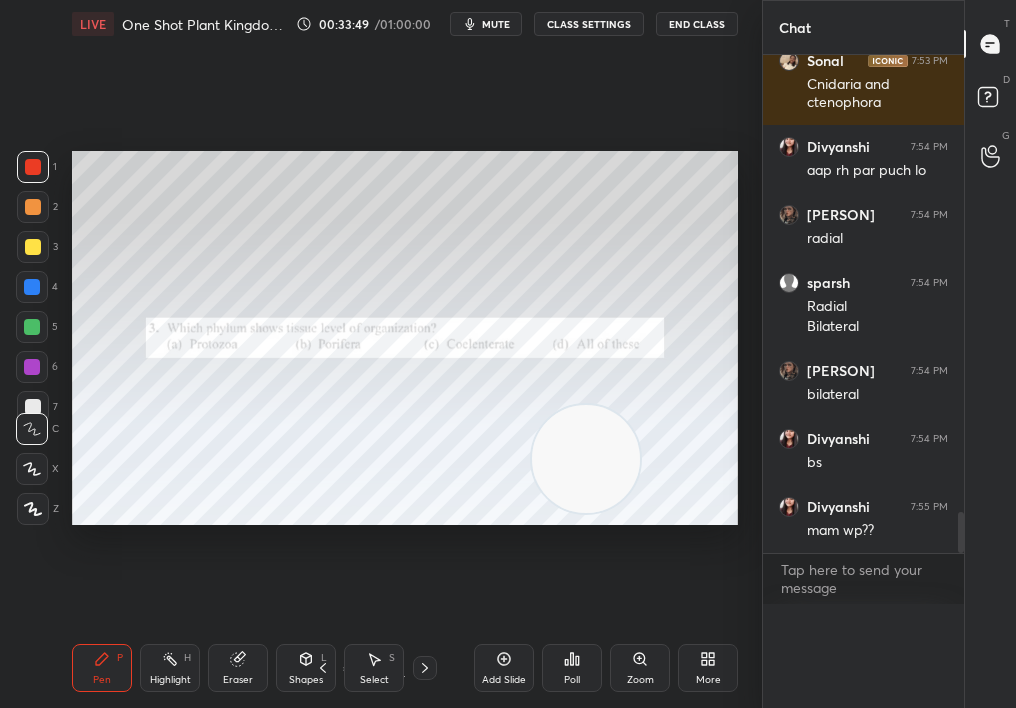 scroll, scrollTop: 0, scrollLeft: 0, axis: both 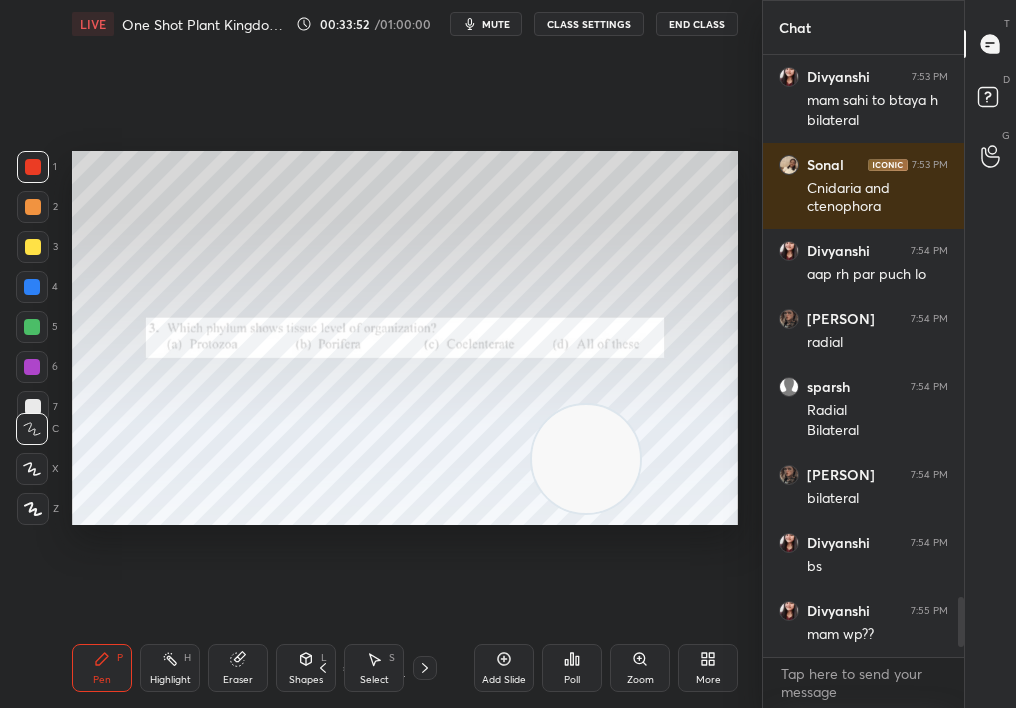 click on "1 2 3 4 5 6 7 C X Z C X Z E E Erase all   H H LIVE One Shot Plant Kingdom-II 00:33:52 /  01:00:00 mute CLASS SETTINGS End Class Setting up your live class Poll for   secs No correct answer Start poll Back One Shot Plant Kingdom-II • L5 of Crash Course on Diversity of Living Organisms Nikita [PERSON] Pen P Highlight H Eraser Shapes L Select S 31 / 81 Add Slide Poll Zoom More" at bounding box center (373, 354) 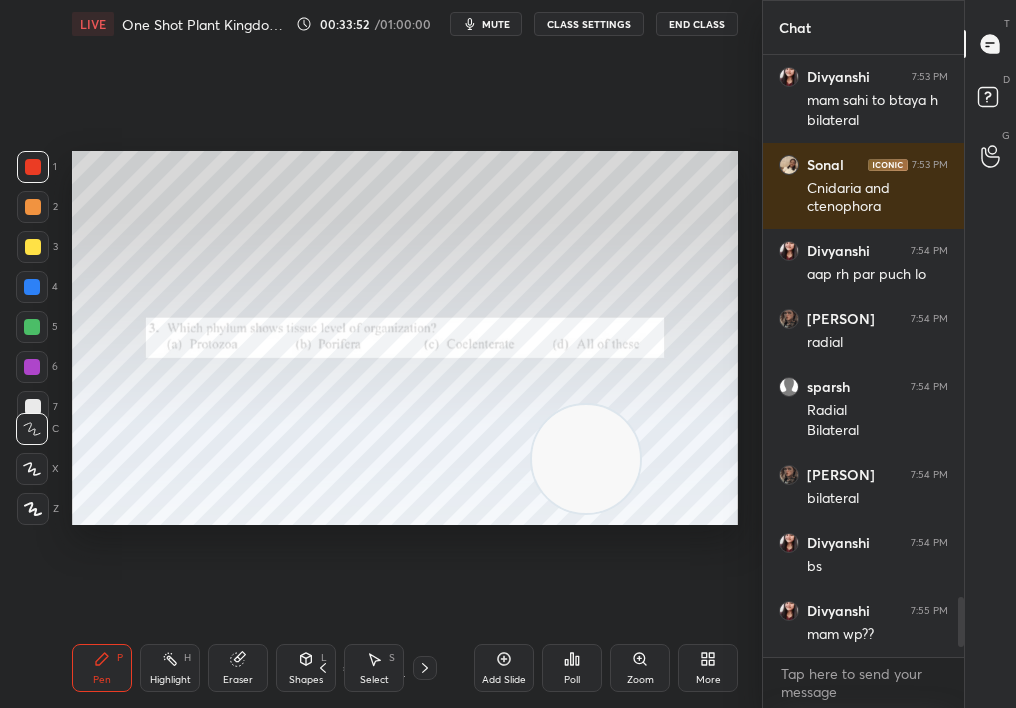 click on "Pen P" at bounding box center (102, 668) 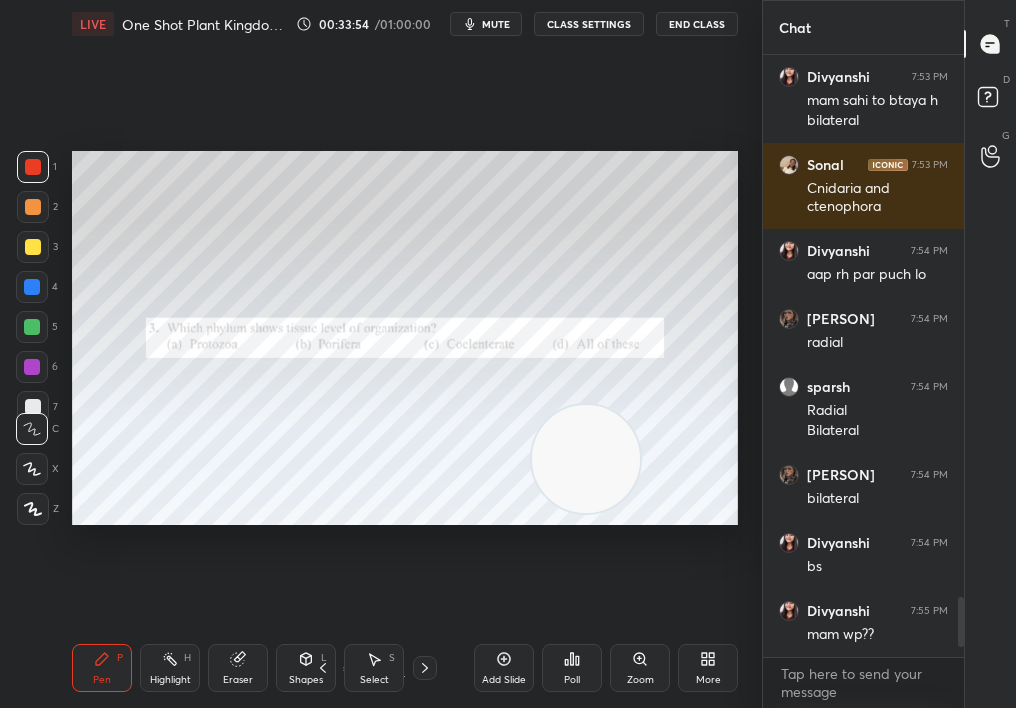 click at bounding box center (33, 167) 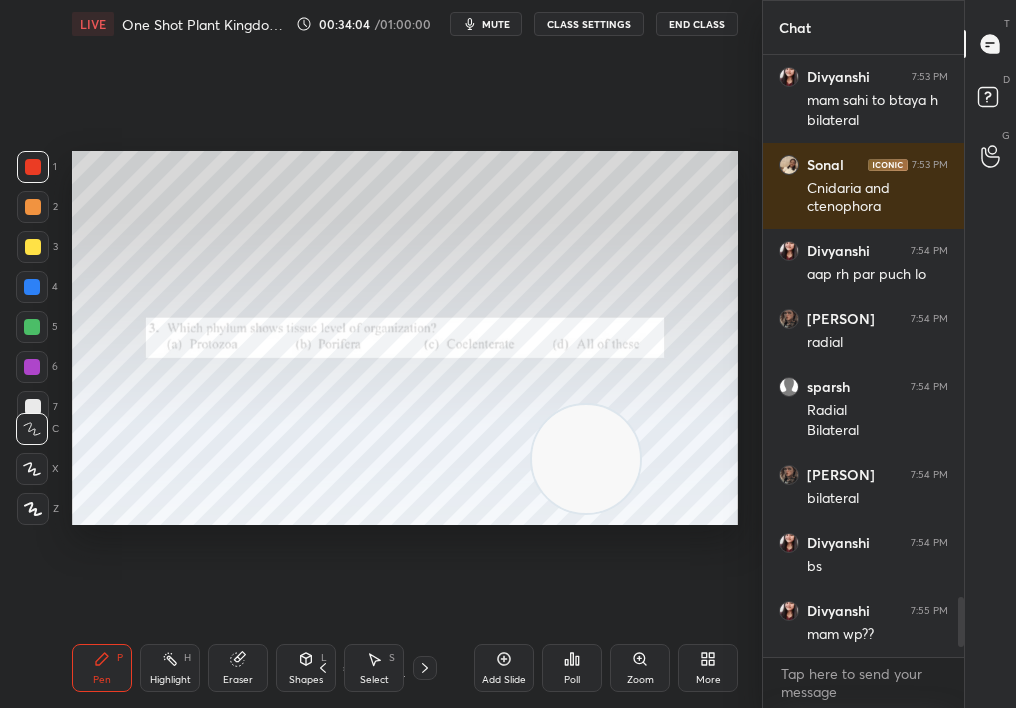click on "Pen P Highlight H Eraser Shapes L Select S 31 / 81 Add Slide Poll Zoom More" at bounding box center (405, 668) 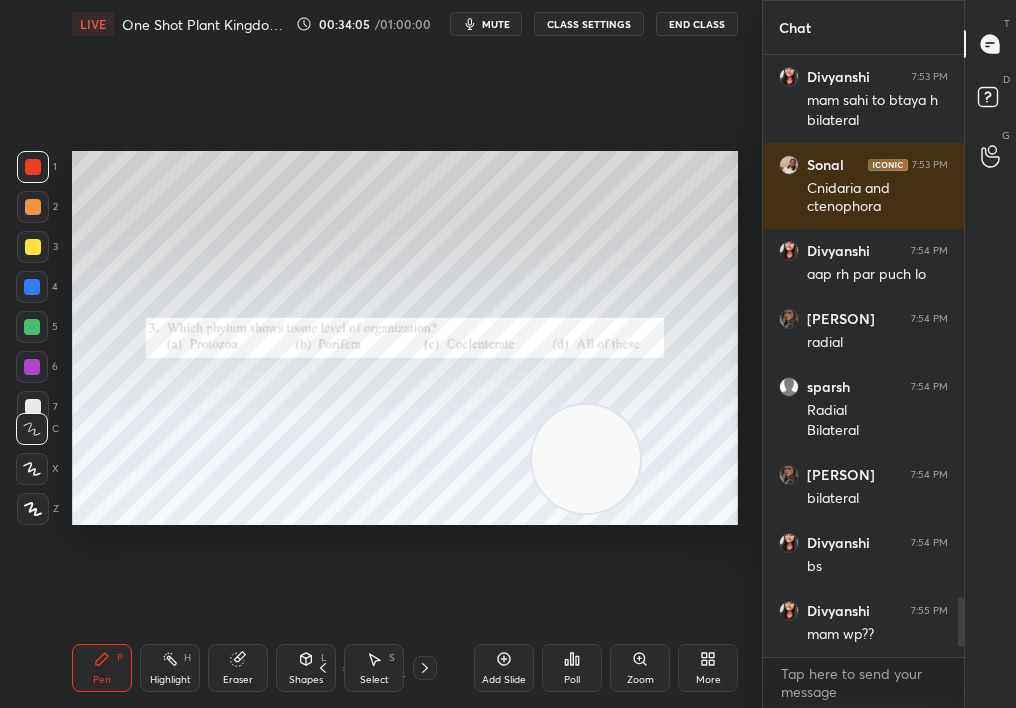 drag, startPoint x: 424, startPoint y: 657, endPoint x: 419, endPoint y: 667, distance: 11.18034 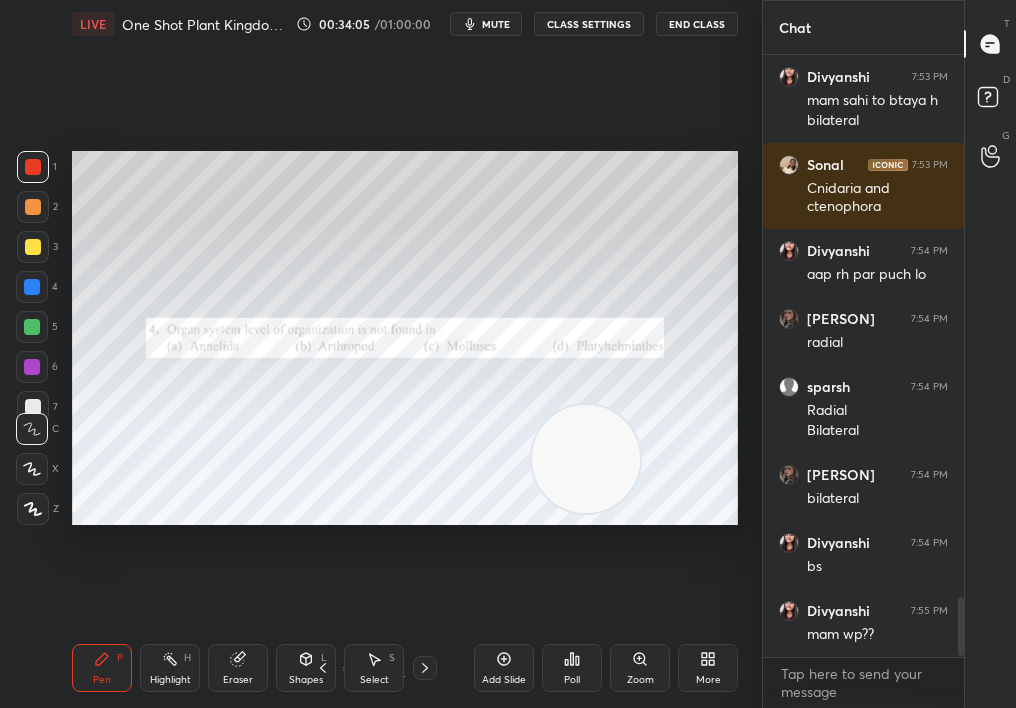 scroll, scrollTop: 5522, scrollLeft: 0, axis: vertical 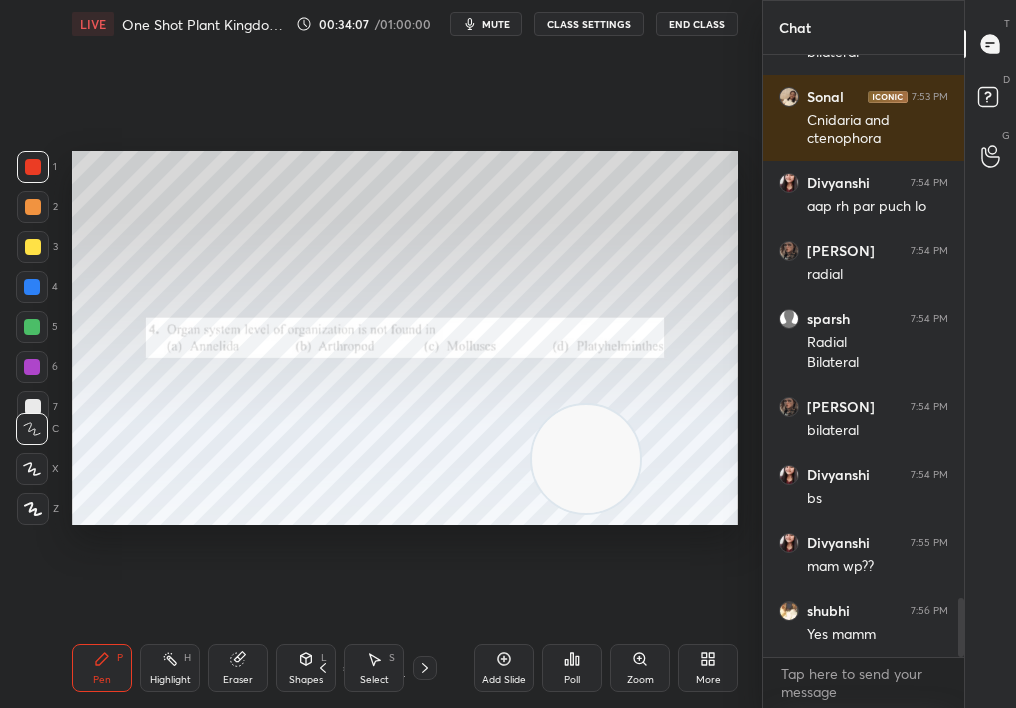 click on "1" at bounding box center (37, 171) 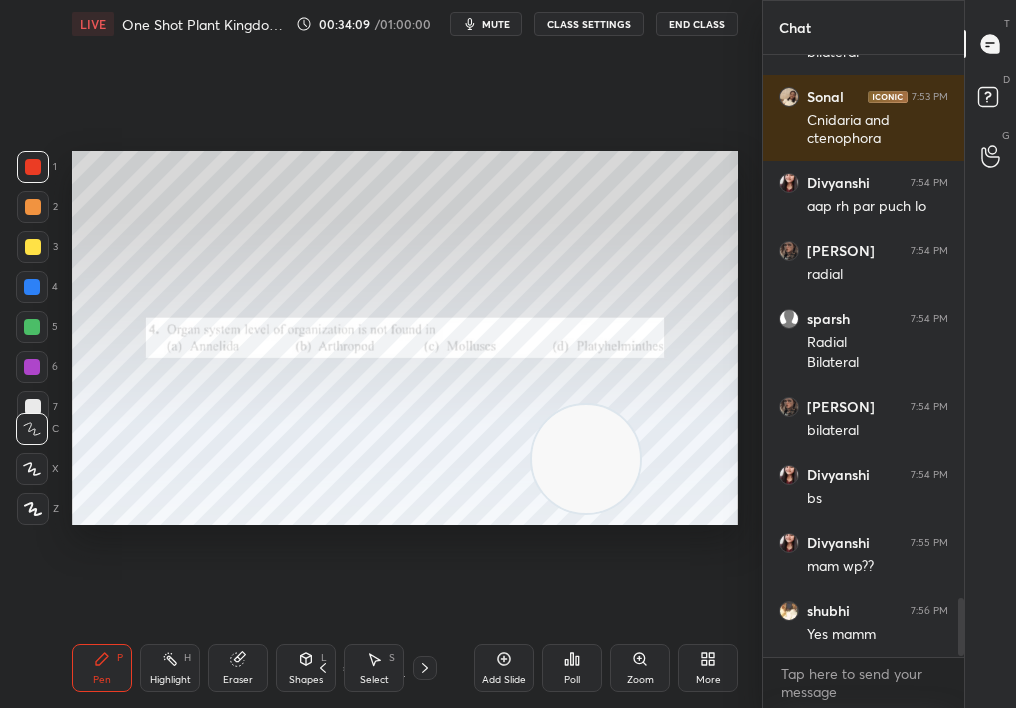 scroll, scrollTop: 5590, scrollLeft: 0, axis: vertical 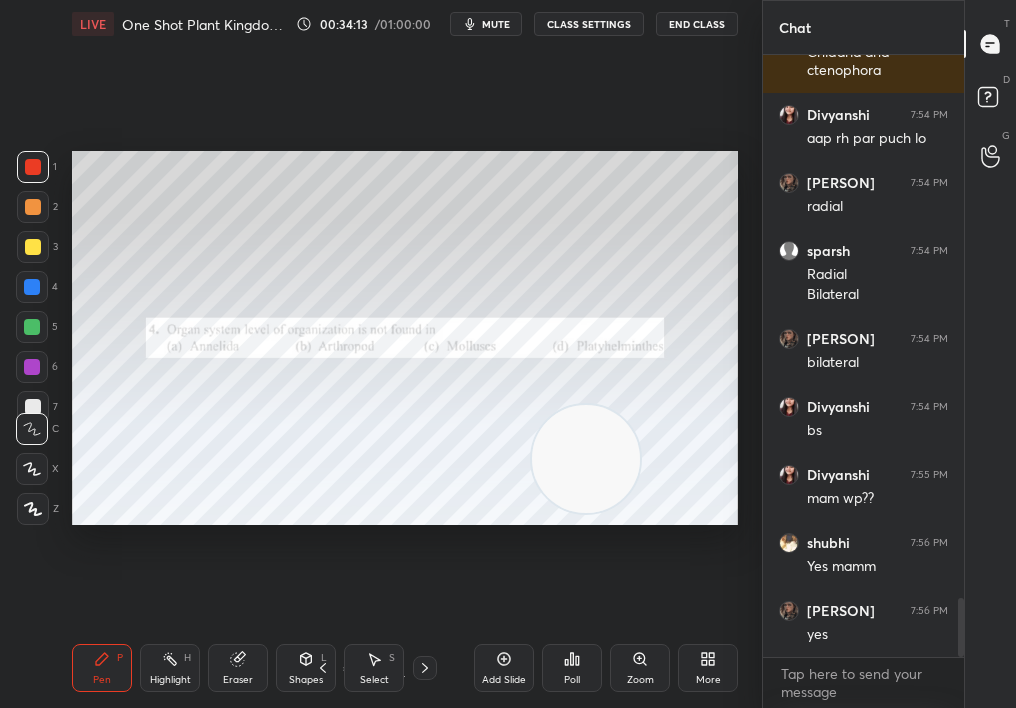 click on "Poll" at bounding box center [572, 668] 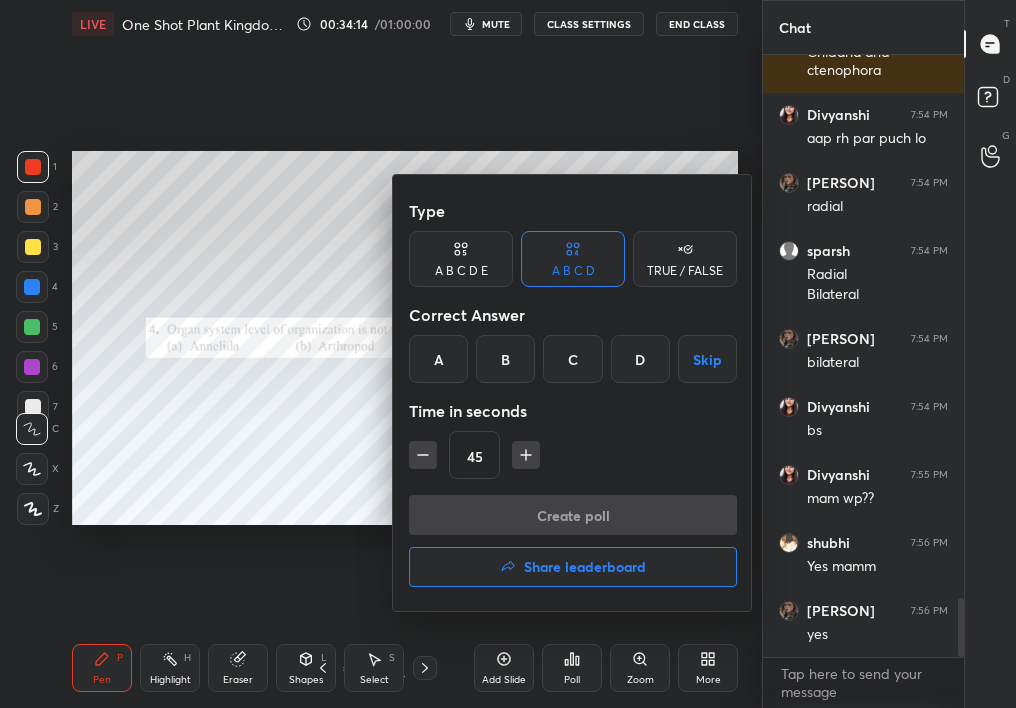 click on "D" at bounding box center (640, 359) 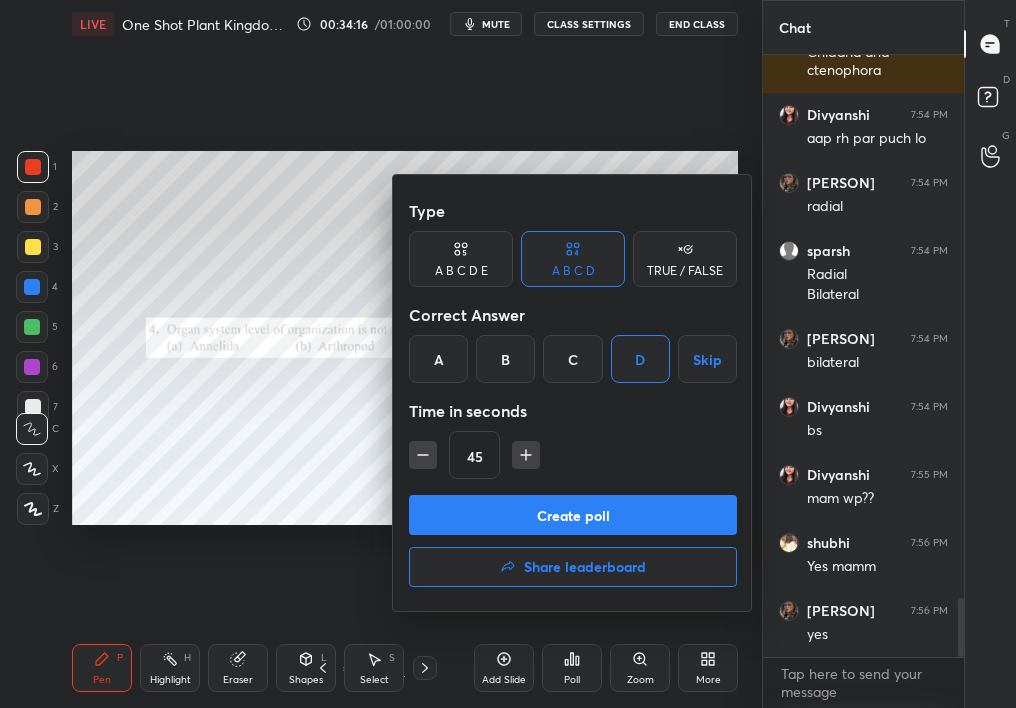 click on "Create poll" at bounding box center [573, 515] 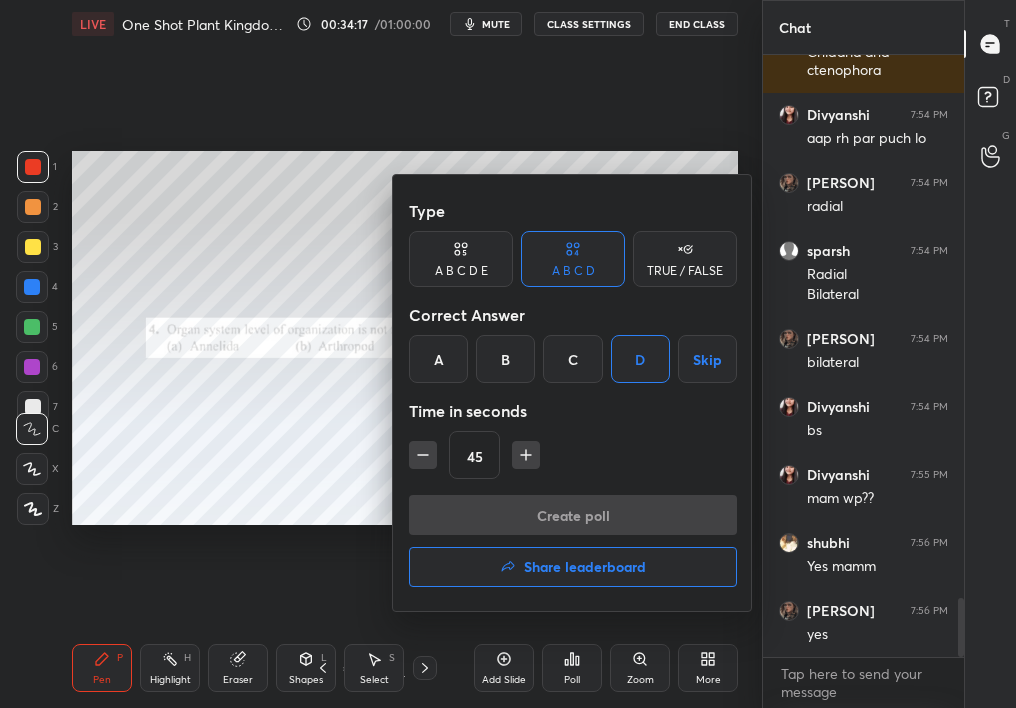 scroll, scrollTop: 553, scrollLeft: 195, axis: both 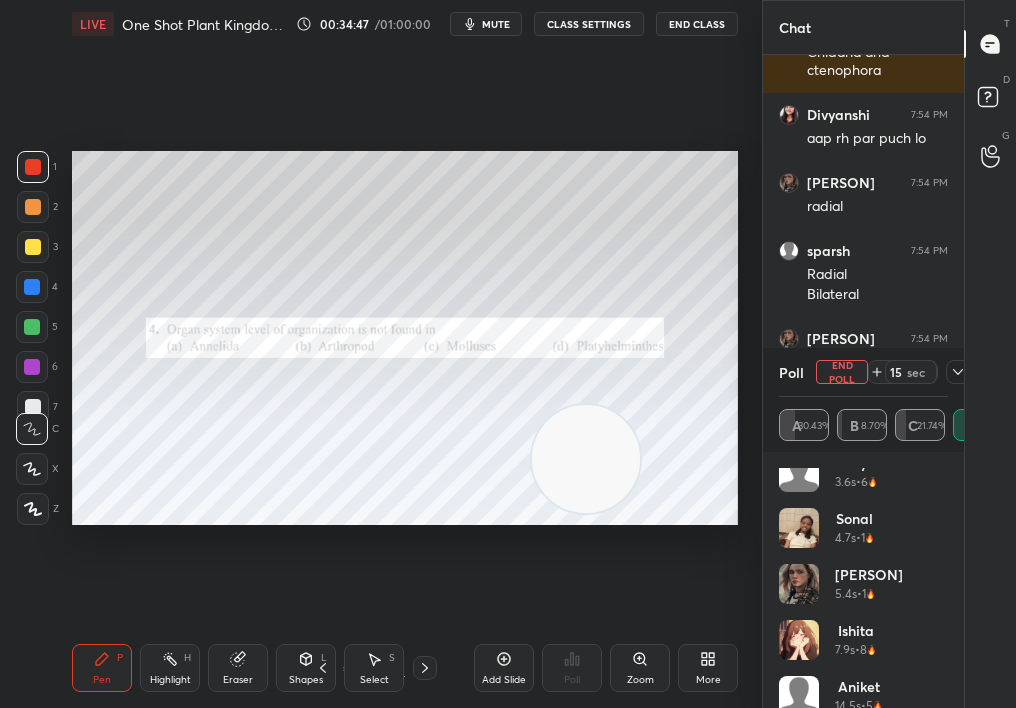 click at bounding box center [958, 372] 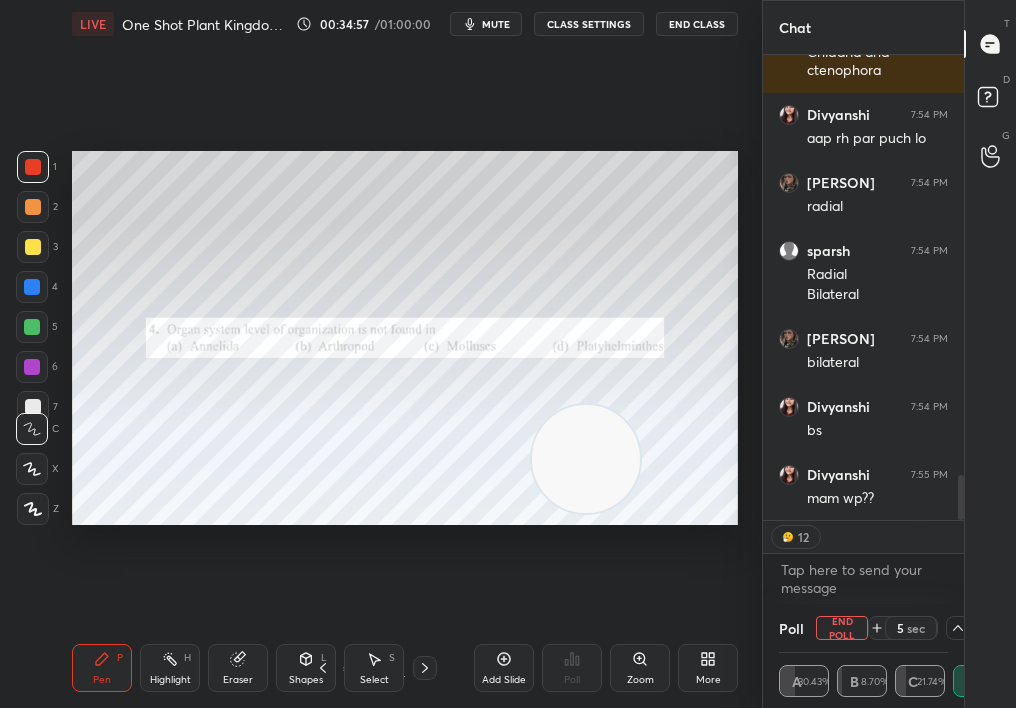 drag, startPoint x: 832, startPoint y: 631, endPoint x: 964, endPoint y: 614, distance: 133.0902 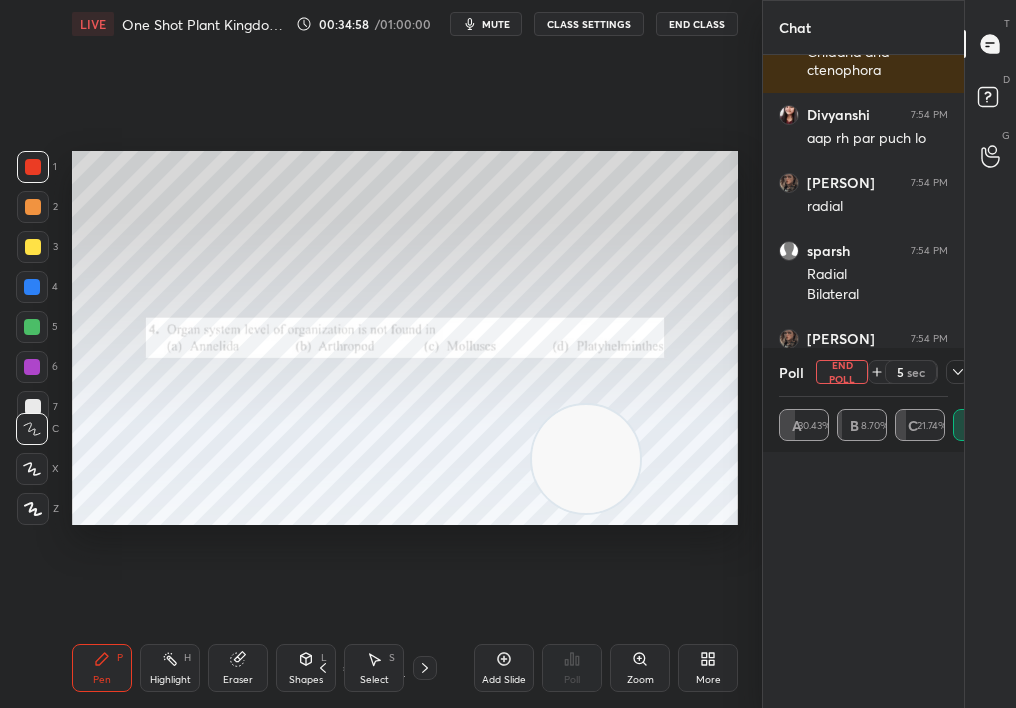 scroll, scrollTop: 6, scrollLeft: 7, axis: both 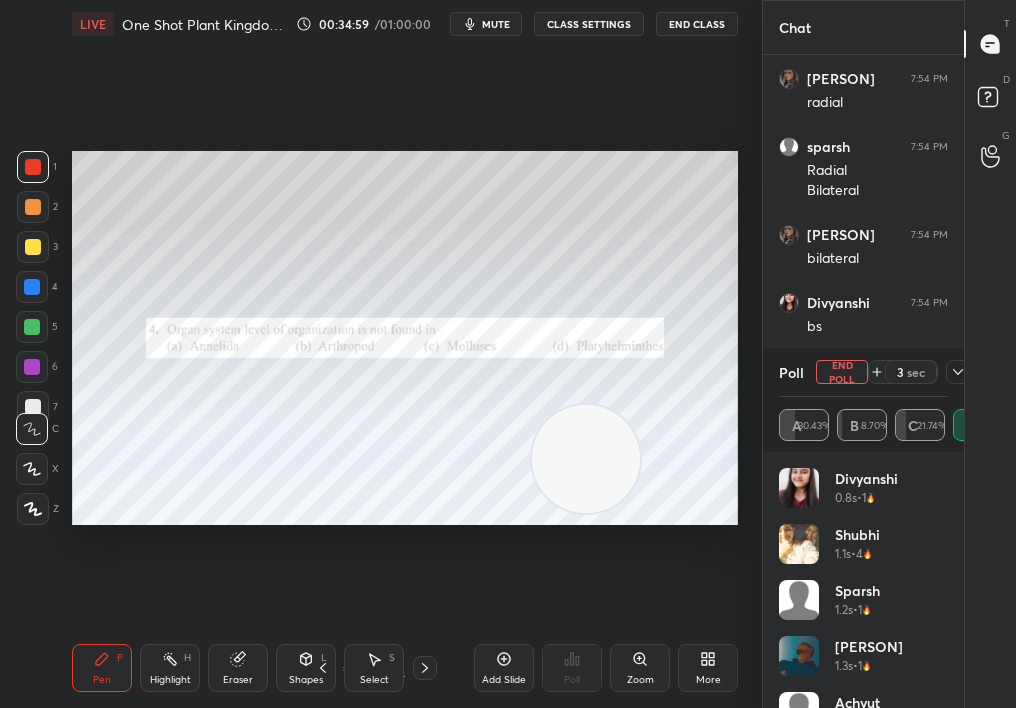 drag, startPoint x: 947, startPoint y: 548, endPoint x: 953, endPoint y: 707, distance: 159.11317 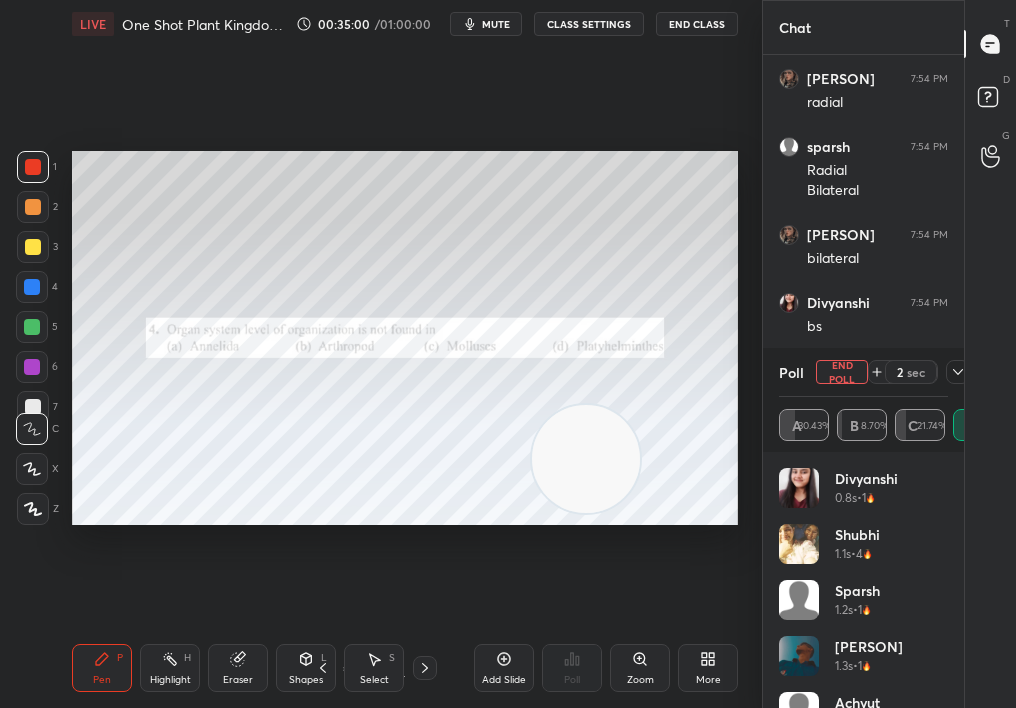 click on "End Poll" at bounding box center (842, 372) 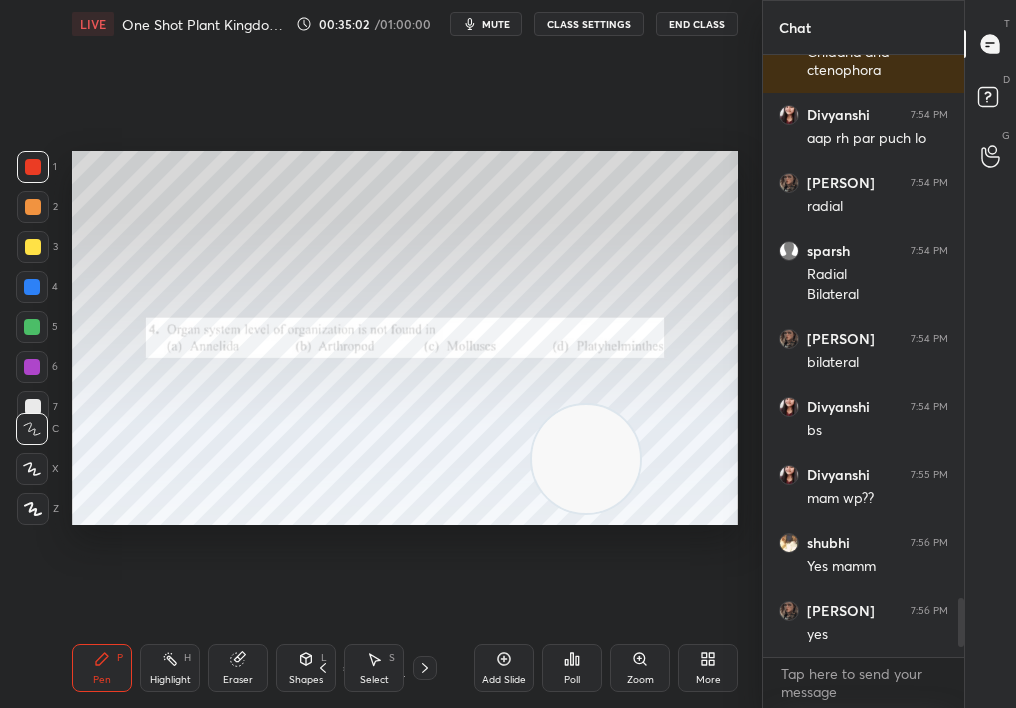 click 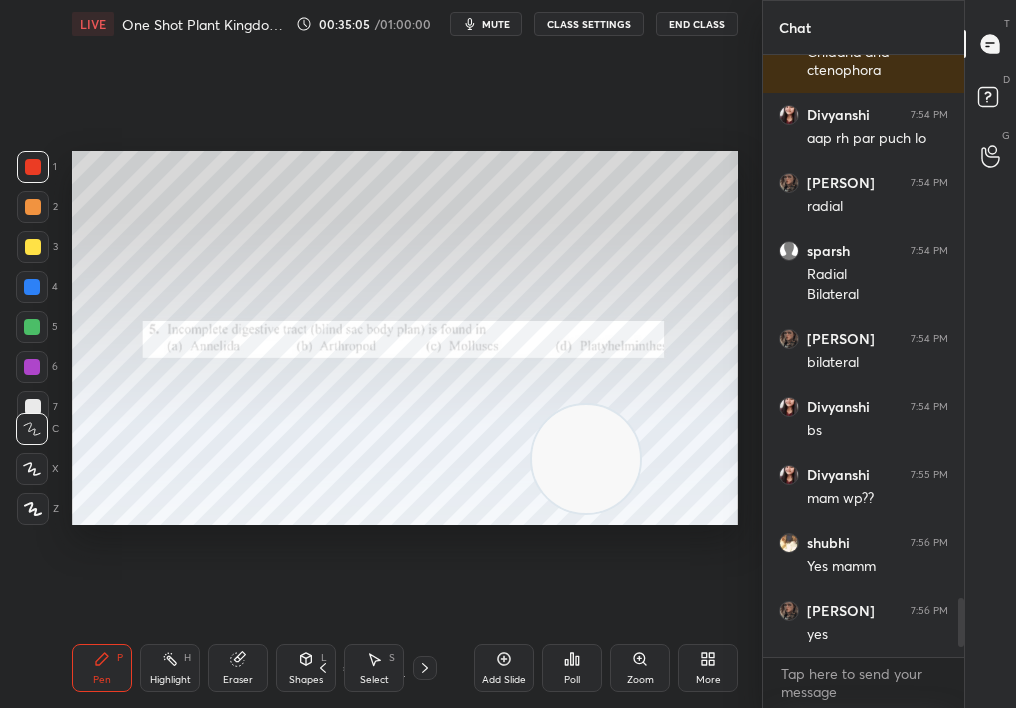 click 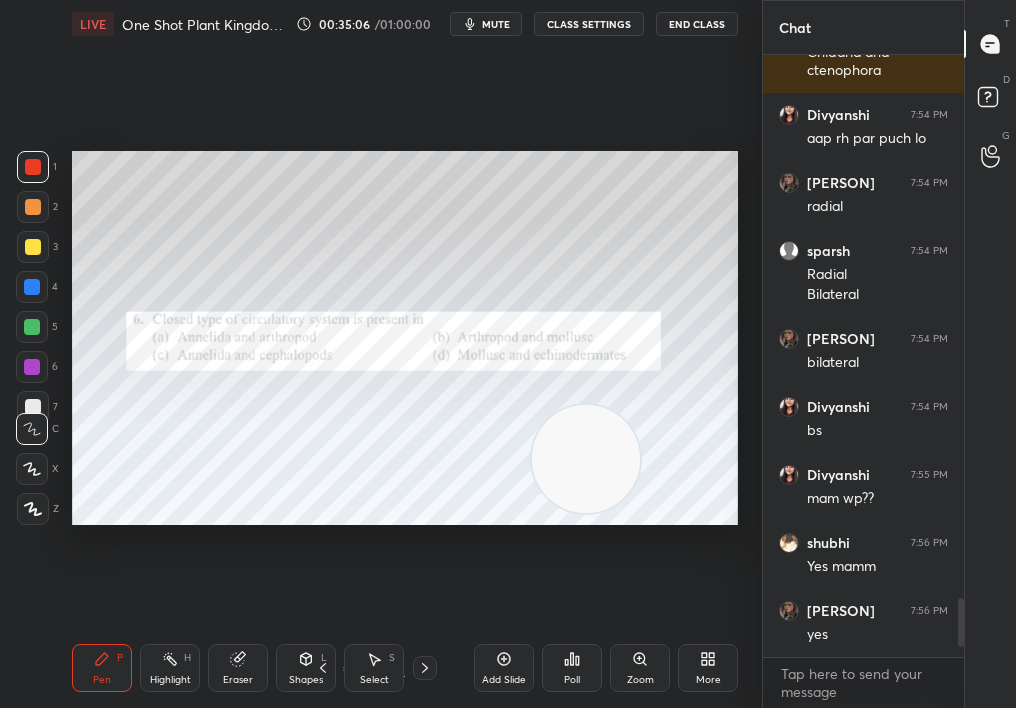 click at bounding box center [425, 668] 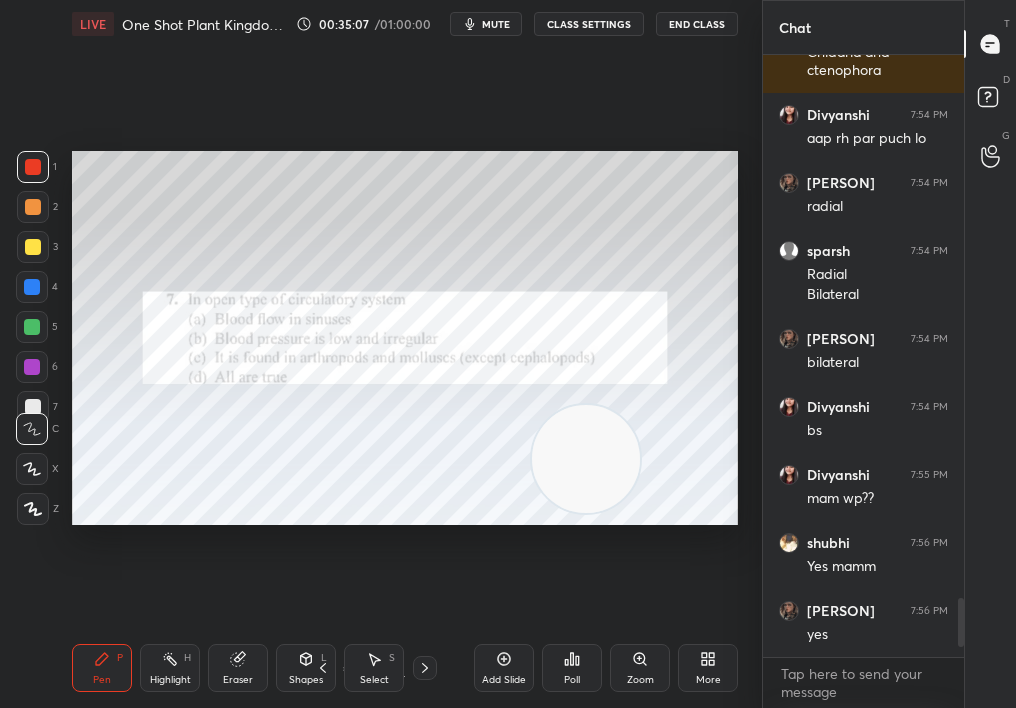 click 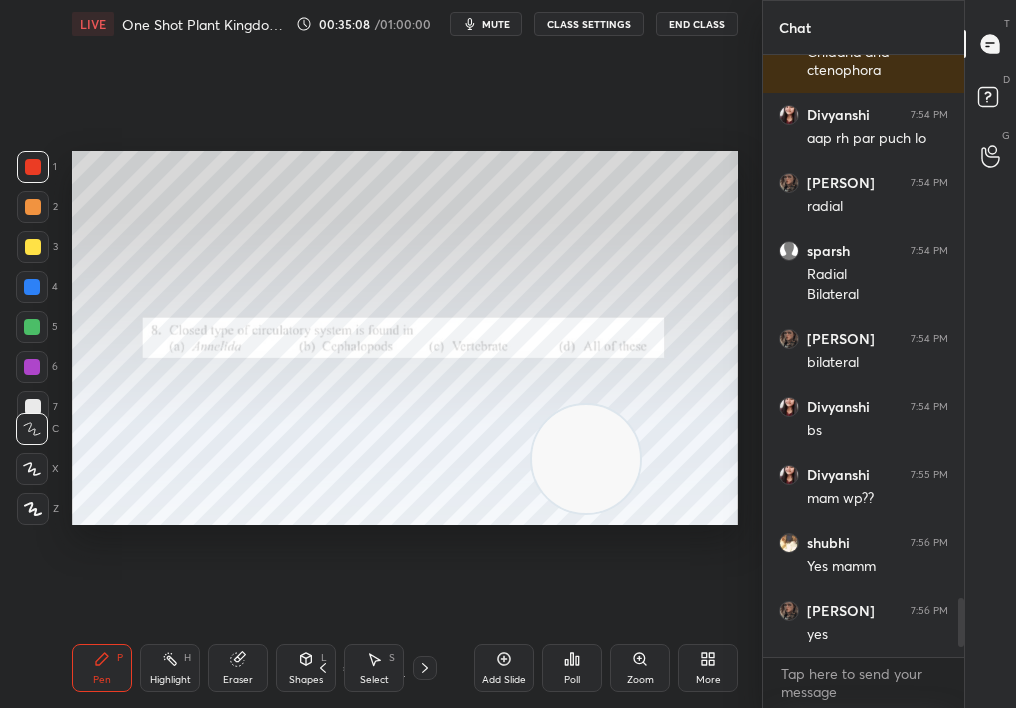click 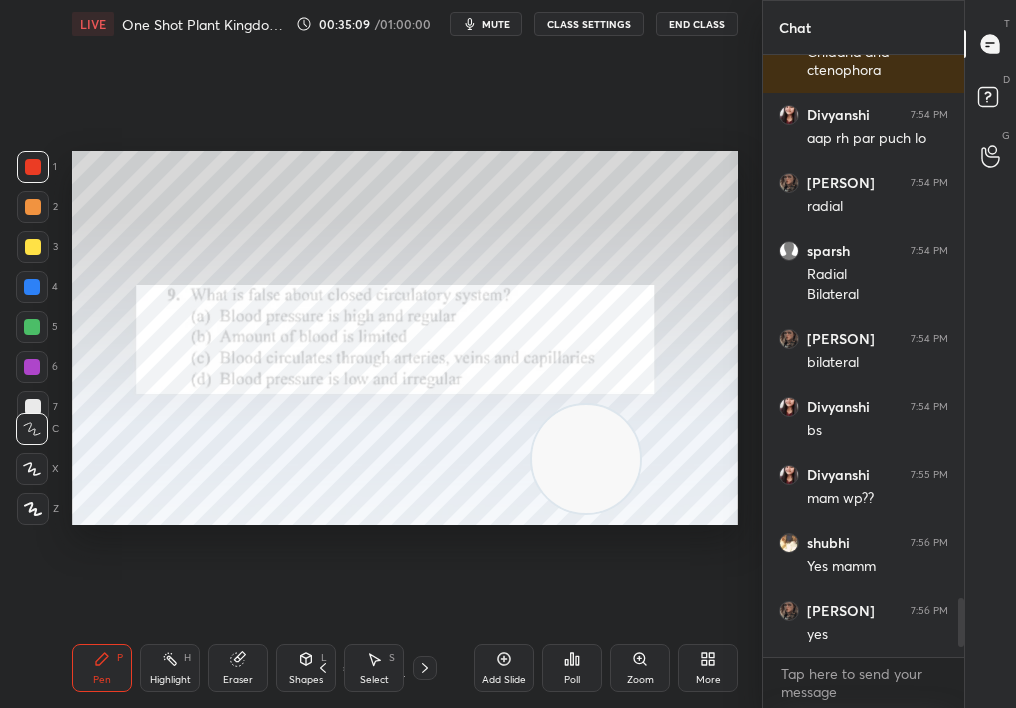 click 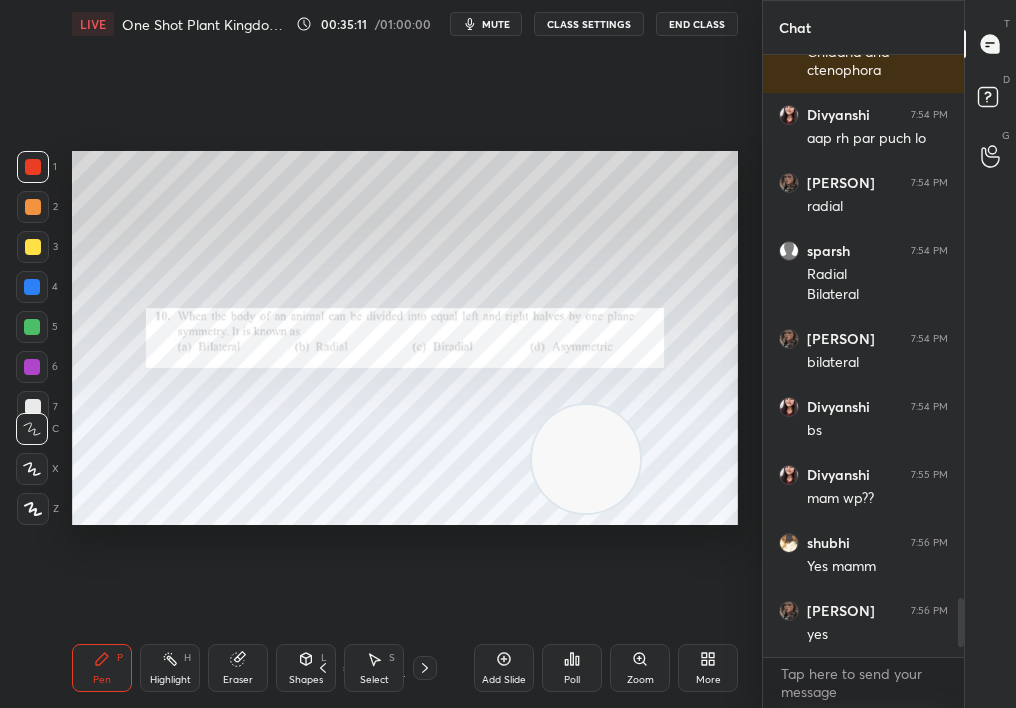 click on "LIVE One Shot Plant Kingdom-II 00:35:11 / 01:00:00 mute CLASS SETTINGS End Class Setting up your live class Poll for secs No correct answer Start poll Back One Shot Plant Kingdom-II • L5 of Crash Course on Diversity of Living Organisms [PERSON] Pen P Highlight H Eraser Shapes L Select S 38 / 81 Add Slide Poll Zoom More" at bounding box center (405, 354) 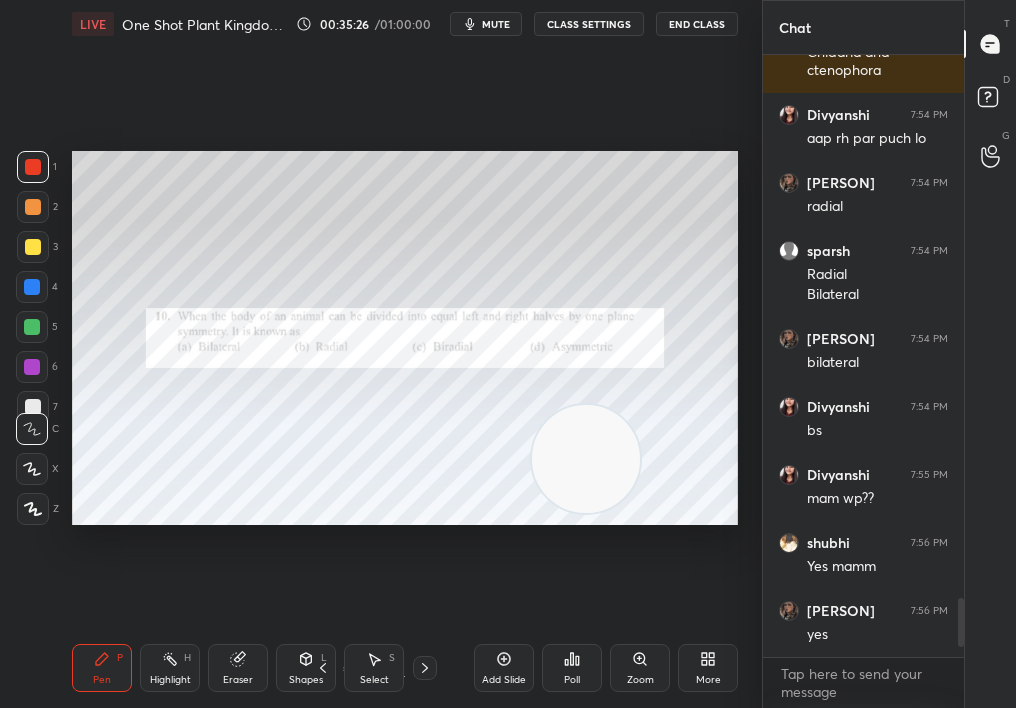 drag, startPoint x: 561, startPoint y: 670, endPoint x: 543, endPoint y: 671, distance: 18.027756 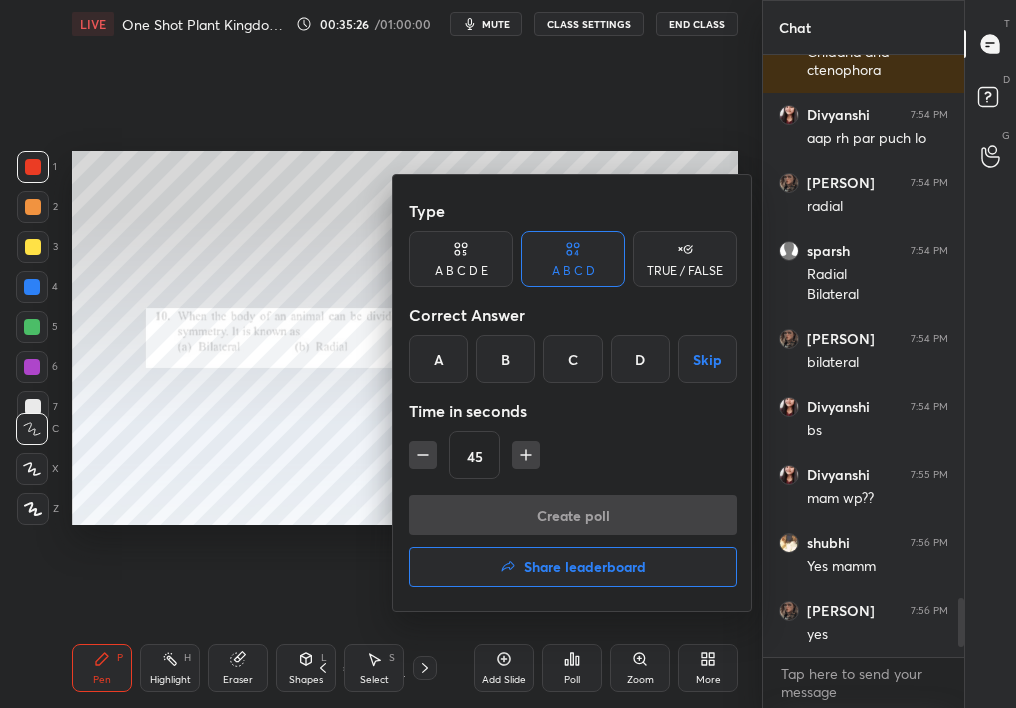 click on "A" at bounding box center [438, 359] 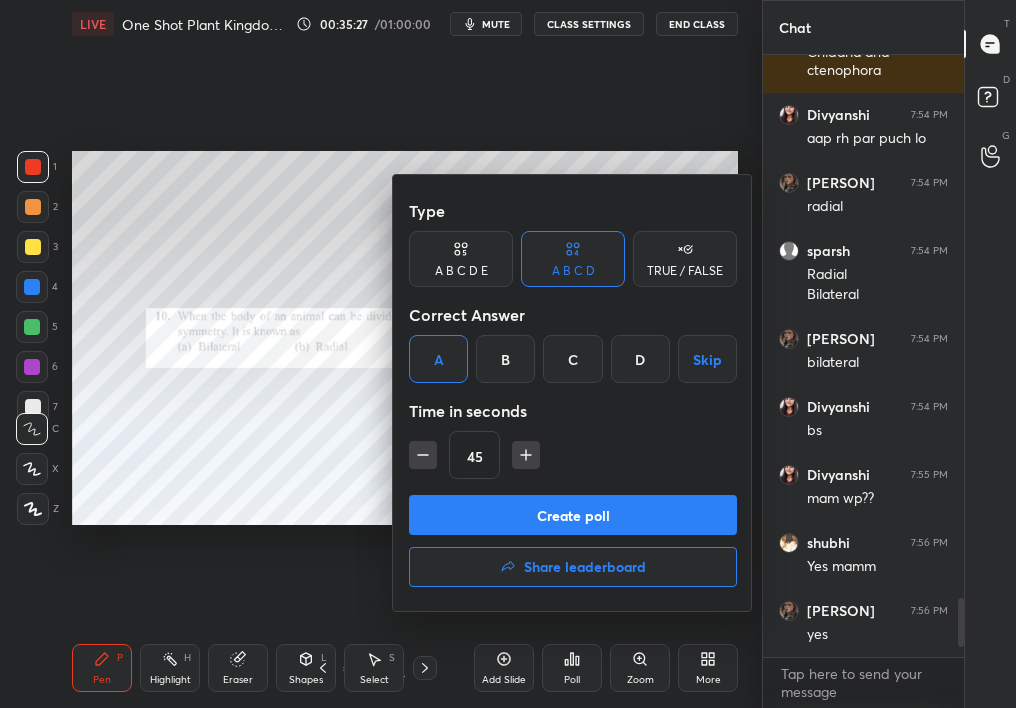click on "Create poll" at bounding box center [573, 515] 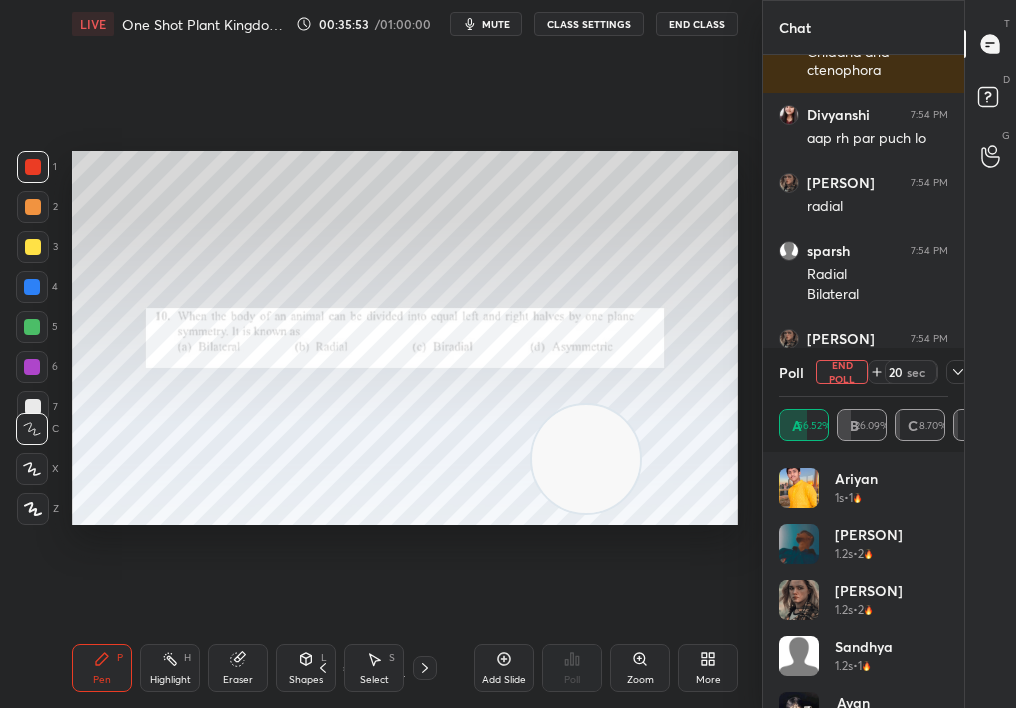 click on "End Poll" at bounding box center [842, 372] 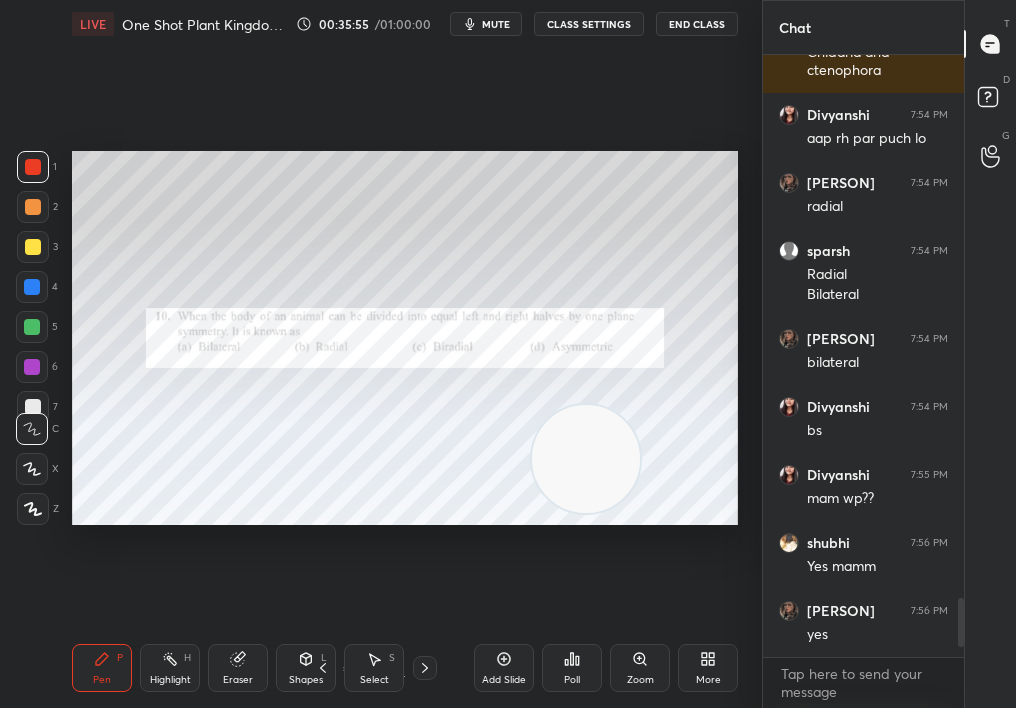 click 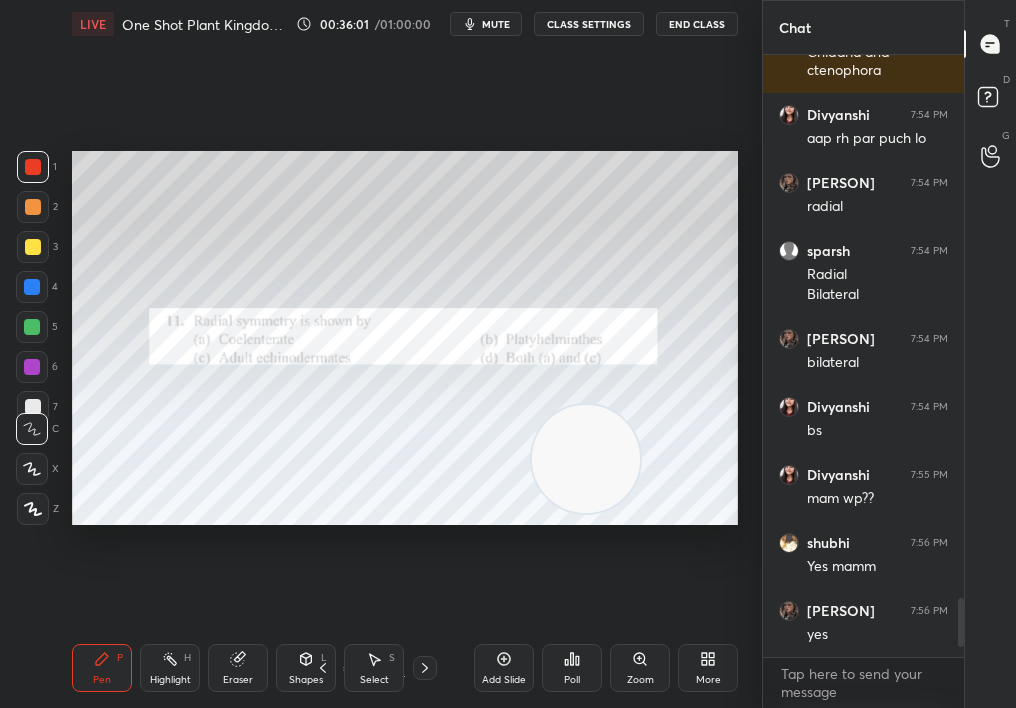 click on "Poll" at bounding box center [572, 680] 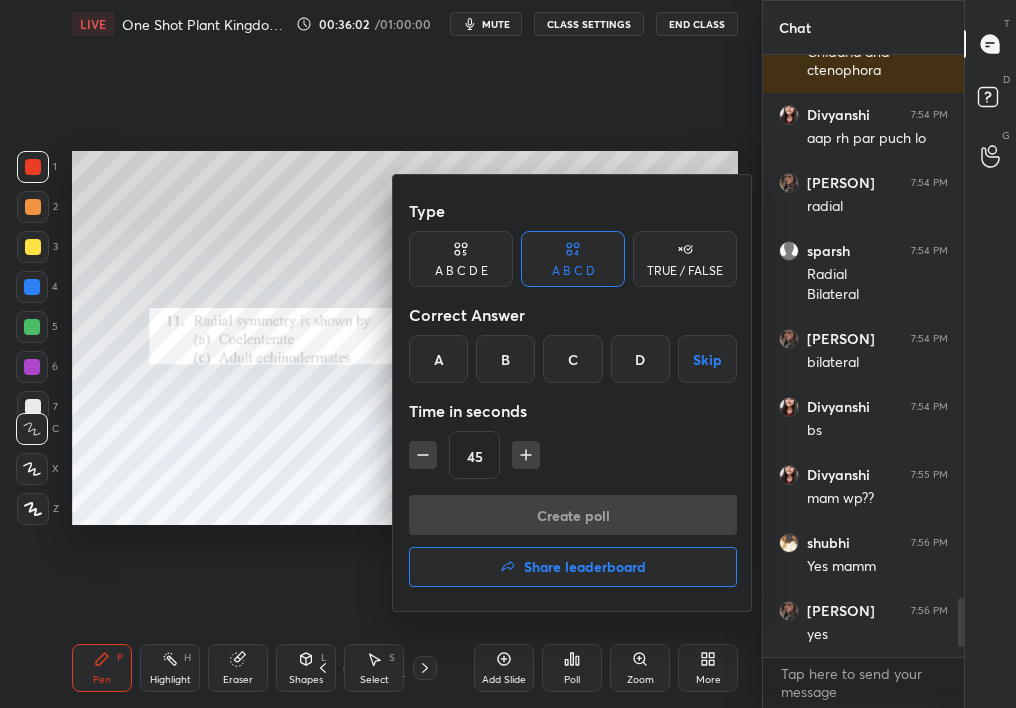 click on "D" at bounding box center (640, 359) 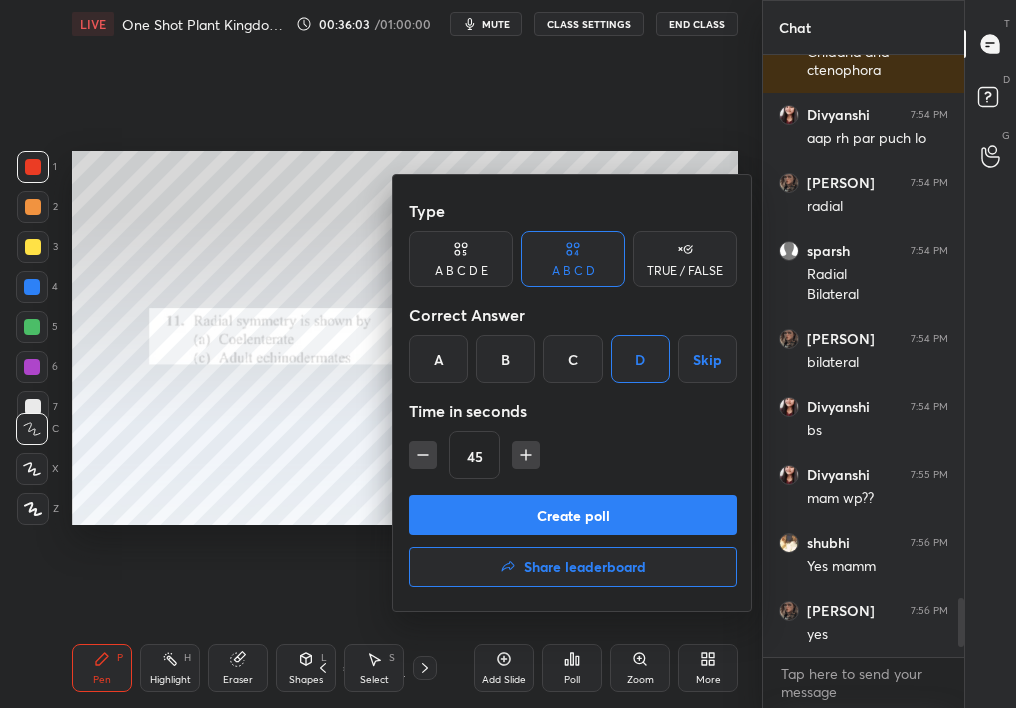click on "Create poll" at bounding box center [573, 515] 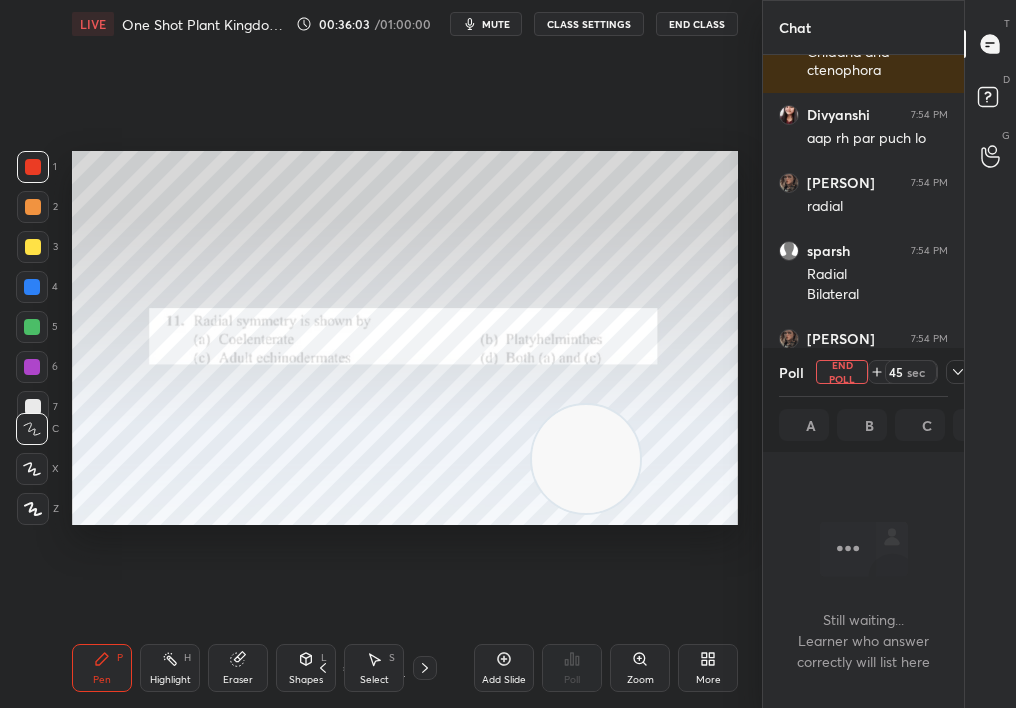 scroll, scrollTop: 497, scrollLeft: 195, axis: both 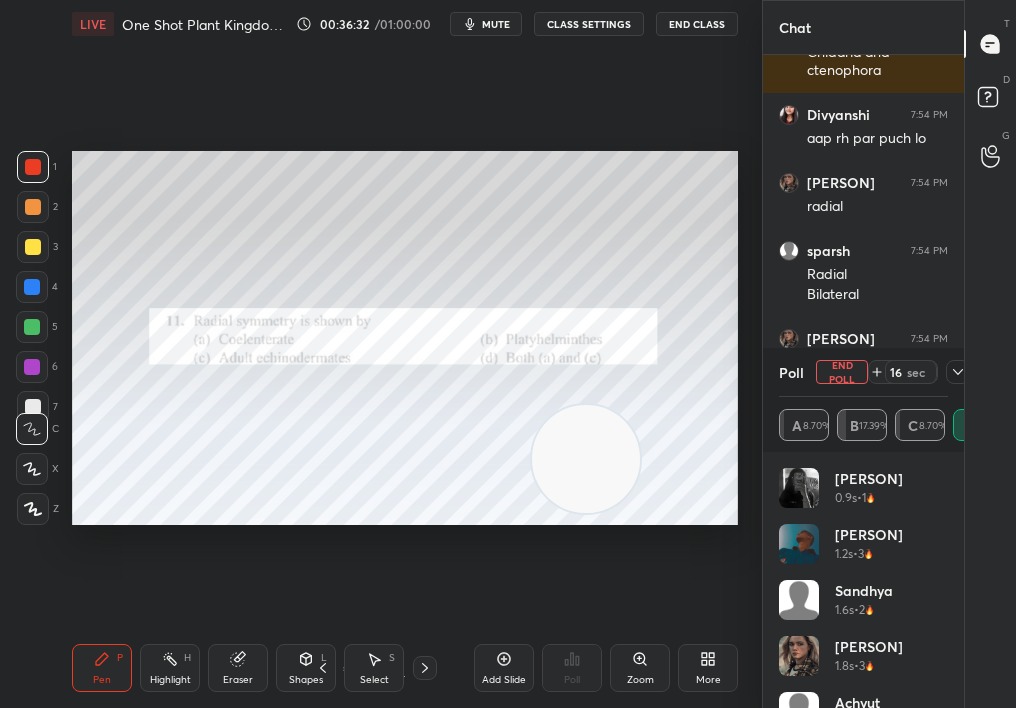 click on "mute" at bounding box center [496, 24] 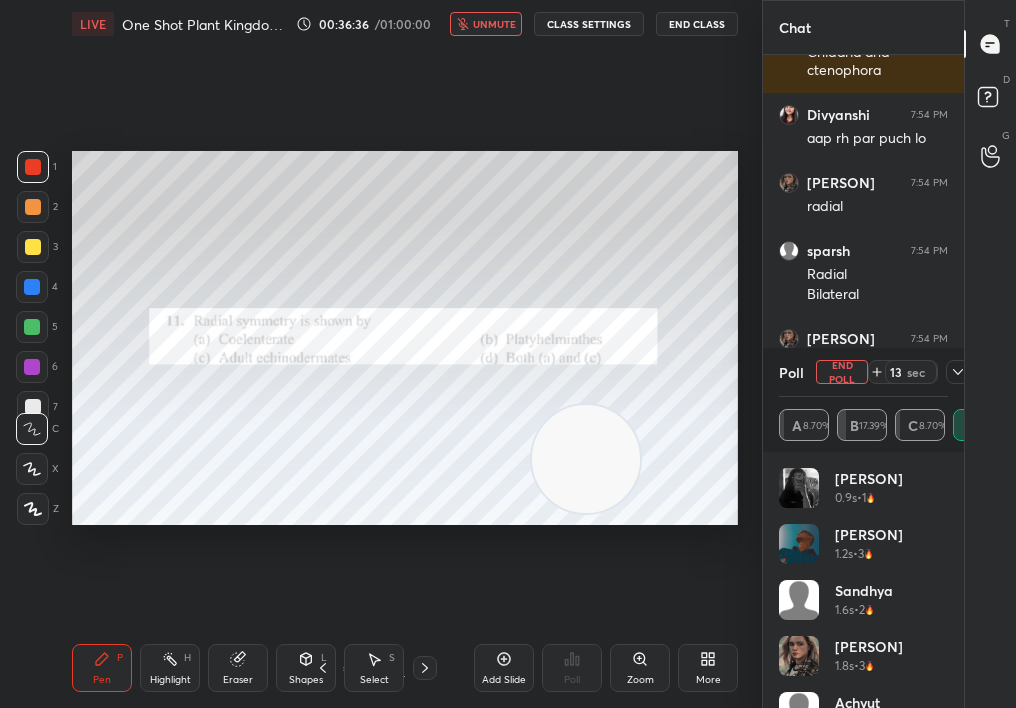 click on "End Poll" at bounding box center (842, 372) 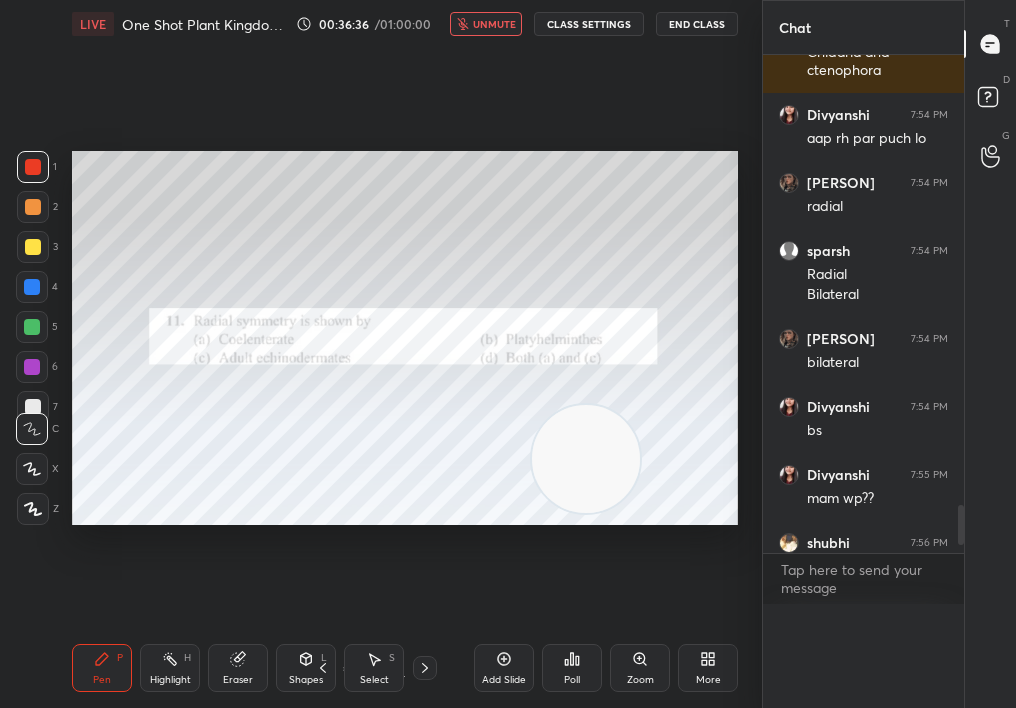 scroll, scrollTop: 88, scrollLeft: 163, axis: both 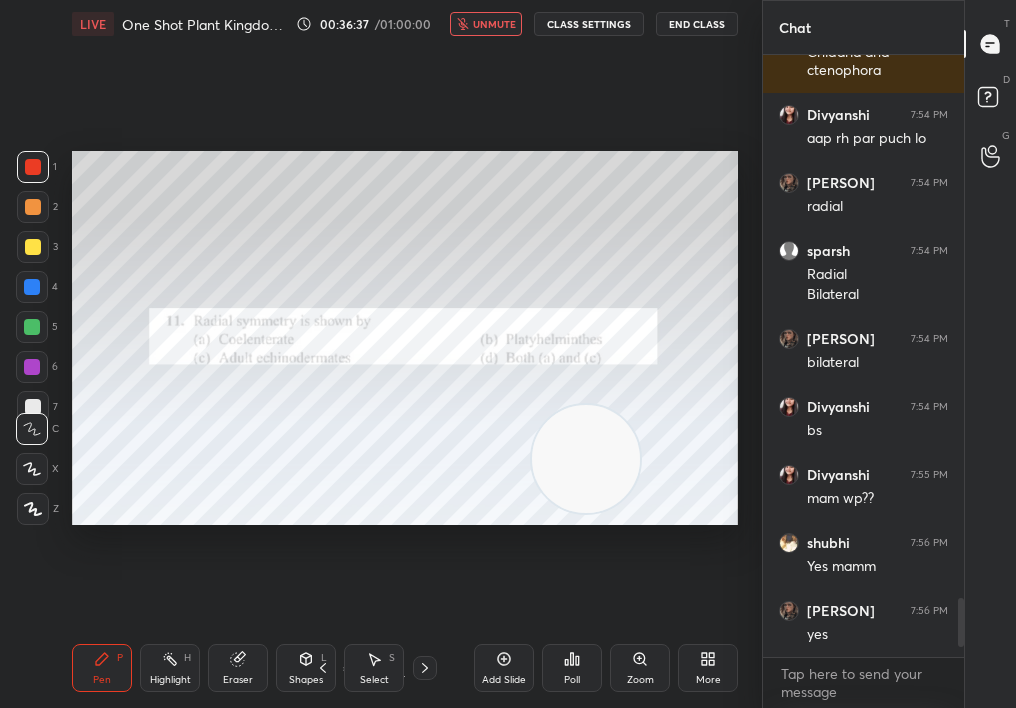 click 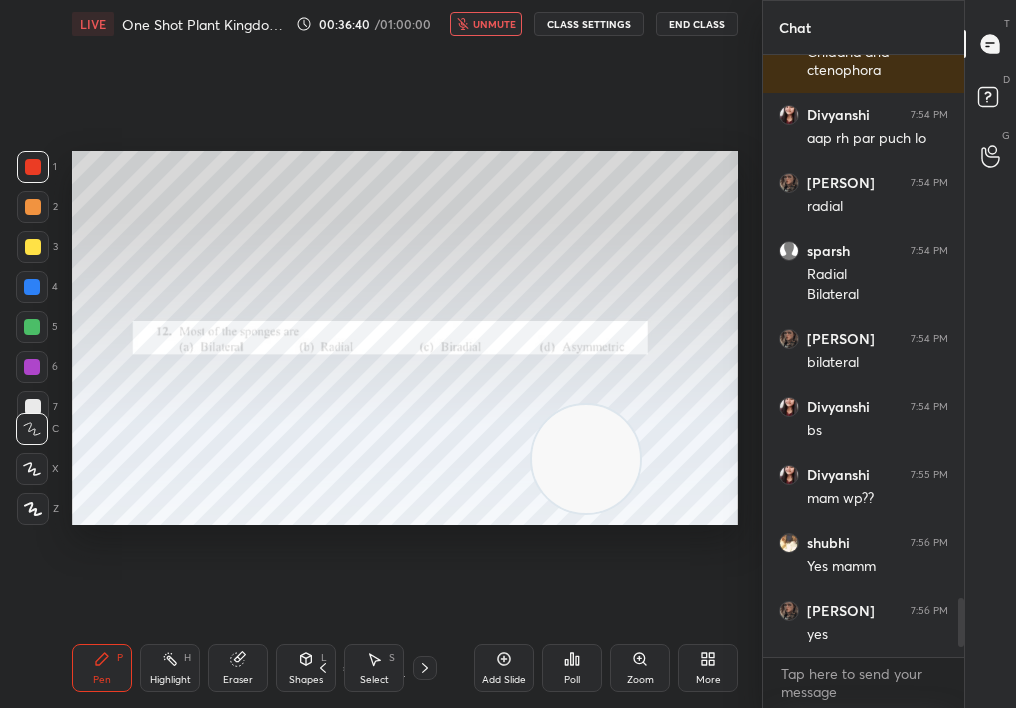 click on "LIVE One Shot Plant Kingdom-II 00:36:40 /  01:00:00 unmute CLASS SETTINGS End Class" at bounding box center (405, 24) 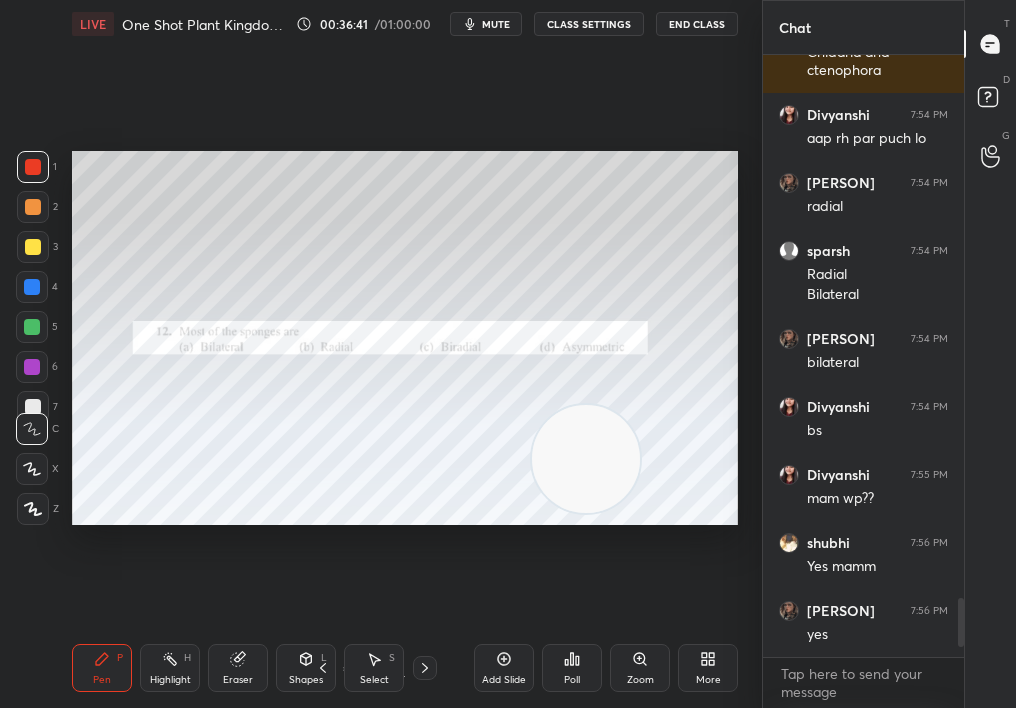 click on "Poll" at bounding box center (572, 680) 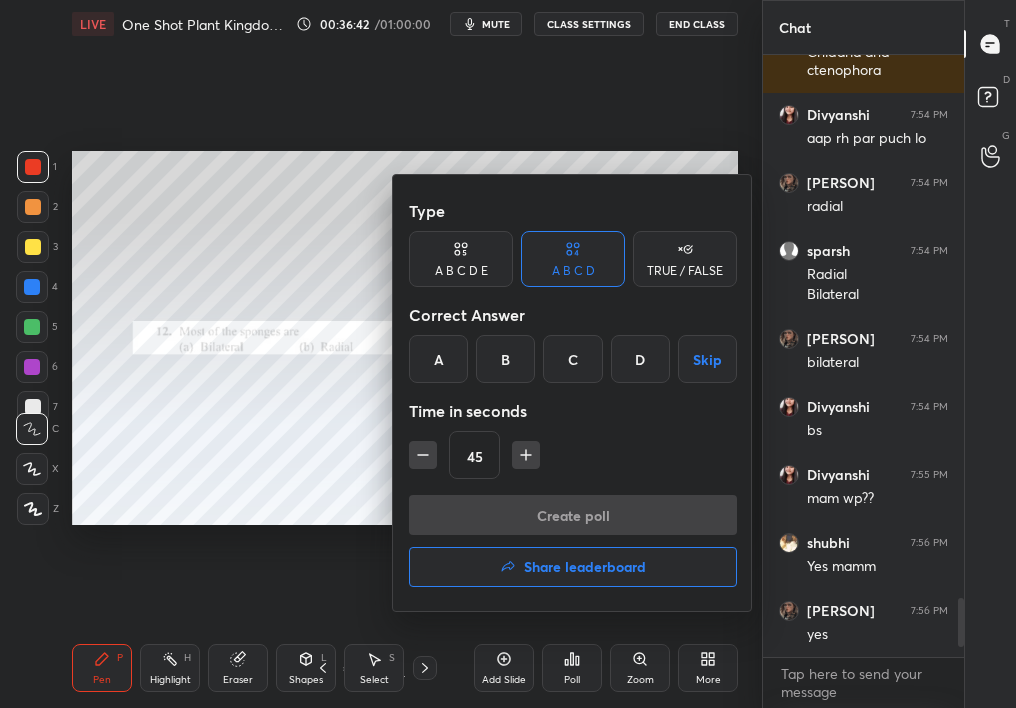 click on "D" at bounding box center (640, 359) 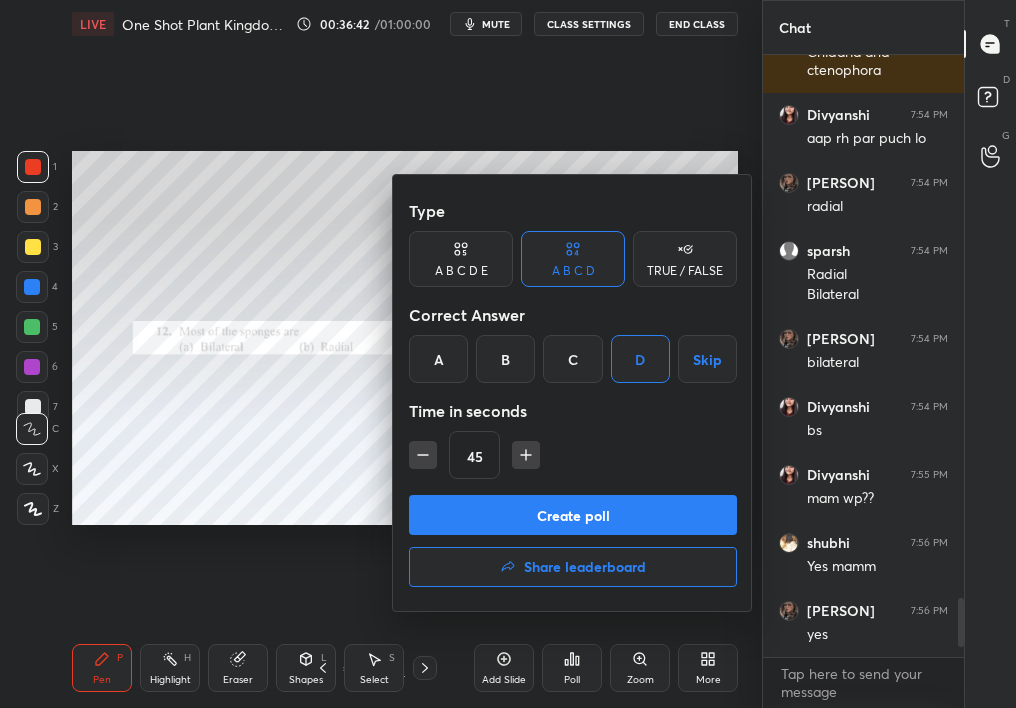 click on "Create poll" at bounding box center (573, 515) 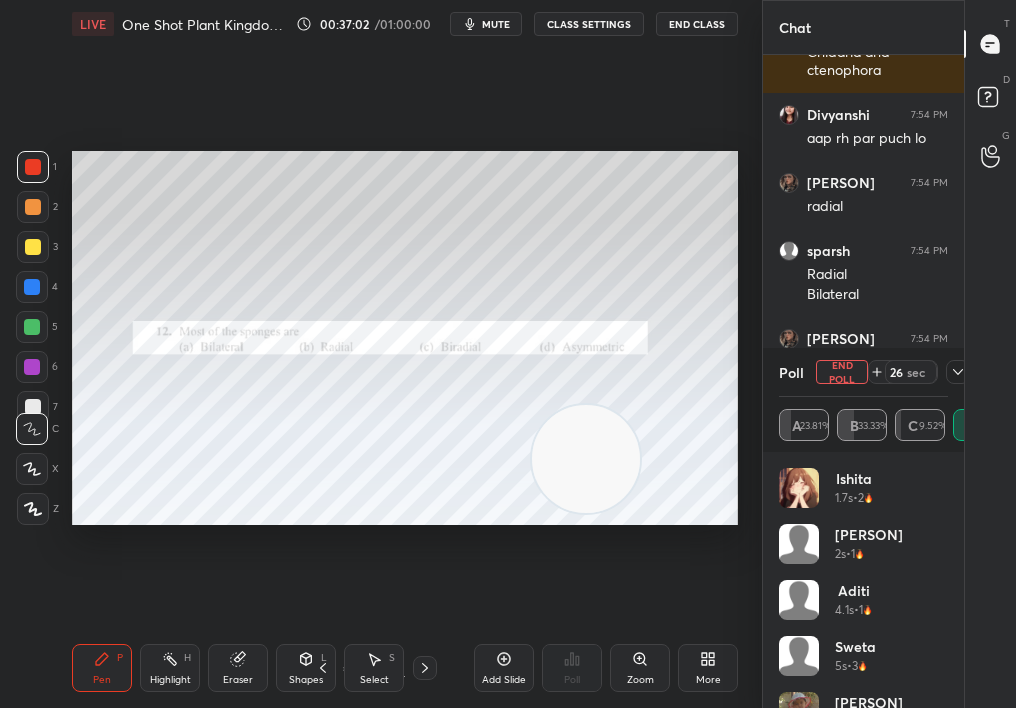 click 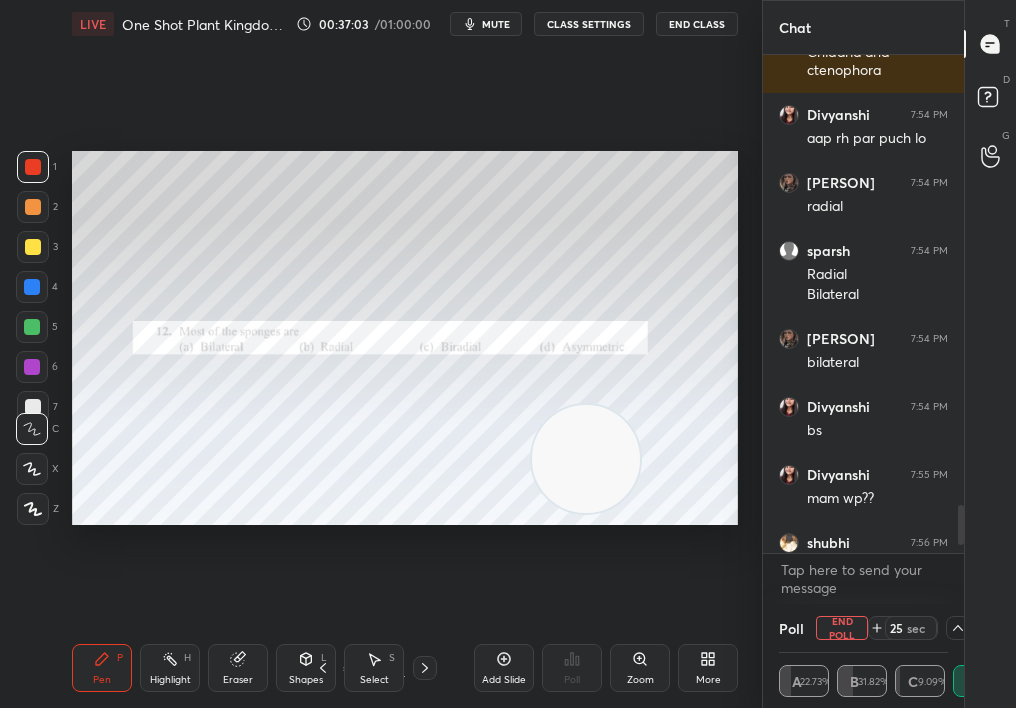 click 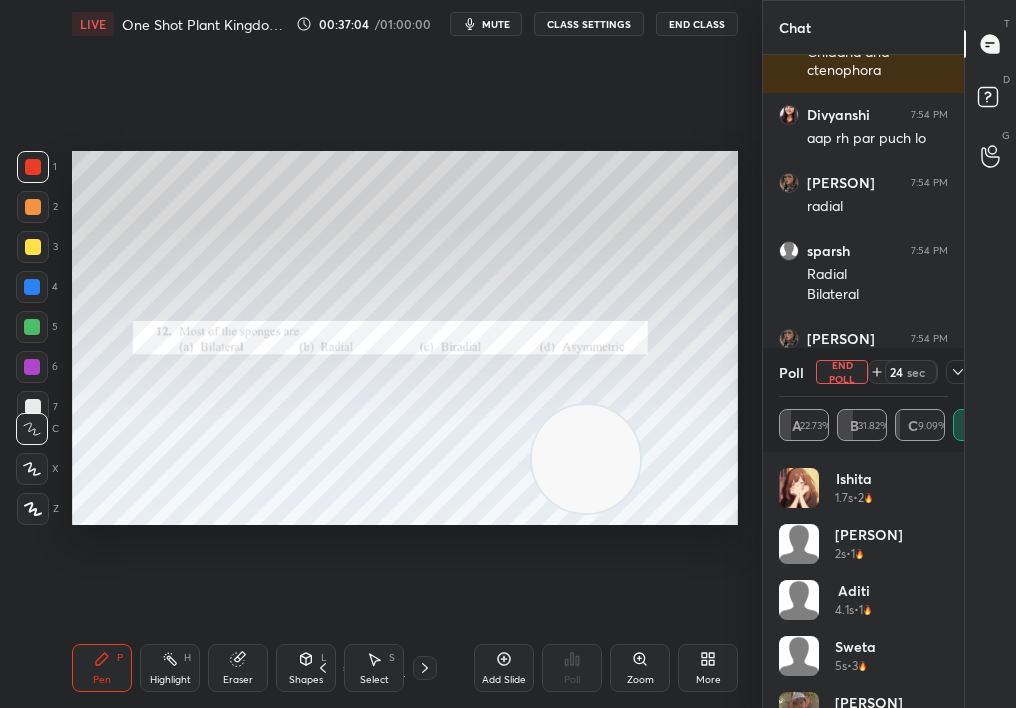 drag, startPoint x: 949, startPoint y: 602, endPoint x: 959, endPoint y: 679, distance: 77.64664 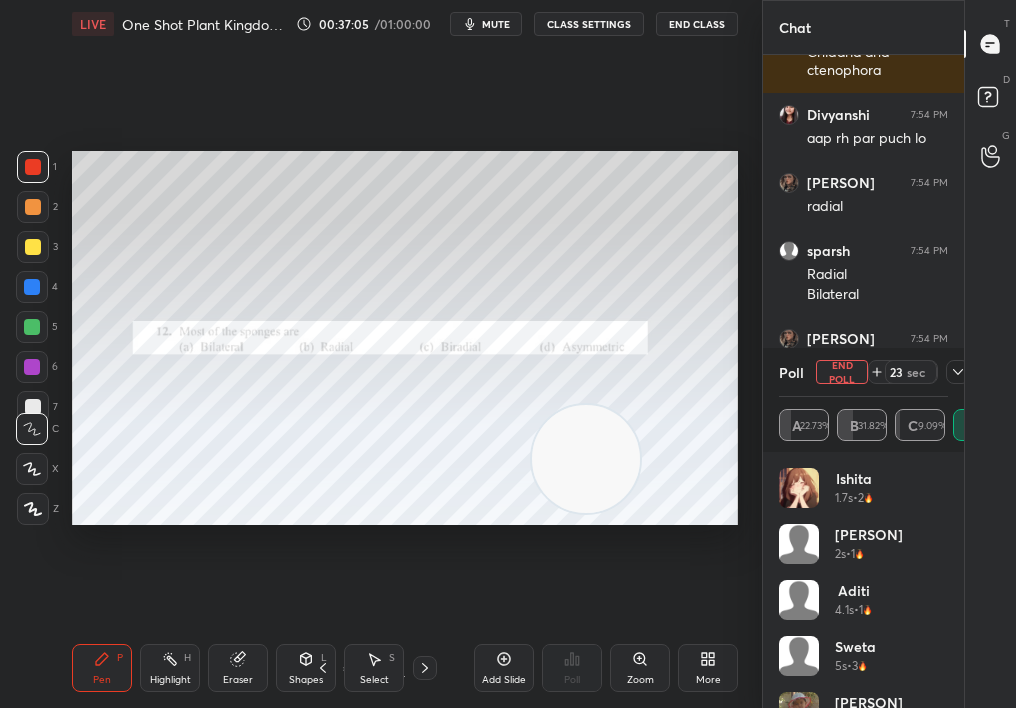 drag, startPoint x: 948, startPoint y: 622, endPoint x: 964, endPoint y: 707, distance: 86.492775 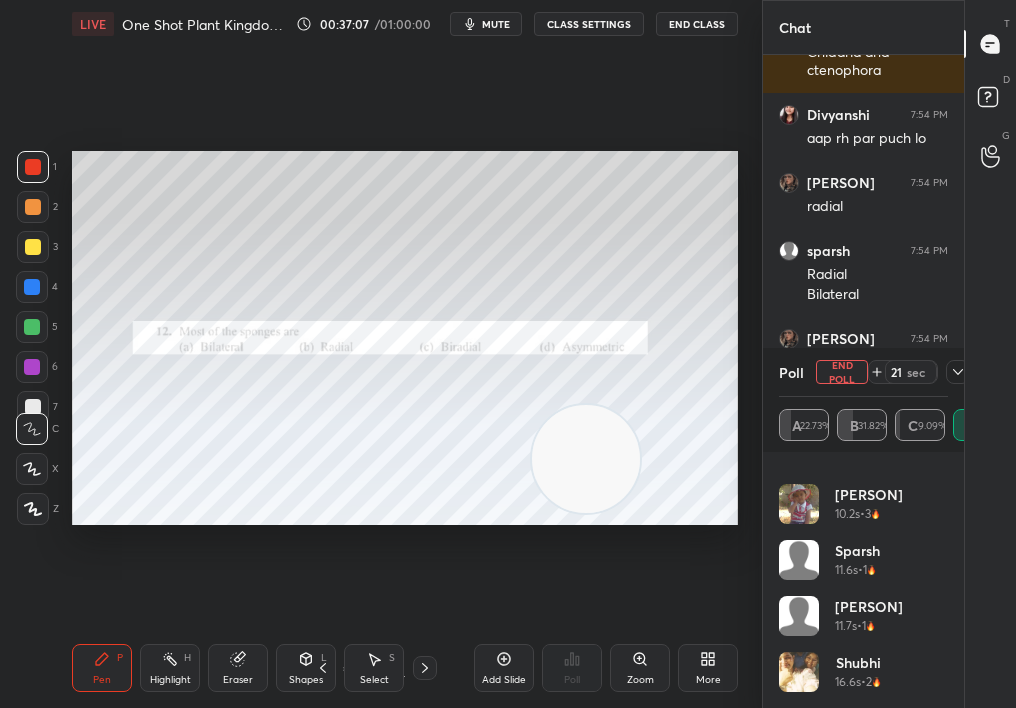 click on "End Poll" at bounding box center (842, 372) 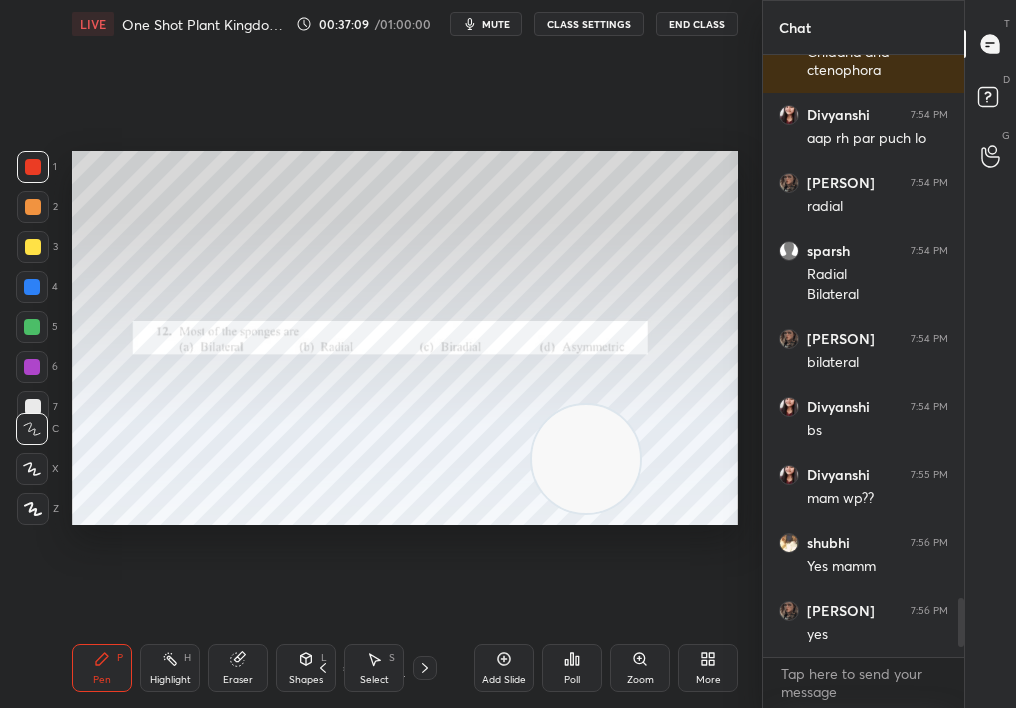 click 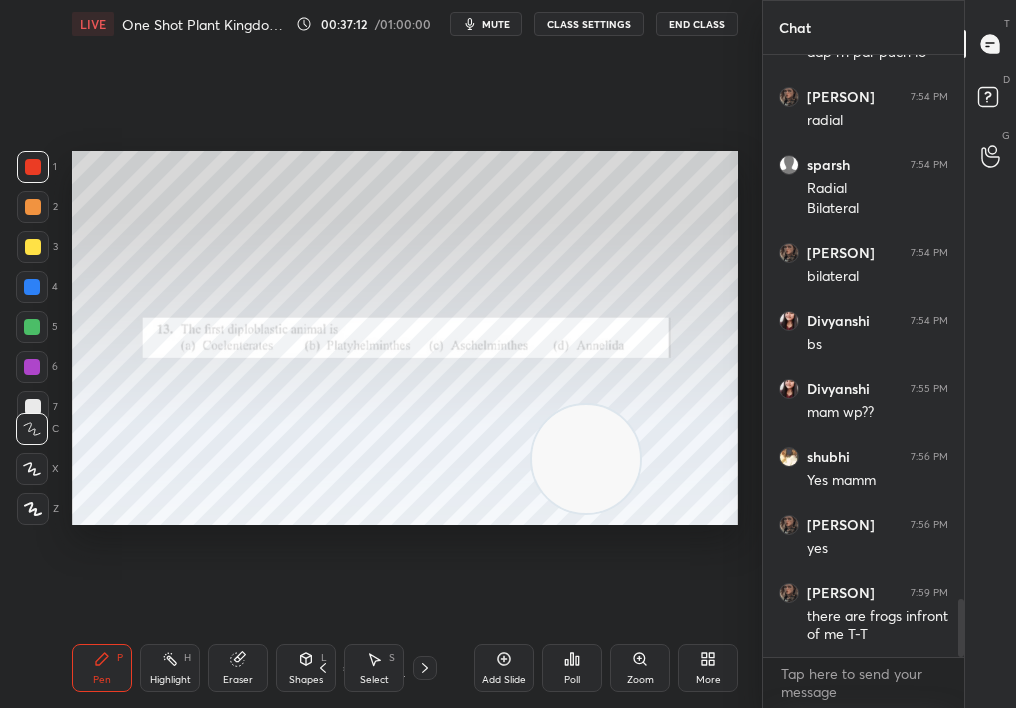 click on "Add Slide" at bounding box center [504, 680] 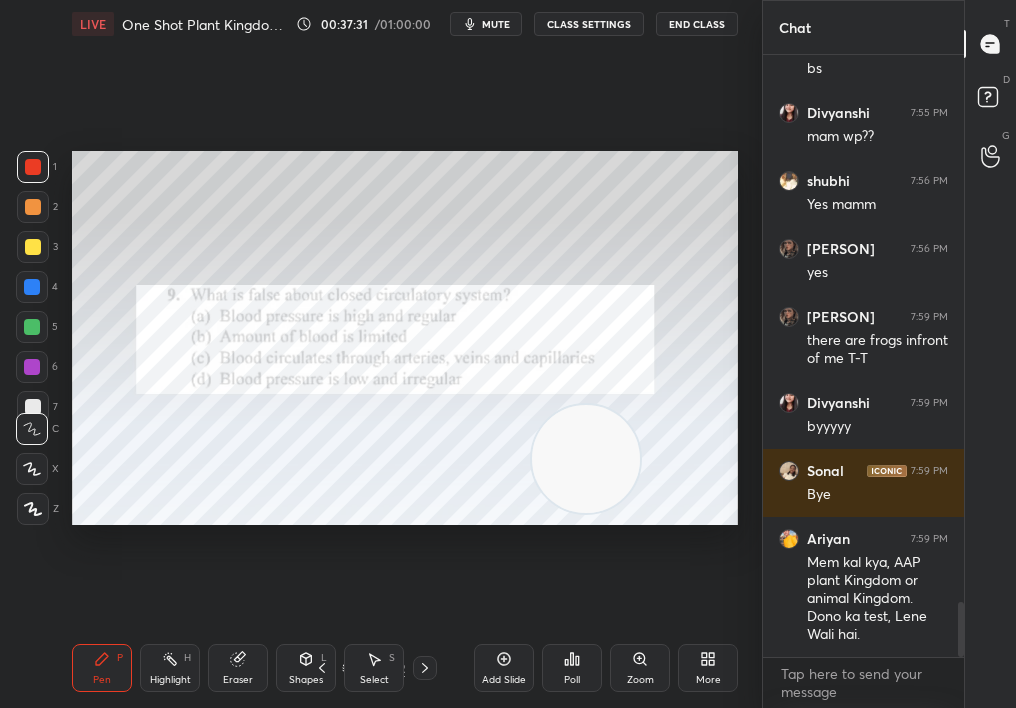 click on "Add Slide" at bounding box center [504, 668] 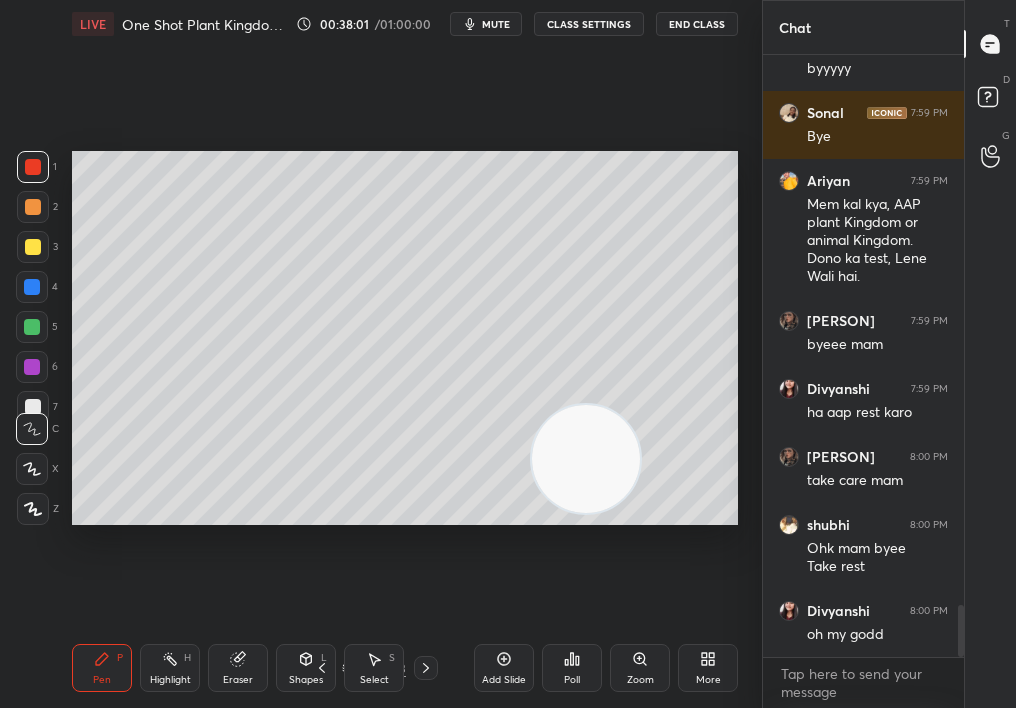 click on "End Class" at bounding box center [697, 24] 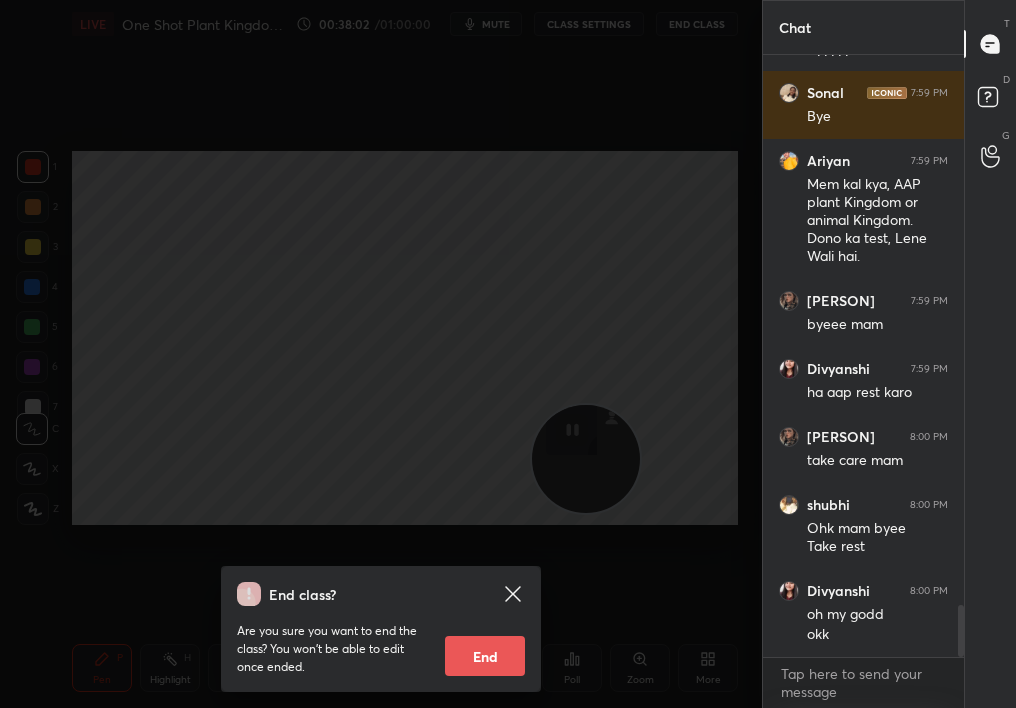 scroll, scrollTop: 6350, scrollLeft: 0, axis: vertical 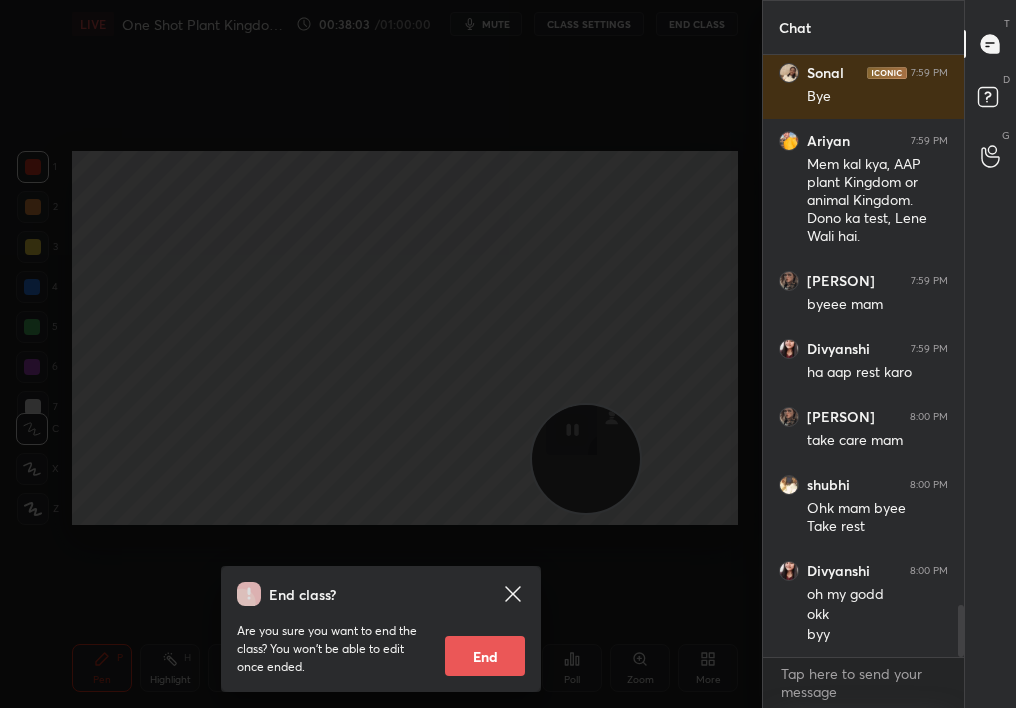 click on "End" at bounding box center [485, 656] 